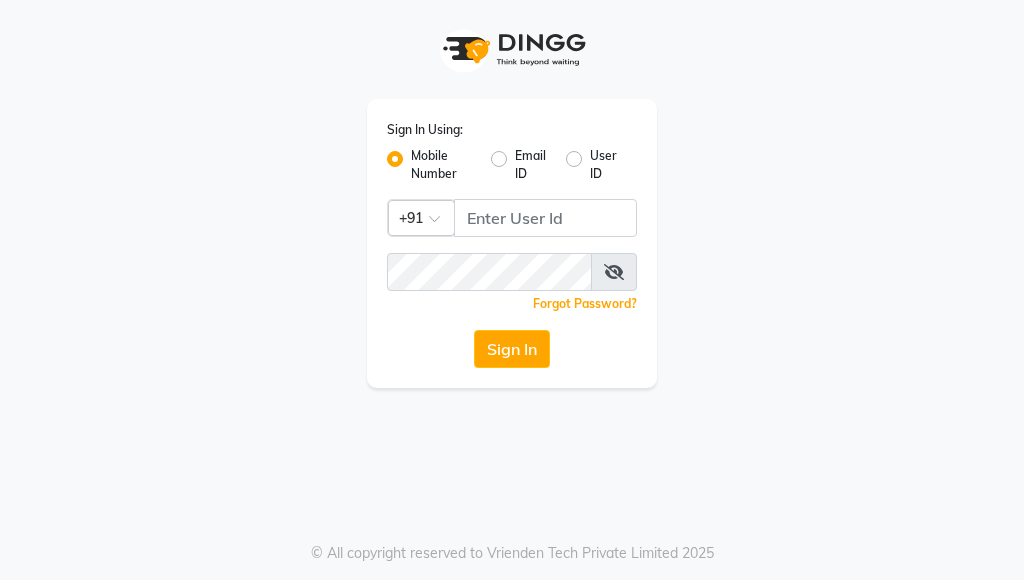 scroll, scrollTop: 0, scrollLeft: 0, axis: both 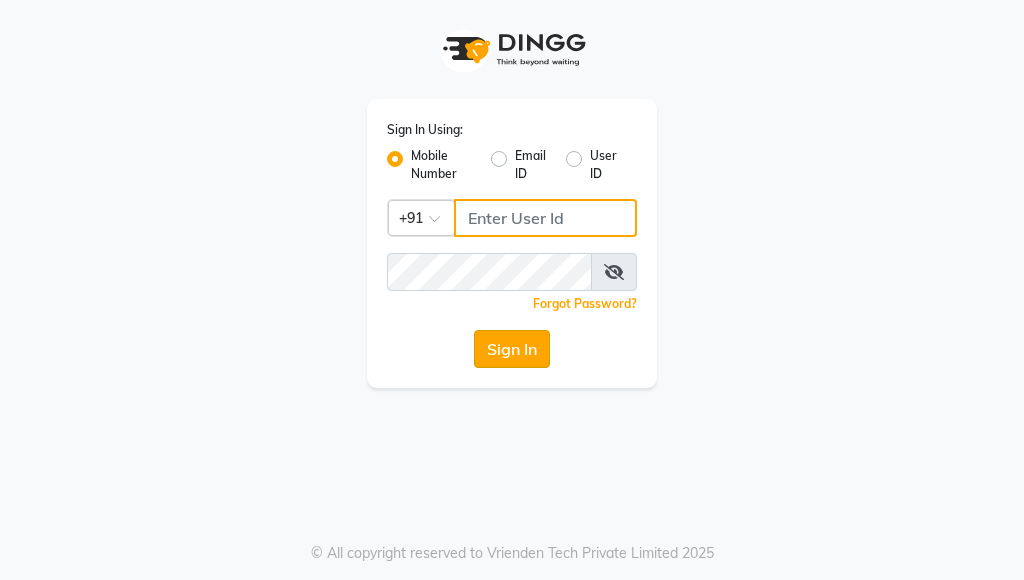 type on "9833248594" 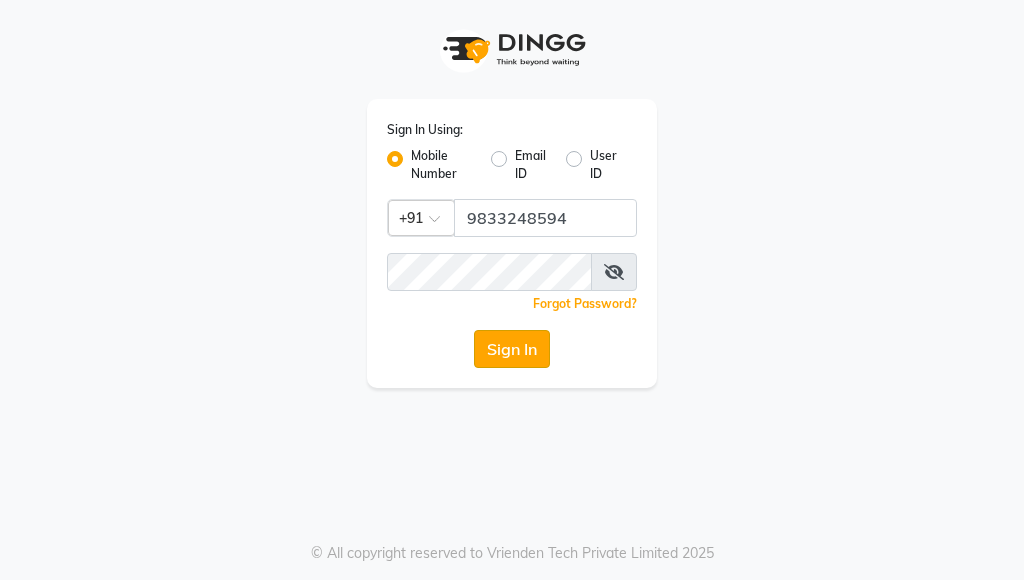 click on "Sign In" 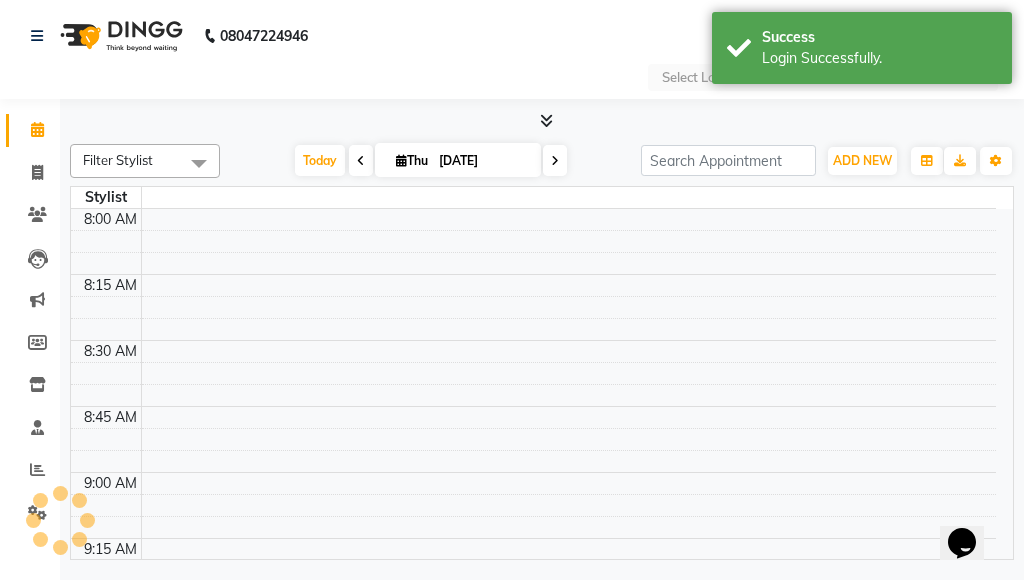 scroll, scrollTop: 0, scrollLeft: 0, axis: both 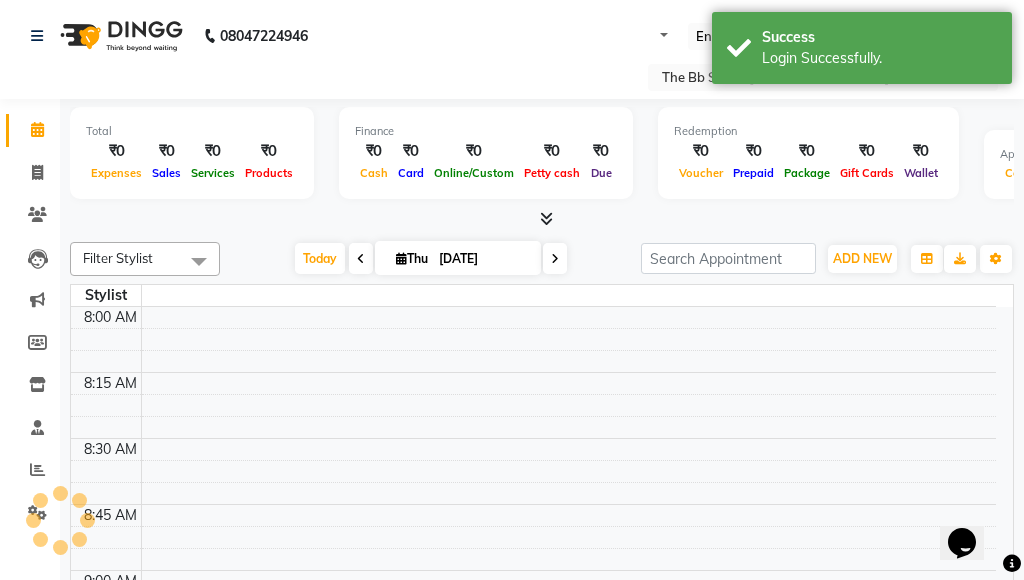 select on "en" 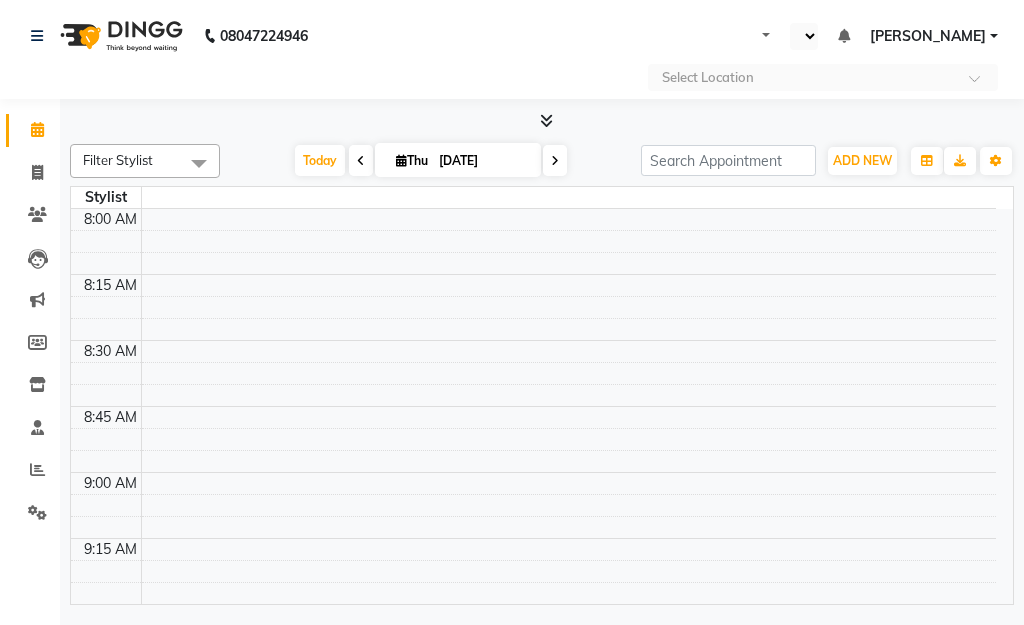 select on "en" 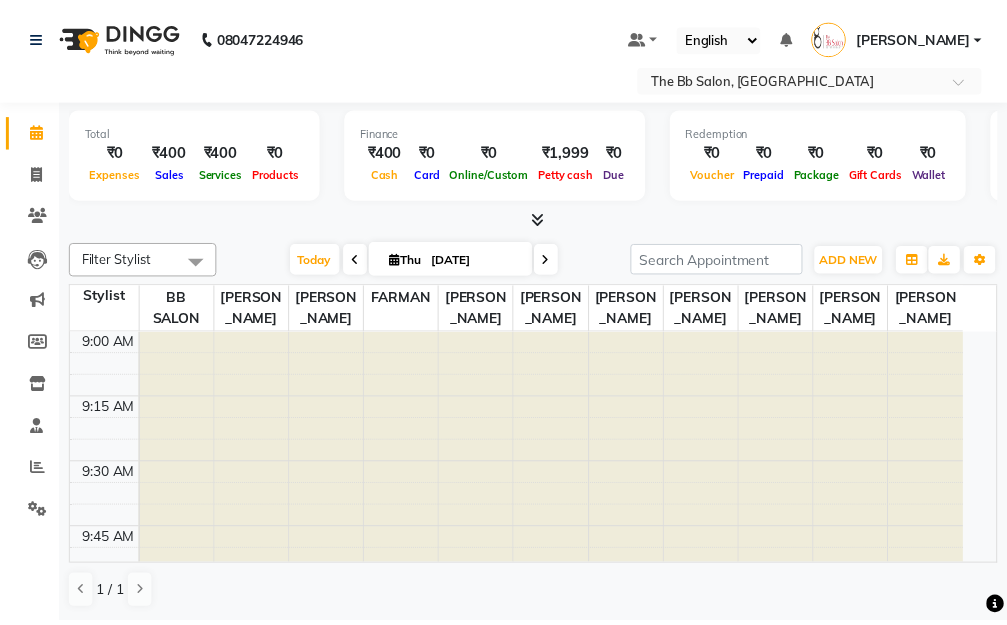 scroll, scrollTop: 0, scrollLeft: 0, axis: both 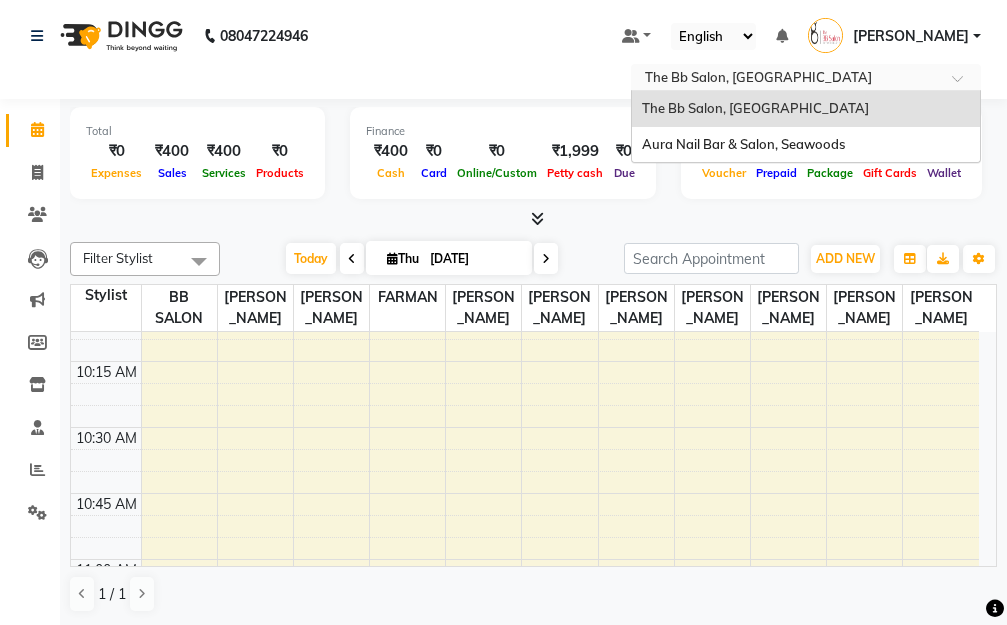 click at bounding box center (964, 84) 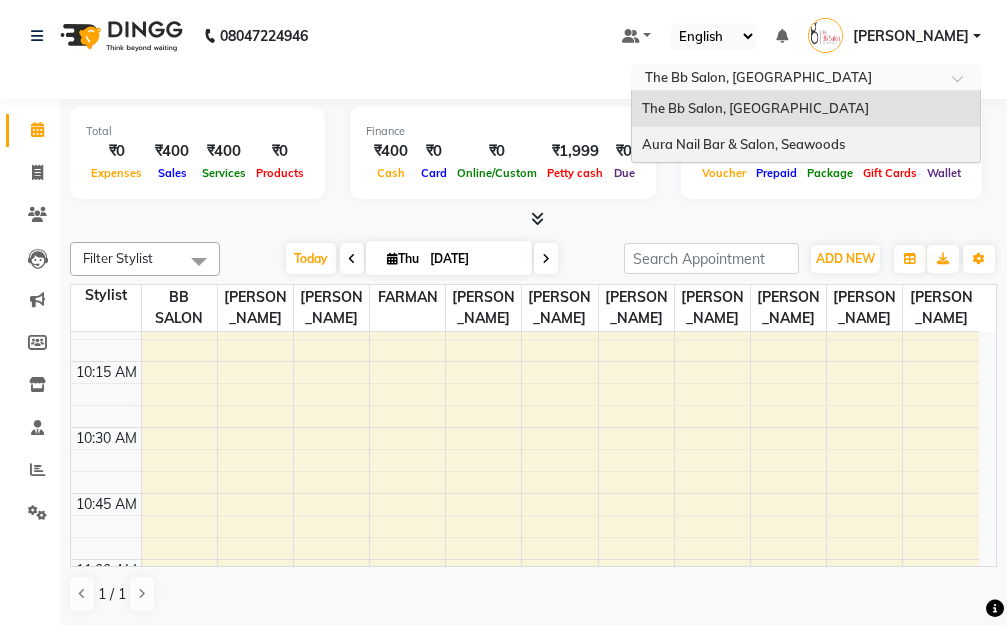 click on "Aura Nail Bar & Salon, Seawoods" at bounding box center [743, 144] 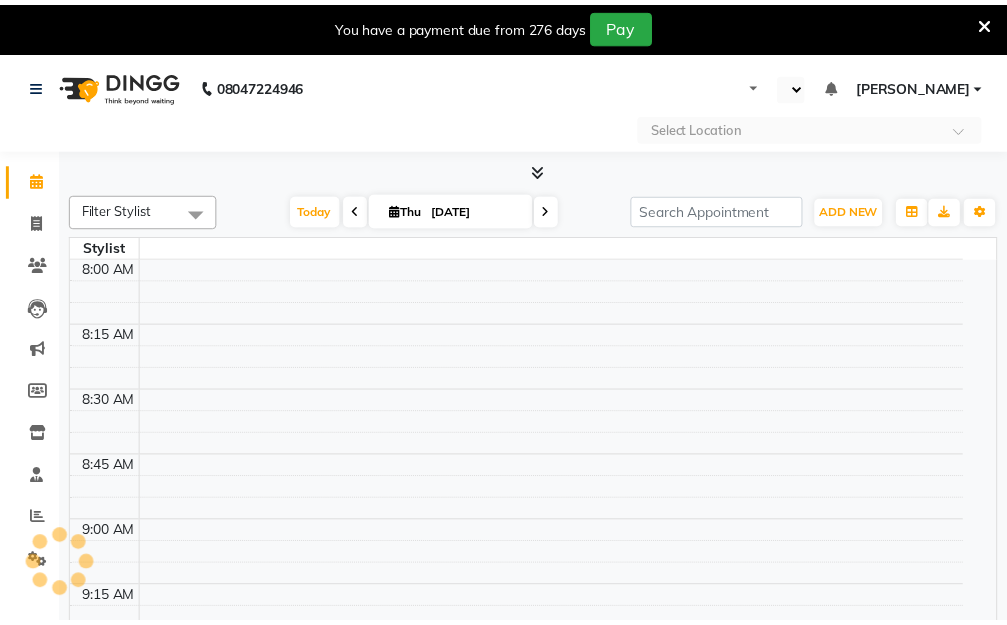 scroll, scrollTop: 0, scrollLeft: 0, axis: both 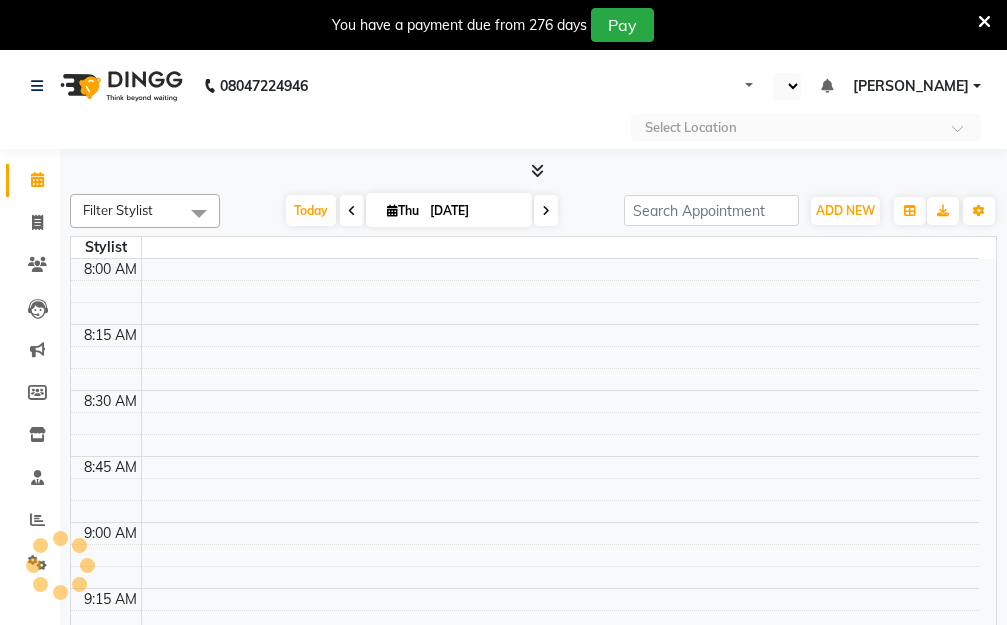 select on "en" 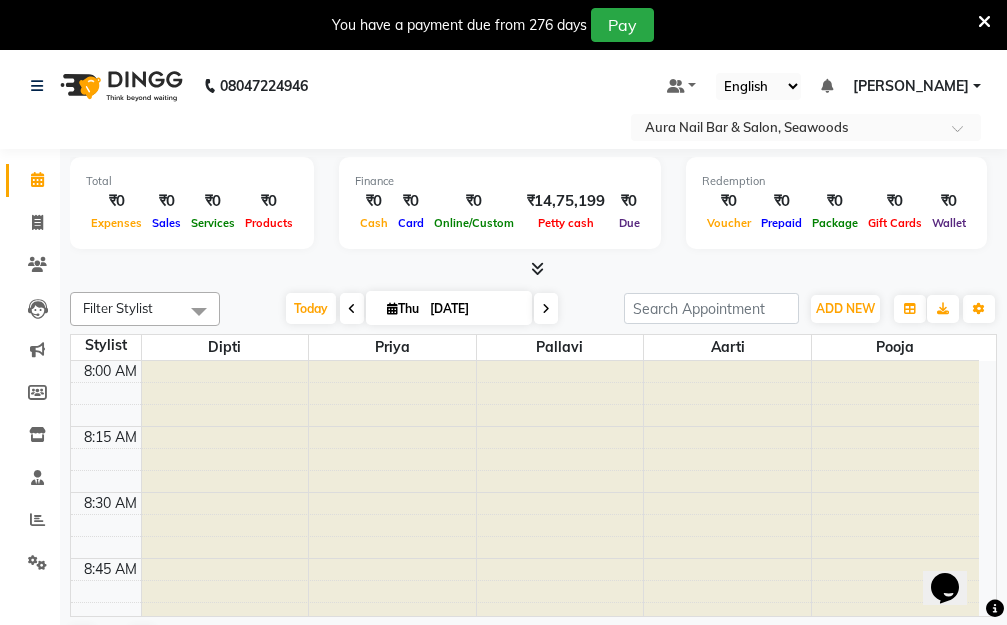 scroll, scrollTop: 0, scrollLeft: 0, axis: both 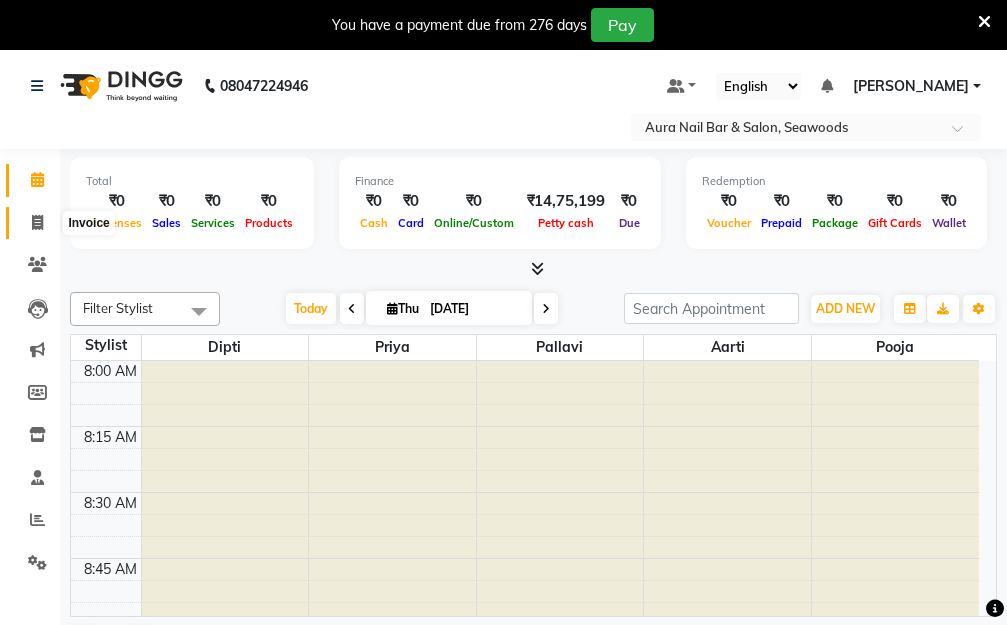 click 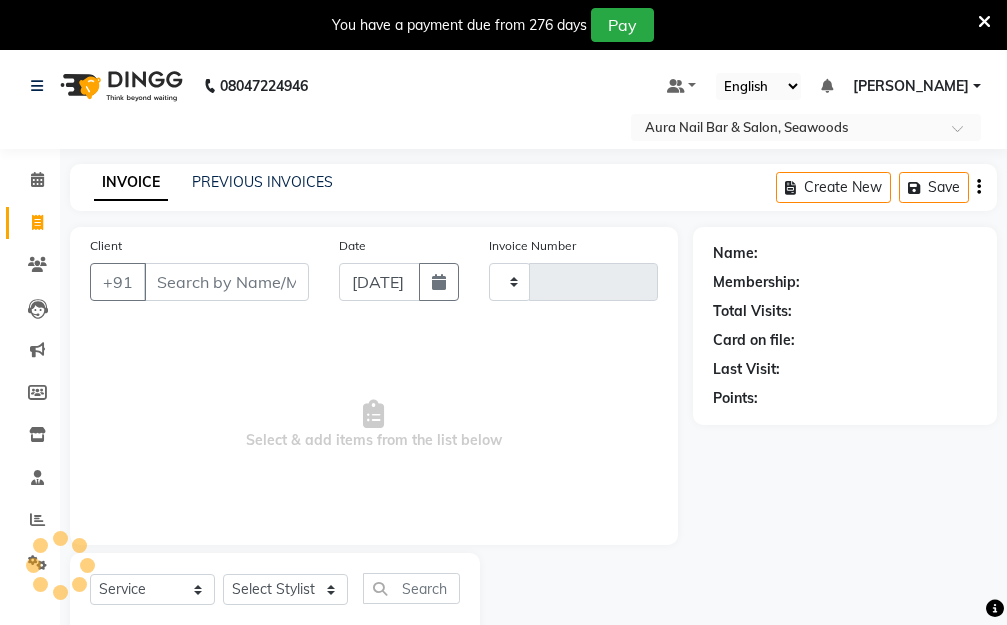 type on "1557" 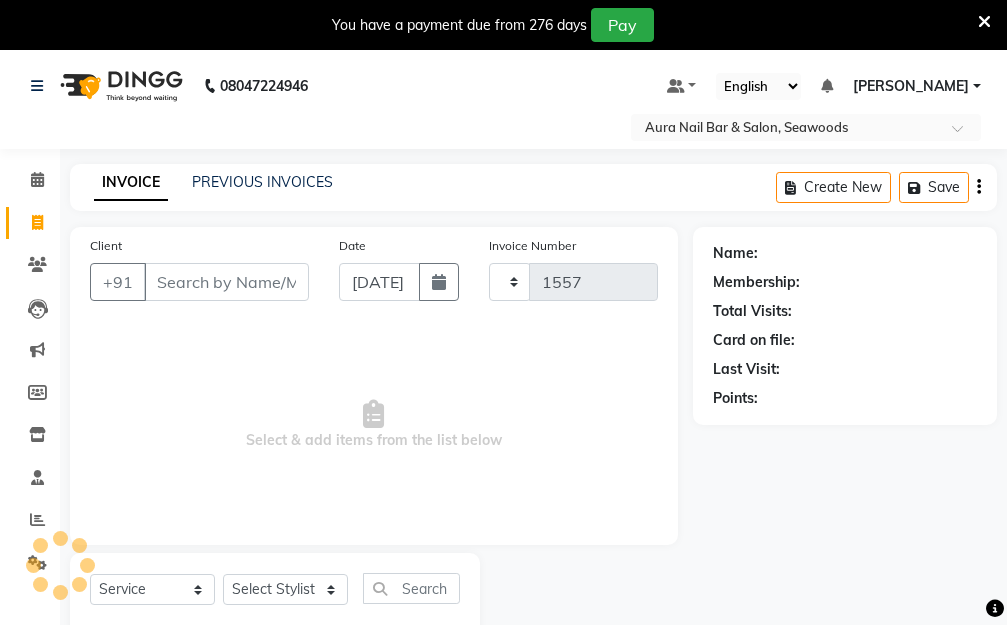 select on "4994" 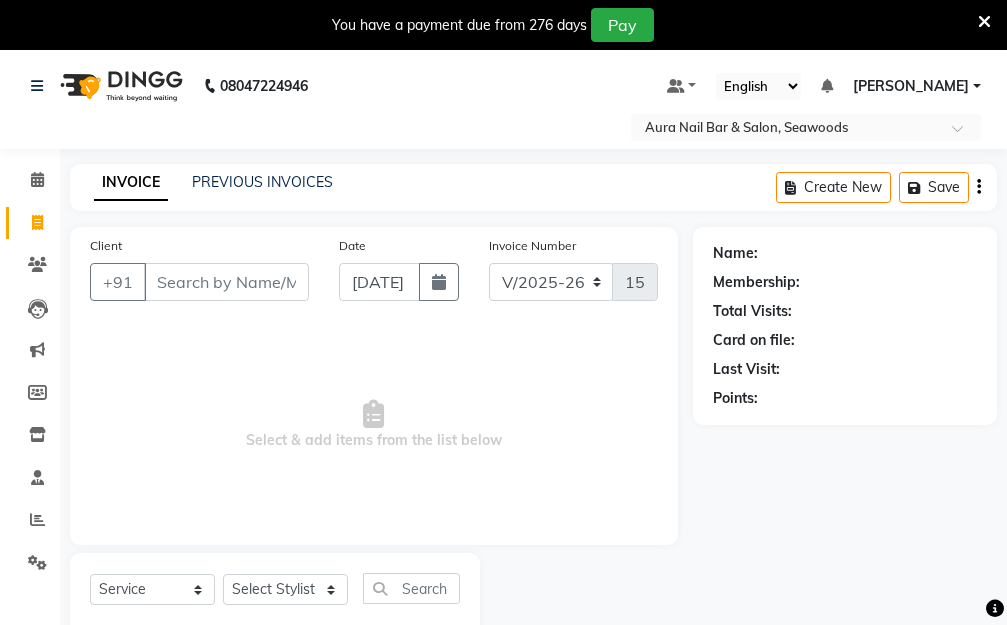 click on "Client" at bounding box center [226, 282] 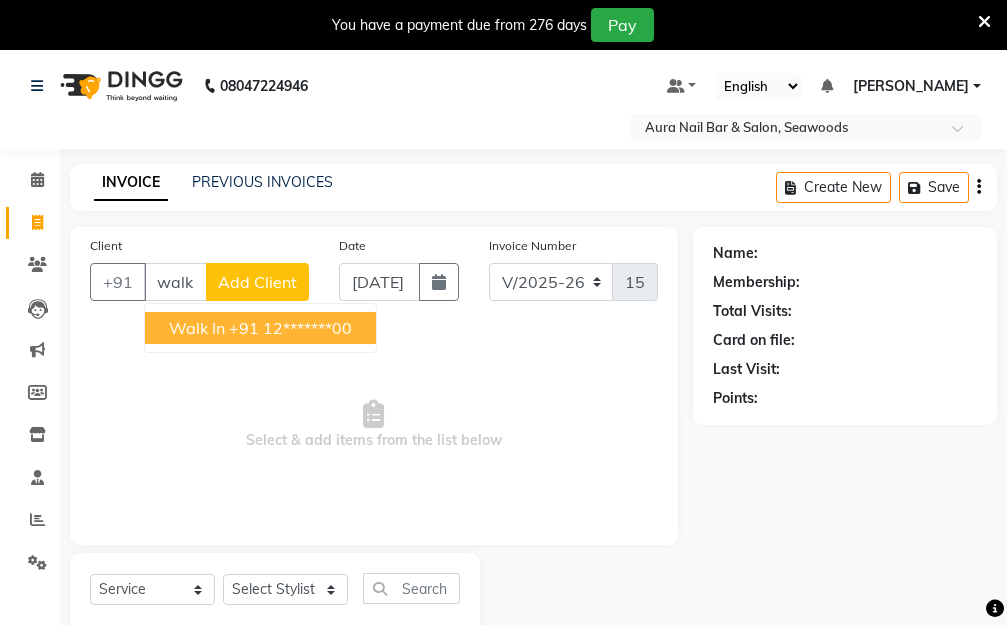click on "+91  12*******00" at bounding box center (290, 328) 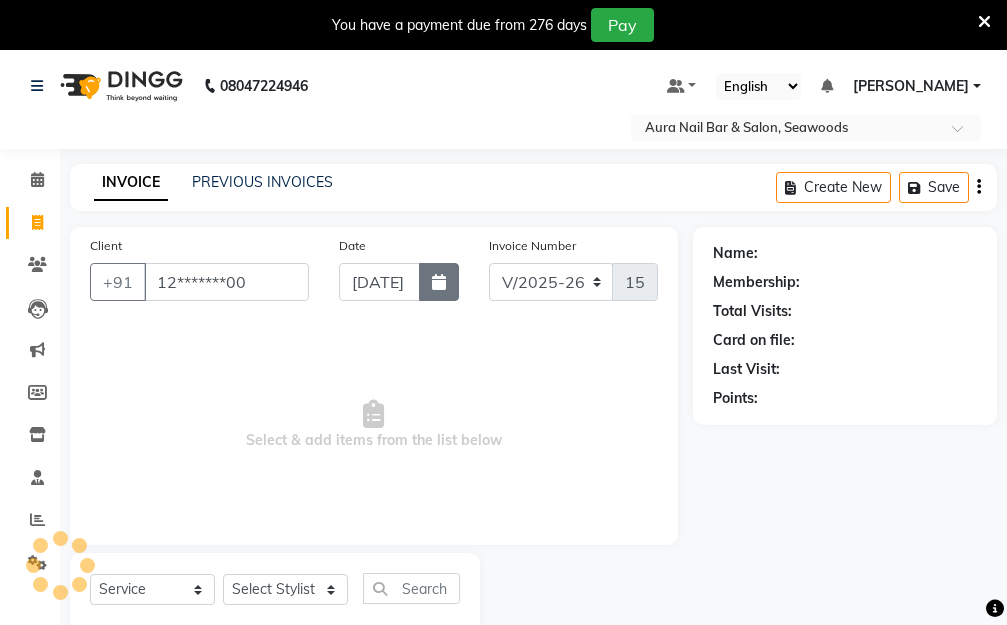 type on "12*******00" 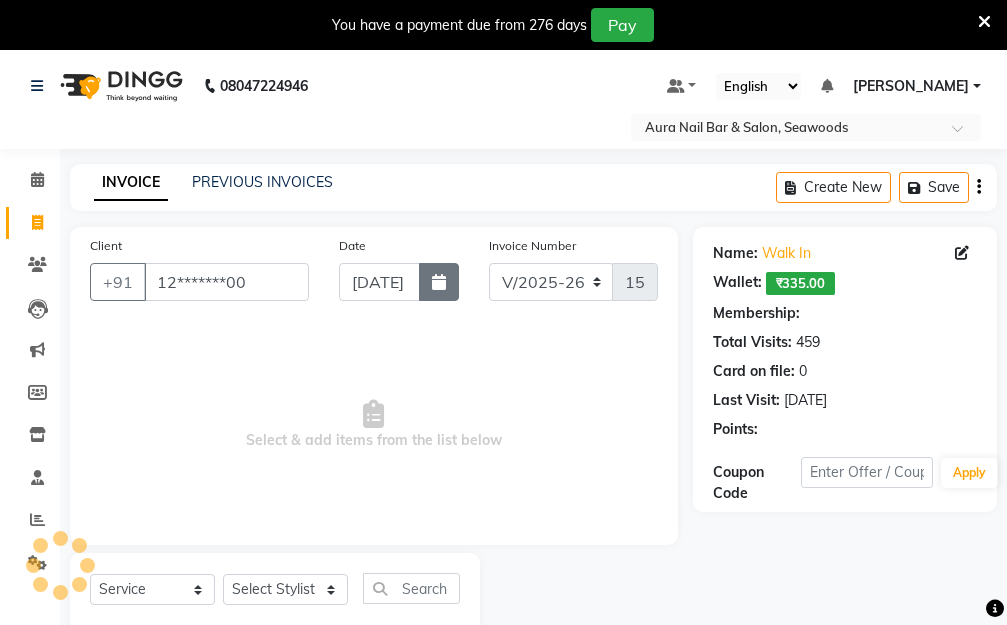 select on "1: Object" 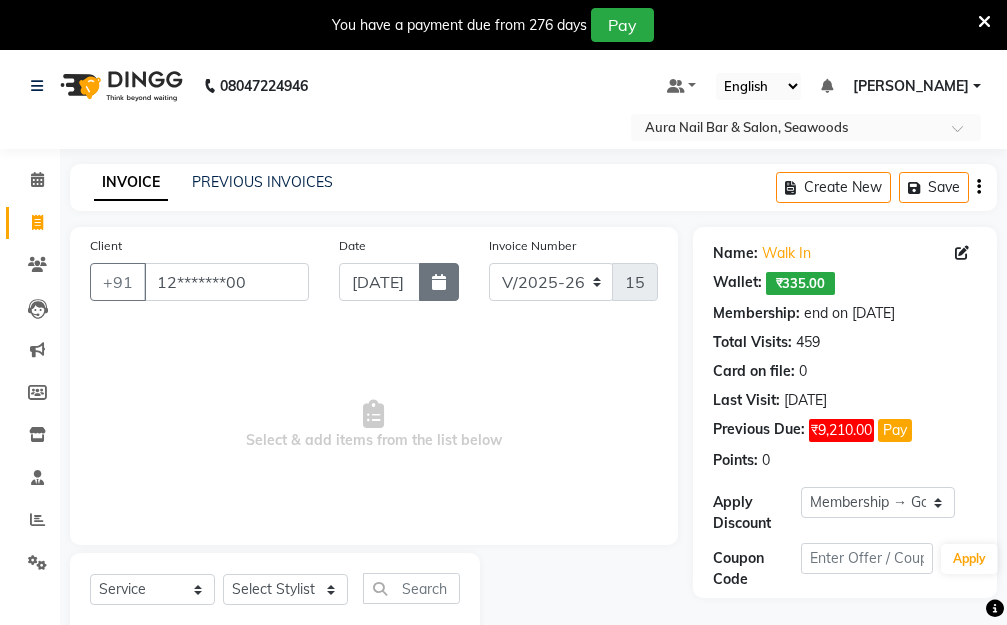 click 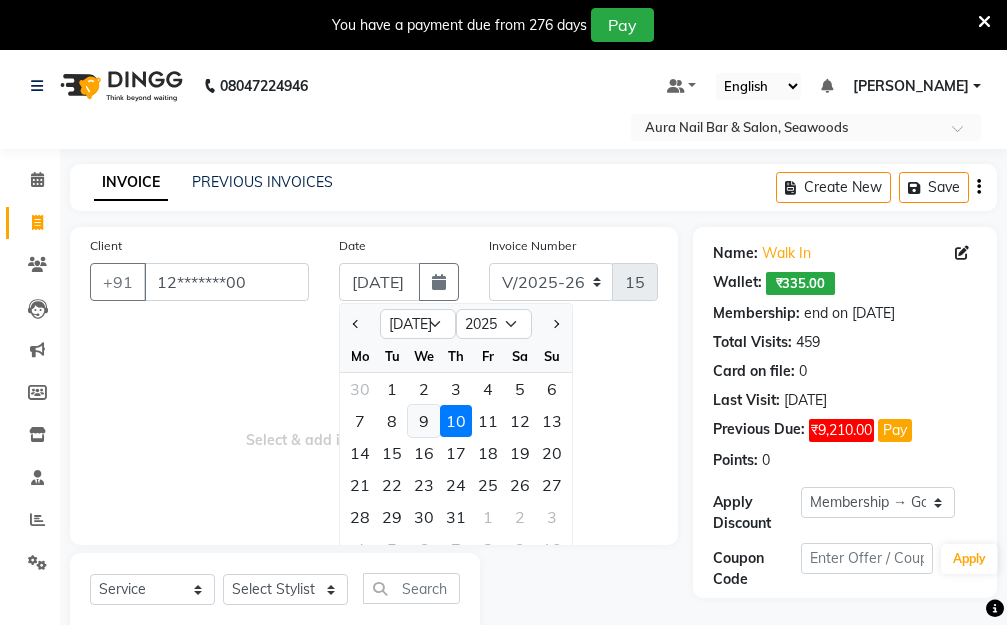 click on "9" 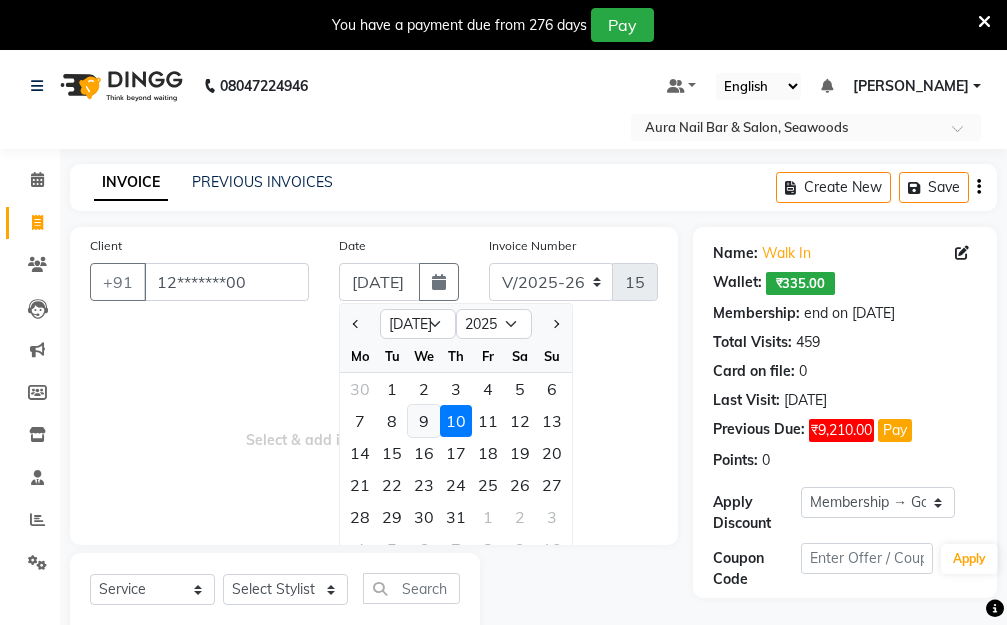 type on "[DATE]" 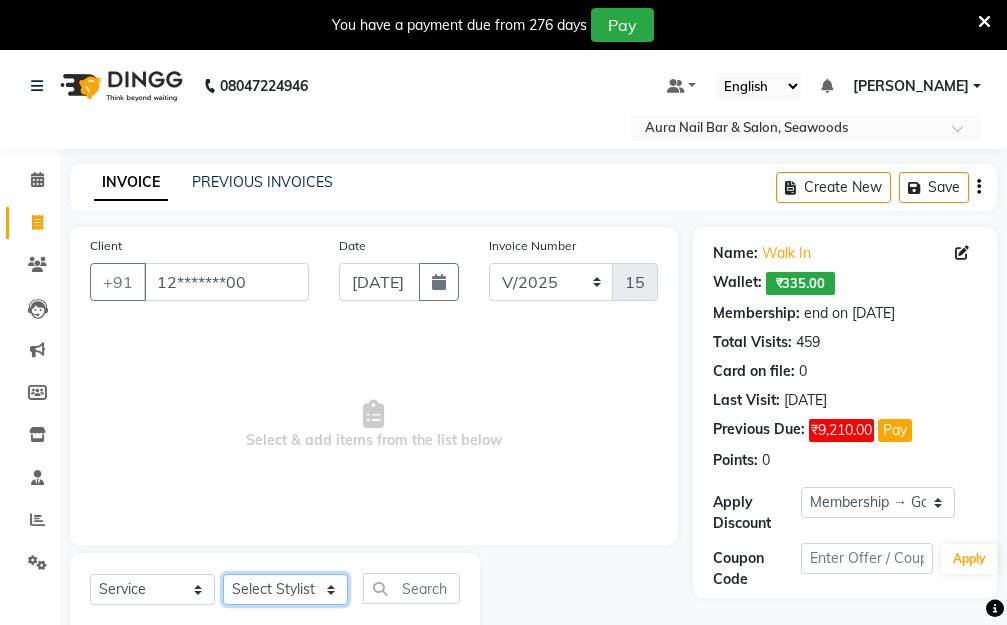 click on "Select Stylist Aarti [PERSON_NAME]  Manager Pallavi  pooja Priya" 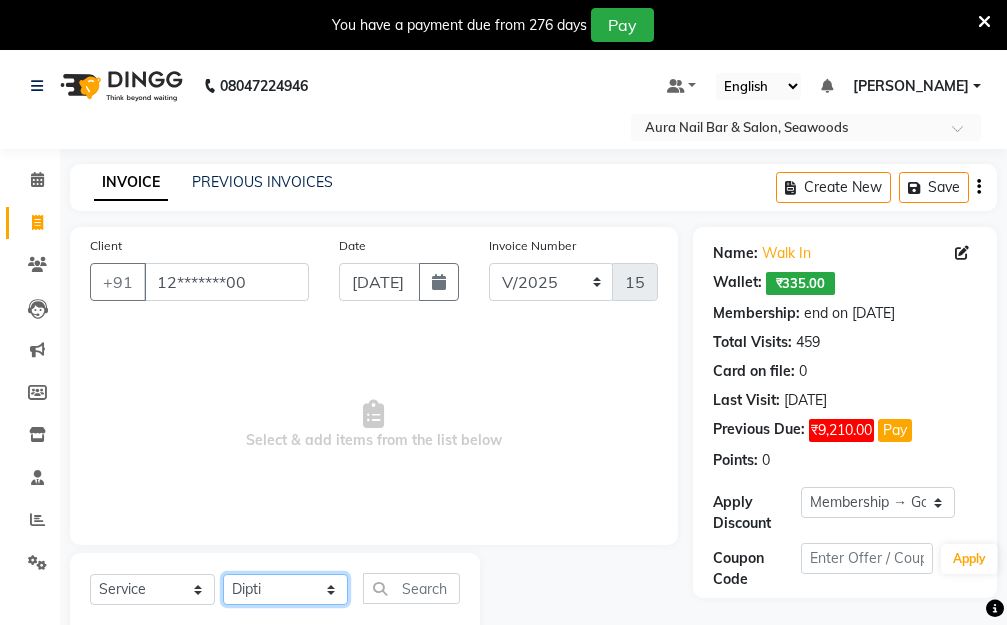 click on "Select Stylist Aarti [PERSON_NAME]  Manager Pallavi  pooja Priya" 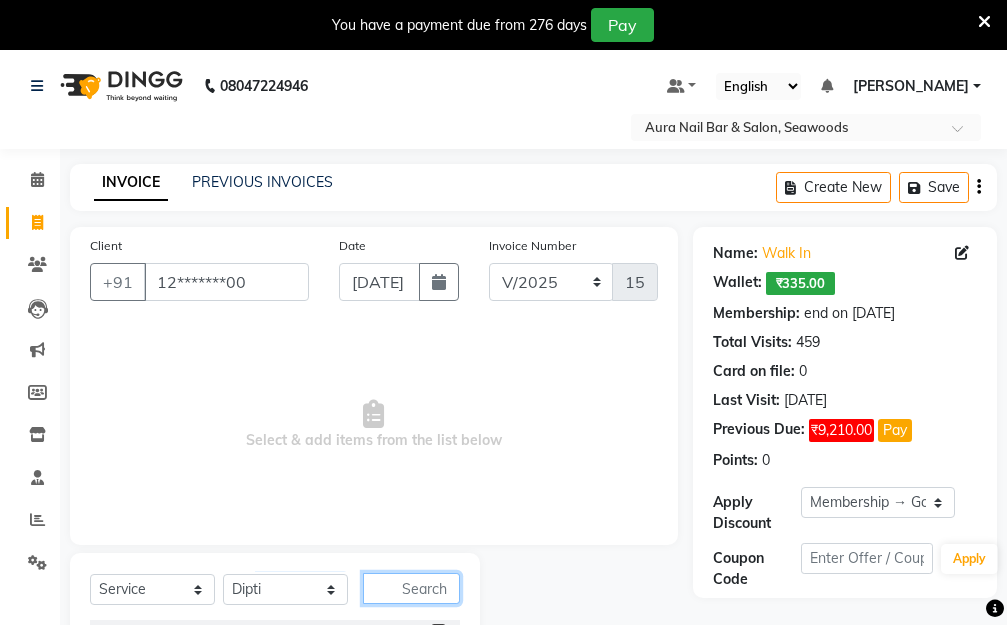 click 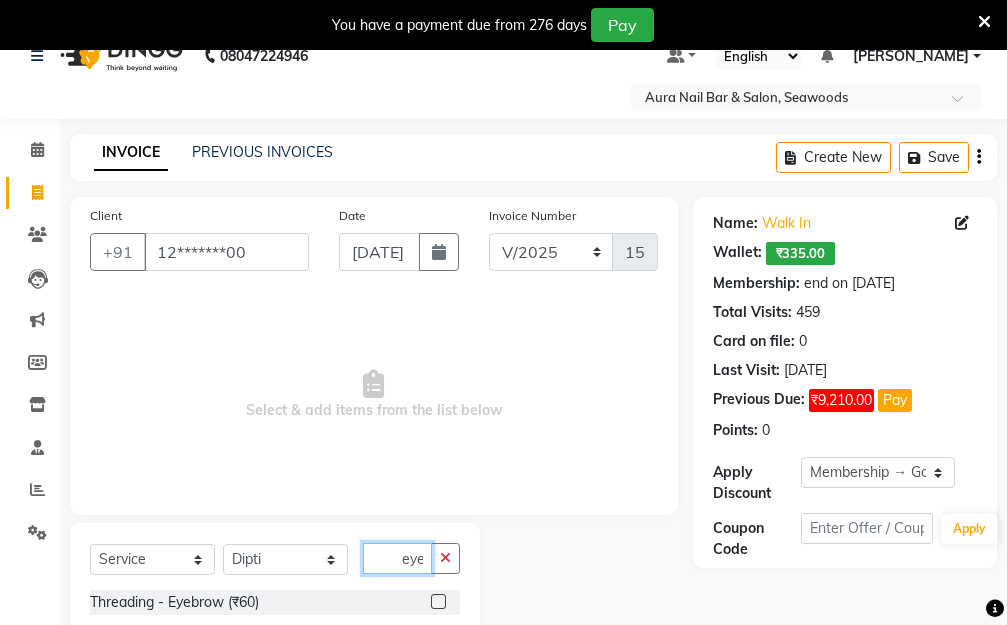 scroll, scrollTop: 82, scrollLeft: 0, axis: vertical 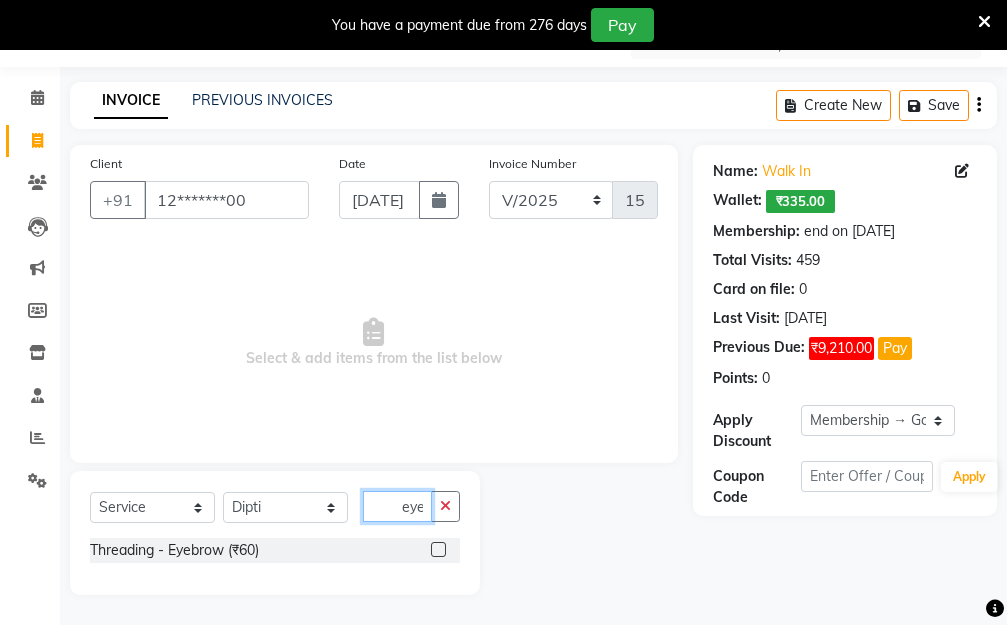 type on "eye" 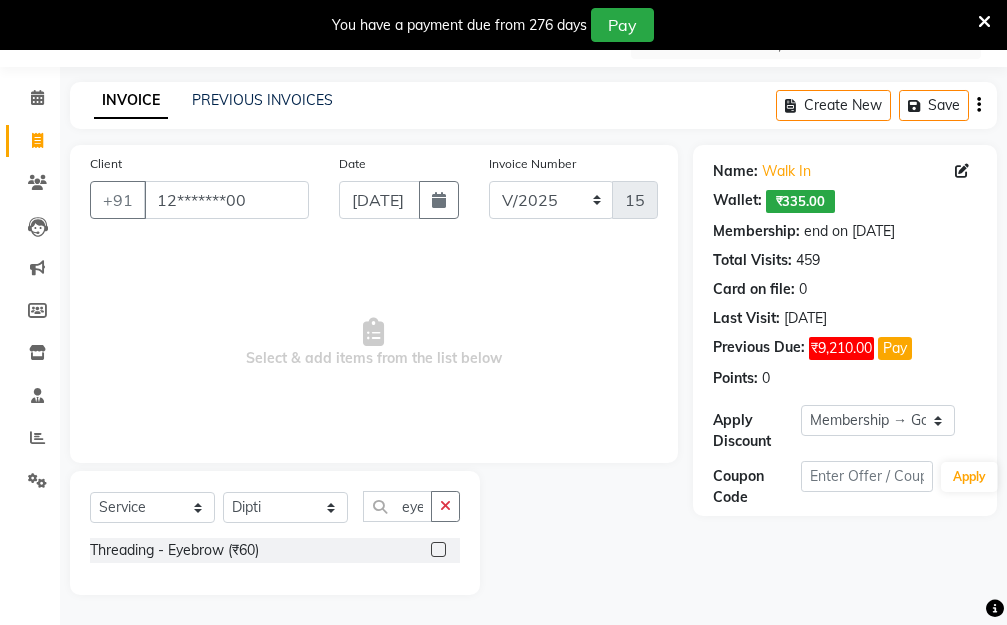 click 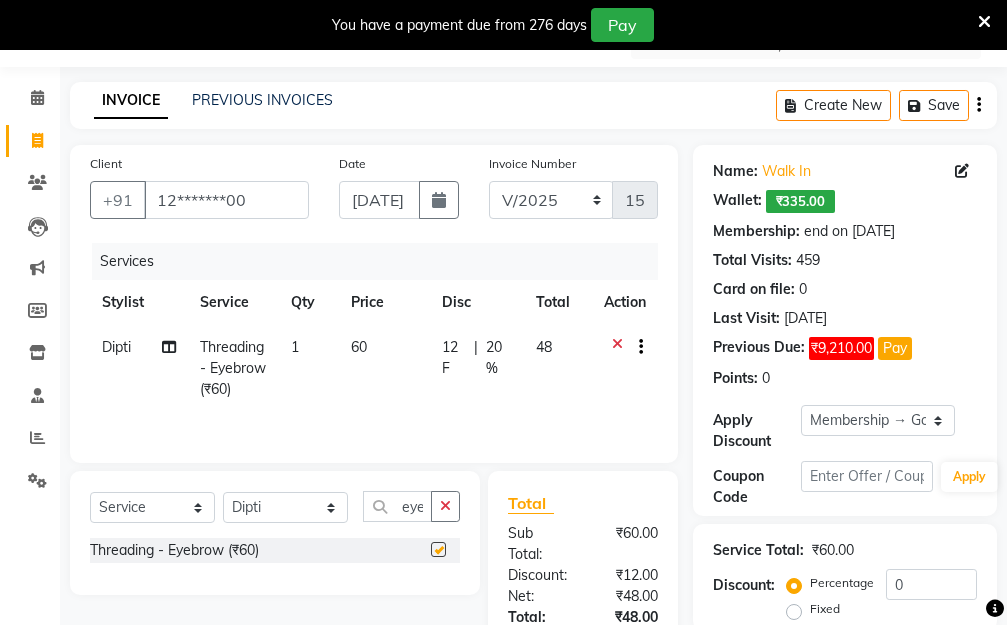 checkbox on "false" 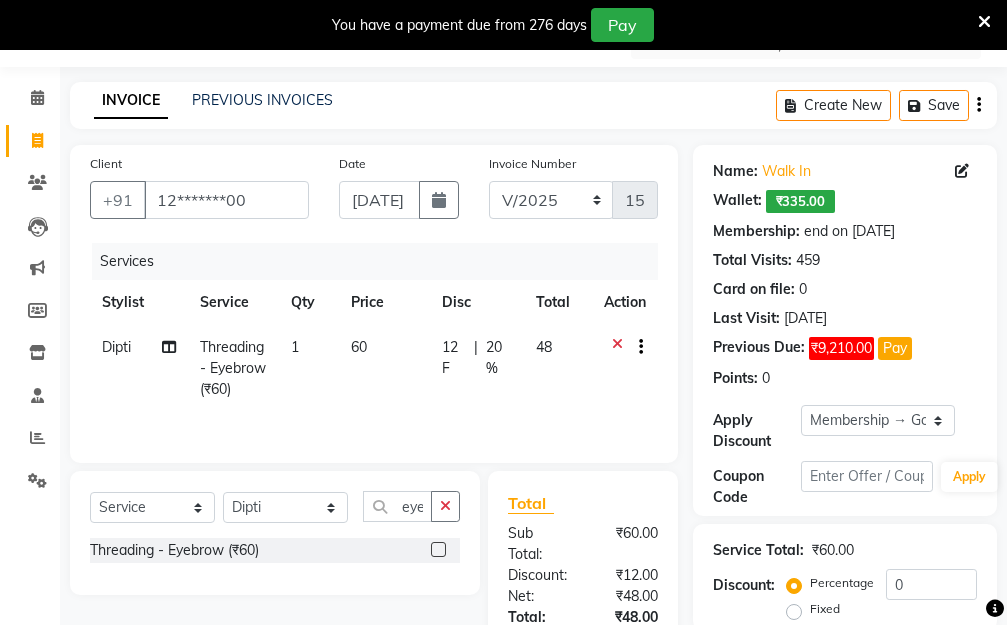 click on "12 F | 20 %" 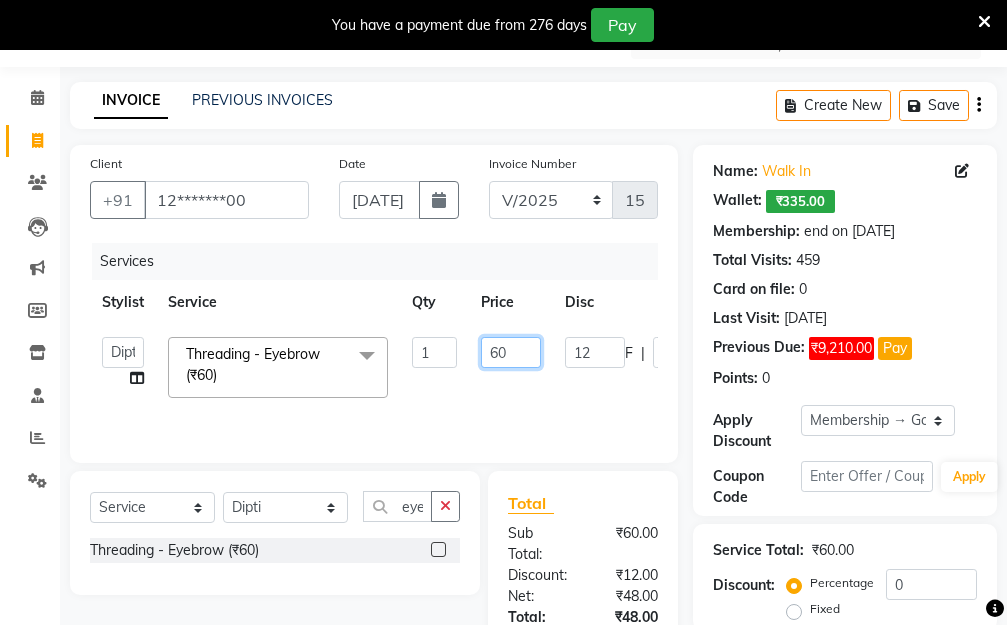 drag, startPoint x: 525, startPoint y: 353, endPoint x: 436, endPoint y: 339, distance: 90.0944 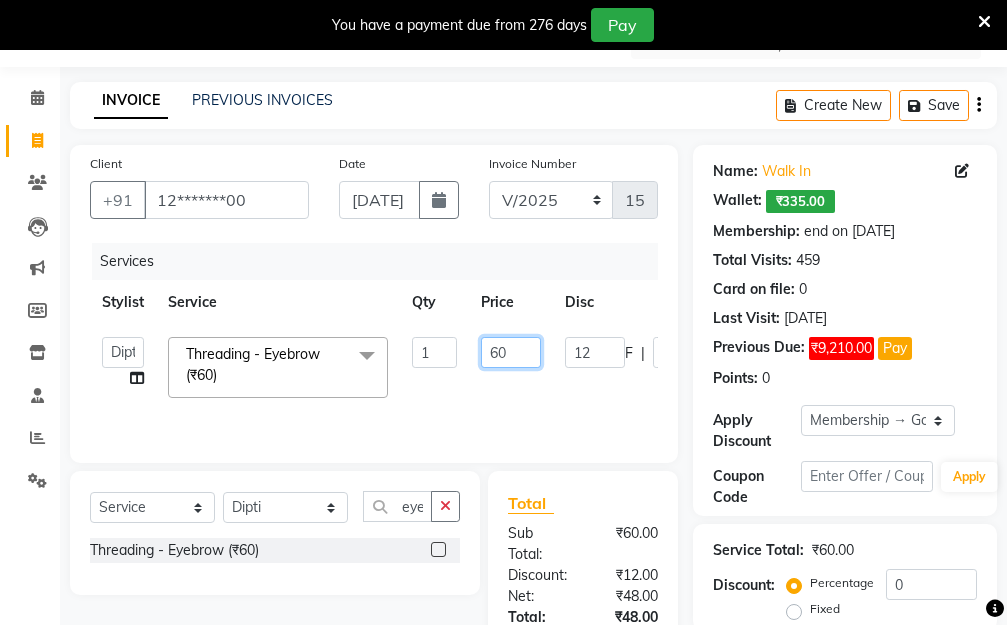click on "Aarti   [PERSON_NAME]    Manager   Pallavi    pooja   Priya   Threading - Eyebrow (₹60)  x Hair Essentials - Hair Cut (Advance) (₹500) Hair Essentials - Kids Haircut (Below 8 Yrs) (₹250) Hair Essentials -Hair Wash Up To Shoulder (₹300) Hair Essentials - Hair Cut  (₹350) HAIR WASH UP TO WASTE (₹700) DANDRUFF TERATMENT (₹1500) Shampoo & Conditioning + Blast Dry - Upto Shoulder (₹350) Shampoo & Conditioning + Blast Dry - Below Shoulder (₹550) Shampoo & Conditioning + Blast Dry - Upto Waist (₹750) Shampoo & Conditioning + Blast Dry - Add: Charge For Morocon/Riviver/ Keratin (₹600) Blow Dry/Outcurl/Straight - Upto Shoulder (₹449) Blow Dry/Outcurl/Straight - Below Shoulder (₹650) Blow Dry/Outcurl/Straight - Upto Waist (₹850) Ironing - Upto Shoulder (₹650) Ironing - Below Shoulder (₹850) Ironing - Upto Waist (₹1000) Ironing - Add Charge For Thick Hair (₹300) Tongs - Upto Shoulder (₹800) Tongs - Below Shoulder (₹960) Tongs - Upto Waist (₹1500) Hair Spa - Upto Shoulder (₹1800) 1 F" 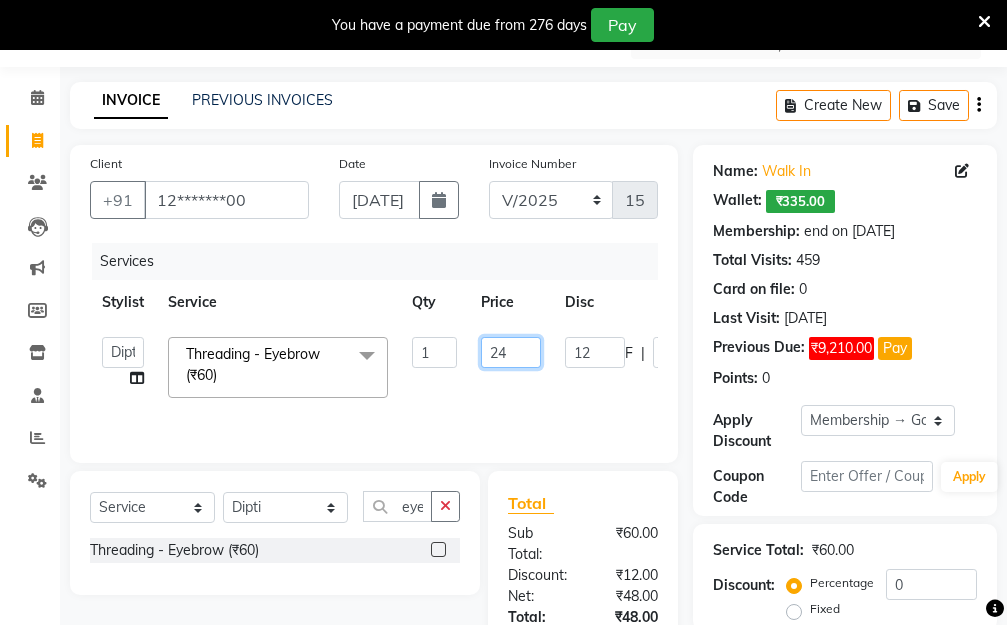 type on "240" 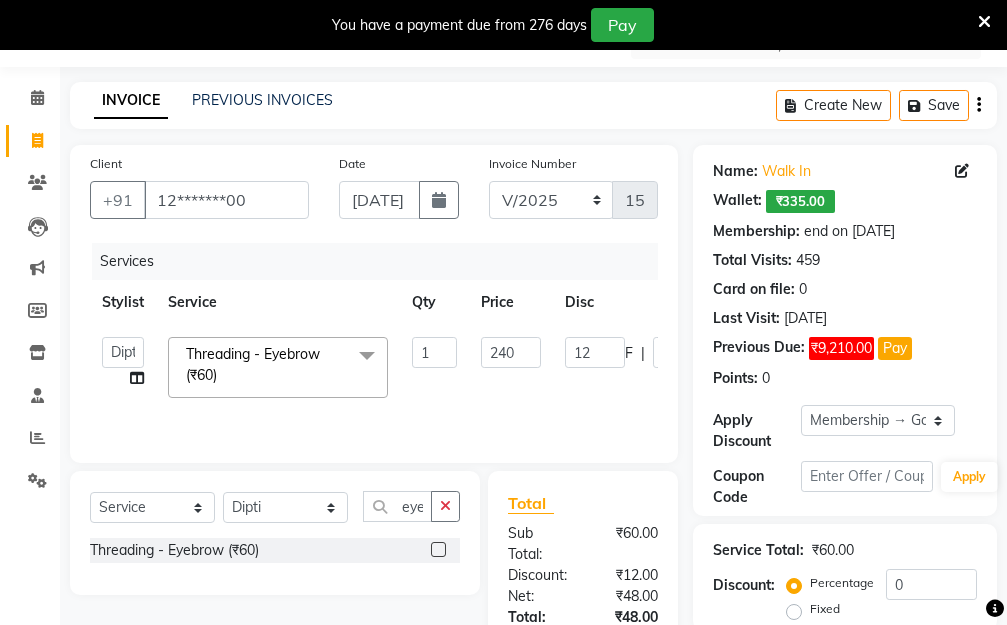 click on "Aarti   [PERSON_NAME]    Manager   Pallavi    pooja   Priya   Threading - Eyebrow (₹60)  x Hair Essentials - Hair Cut (Advance) (₹500) Hair Essentials - Kids Haircut (Below 8 Yrs) (₹250) Hair Essentials -Hair Wash Up To Shoulder (₹300) Hair Essentials - Hair Cut  (₹350) HAIR WASH UP TO WASTE (₹700) DANDRUFF TERATMENT (₹1500) Shampoo & Conditioning + Blast Dry - Upto Shoulder (₹350) Shampoo & Conditioning + Blast Dry - Below Shoulder (₹550) Shampoo & Conditioning + Blast Dry - Upto Waist (₹750) Shampoo & Conditioning + Blast Dry - Add: Charge For Morocon/Riviver/ Keratin (₹600) Blow Dry/Outcurl/Straight - Upto Shoulder (₹449) Blow Dry/Outcurl/Straight - Below Shoulder (₹650) Blow Dry/Outcurl/Straight - Upto Waist (₹850) Ironing - Upto Shoulder (₹650) Ironing - Below Shoulder (₹850) Ironing - Upto Waist (₹1000) Ironing - Add Charge For Thick Hair (₹300) Tongs - Upto Shoulder (₹800) Tongs - Below Shoulder (₹960) Tongs - Upto Waist (₹1500) Hair Spa - Upto Shoulder (₹1800) 1 F" 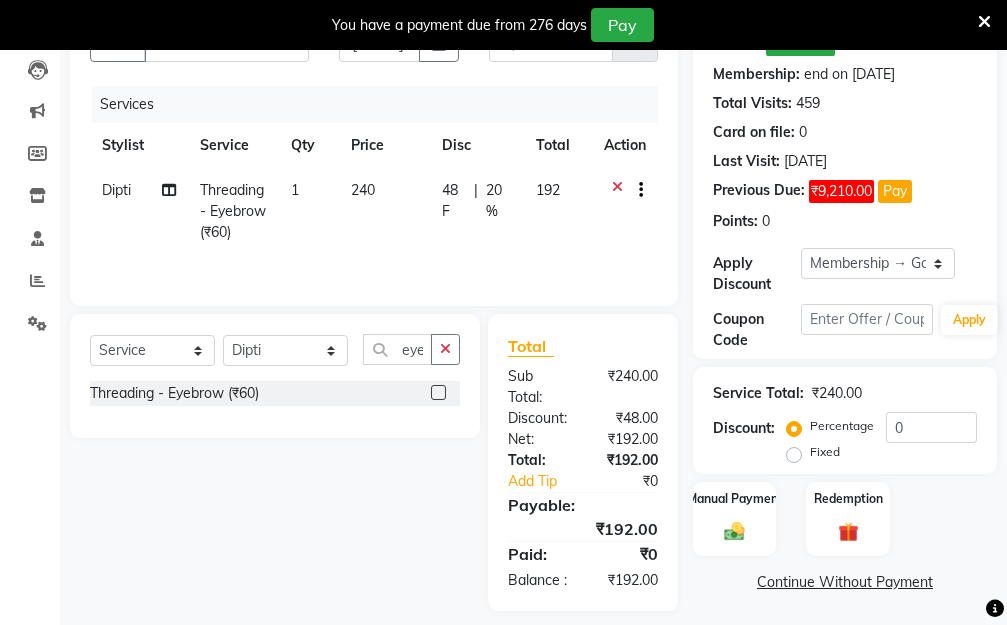 scroll, scrollTop: 278, scrollLeft: 0, axis: vertical 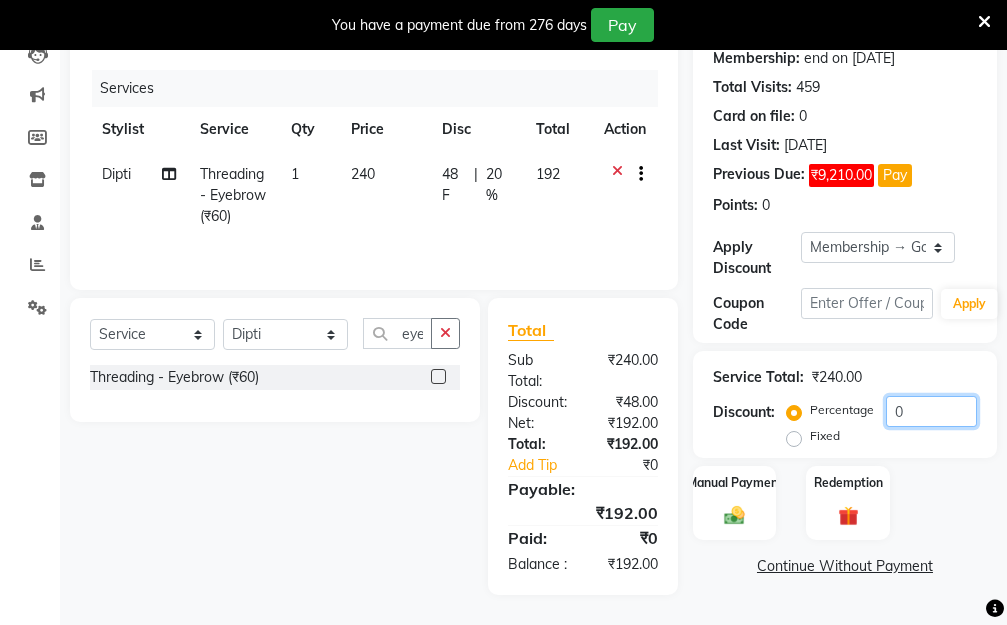 click on "0" 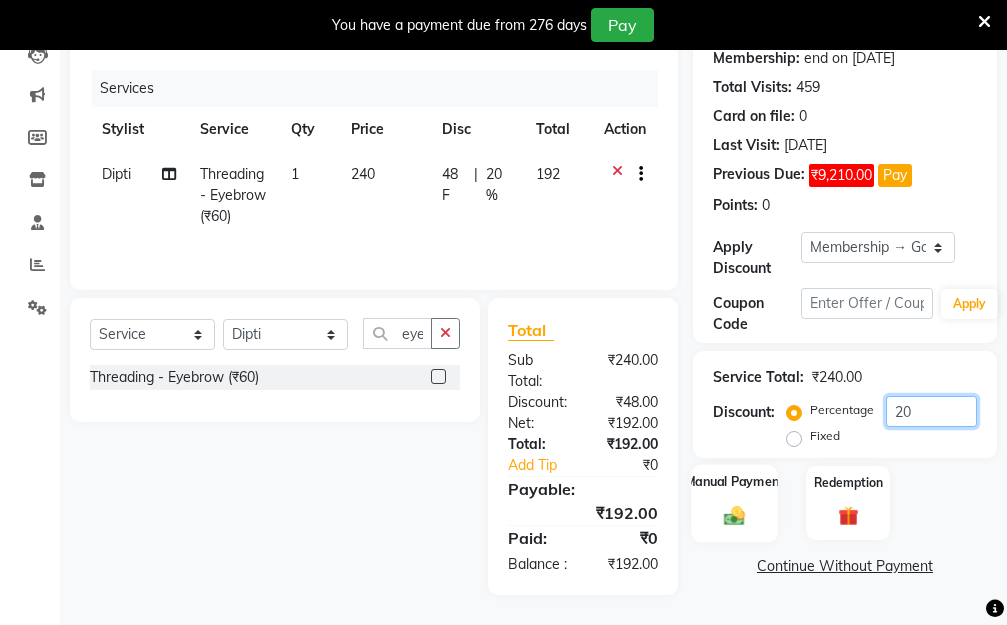 type on "20" 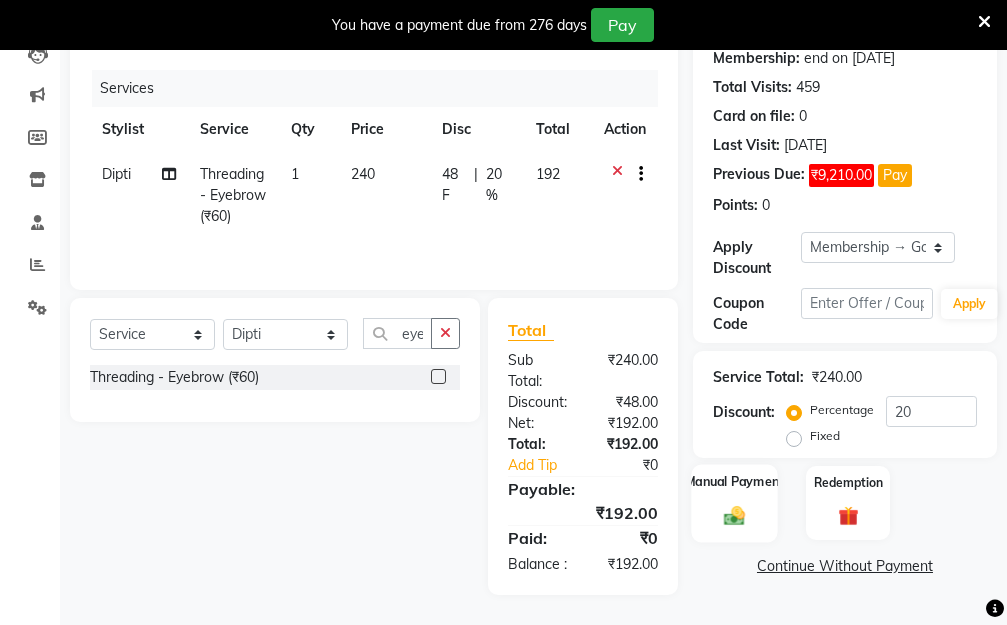 click on "Manual Payment" 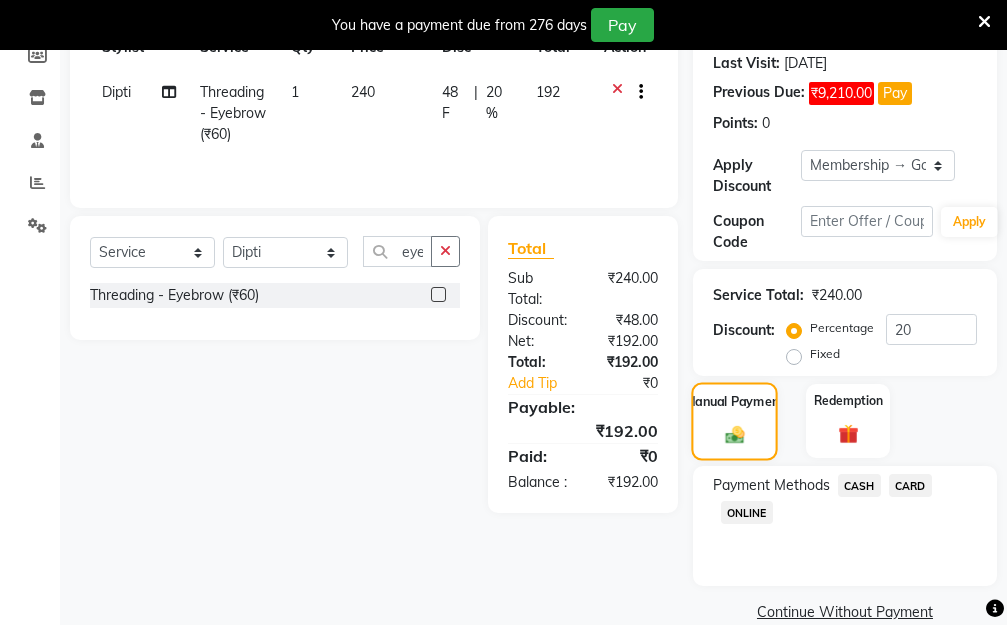 scroll, scrollTop: 369, scrollLeft: 0, axis: vertical 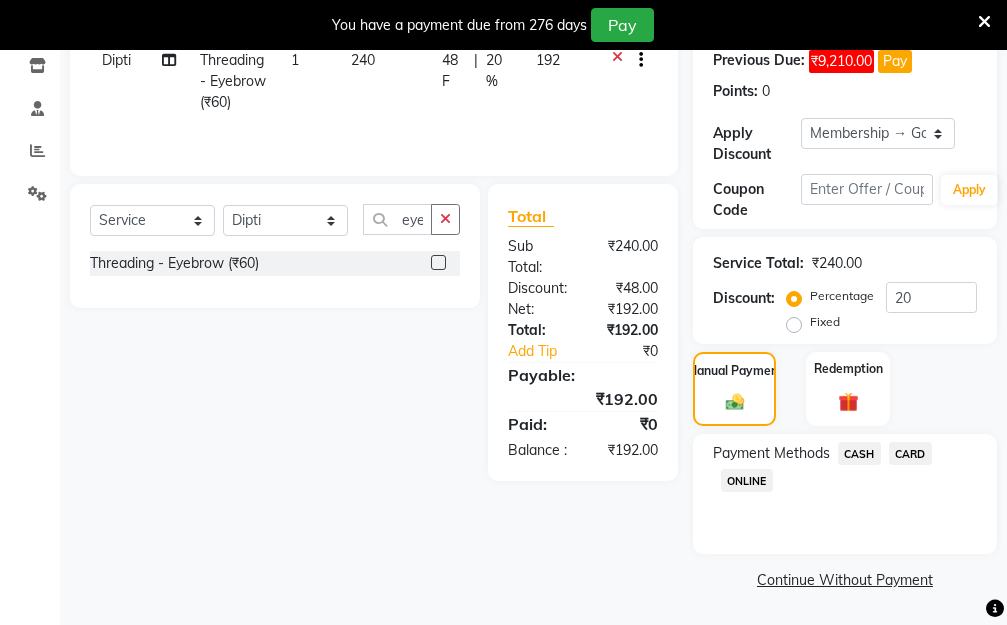 click on "CASH" 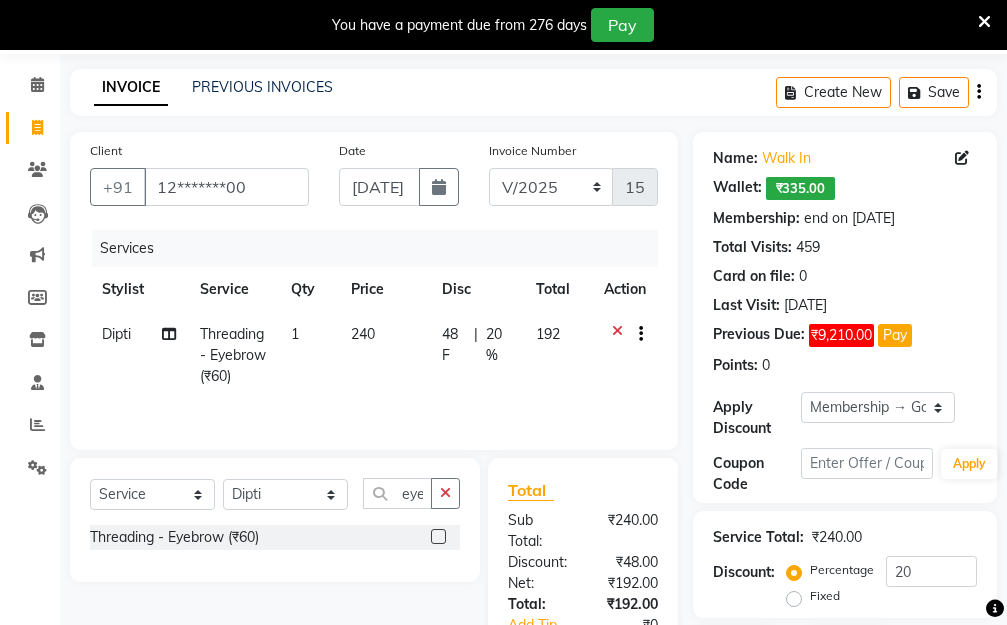 scroll, scrollTop: 200, scrollLeft: 0, axis: vertical 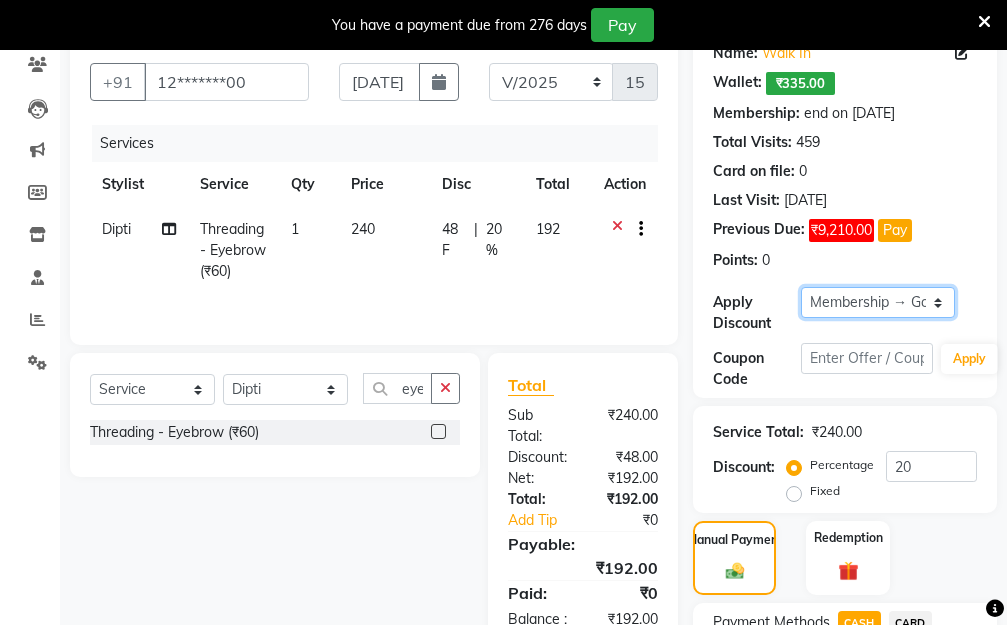 click on "Select Membership → Golden Membership Membership → Golden Membership Membership → Golden Membership Membership → Golden Membership Membership → Golden Membership Membership → Golden Membership Membership → Golden Membership Membership → Golden Membership Membership → Golden Membership Membership → Golden Membership Membership → Golden Membership Membership → Golden Membership Membership → Golden Membership Membership → Golden Membership Membership → Golden Membership Membership → Golden Membership Membership → Golden Membership Membership → Golden Membership Membership → Golden Membership Membership → Golden Membership Membership → Golden Membership Membership → Golden Membership Membership → Golden Membership Membership → Golden Membership Membership → Golden Membership Membership → Golden Membership Membership → Golden Membership Membership → Golden Membership Membership → Golden Membership Membership → Golden Membership" 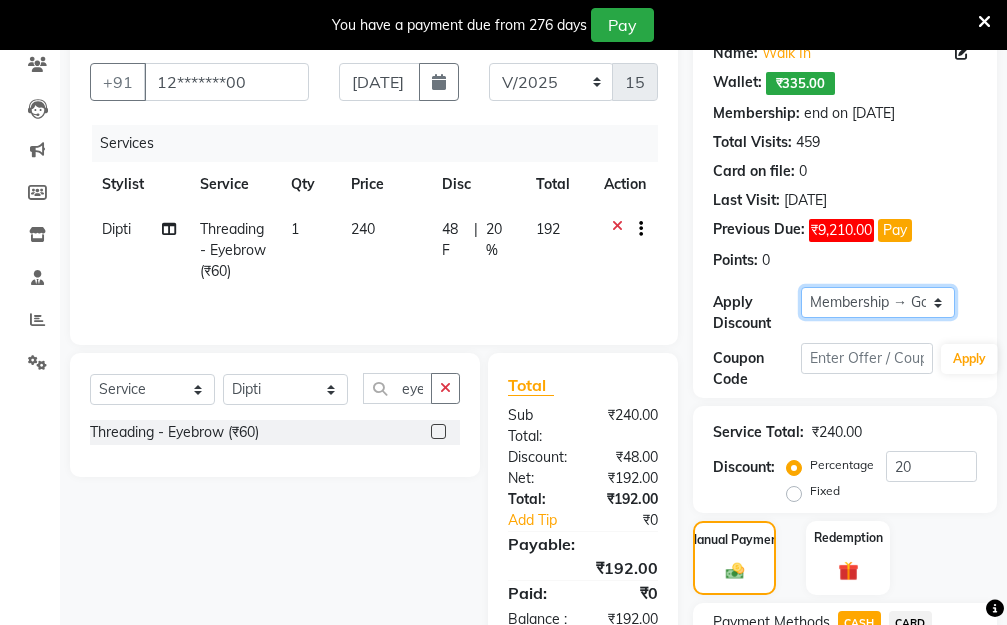 select on "0:" 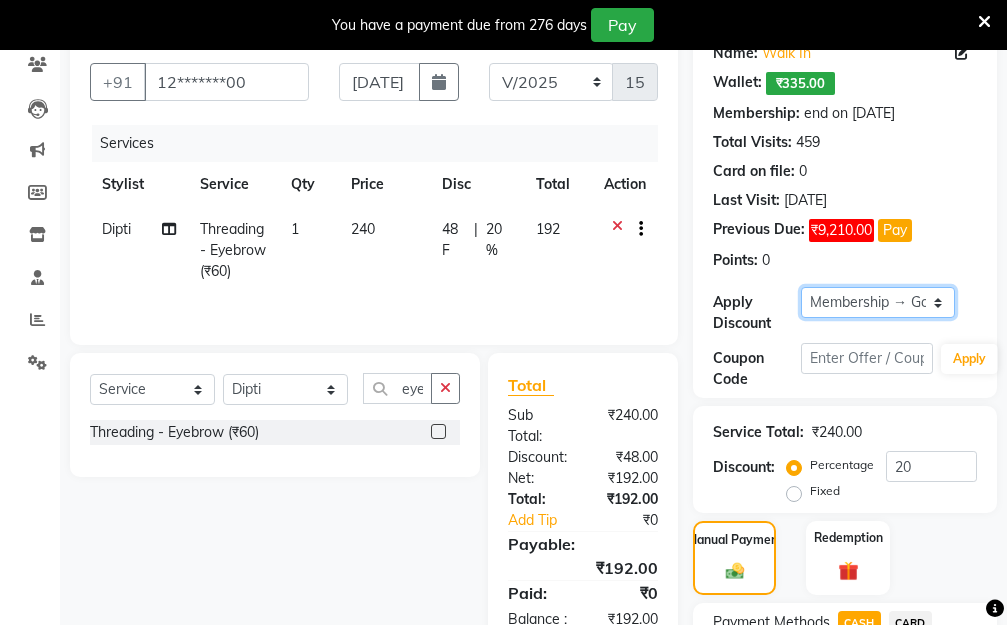 click on "Select Membership → Golden Membership Membership → Golden Membership Membership → Golden Membership Membership → Golden Membership Membership → Golden Membership Membership → Golden Membership Membership → Golden Membership Membership → Golden Membership Membership → Golden Membership Membership → Golden Membership Membership → Golden Membership Membership → Golden Membership Membership → Golden Membership Membership → Golden Membership Membership → Golden Membership Membership → Golden Membership Membership → Golden Membership Membership → Golden Membership Membership → Golden Membership Membership → Golden Membership Membership → Golden Membership Membership → Golden Membership Membership → Golden Membership Membership → Golden Membership Membership → Golden Membership Membership → Golden Membership Membership → Golden Membership Membership → Golden Membership Membership → Golden Membership Membership → Golden Membership" 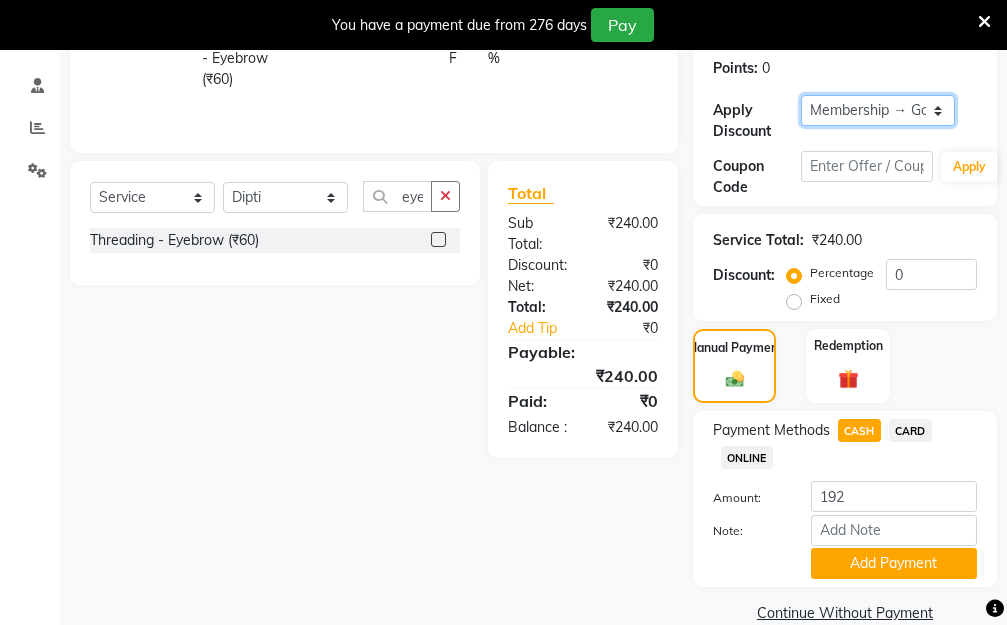 scroll, scrollTop: 425, scrollLeft: 0, axis: vertical 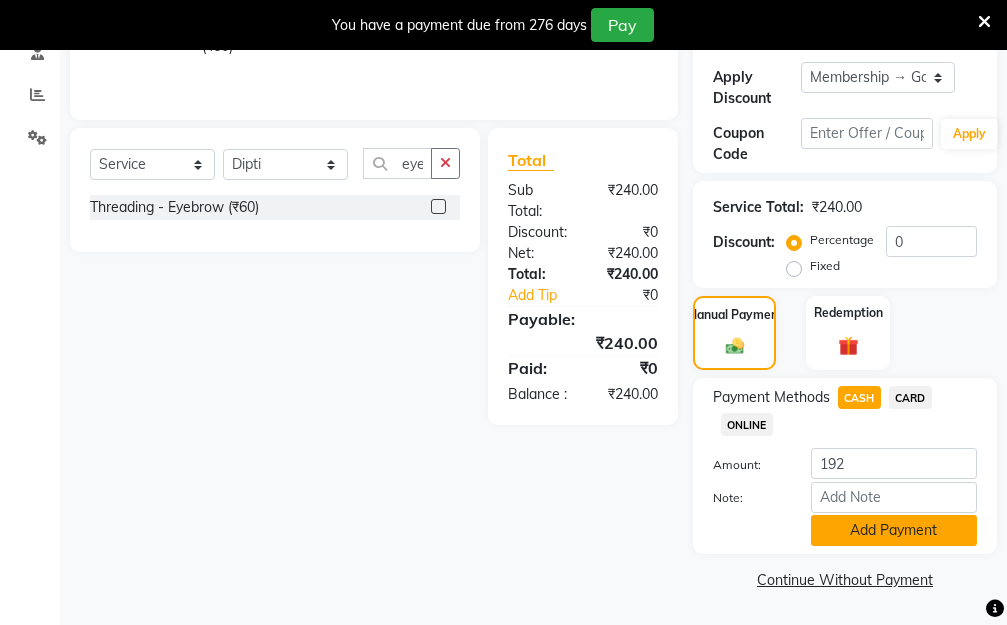 click on "Add Payment" 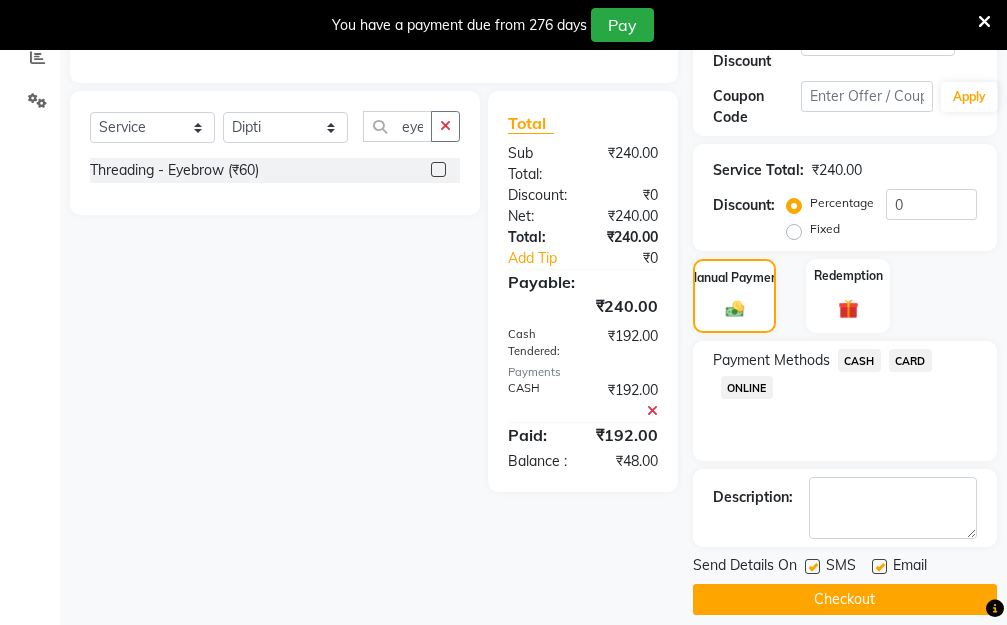 scroll, scrollTop: 482, scrollLeft: 0, axis: vertical 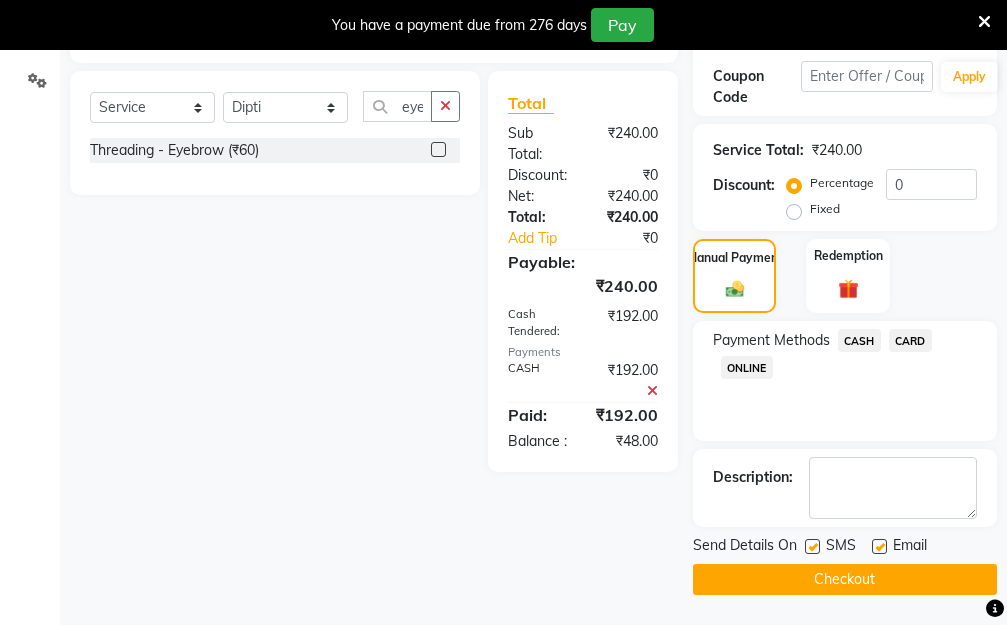 click 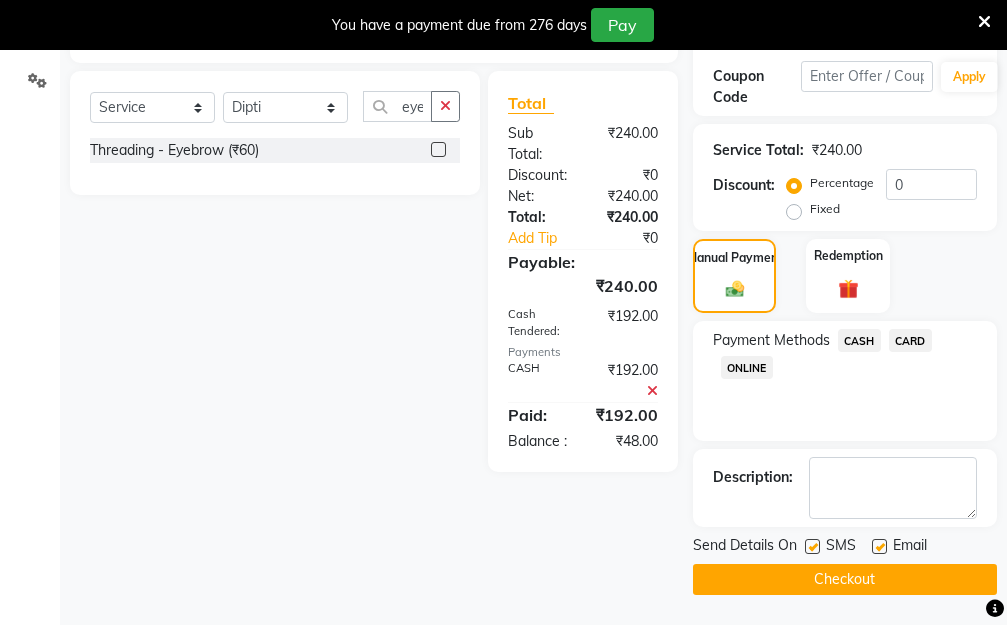 scroll, scrollTop: 369, scrollLeft: 0, axis: vertical 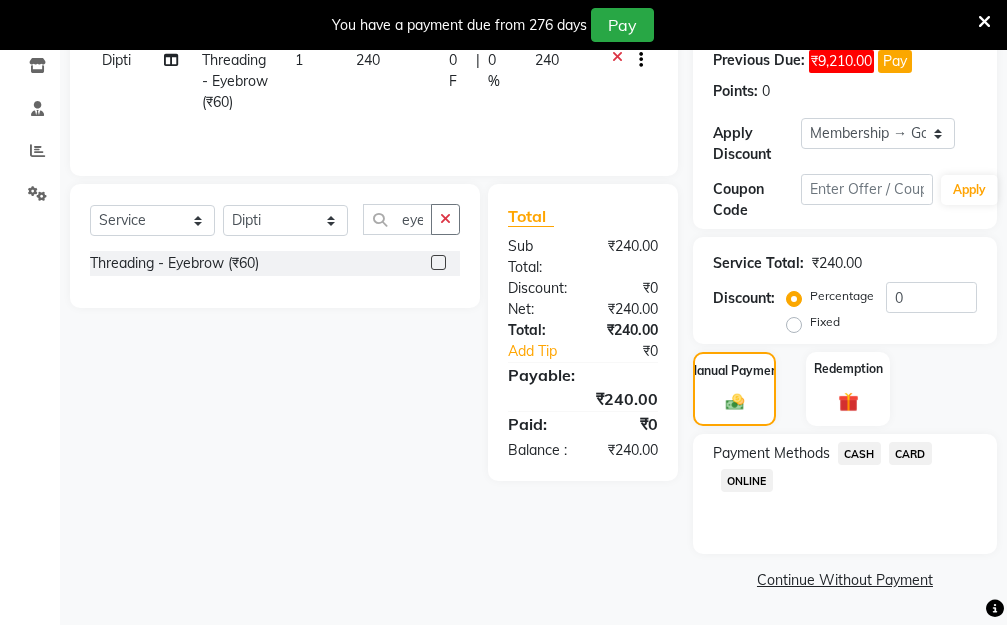 click on "CASH" 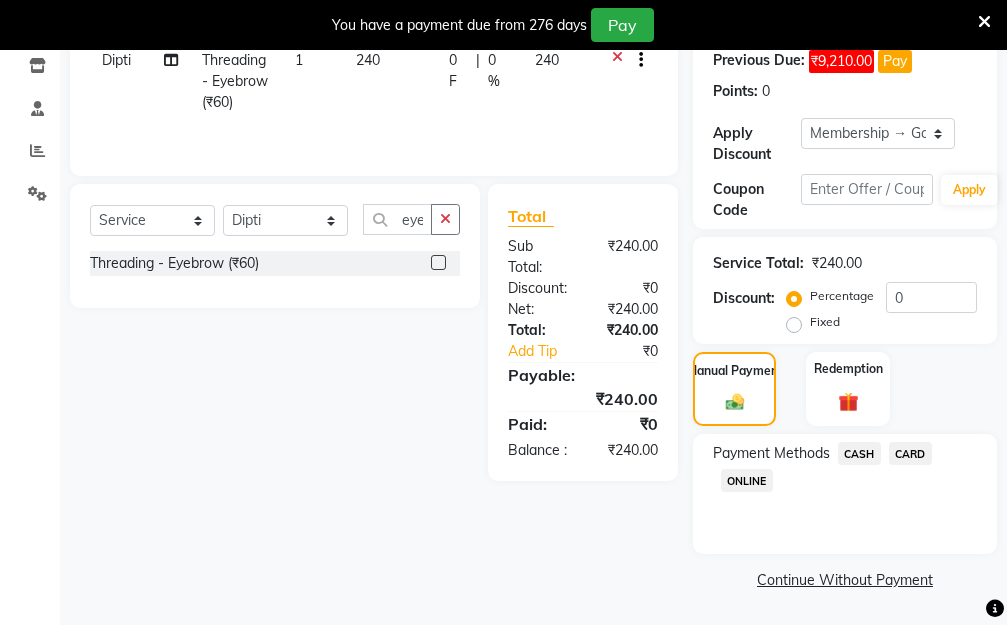 scroll, scrollTop: 425, scrollLeft: 0, axis: vertical 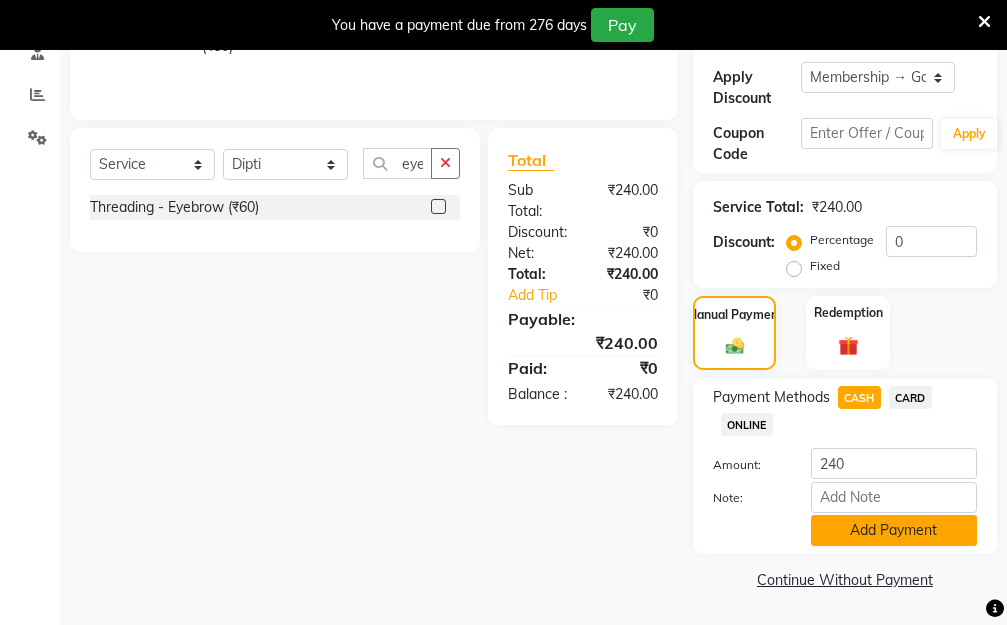 click on "Add Payment" 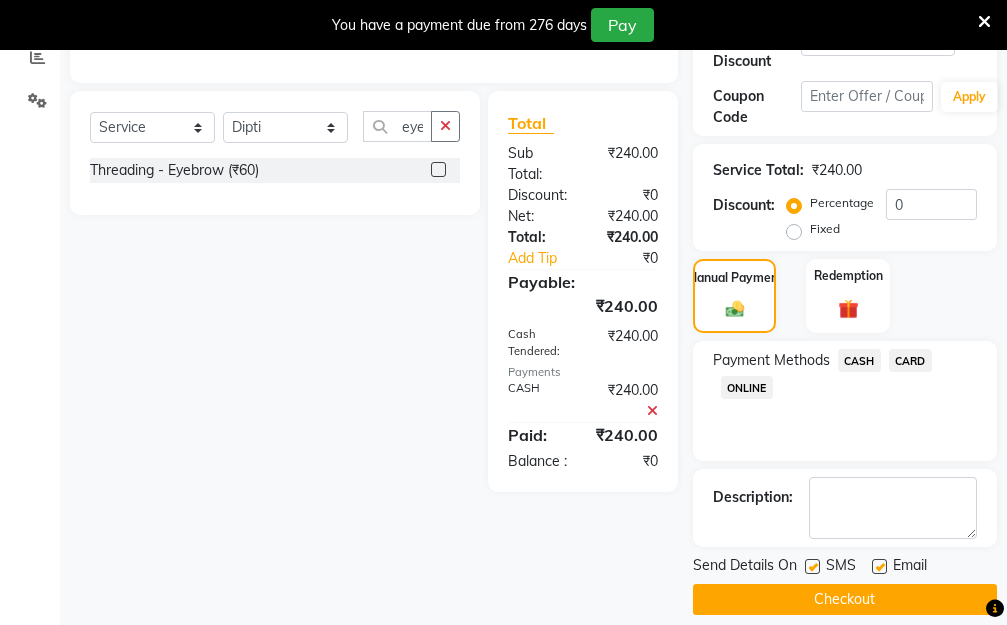 scroll, scrollTop: 482, scrollLeft: 0, axis: vertical 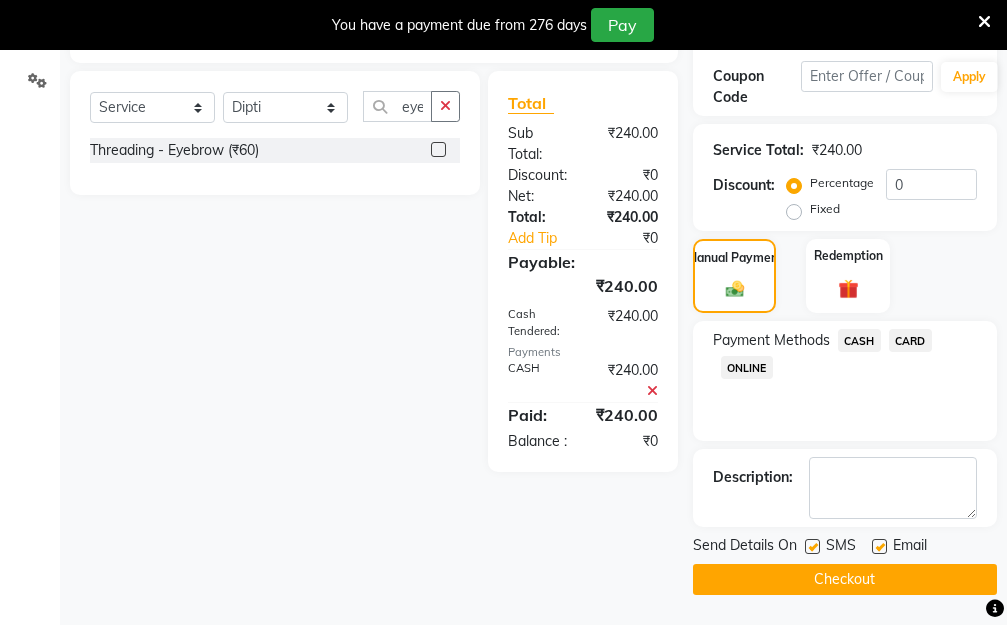 click on "Checkout" 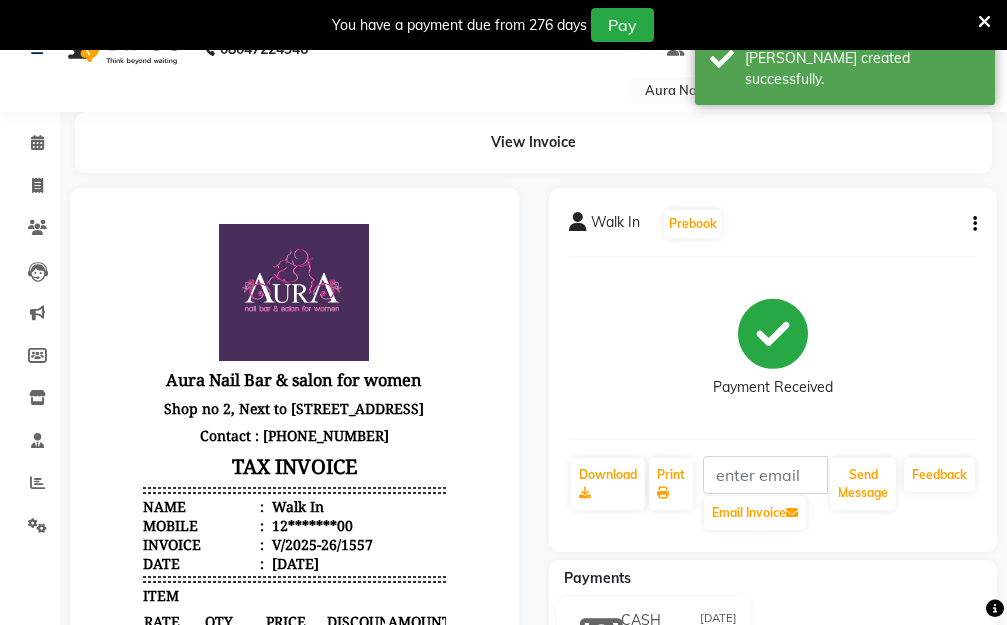 scroll, scrollTop: 0, scrollLeft: 0, axis: both 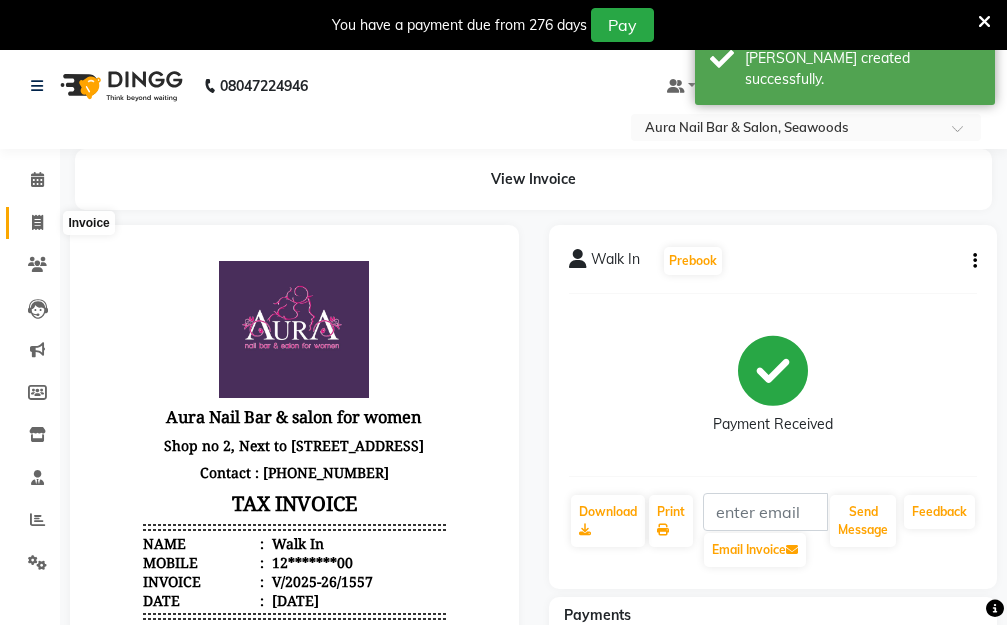 click 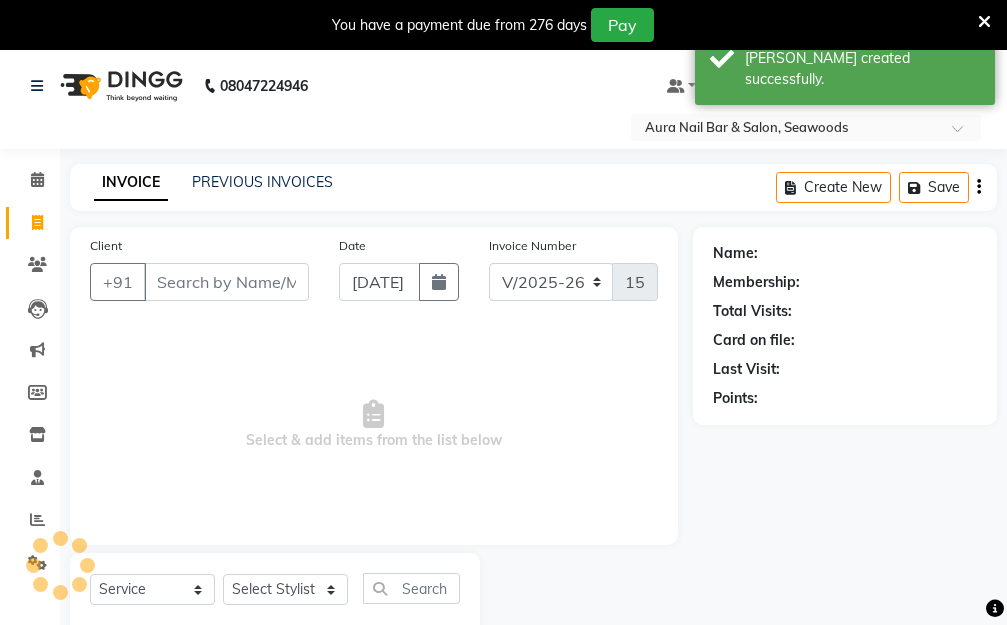 scroll, scrollTop: 0, scrollLeft: 0, axis: both 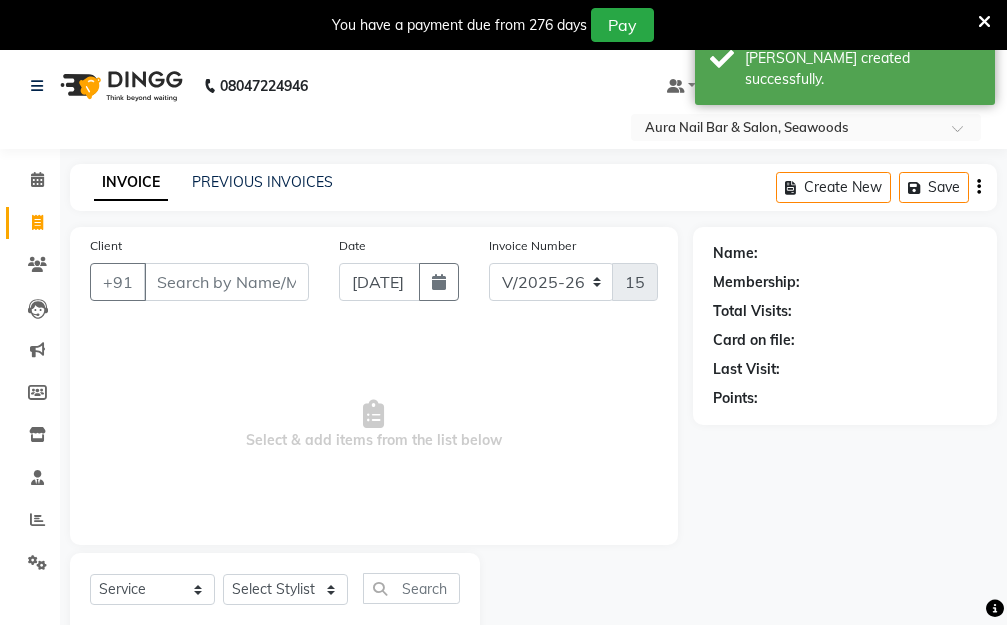 click on "Client" at bounding box center (226, 282) 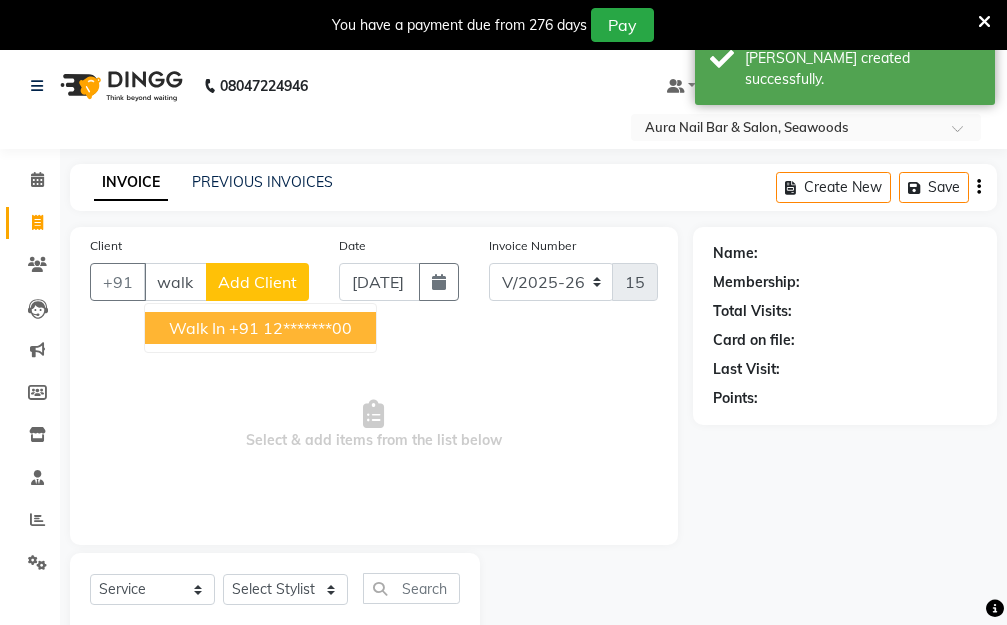 click on "Walk In" at bounding box center [197, 328] 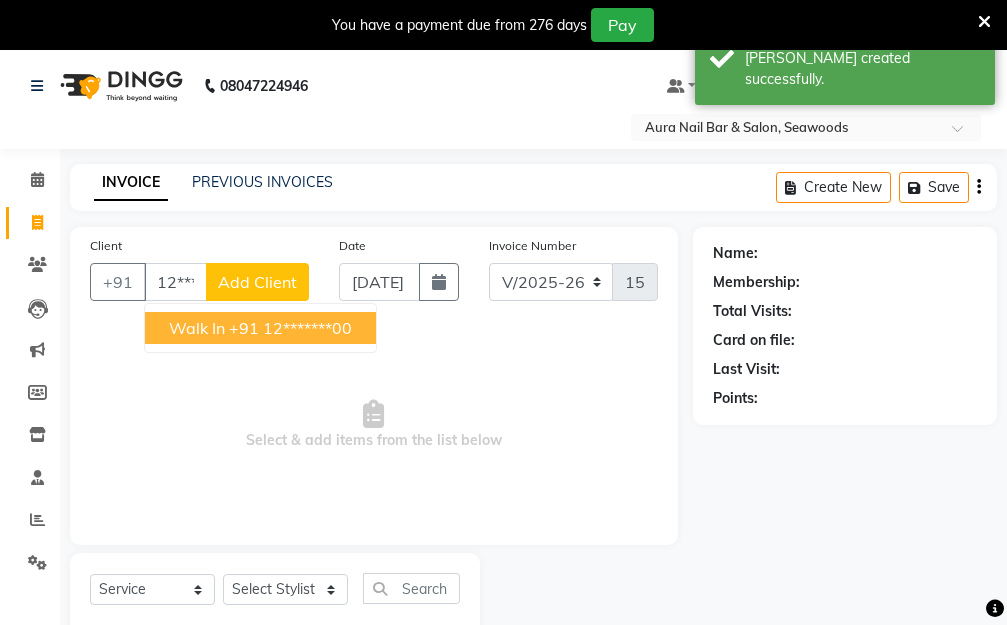 type on "12*******00" 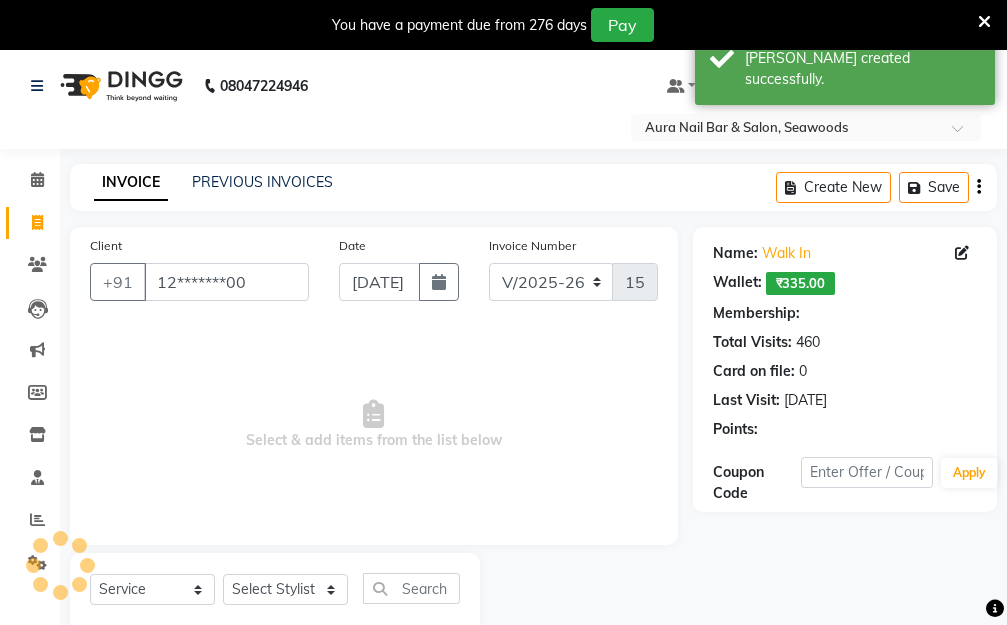 select on "1: Object" 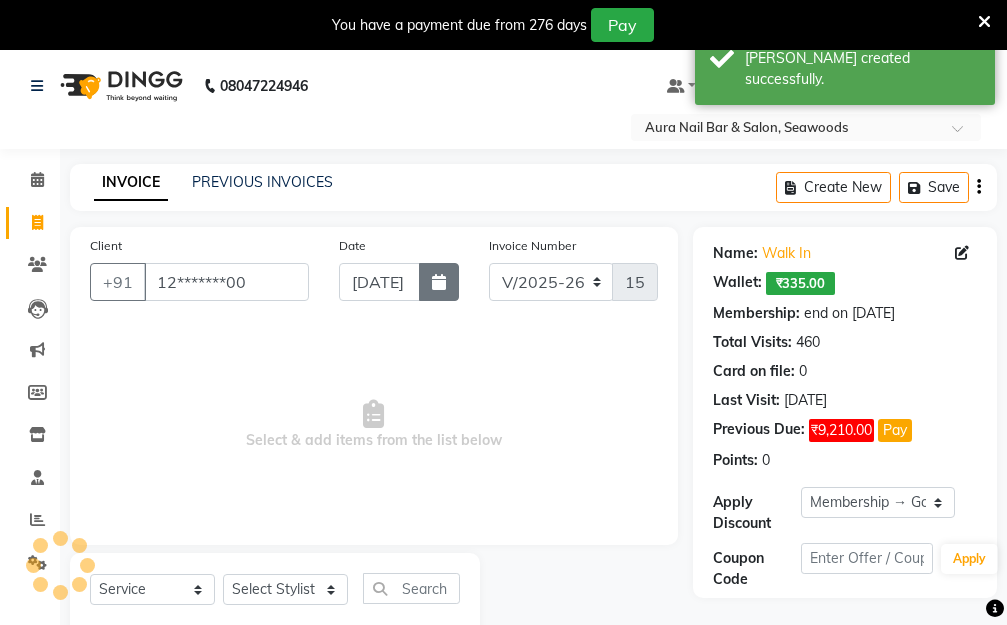click 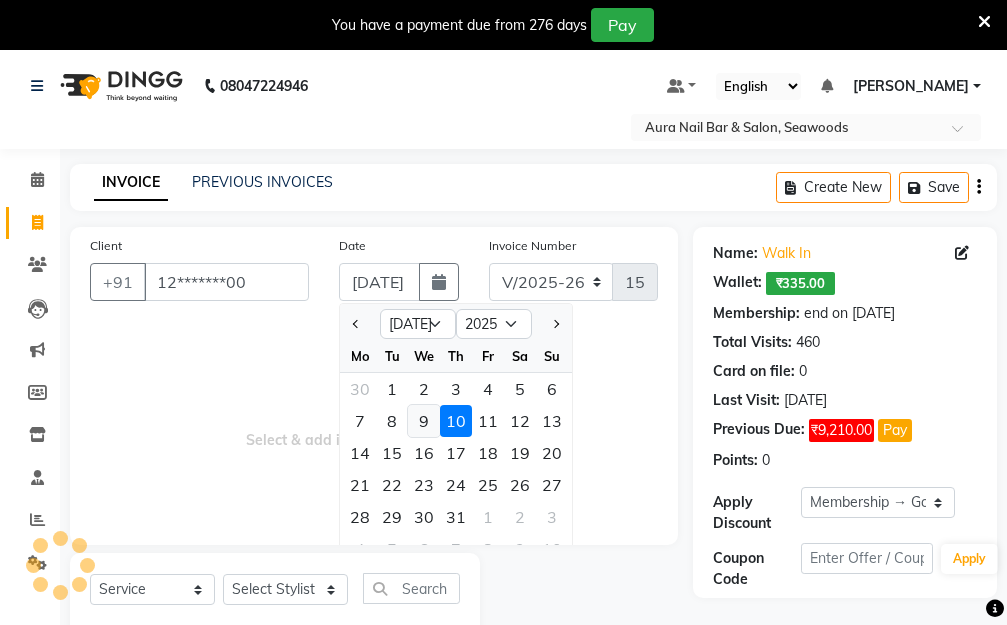 click on "9" 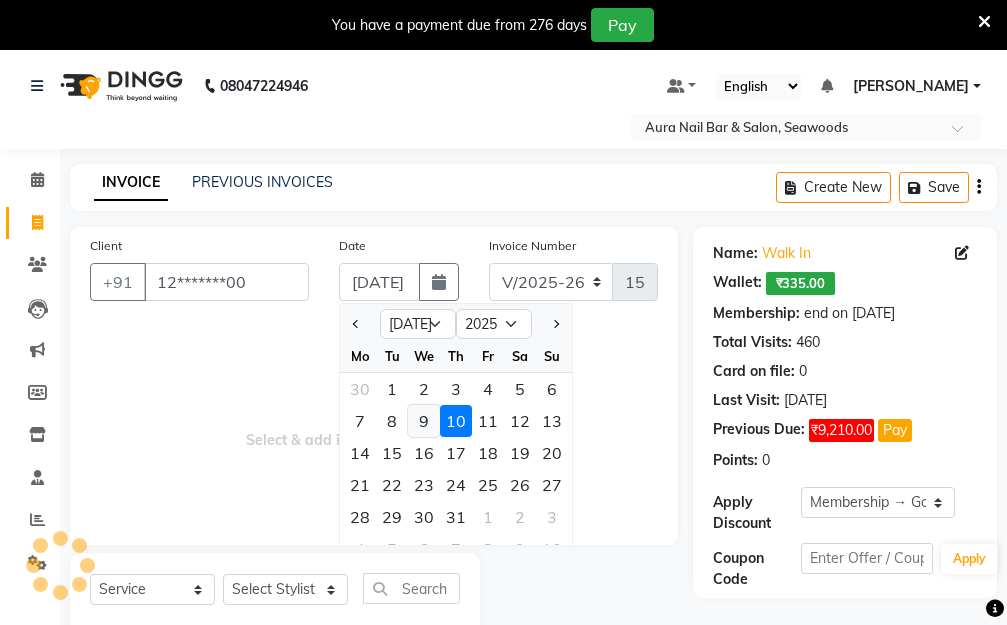 type on "[DATE]" 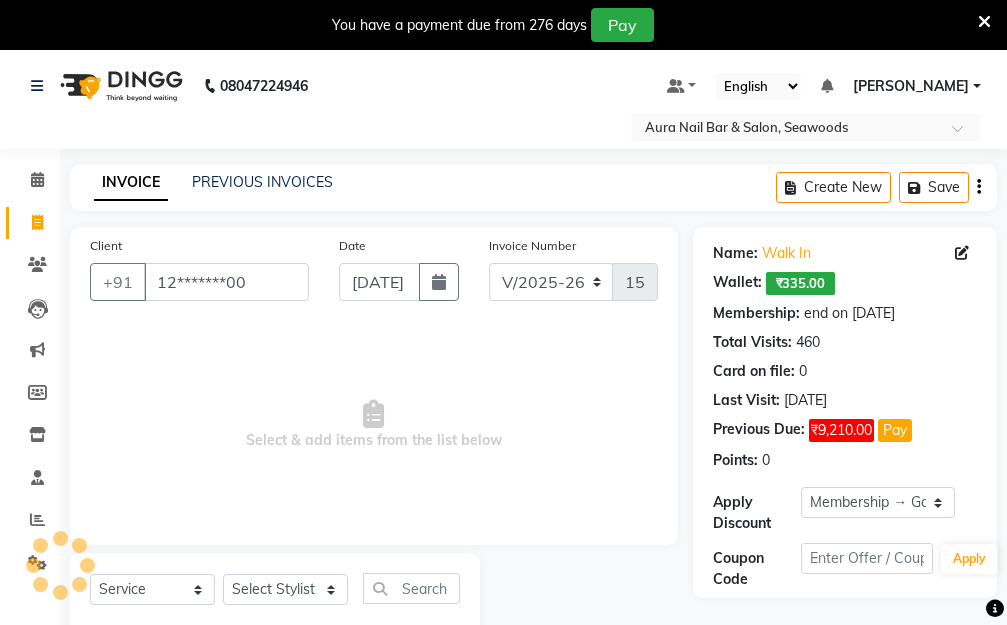 scroll, scrollTop: 53, scrollLeft: 0, axis: vertical 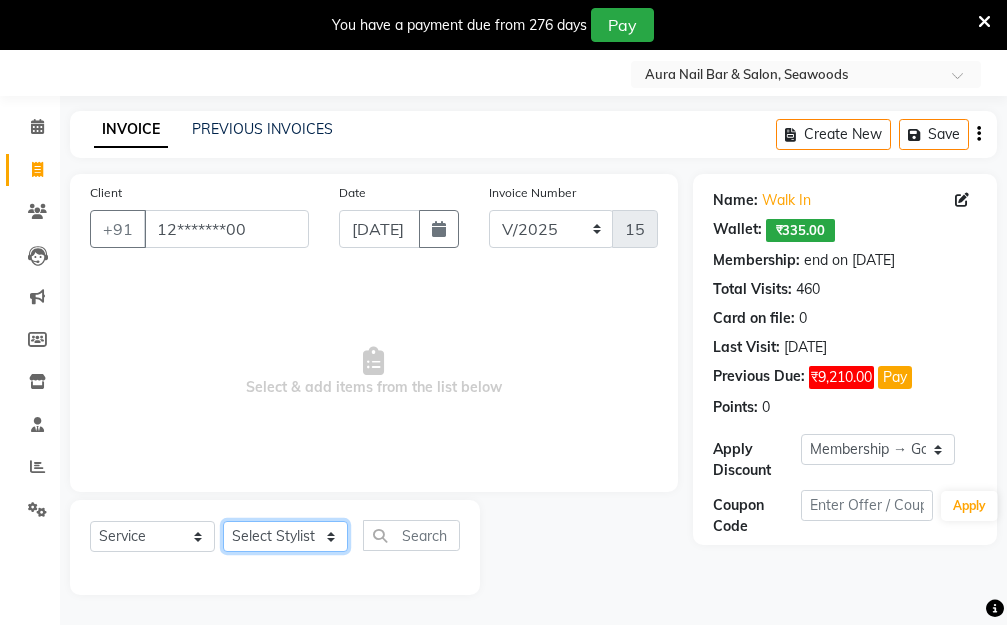 click on "Select Stylist Aarti [PERSON_NAME]  Manager Pallavi  pooja Priya" 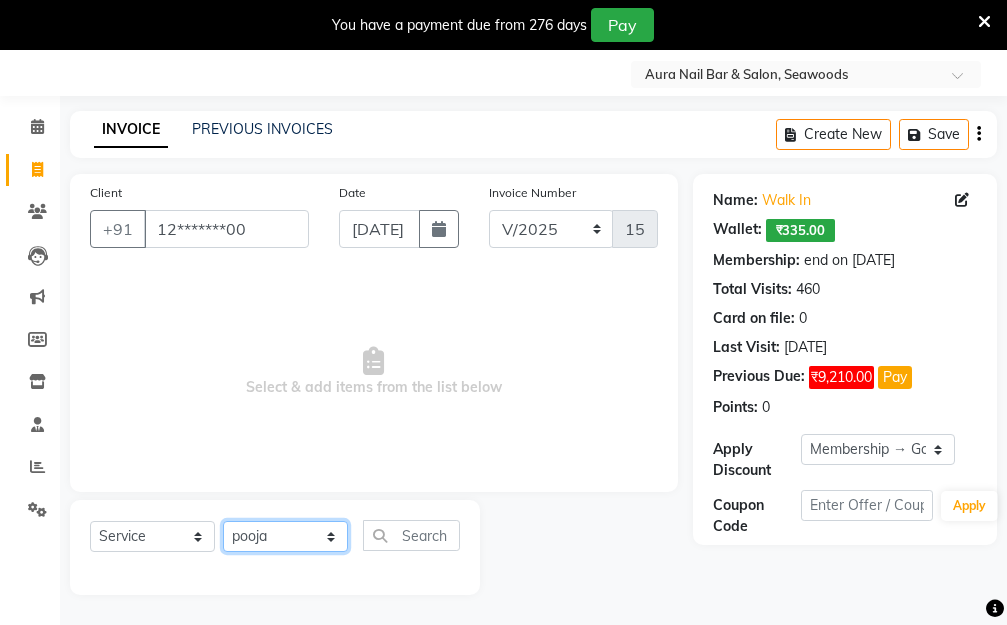 click on "Select Stylist Aarti [PERSON_NAME]  Manager Pallavi  pooja Priya" 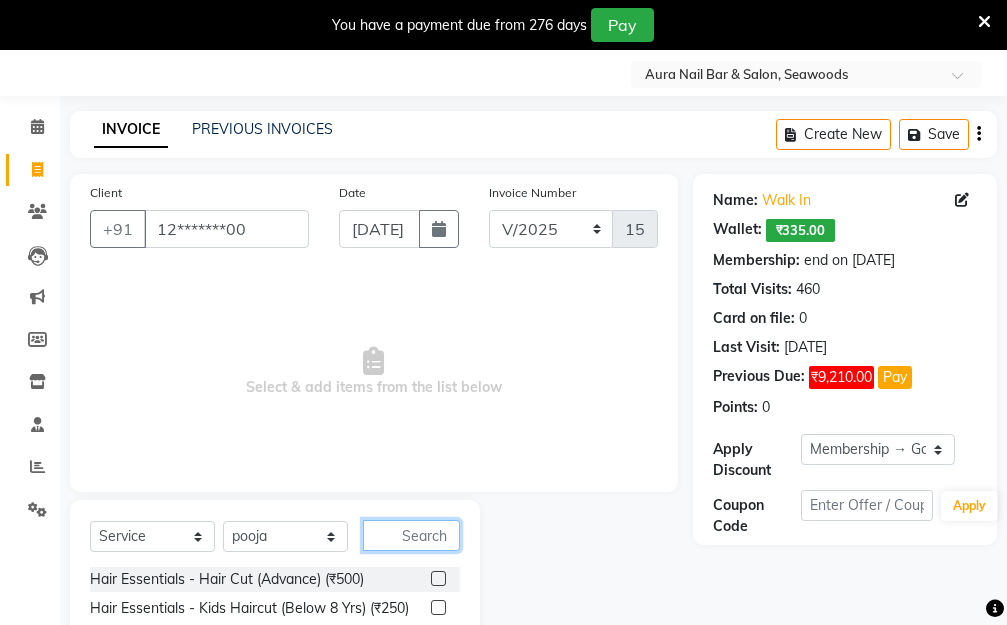 click 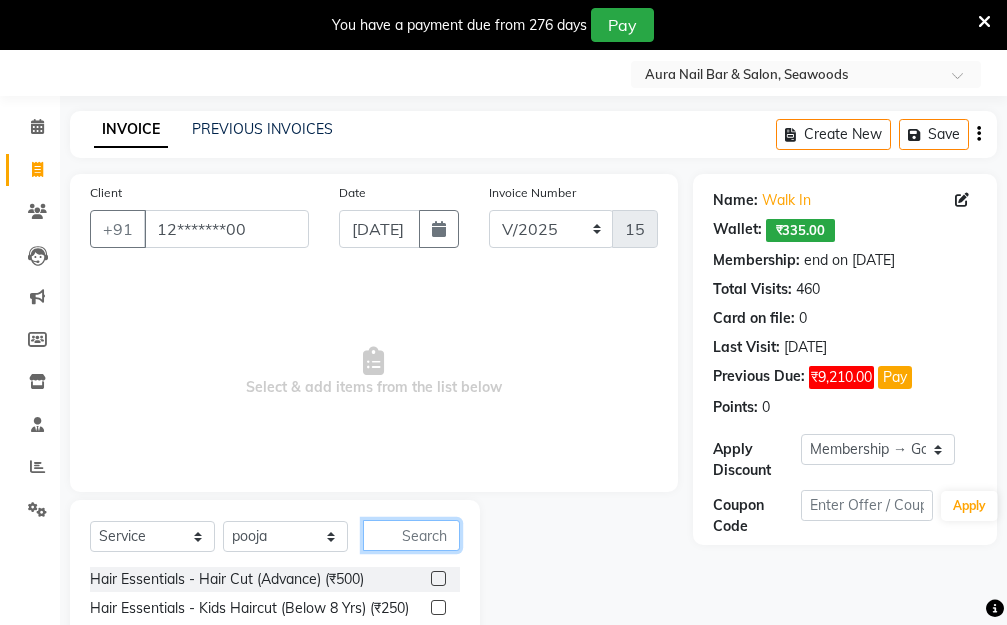 type on "w" 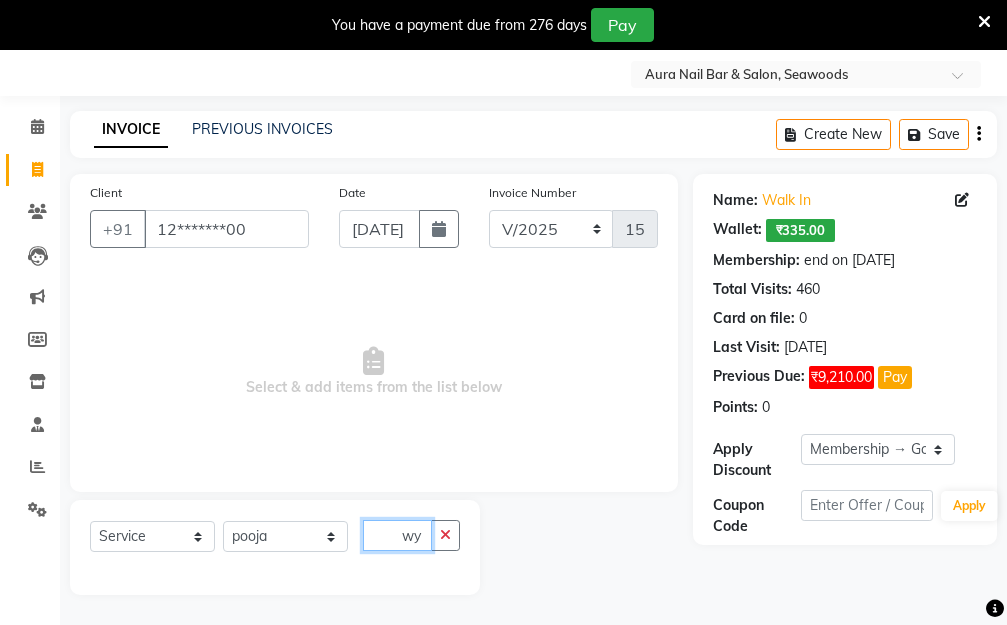 scroll, scrollTop: 0, scrollLeft: 0, axis: both 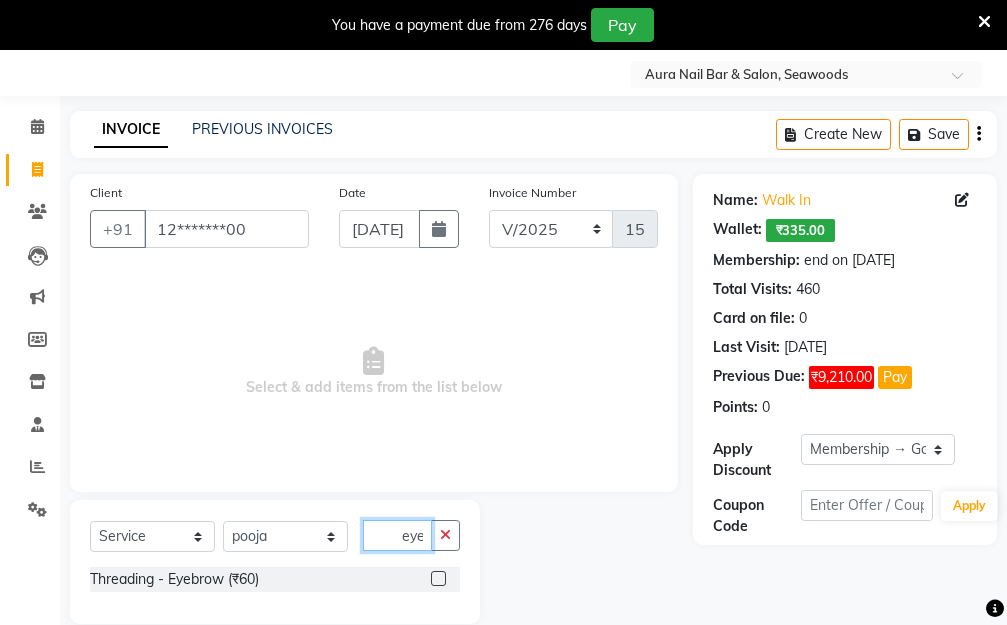 type on "eye" 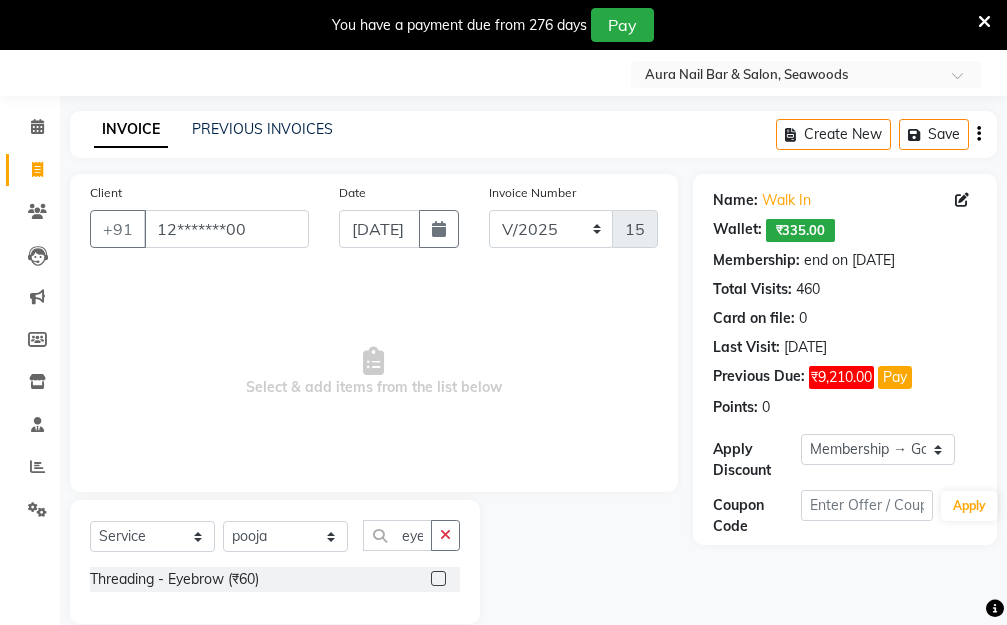 click 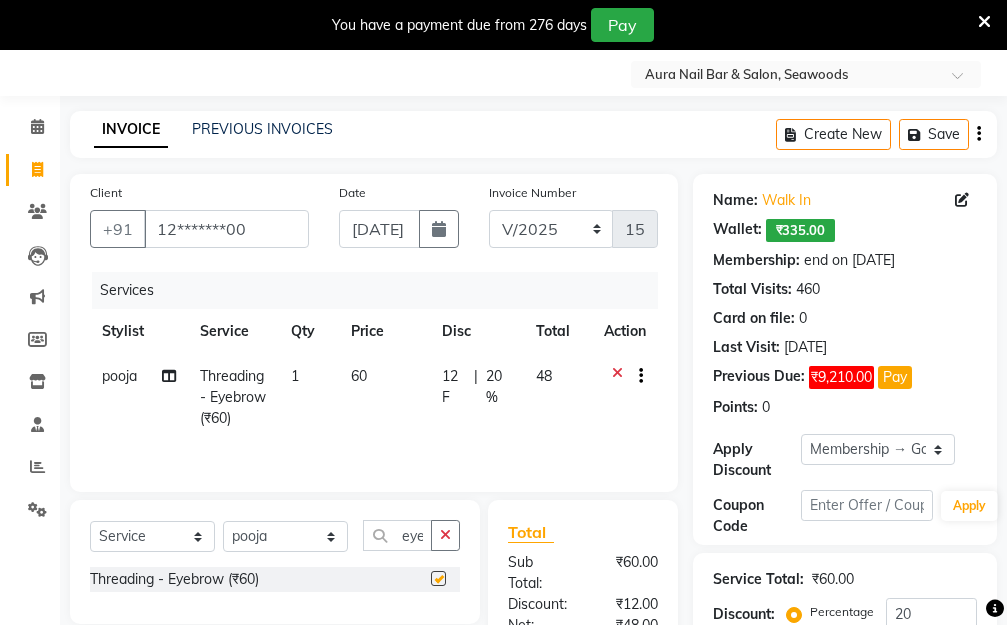 checkbox on "false" 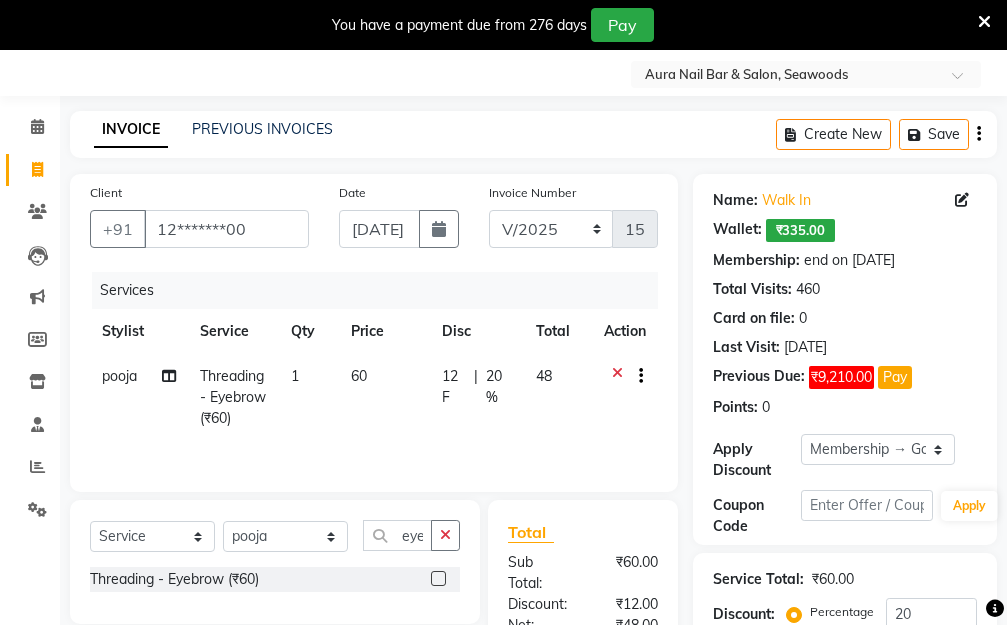 click on "60" 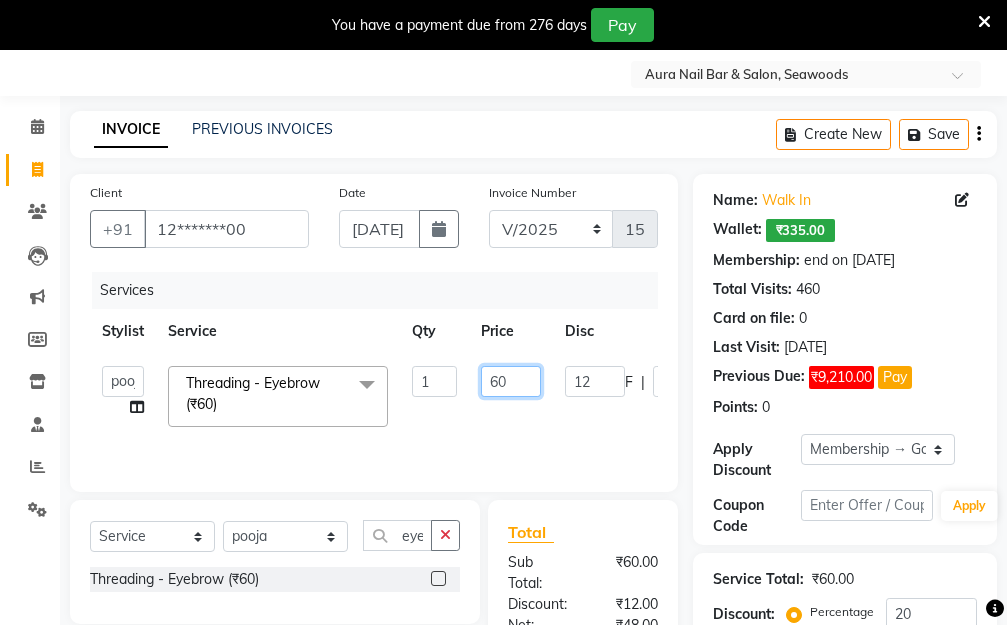 drag, startPoint x: 518, startPoint y: 380, endPoint x: 439, endPoint y: 376, distance: 79.101204 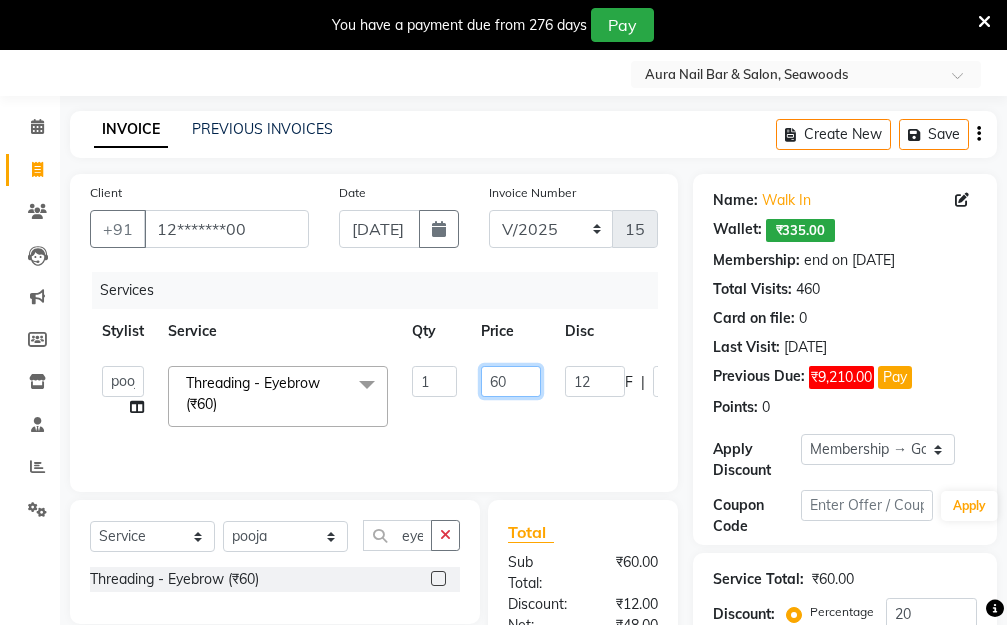 click on "Aarti   [PERSON_NAME]    Manager   Pallavi    pooja   Priya   Threading - Eyebrow (₹60)  x Hair Essentials - Hair Cut (Advance) (₹500) Hair Essentials - Kids Haircut (Below 8 Yrs) (₹250) Hair Essentials -Hair Wash Up To Shoulder (₹300) Hair Essentials - Hair Cut  (₹350) HAIR WASH UP TO WASTE (₹700) HAIR WASH (₹300) DANDRUFF TERATMENT (₹1500) Shampoo & Conditioning + Blast Dry - Upto Shoulder (₹350) Shampoo & Conditioning + Blast Dry - Below Shoulder (₹550) Shampoo & Conditioning + Blast Dry - Upto Waist (₹750) Shampoo & Conditioning + Blast Dry - Add: Charge For Morocon/Riviver/ Keratin (₹600) Blow Dry/Outcurl/Straight - Upto Shoulder (₹449) Blow Dry/Outcurl/Straight - Below Shoulder (₹650) Blow Dry/Outcurl/Straight - Upto Waist (₹850) Ironing - Upto Shoulder (₹650) Ironing - Below Shoulder (₹850) Ironing - Upto Waist (₹1000) Ironing - Add Charge For Thick Hair (₹300) Tongs - Upto Shoulder (₹800) Tongs - Below Shoulder (₹960) Tongs - Upto Waist (₹1500) [MEDICAL_DATA] (₹5000) 1 F" 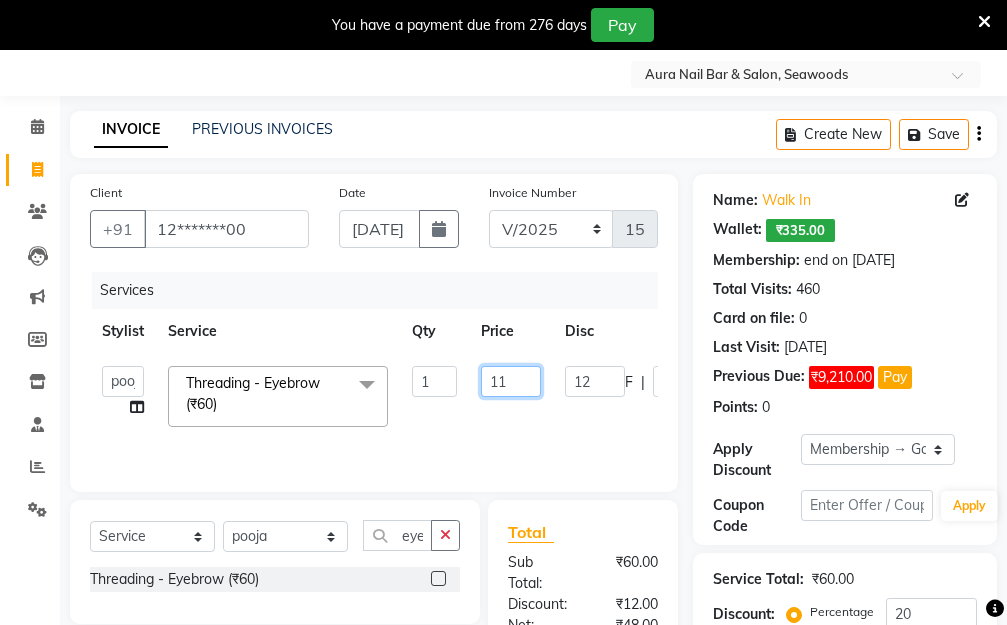 type on "110" 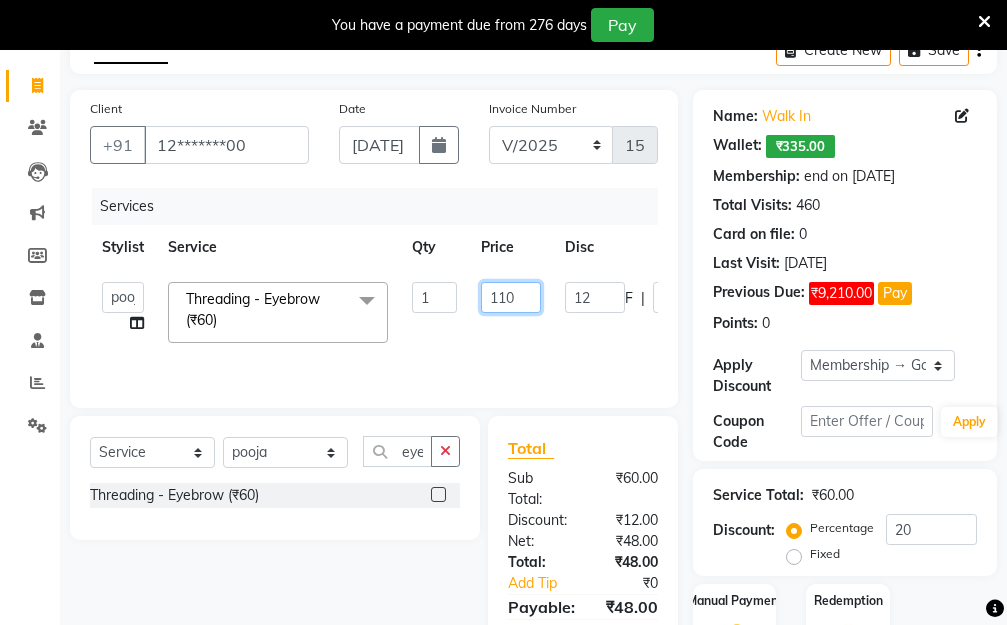 scroll, scrollTop: 253, scrollLeft: 0, axis: vertical 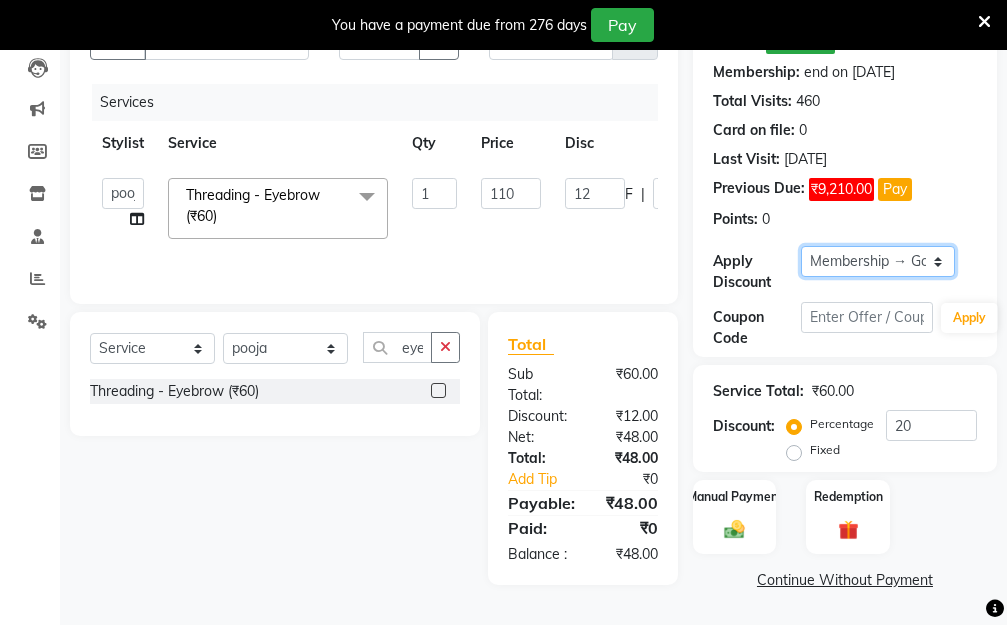 click on "Select Membership → Golden Membership Membership → Golden Membership Membership → Golden Membership Membership → Golden Membership Membership → Golden Membership Membership → Golden Membership Membership → Golden Membership Membership → Golden Membership Membership → Golden Membership Membership → Golden Membership Membership → Golden Membership Membership → Golden Membership Membership → Golden Membership Membership → Golden Membership Membership → Golden Membership Membership → Golden Membership Membership → Golden Membership Membership → Golden Membership Membership → Golden Membership Membership → Golden Membership Membership → Golden Membership Membership → Golden Membership Membership → Golden Membership Membership → Golden Membership Membership → Golden Membership Membership → Golden Membership Membership → Golden Membership Membership → Golden Membership Membership → Golden Membership Membership → Golden Membership" 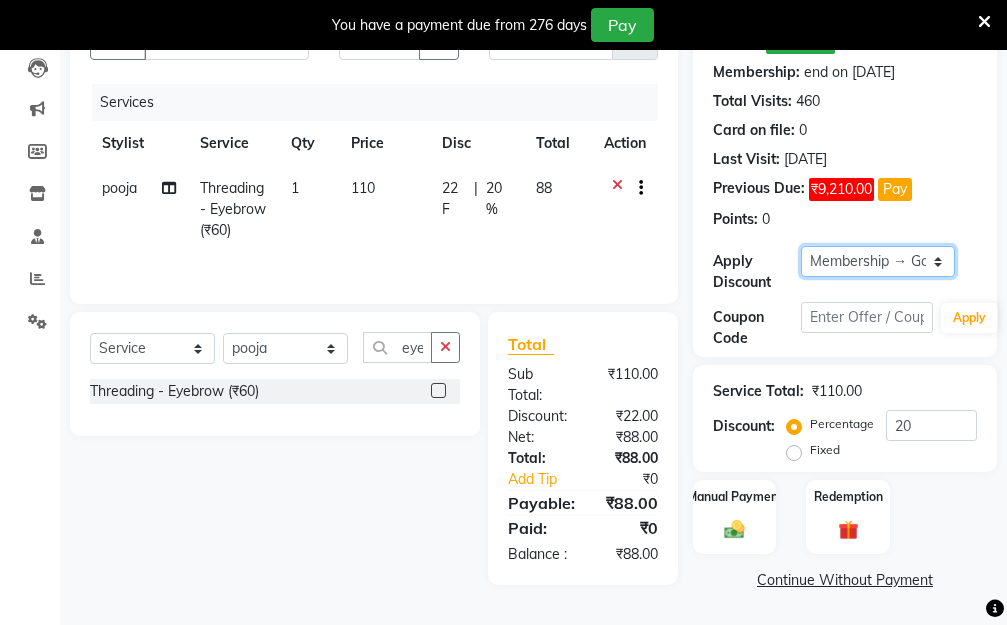 select on "0:" 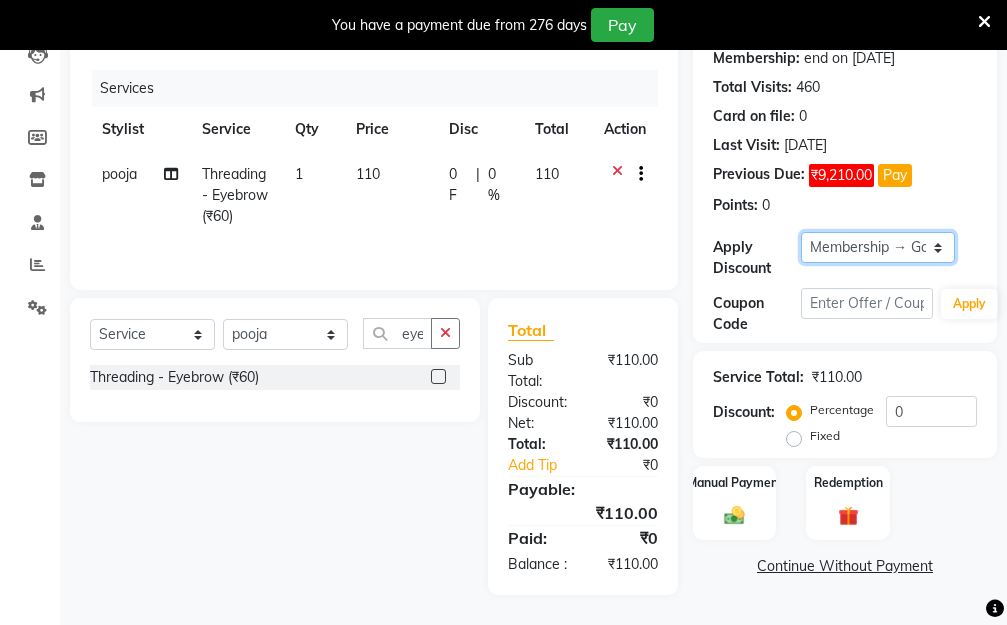 scroll, scrollTop: 278, scrollLeft: 0, axis: vertical 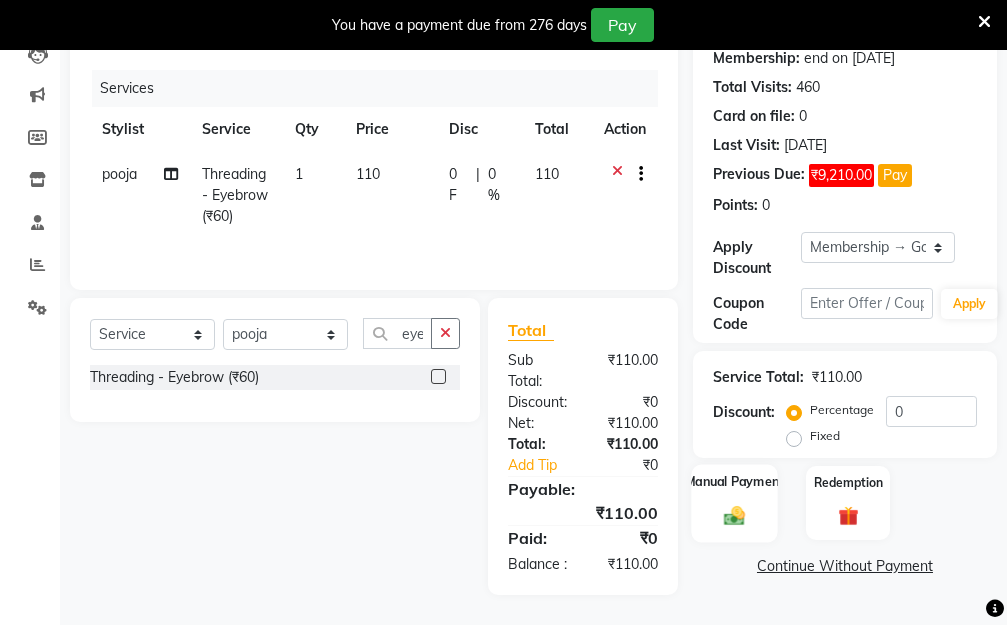 click 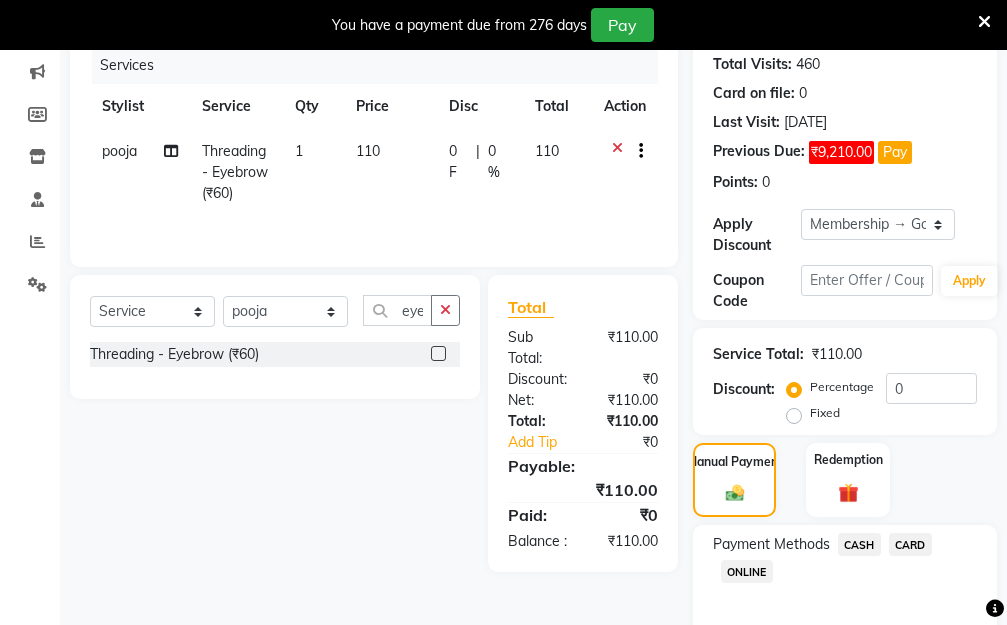 click on "CASH" 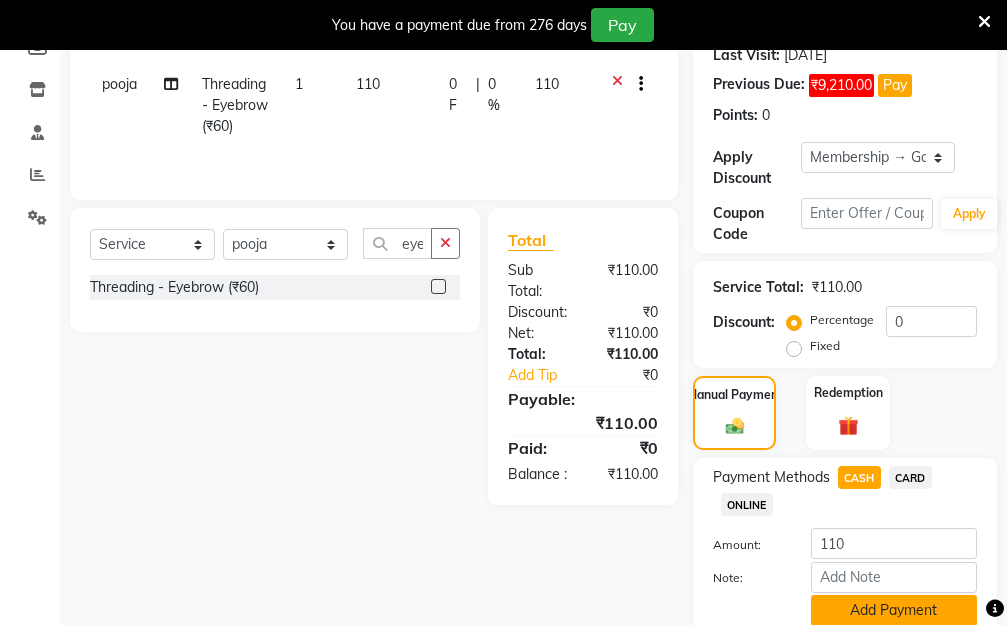 scroll, scrollTop: 425, scrollLeft: 0, axis: vertical 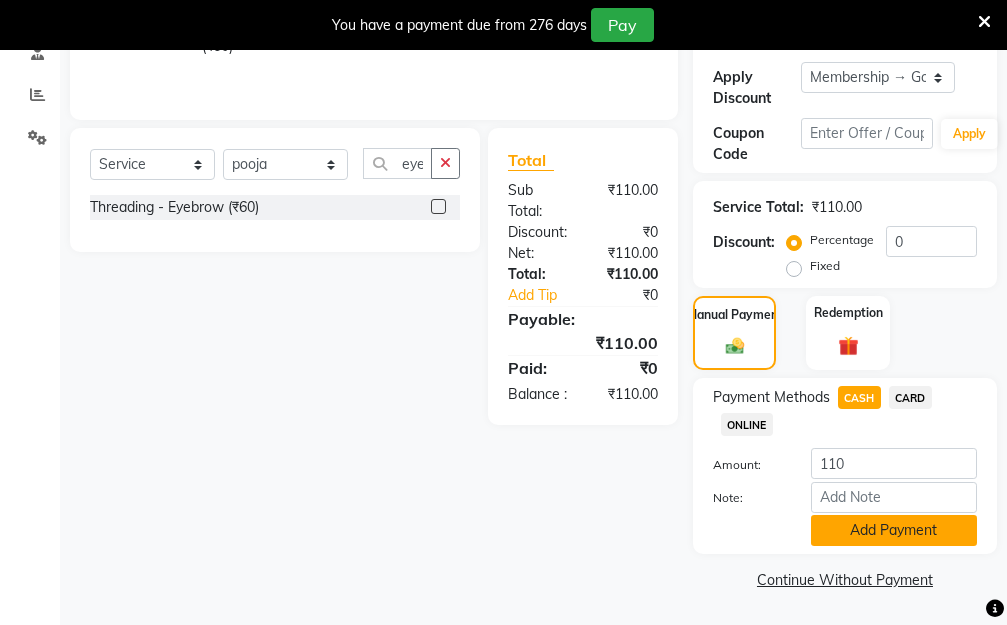 click on "Add Payment" 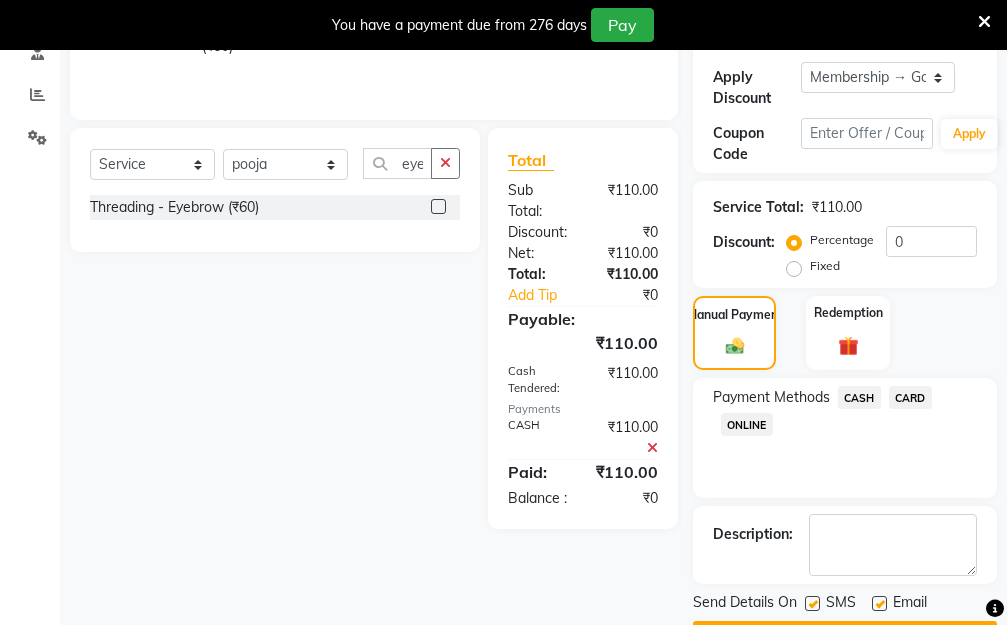 scroll, scrollTop: 482, scrollLeft: 0, axis: vertical 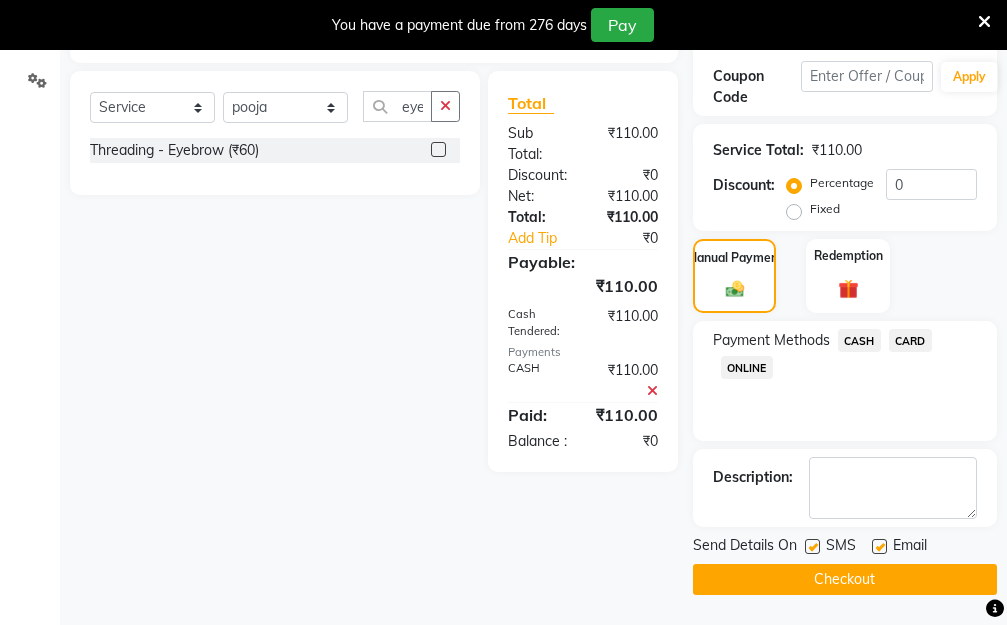 click on "Checkout" 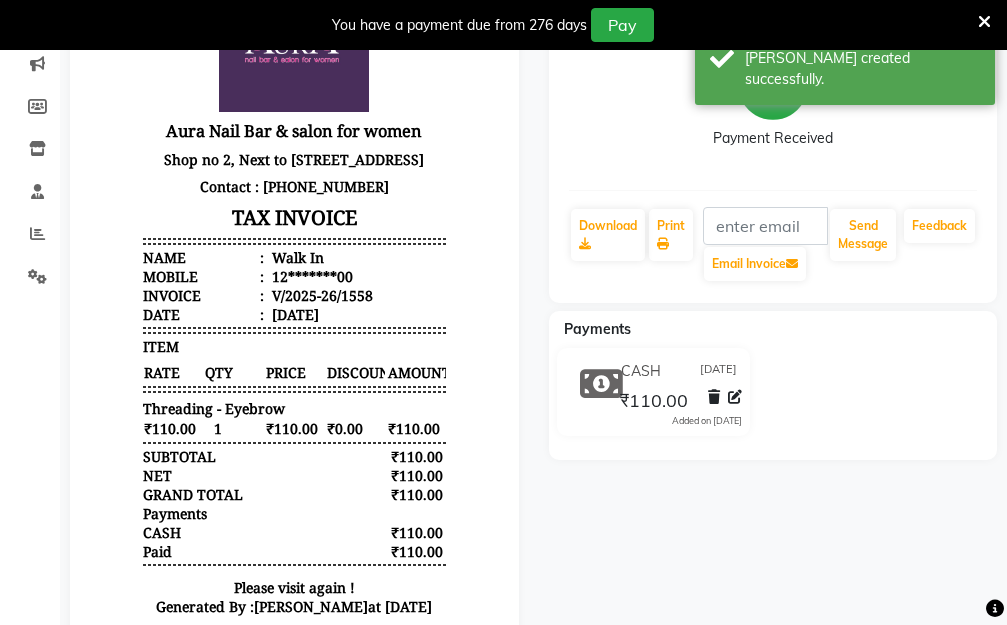 scroll, scrollTop: 100, scrollLeft: 0, axis: vertical 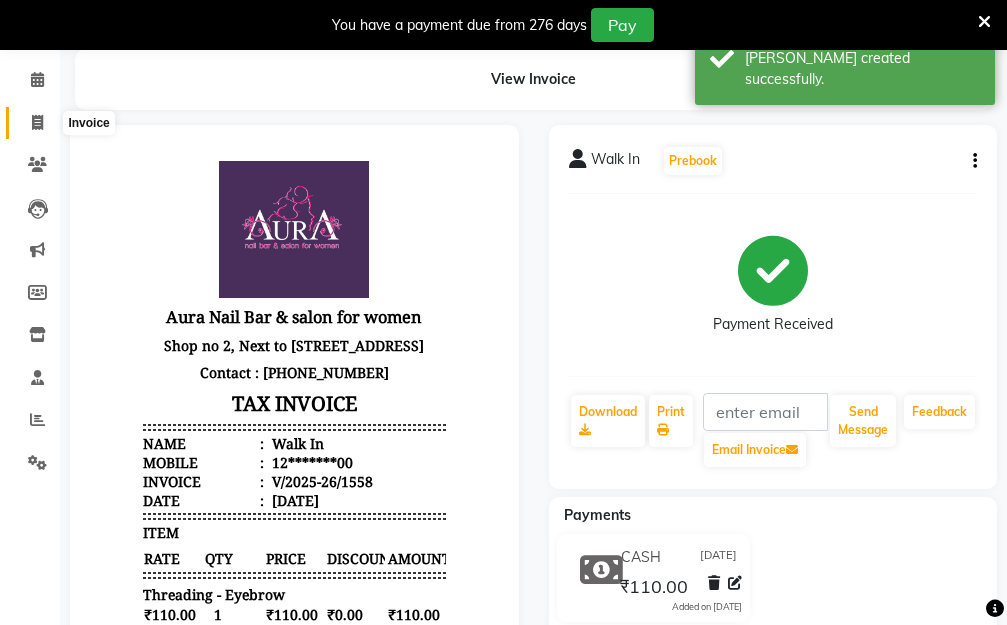 click 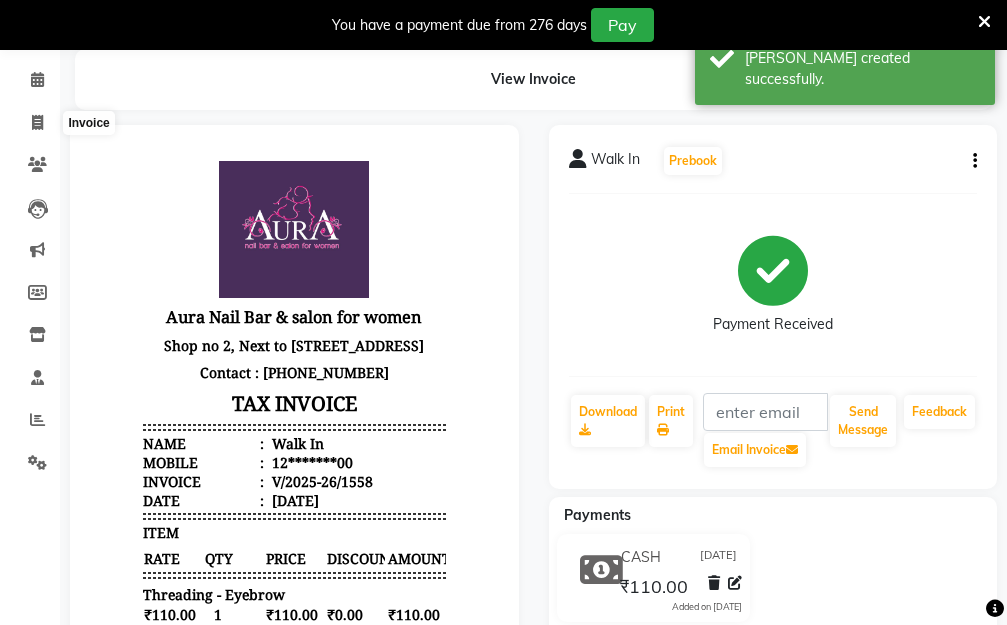 select on "4994" 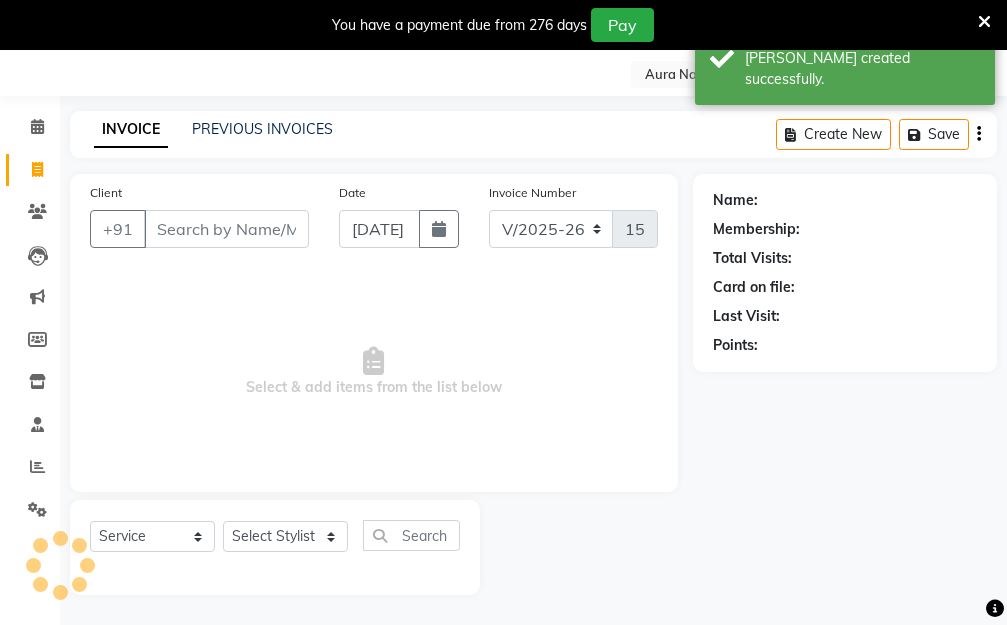 scroll, scrollTop: 0, scrollLeft: 0, axis: both 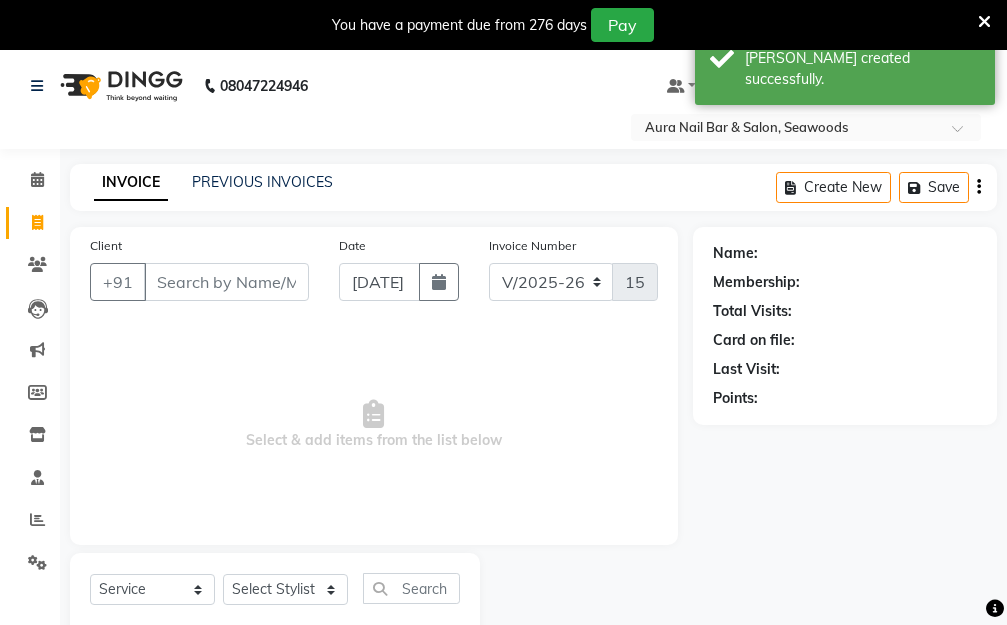 click on "Client" at bounding box center [226, 282] 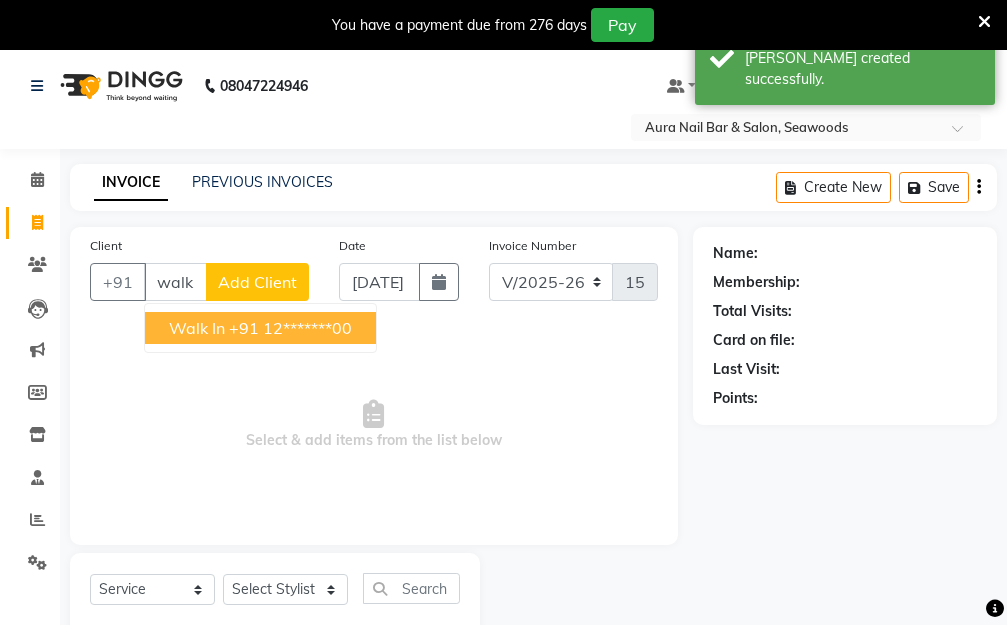 click on "+91  12*******00" at bounding box center [290, 328] 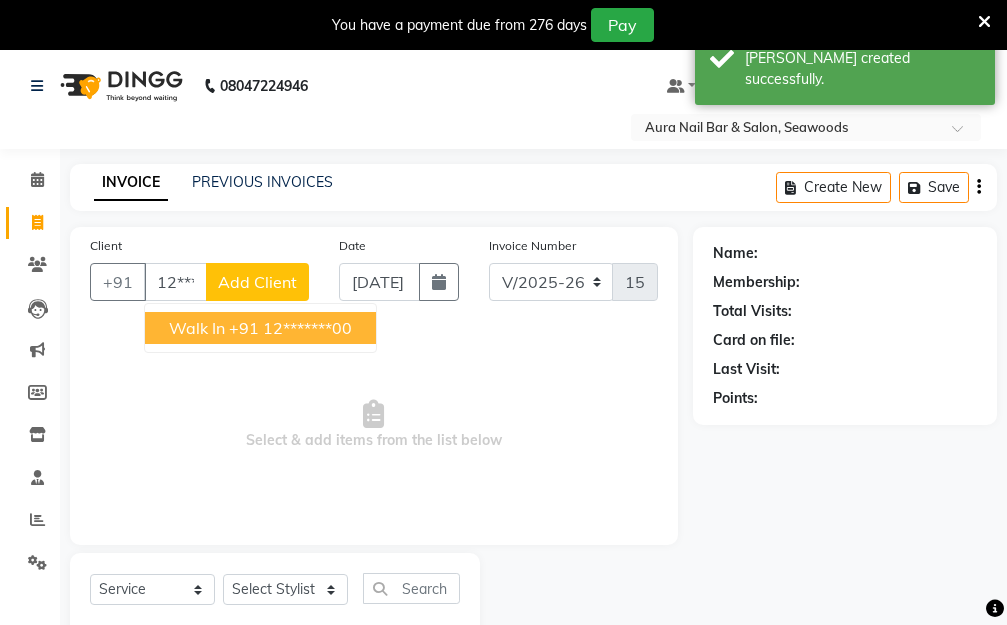 type on "12*******00" 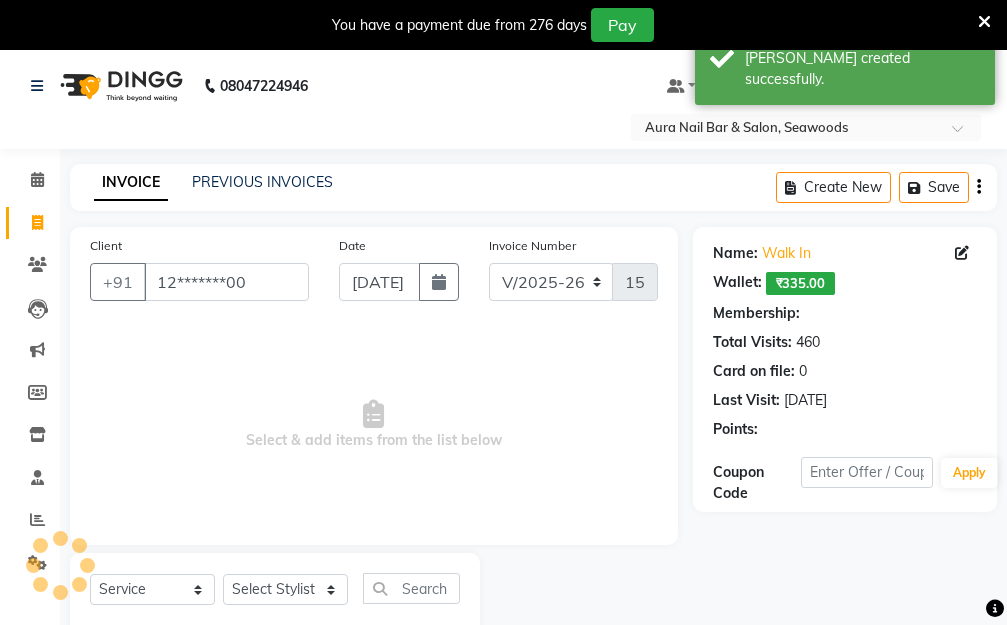 select on "1: Object" 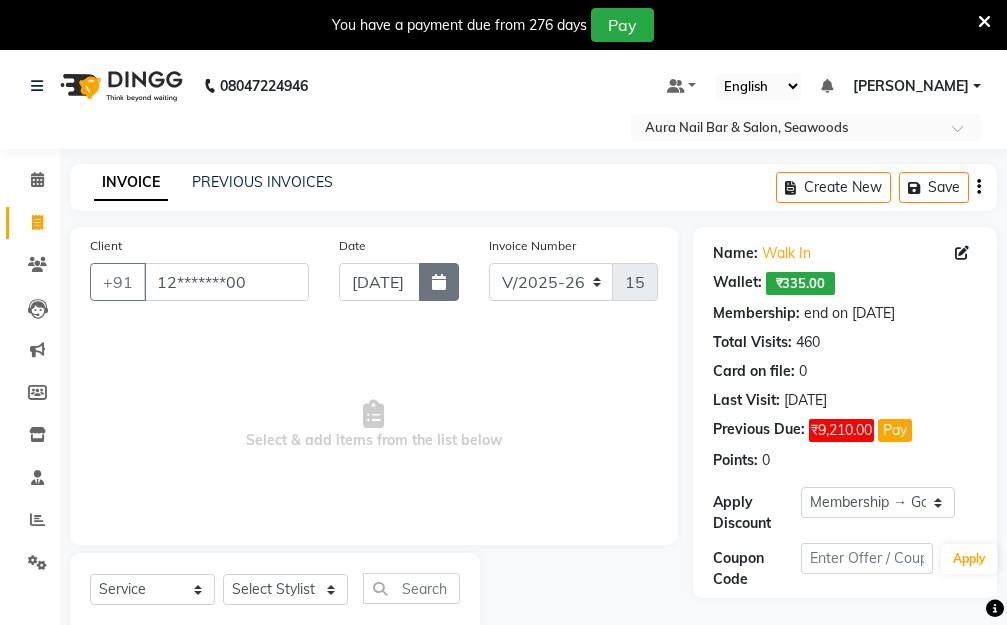 click 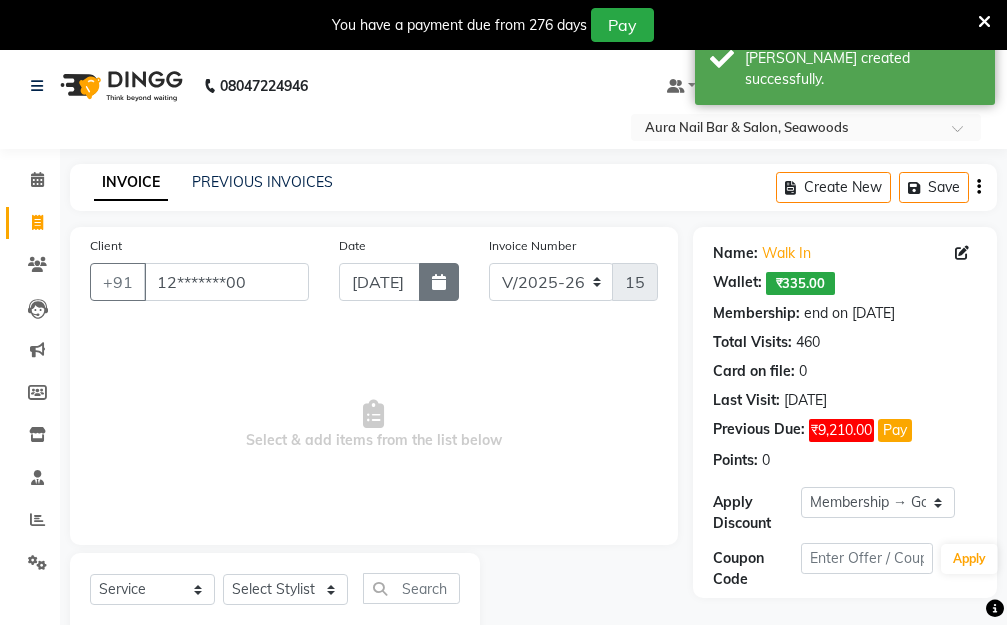 select on "7" 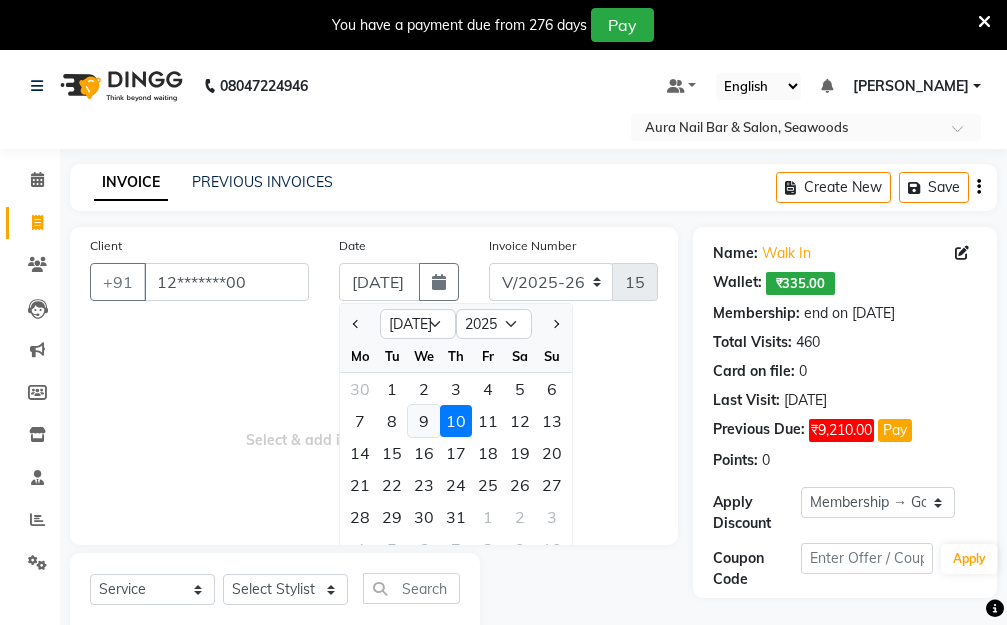 click on "9" 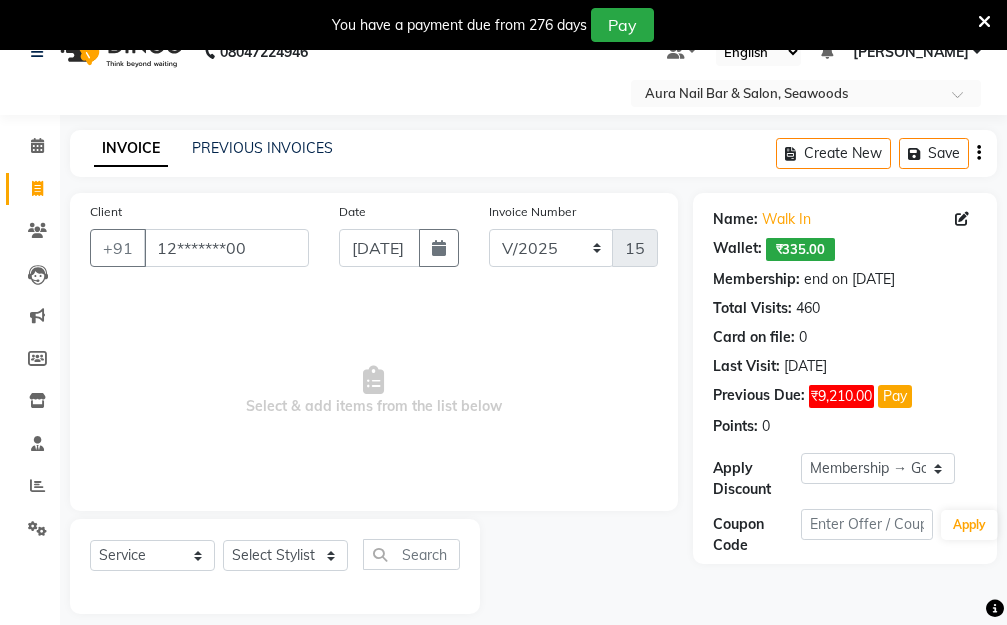 scroll, scrollTop: 53, scrollLeft: 0, axis: vertical 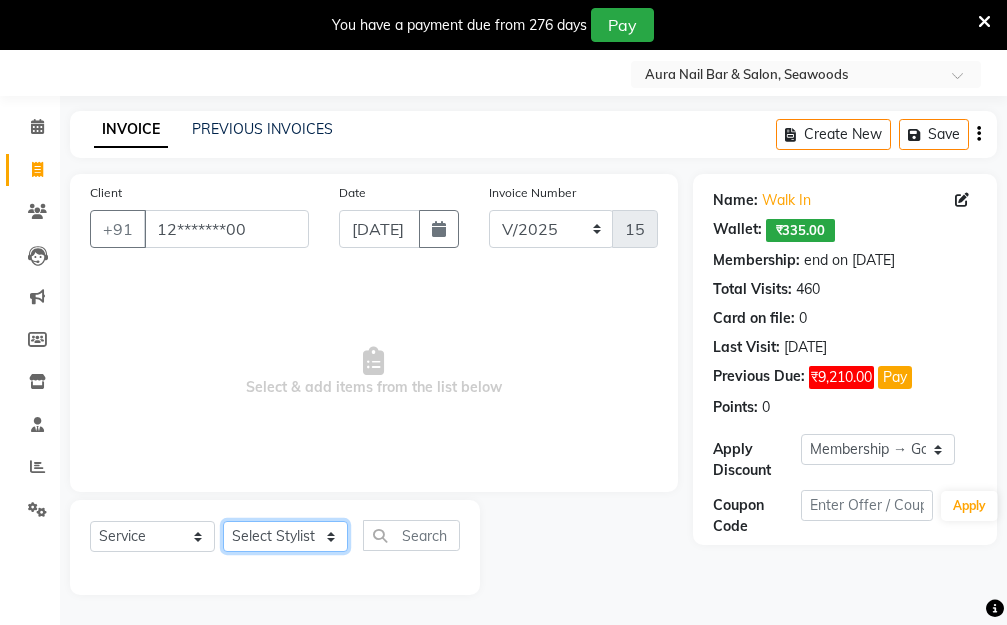 click on "Select Stylist Aarti [PERSON_NAME]  Manager Pallavi  pooja Priya" 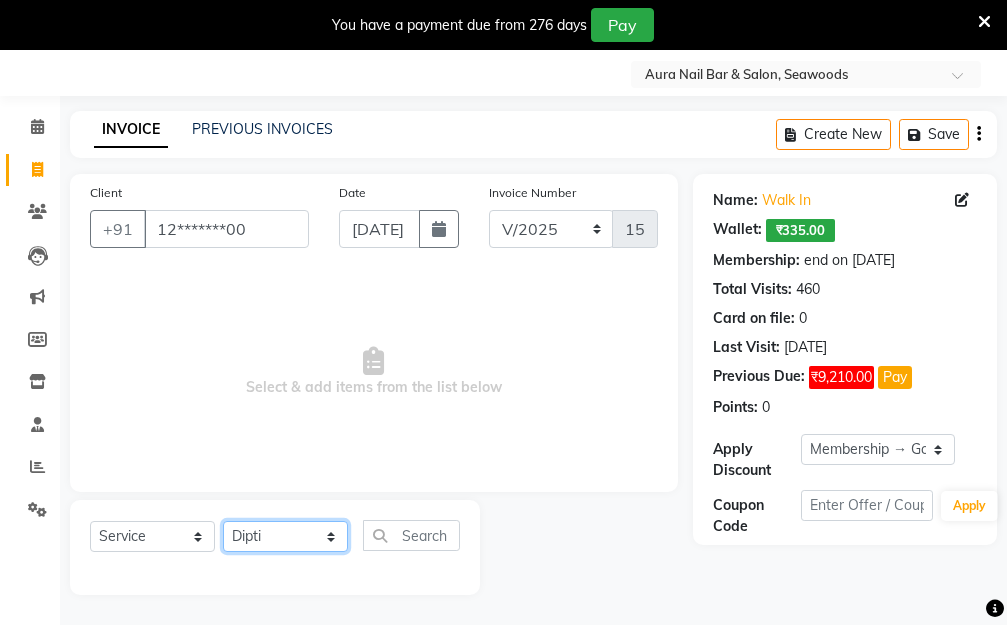 click on "Select Stylist Aarti [PERSON_NAME]  Manager Pallavi  pooja Priya" 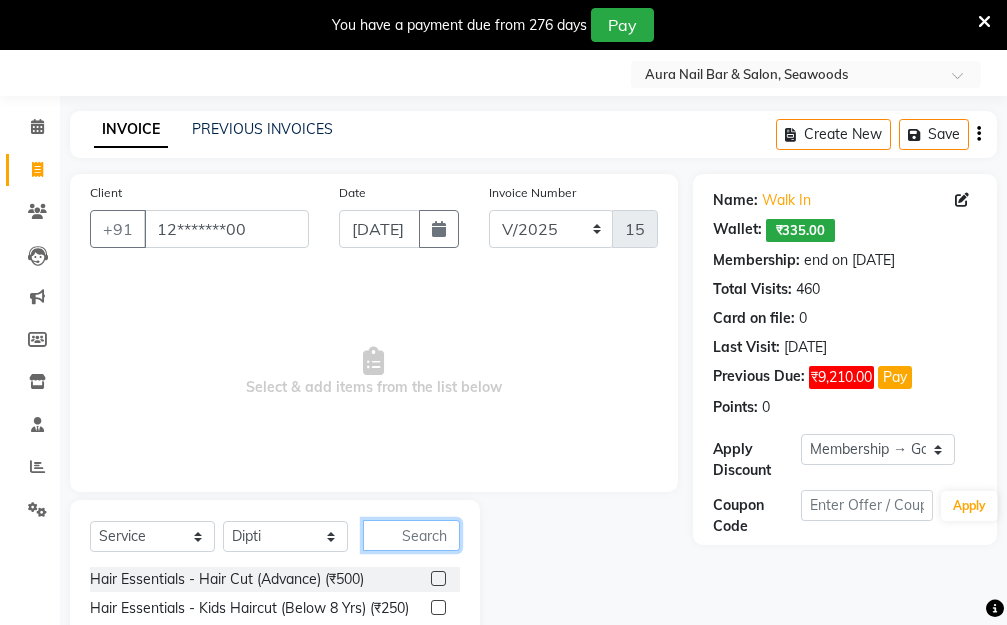 click 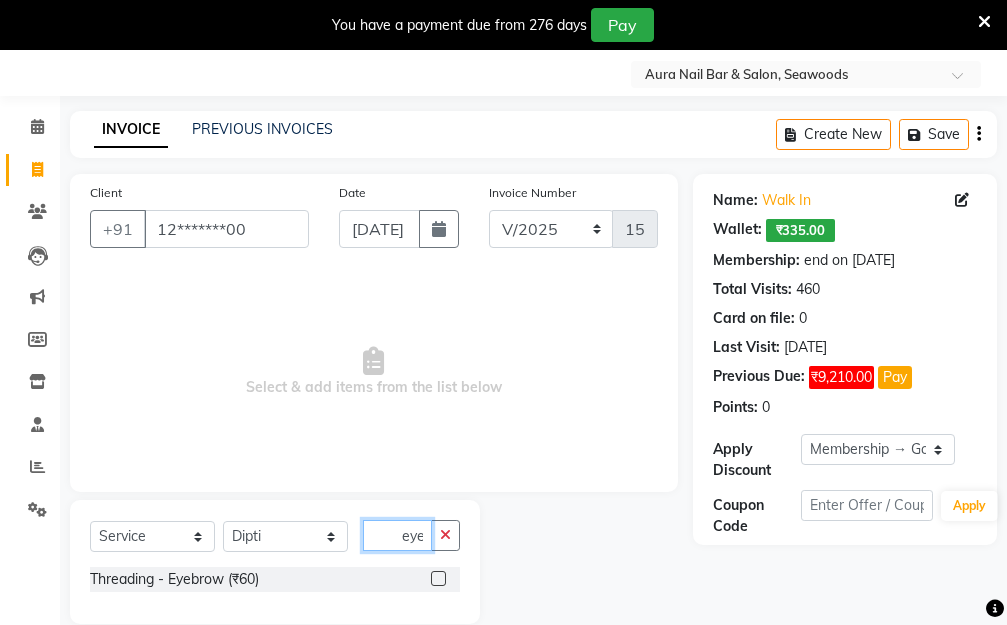 type on "eye" 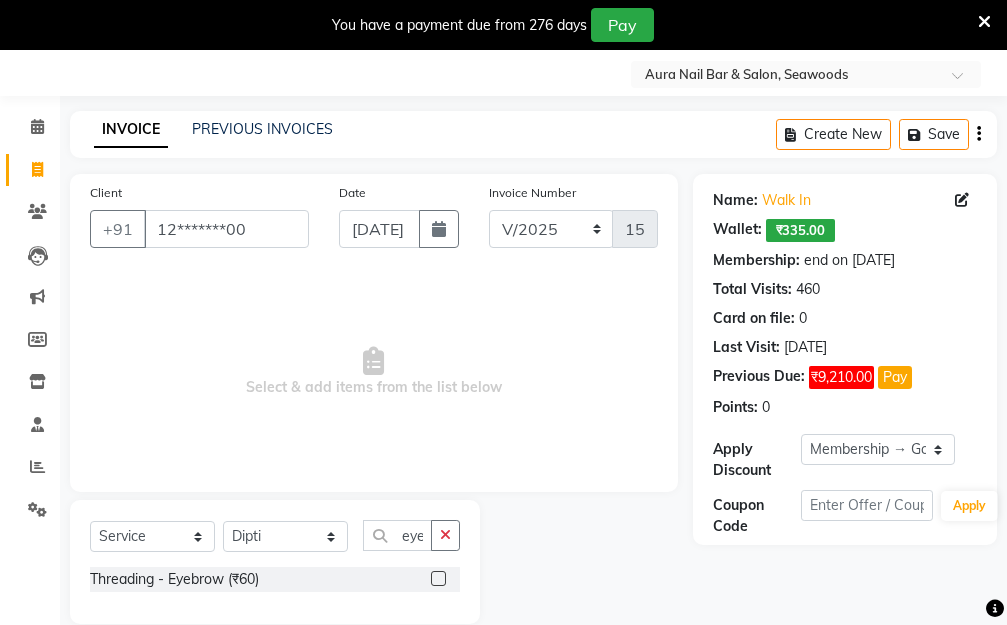 click 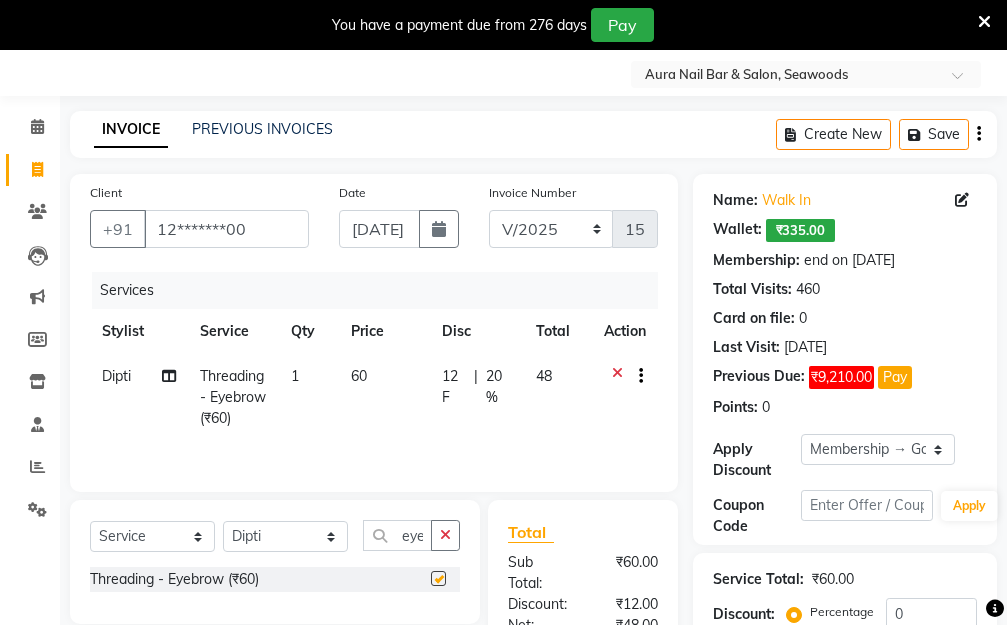 checkbox on "false" 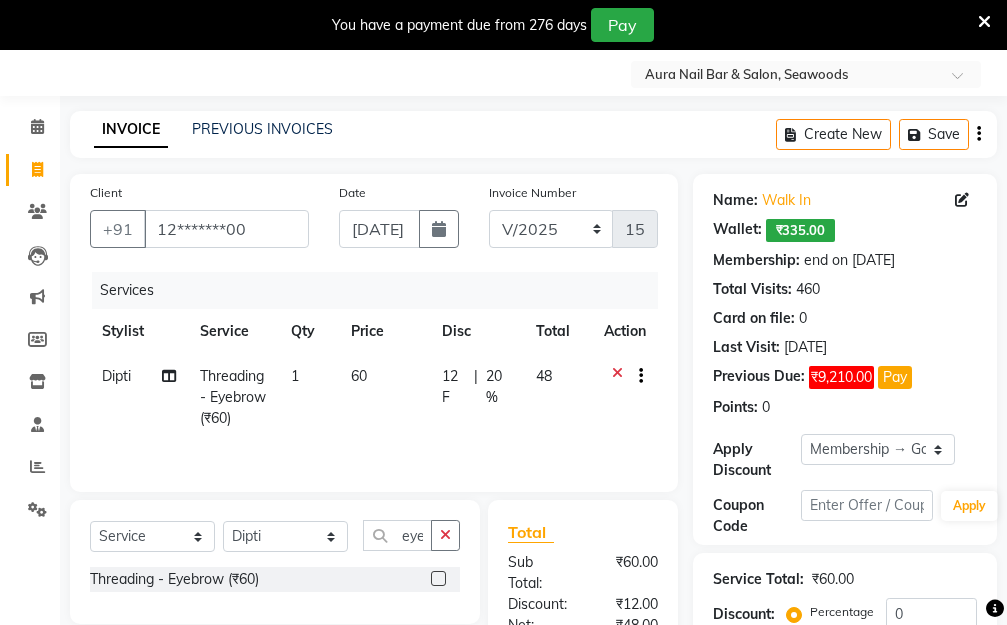 click on "60" 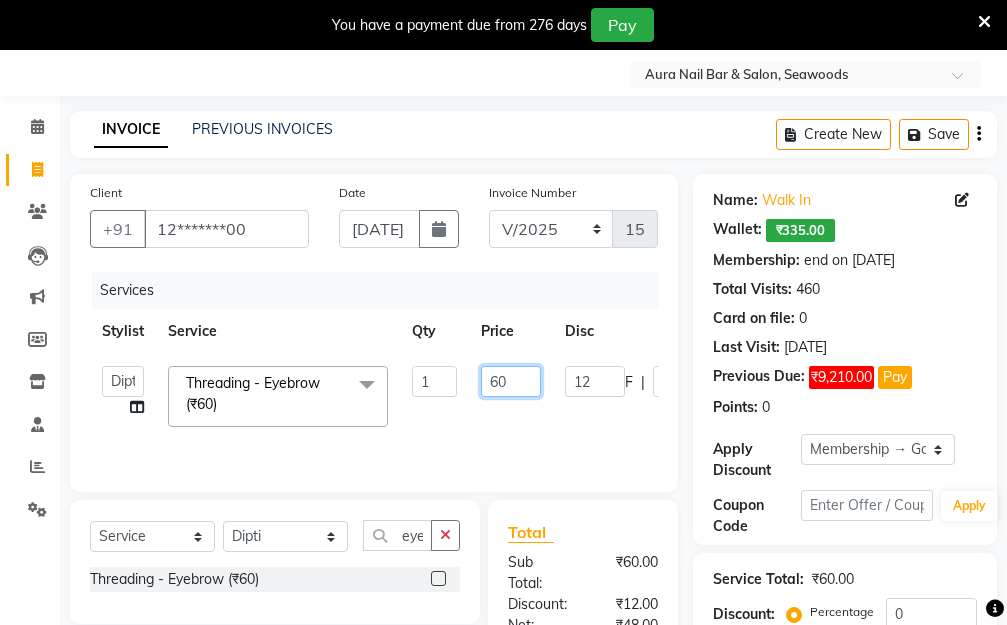 drag, startPoint x: 497, startPoint y: 378, endPoint x: 447, endPoint y: 378, distance: 50 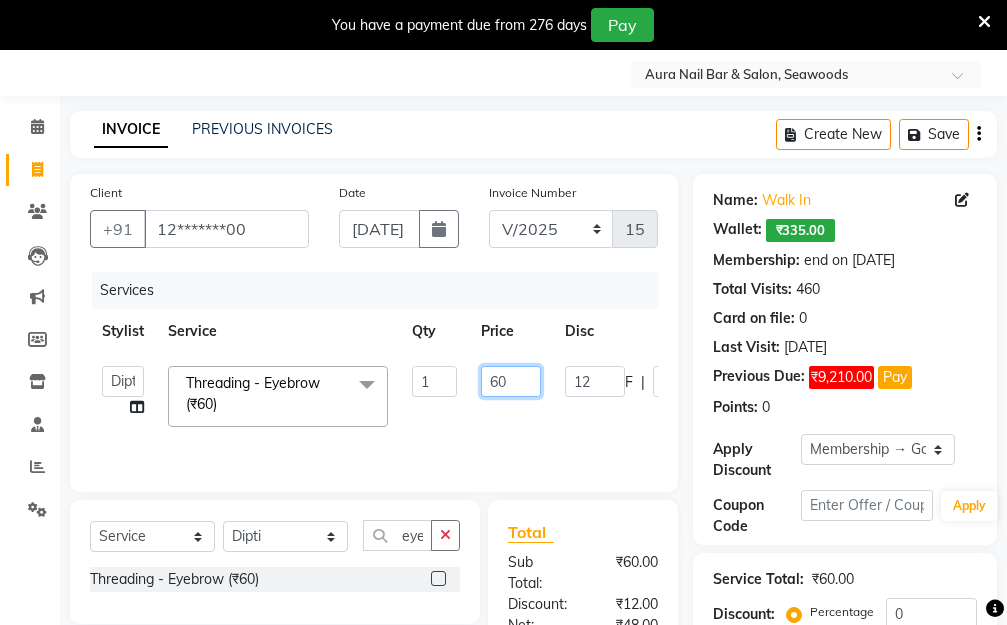 click on "Aarti   [PERSON_NAME]    Manager   Pallavi    pooja   Priya   Threading - Eyebrow (₹60)  x Hair Essentials - Hair Cut (Advance) (₹500) Hair Essentials - Kids Haircut (Below 8 Yrs) (₹250) Hair Essentials -Hair Wash Up To Shoulder (₹300) Hair Essentials - Hair Cut  (₹350) HAIR WASH UP TO WASTE (₹700) DANDRUFF TERATMENT (₹1500) Shampoo & Conditioning + Blast Dry - Upto Shoulder (₹350) Shampoo & Conditioning + Blast Dry - Below Shoulder (₹550) Shampoo & Conditioning + Blast Dry - Upto Waist (₹750) Shampoo & Conditioning + Blast Dry - Add: Charge For Morocon/Riviver/ Keratin (₹600) Blow Dry/Outcurl/Straight - Upto Shoulder (₹449) Blow Dry/Outcurl/Straight - Below Shoulder (₹650) Blow Dry/Outcurl/Straight - Upto Waist (₹850) Ironing - Upto Shoulder (₹650) Ironing - Below Shoulder (₹850) Ironing - Upto Waist (₹1000) Ironing - Add Charge For Thick Hair (₹300) Tongs - Upto Shoulder (₹800) Tongs - Below Shoulder (₹960) Tongs - Upto Waist (₹1500) Hair Spa - Upto Shoulder (₹1800) 1 F" 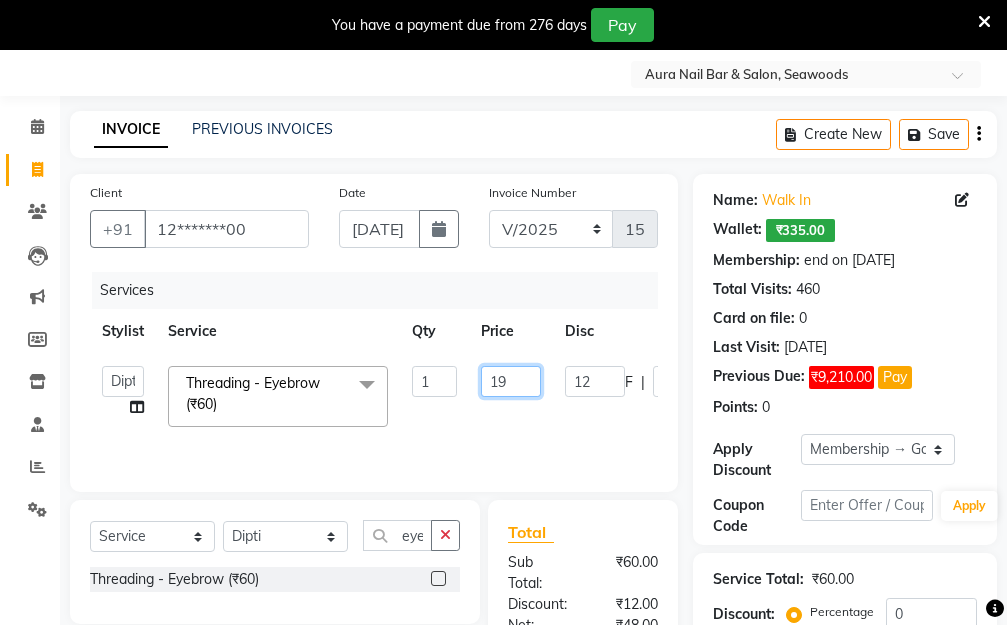 type on "190" 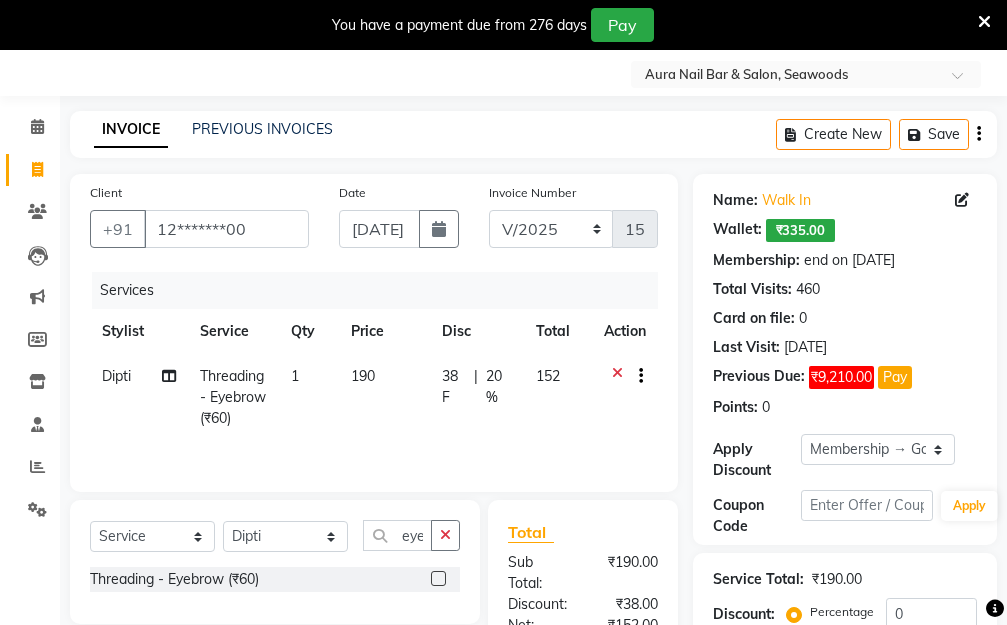 click on "[PERSON_NAME]  Threading - Eyebrow (₹60) 1 190 38 F | 20 % 152" 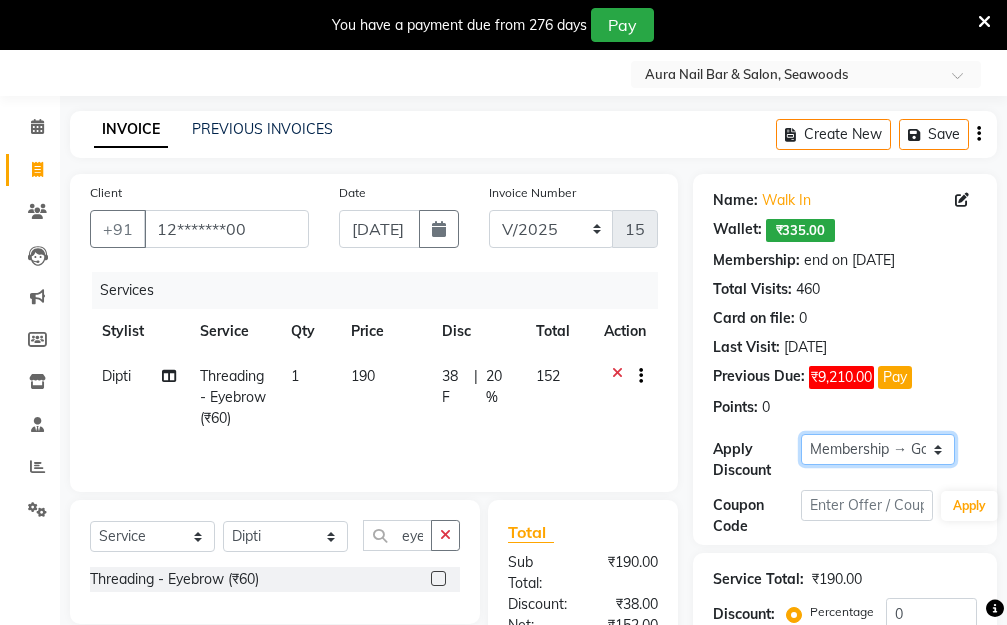 click on "Select Membership → Golden Membership Membership → Golden Membership Membership → Golden Membership Membership → Golden Membership Membership → Golden Membership Membership → Golden Membership Membership → Golden Membership Membership → Golden Membership Membership → Golden Membership Membership → Golden Membership Membership → Golden Membership Membership → Golden Membership Membership → Golden Membership Membership → Golden Membership Membership → Golden Membership Membership → Golden Membership Membership → Golden Membership Membership → Golden Membership Membership → Golden Membership Membership → Golden Membership Membership → Golden Membership Membership → Golden Membership Membership → Golden Membership Membership → Golden Membership Membership → Golden Membership Membership → Golden Membership Membership → Golden Membership Membership → Golden Membership Membership → Golden Membership Membership → Golden Membership" 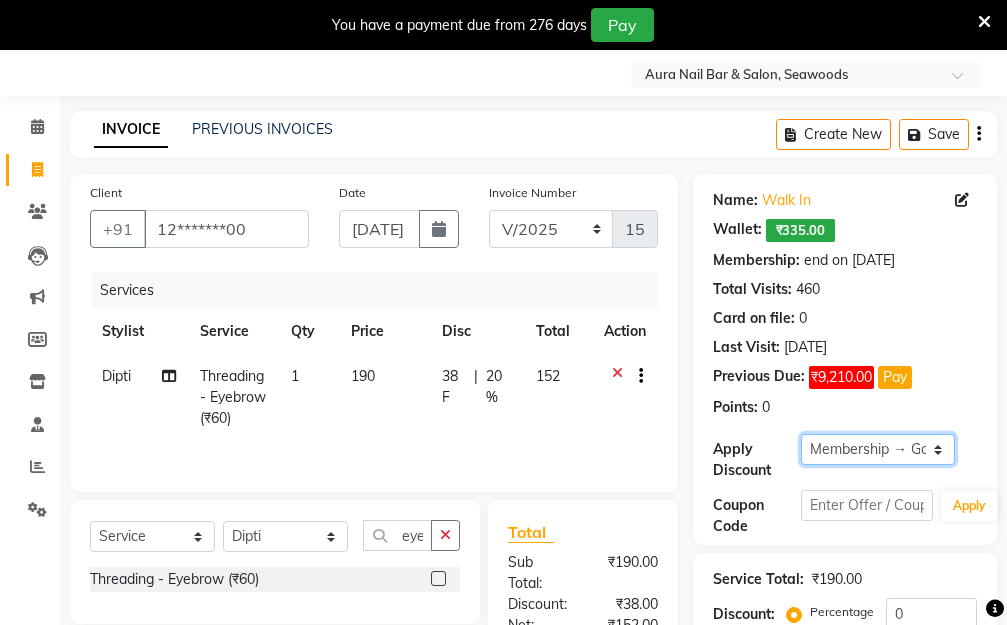 select on "0:" 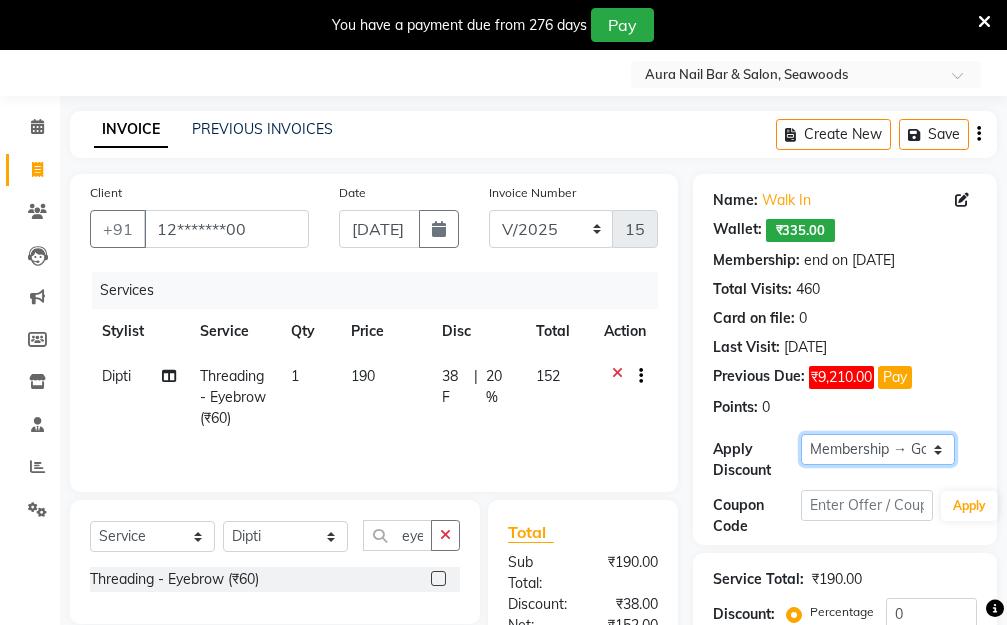 click on "Select Membership → Golden Membership Membership → Golden Membership Membership → Golden Membership Membership → Golden Membership Membership → Golden Membership Membership → Golden Membership Membership → Golden Membership Membership → Golden Membership Membership → Golden Membership Membership → Golden Membership Membership → Golden Membership Membership → Golden Membership Membership → Golden Membership Membership → Golden Membership Membership → Golden Membership Membership → Golden Membership Membership → Golden Membership Membership → Golden Membership Membership → Golden Membership Membership → Golden Membership Membership → Golden Membership Membership → Golden Membership Membership → Golden Membership Membership → Golden Membership Membership → Golden Membership Membership → Golden Membership Membership → Golden Membership Membership → Golden Membership Membership → Golden Membership Membership → Golden Membership" 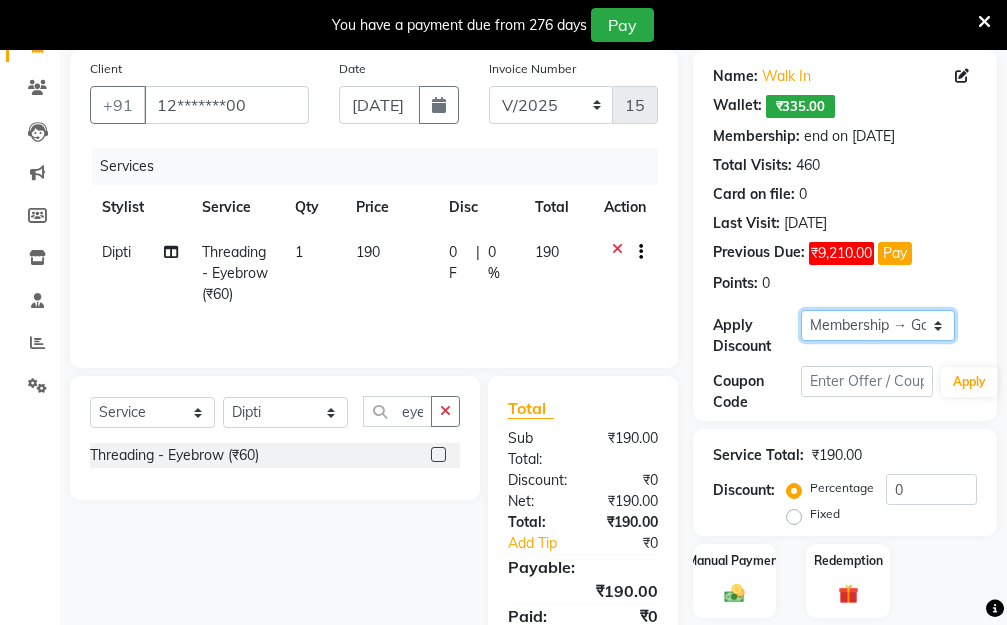 scroll, scrollTop: 278, scrollLeft: 0, axis: vertical 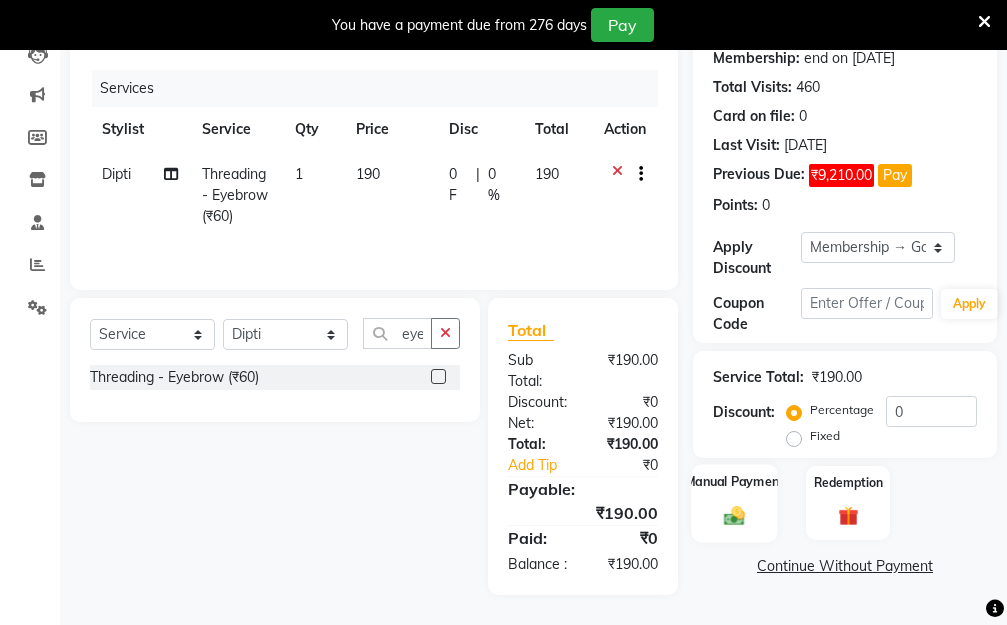 click 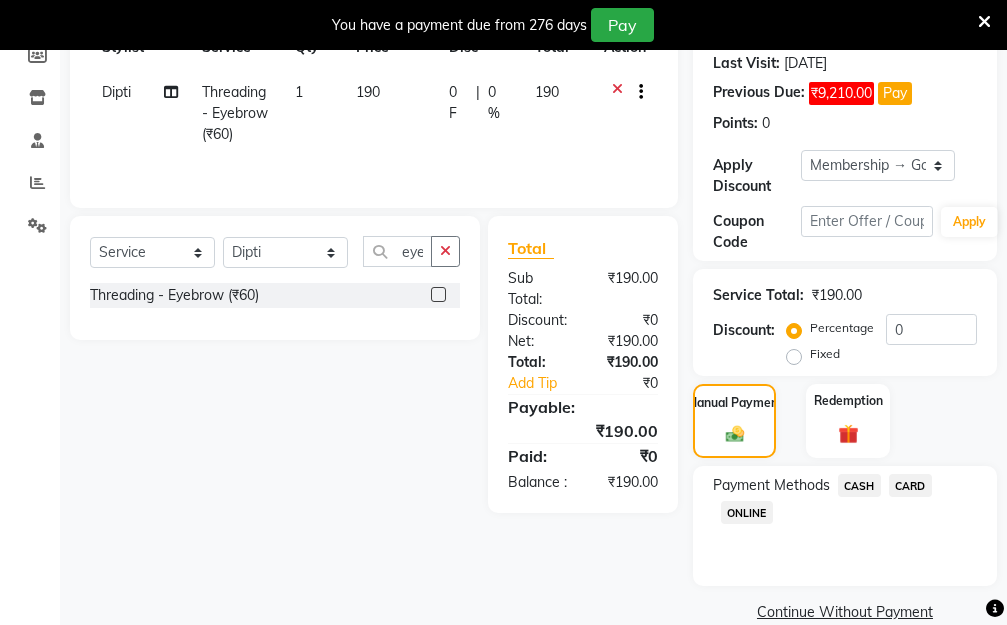 scroll, scrollTop: 369, scrollLeft: 0, axis: vertical 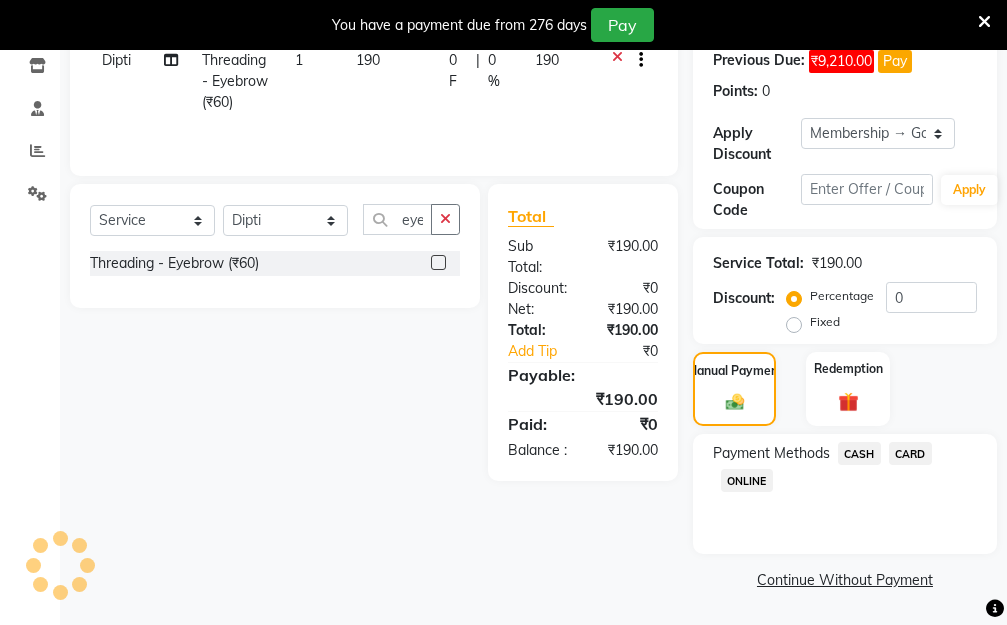 click on "ONLINE" 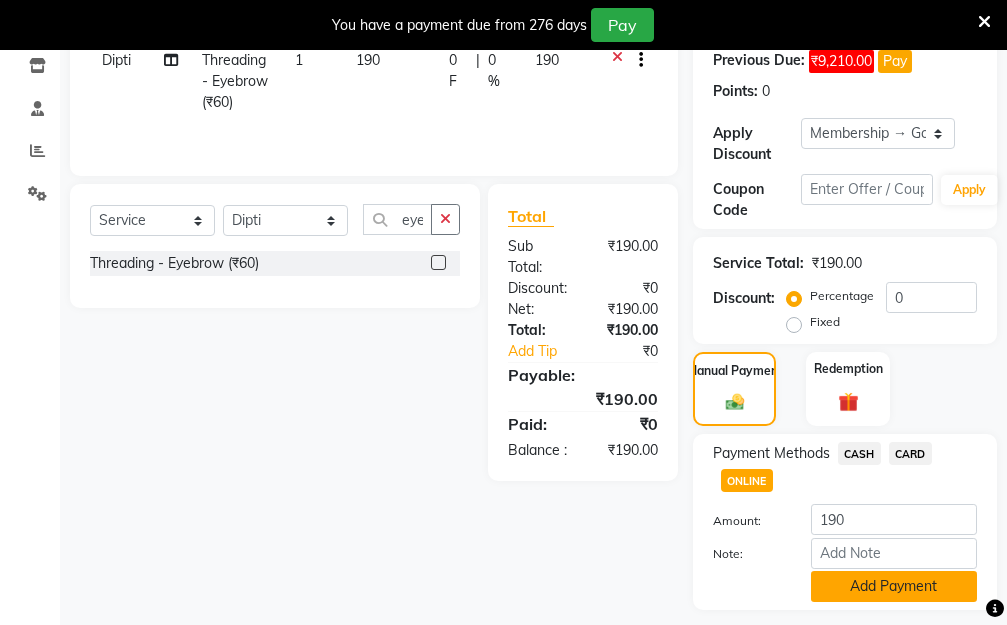 click on "Add Payment" 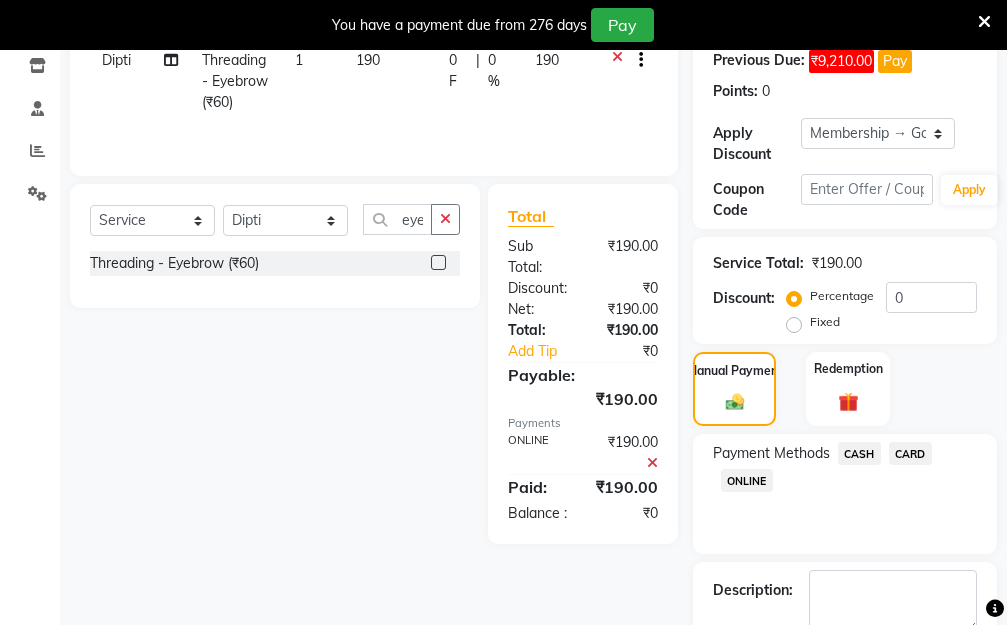 scroll, scrollTop: 482, scrollLeft: 0, axis: vertical 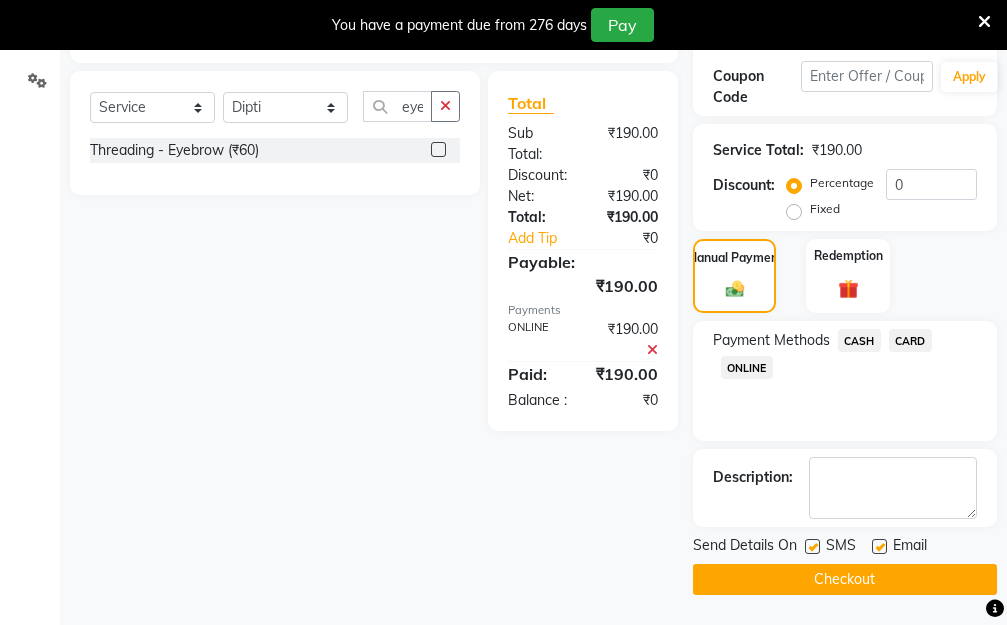 click on "Checkout" 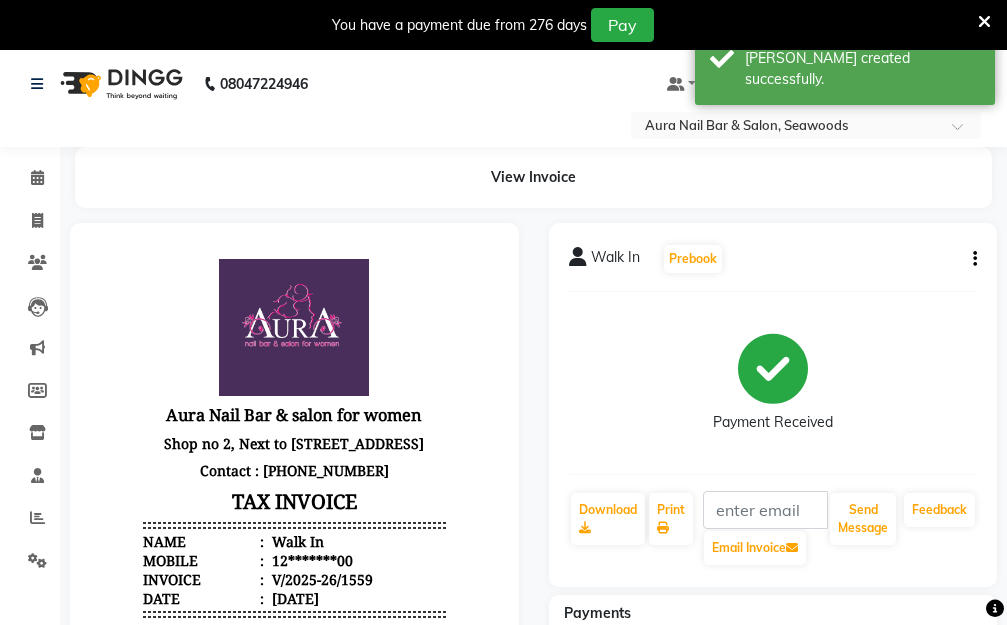 scroll, scrollTop: 0, scrollLeft: 0, axis: both 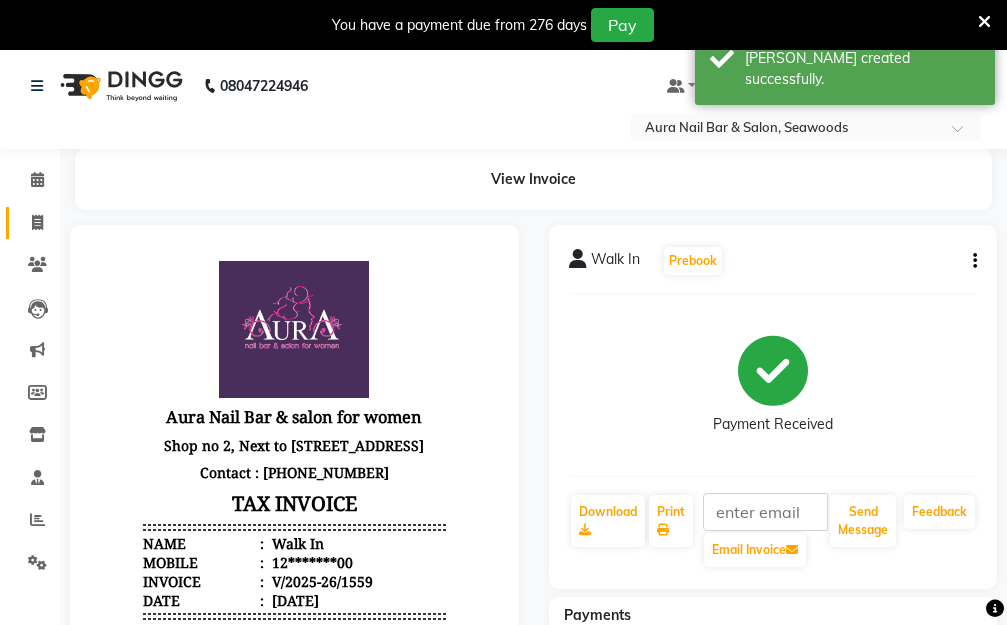 click 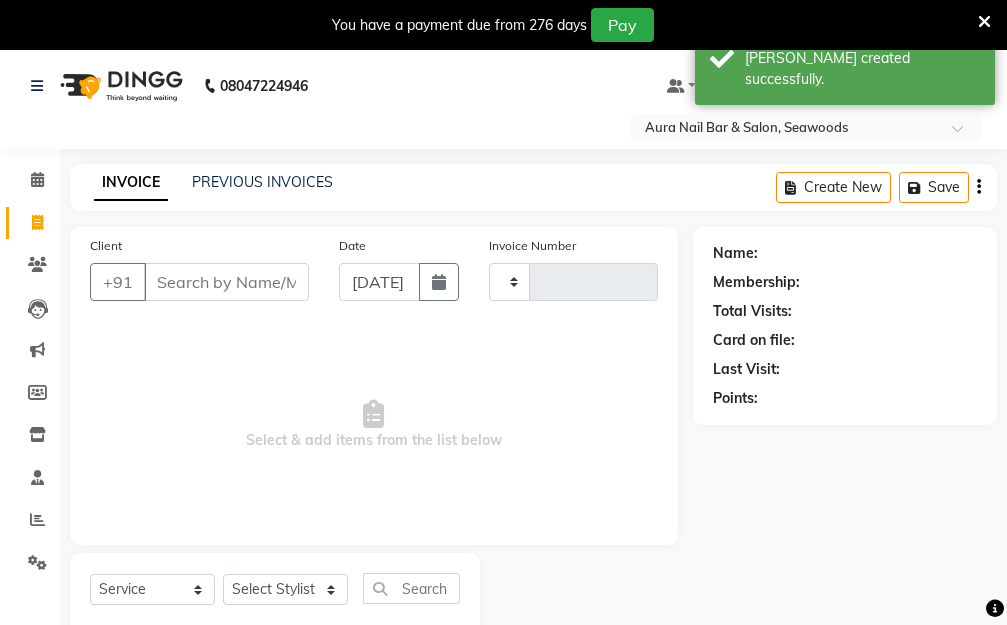 scroll, scrollTop: 7, scrollLeft: 0, axis: vertical 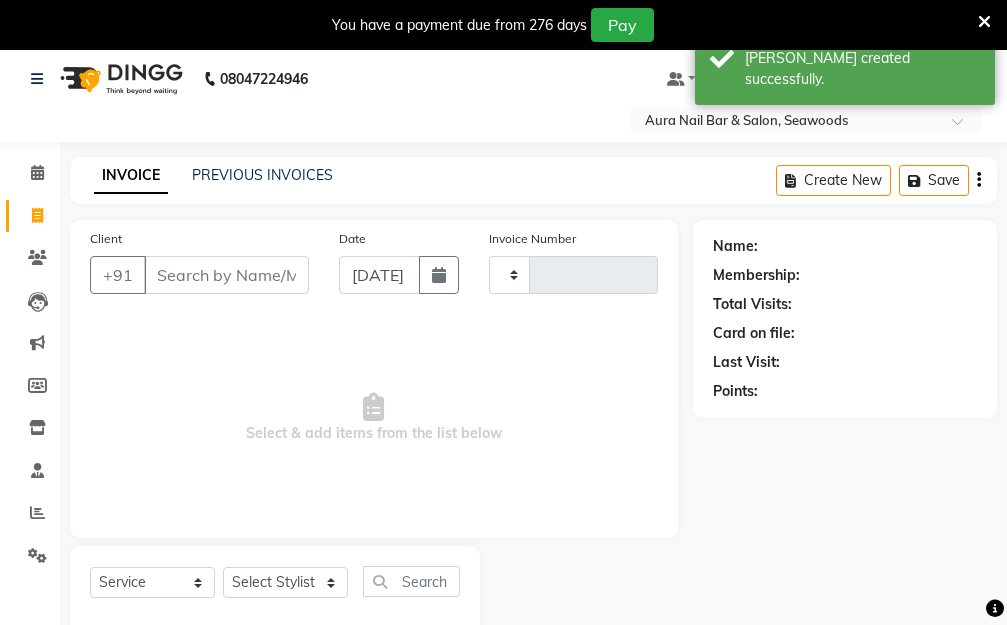 type on "1560" 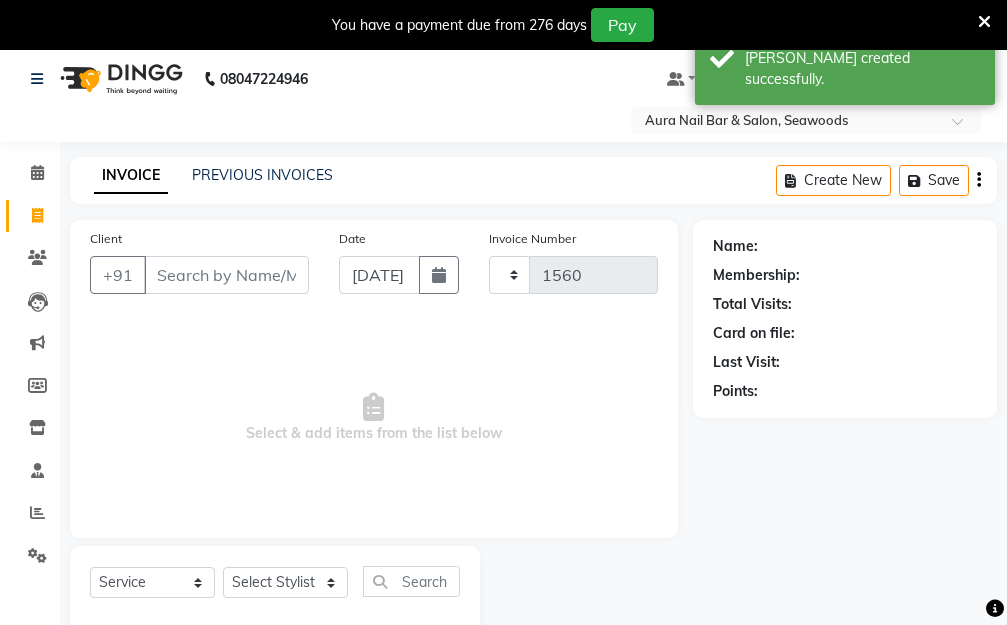 select on "4994" 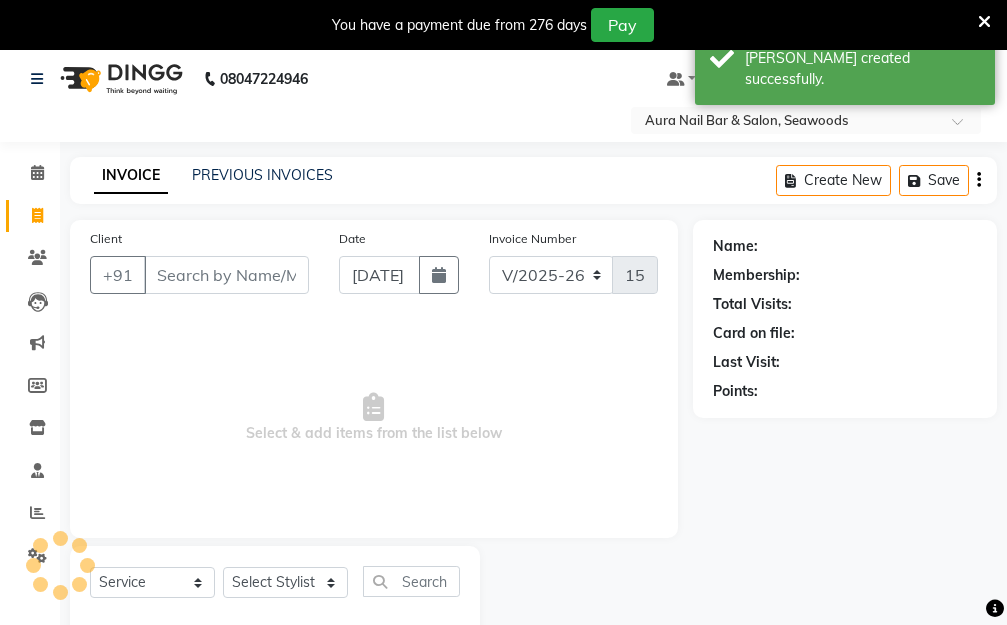 scroll, scrollTop: 0, scrollLeft: 0, axis: both 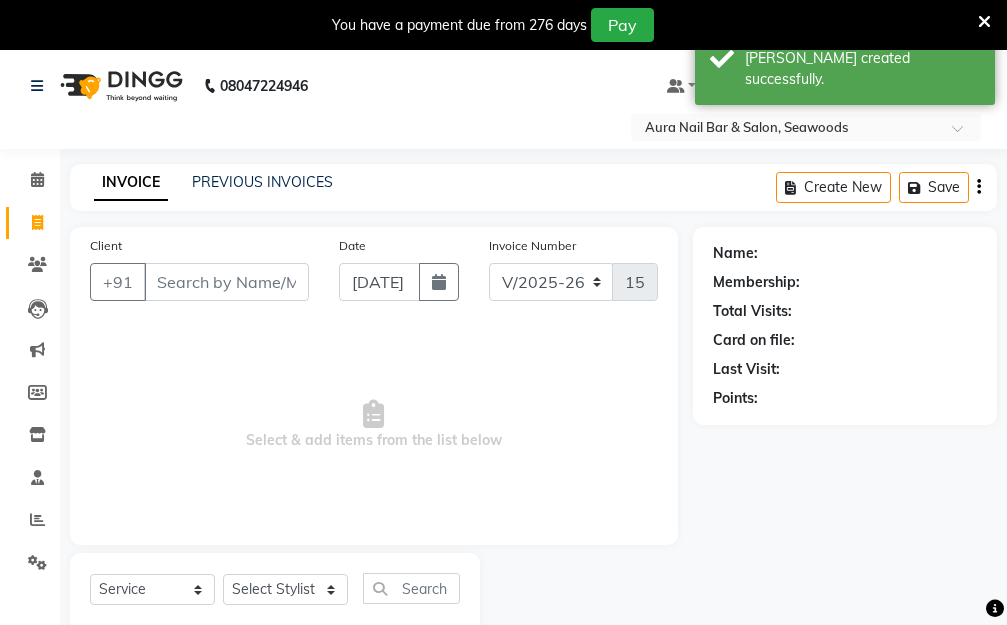 click on "Client" at bounding box center (226, 282) 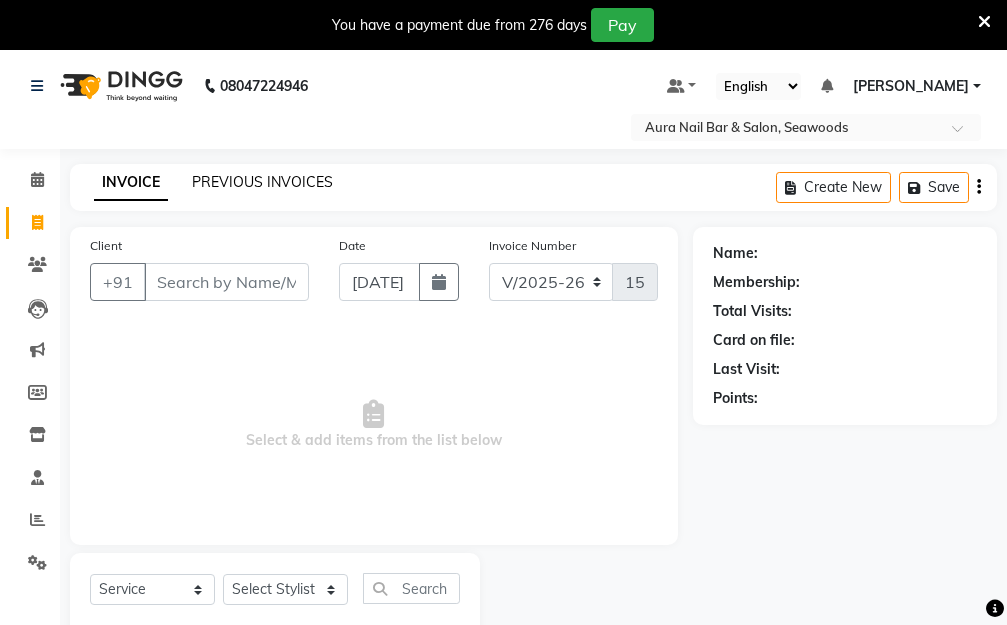 click on "PREVIOUS INVOICES" 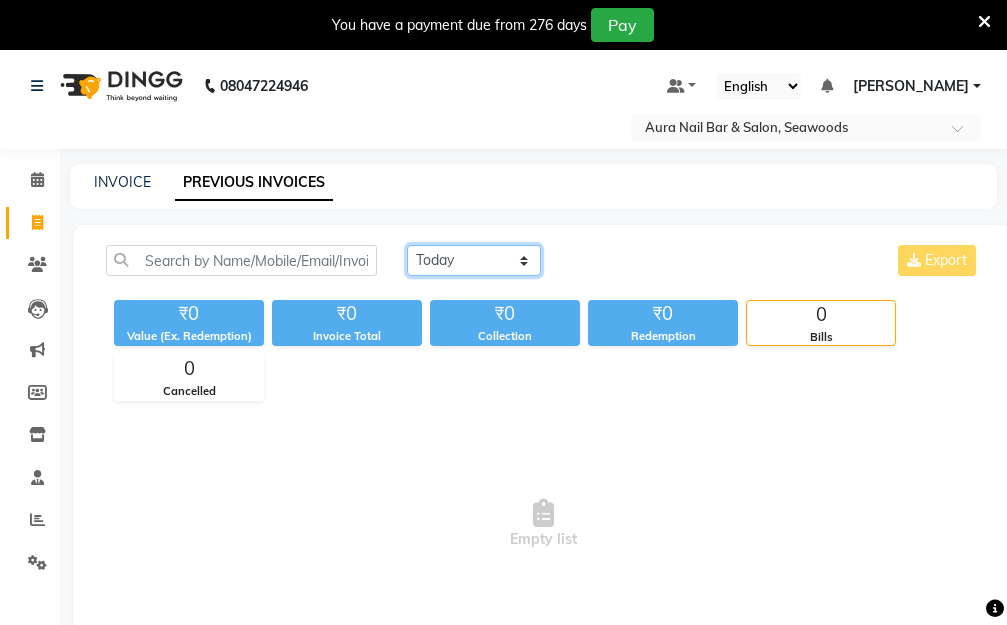 click on "[DATE] [DATE] Custom Range" 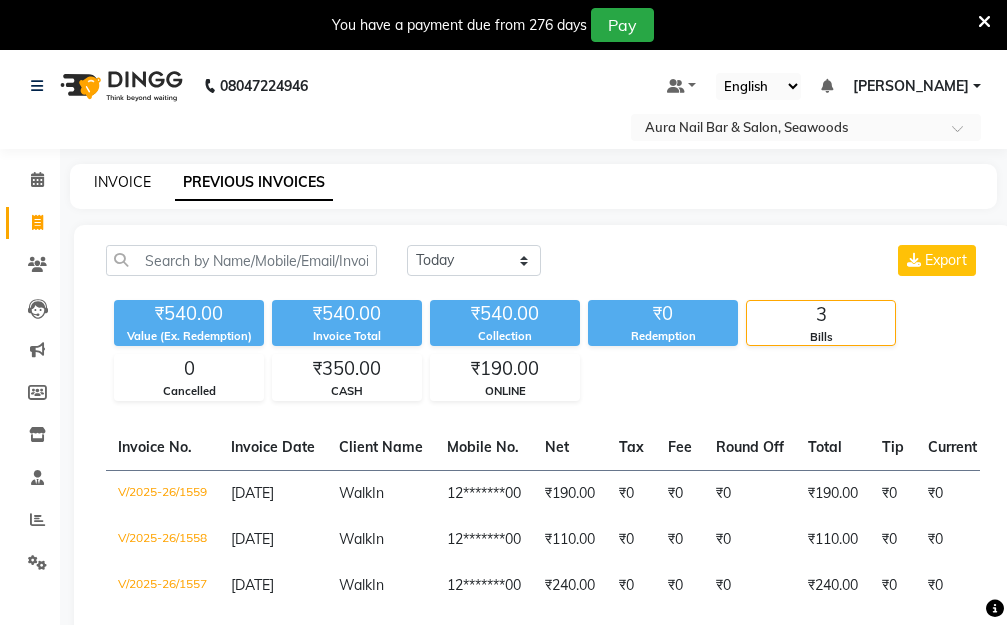 click on "INVOICE" 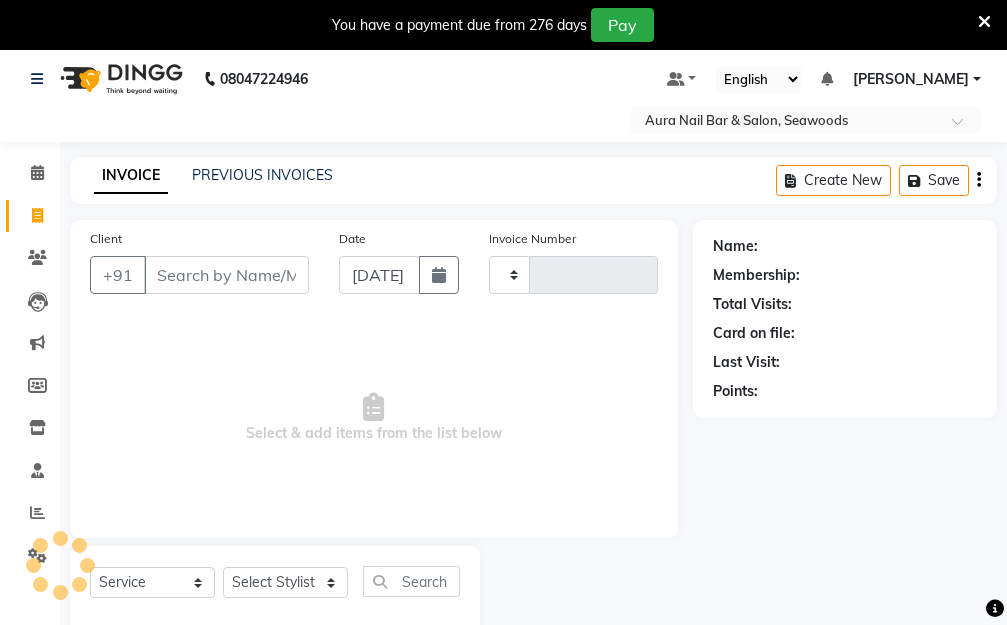 type on "1560" 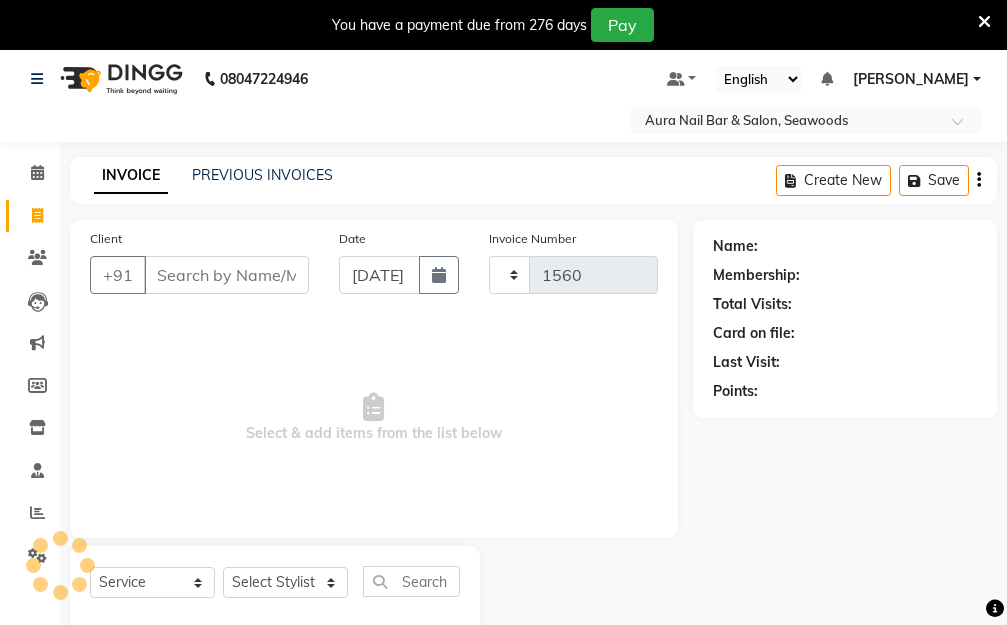 select on "4994" 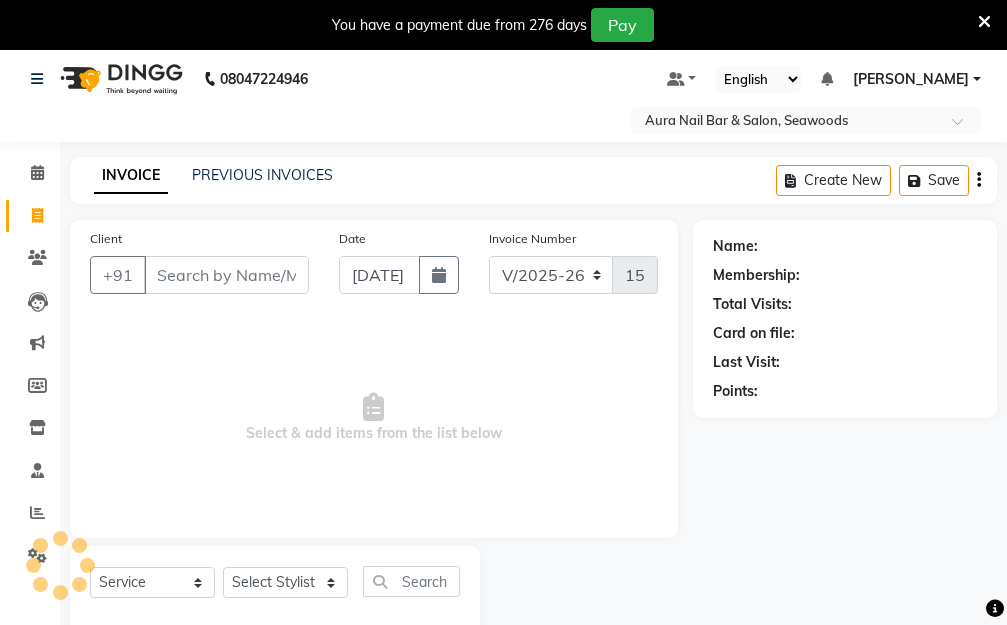 scroll, scrollTop: 53, scrollLeft: 0, axis: vertical 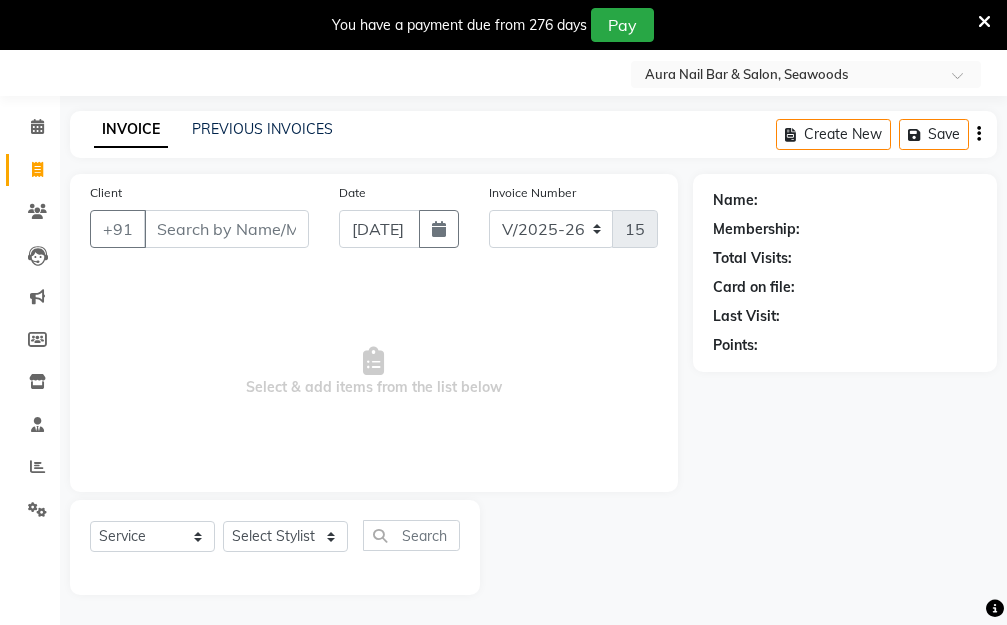 click on "Client" at bounding box center (226, 229) 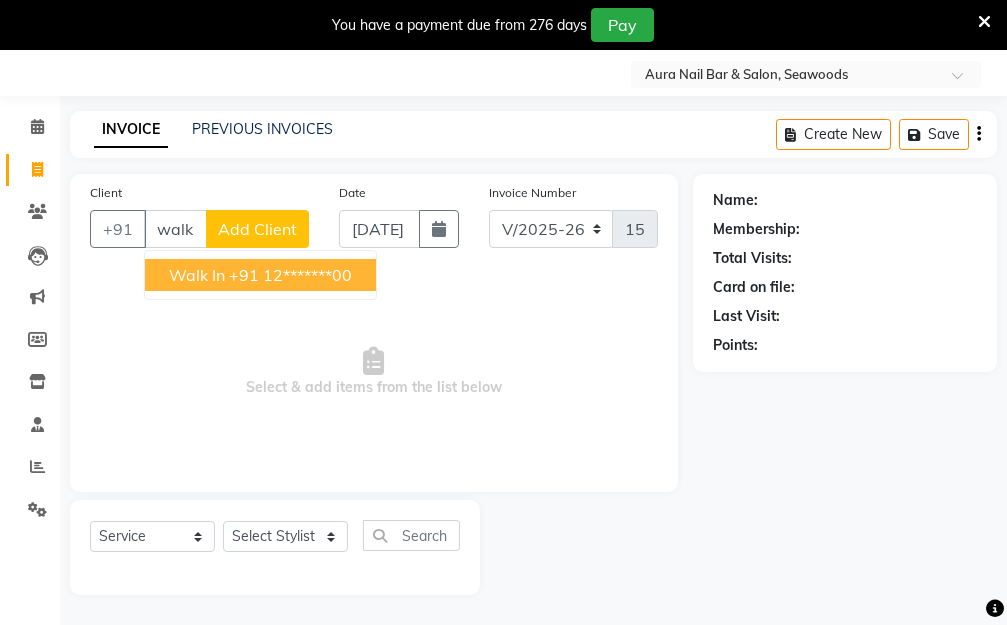click on "+91  12*******00" at bounding box center [290, 275] 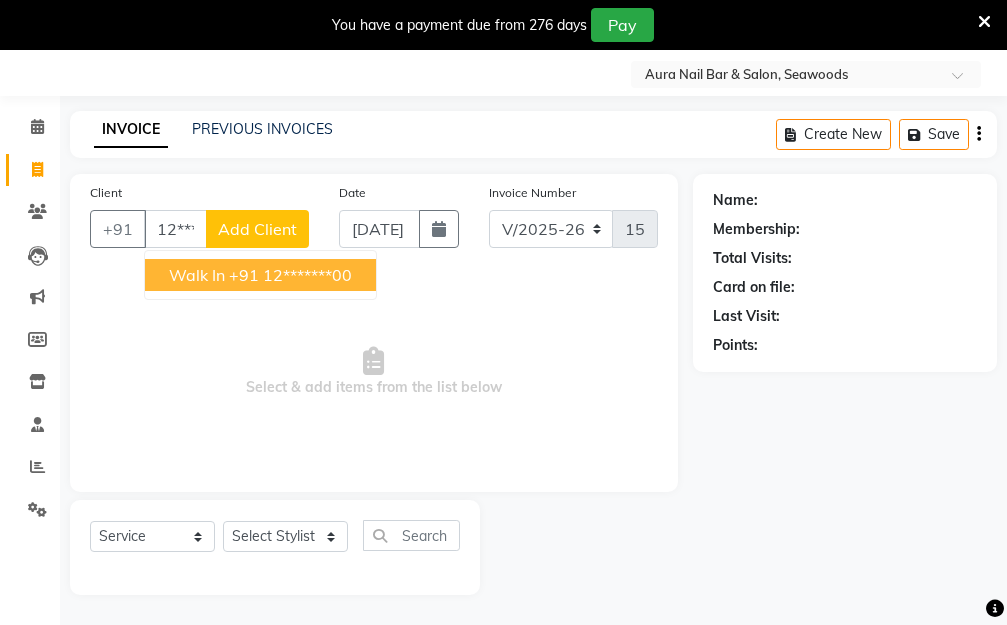 type on "12*******00" 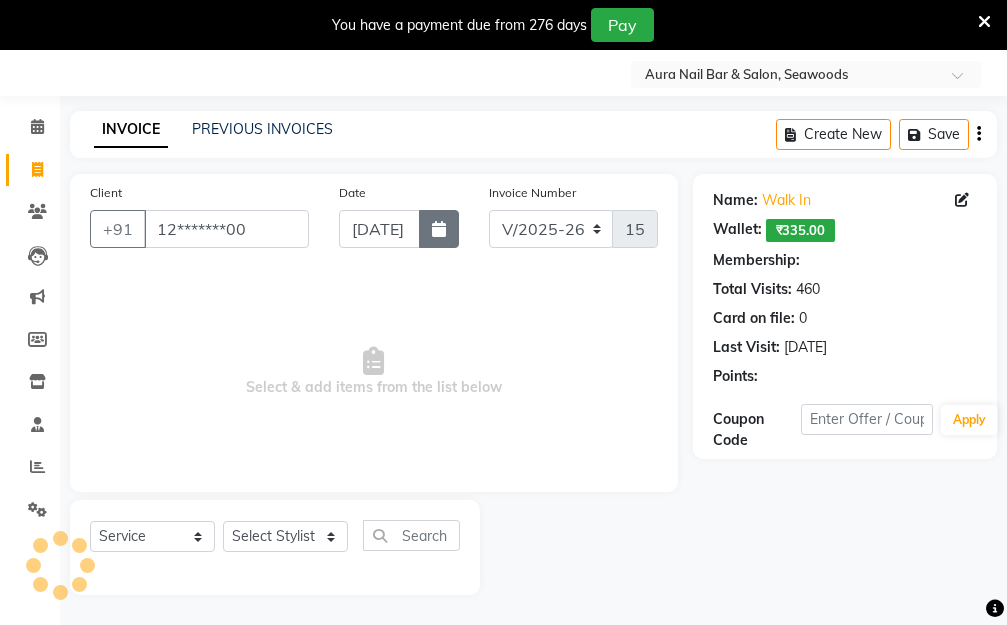 select on "1: Object" 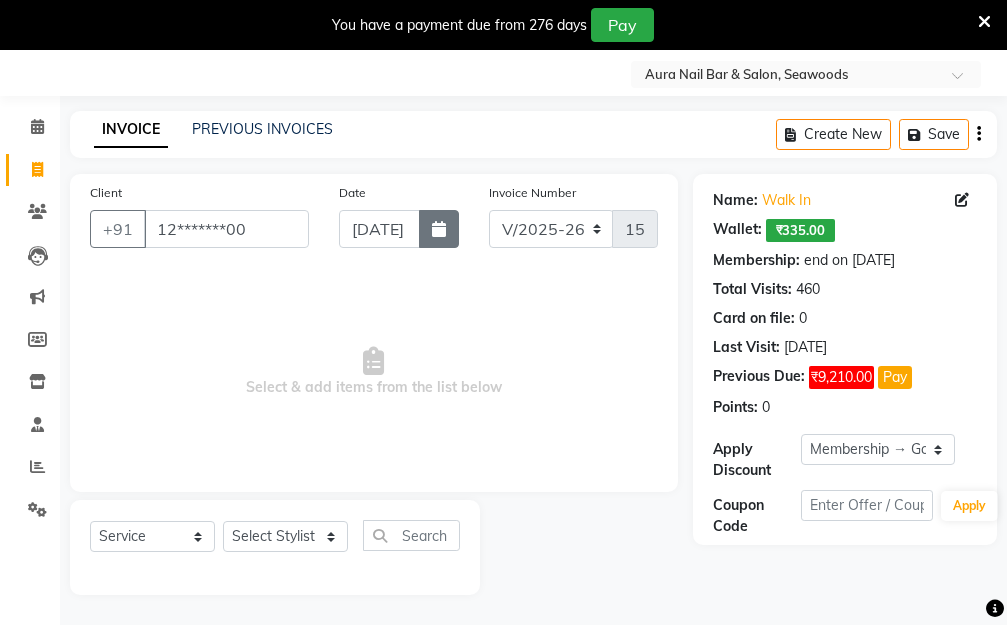 click 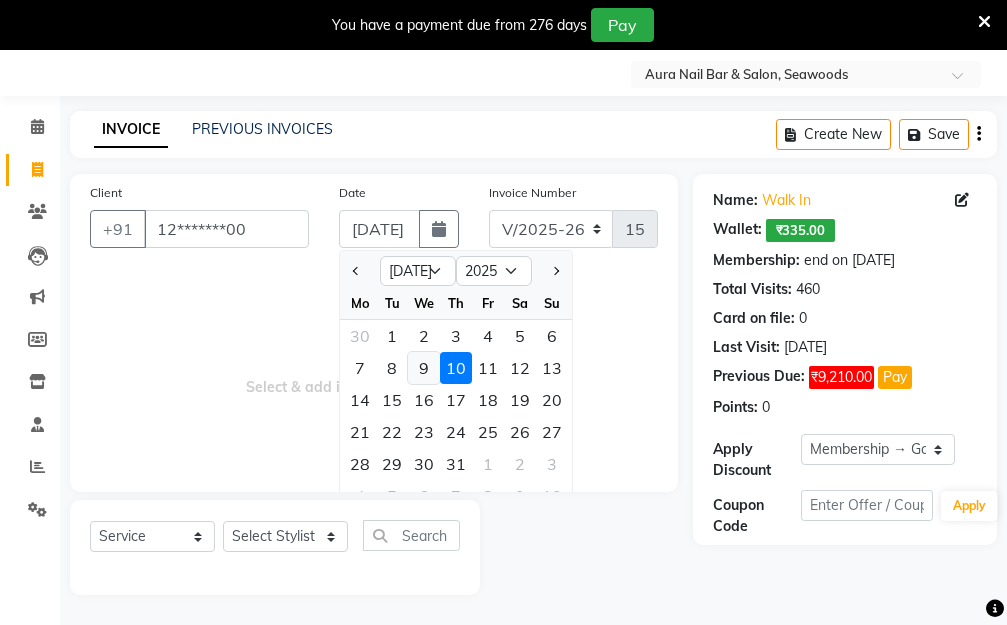 click on "9" 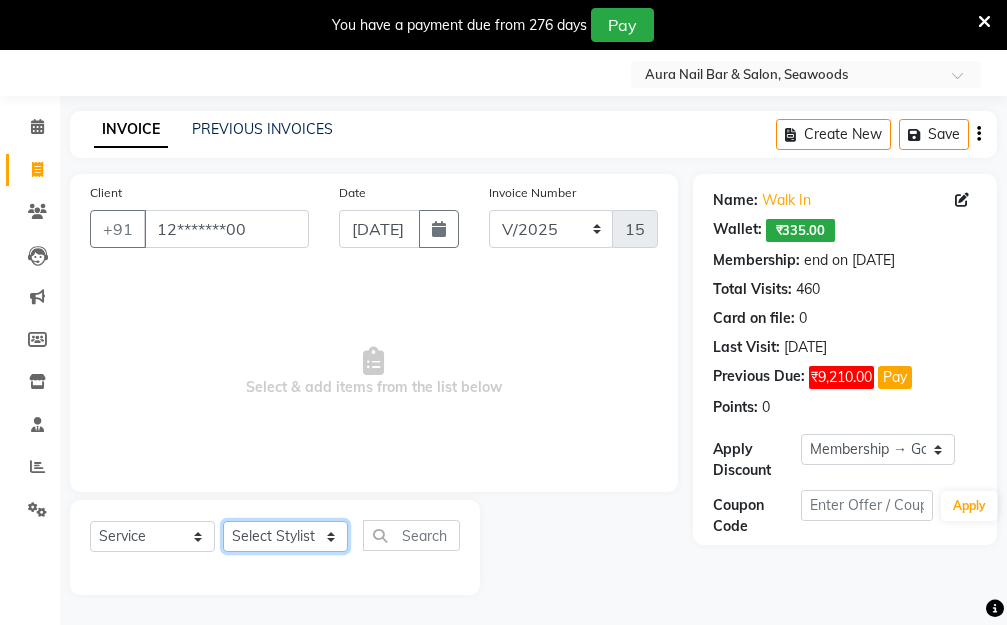 click on "Select Stylist Aarti [PERSON_NAME]  Manager Pallavi  pooja Priya" 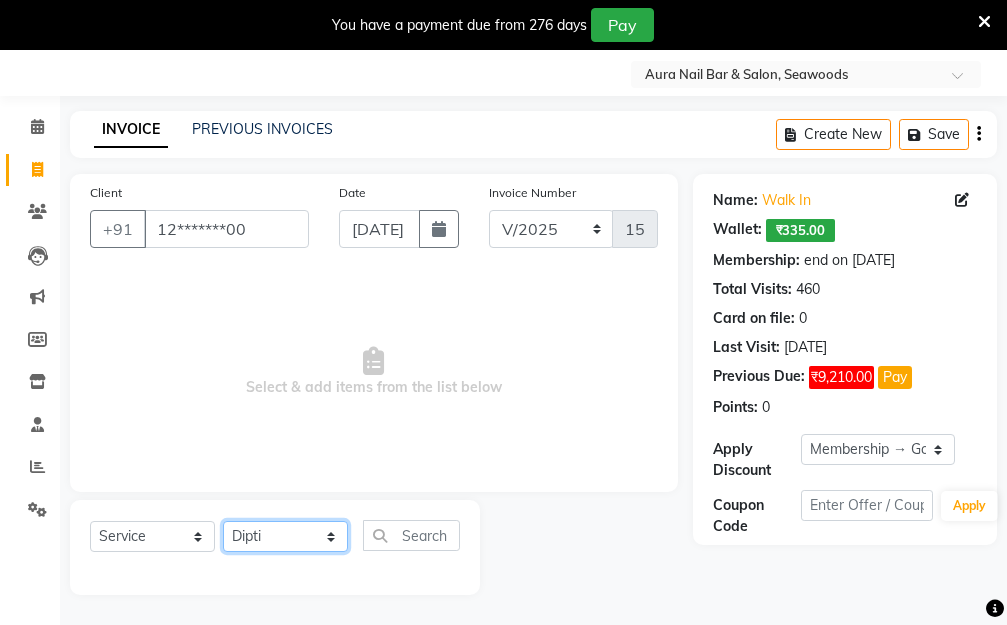 click on "Select Stylist Aarti [PERSON_NAME]  Manager Pallavi  pooja Priya" 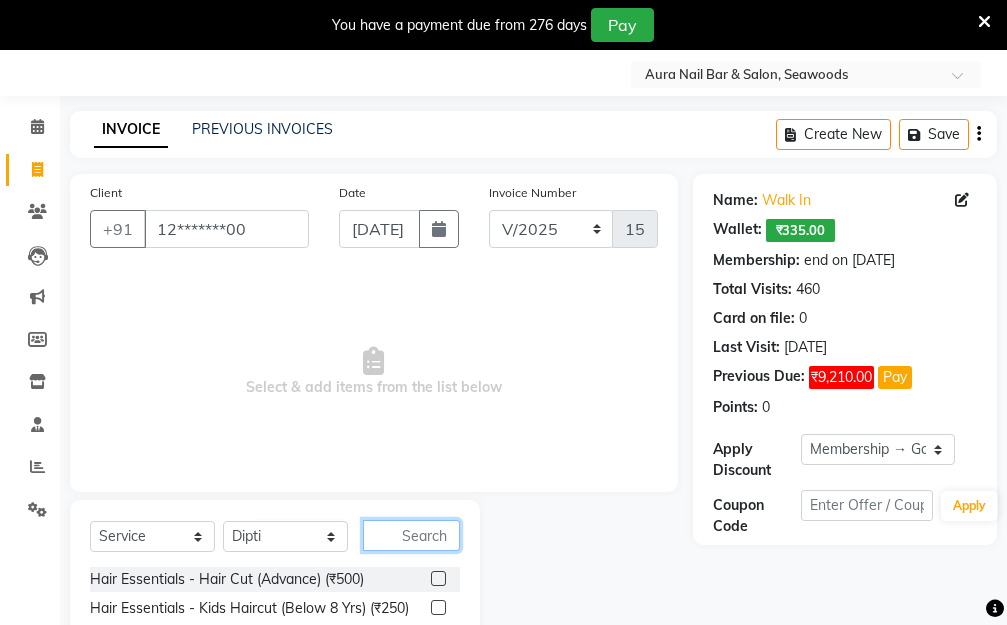 click 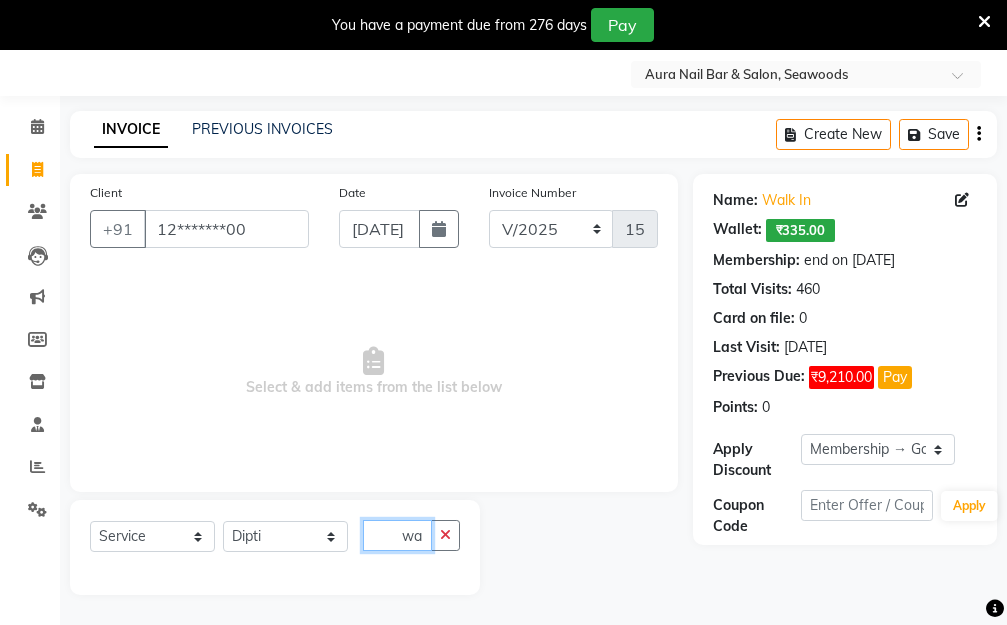 scroll, scrollTop: 0, scrollLeft: 7, axis: horizontal 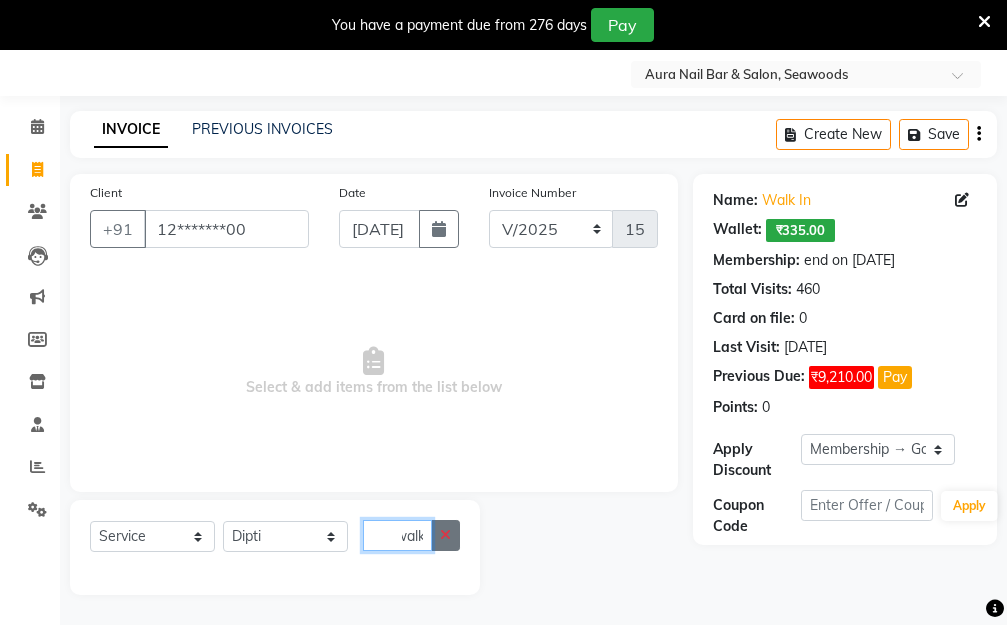 type on "walk" 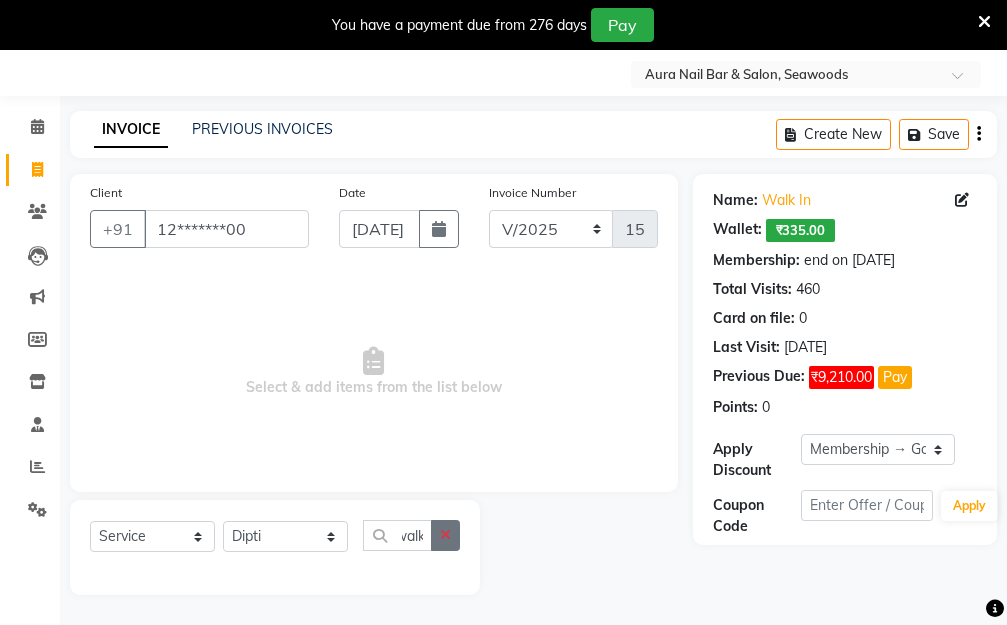 scroll, scrollTop: 0, scrollLeft: 0, axis: both 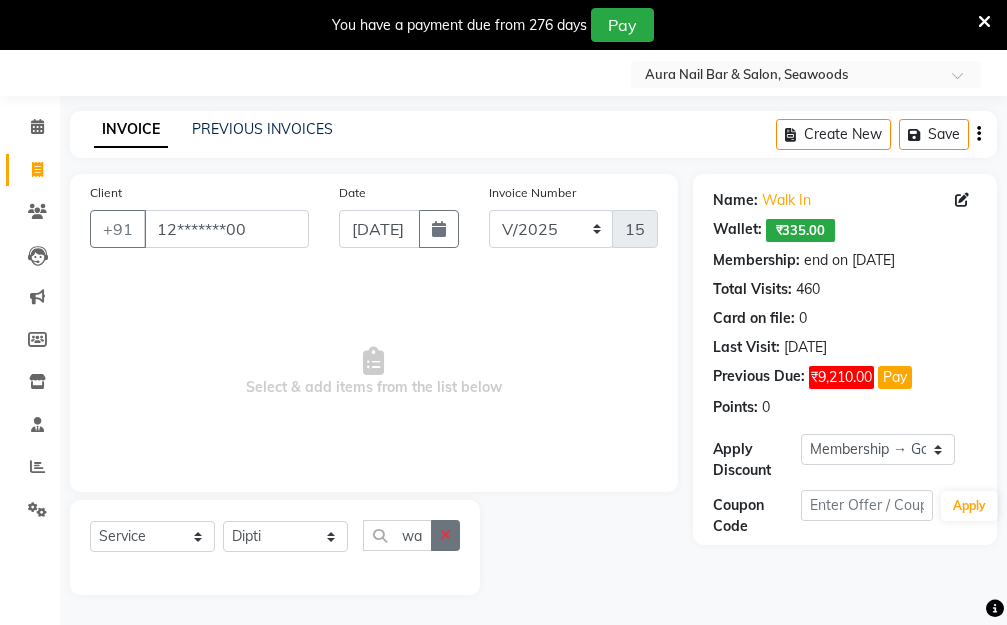 click 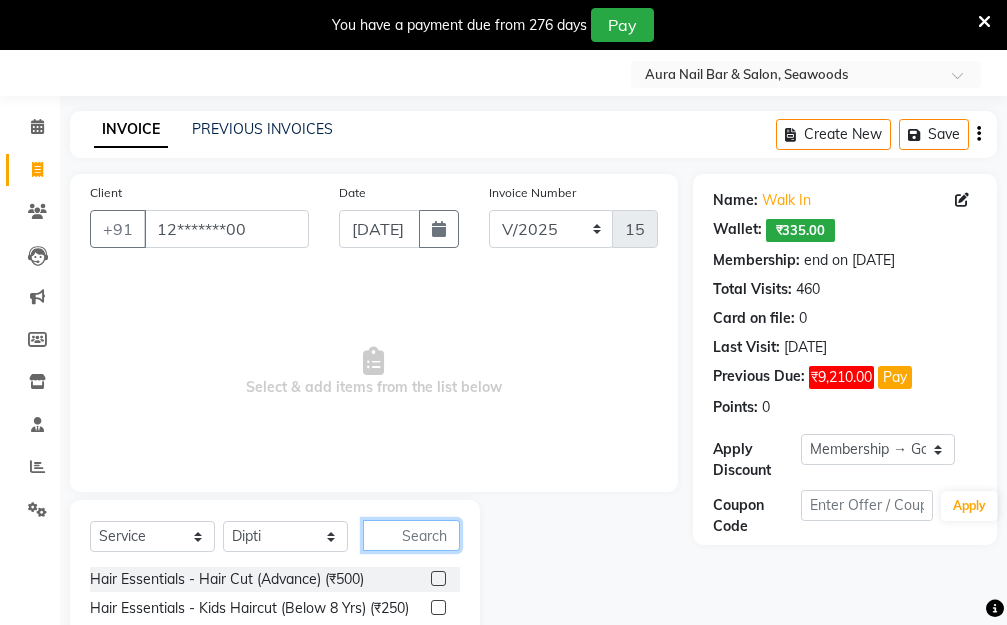 click 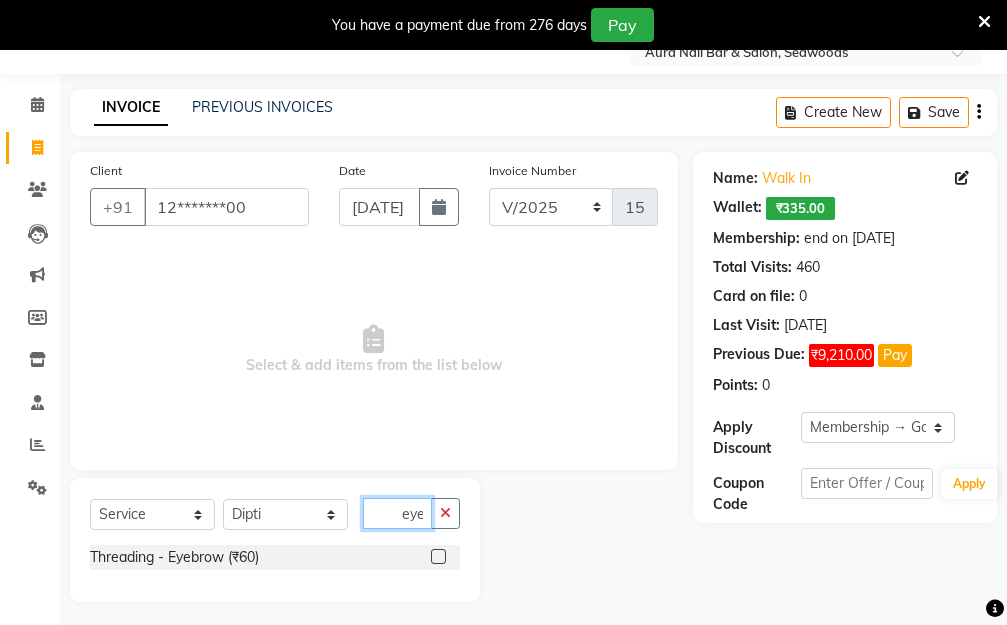 scroll, scrollTop: 82, scrollLeft: 0, axis: vertical 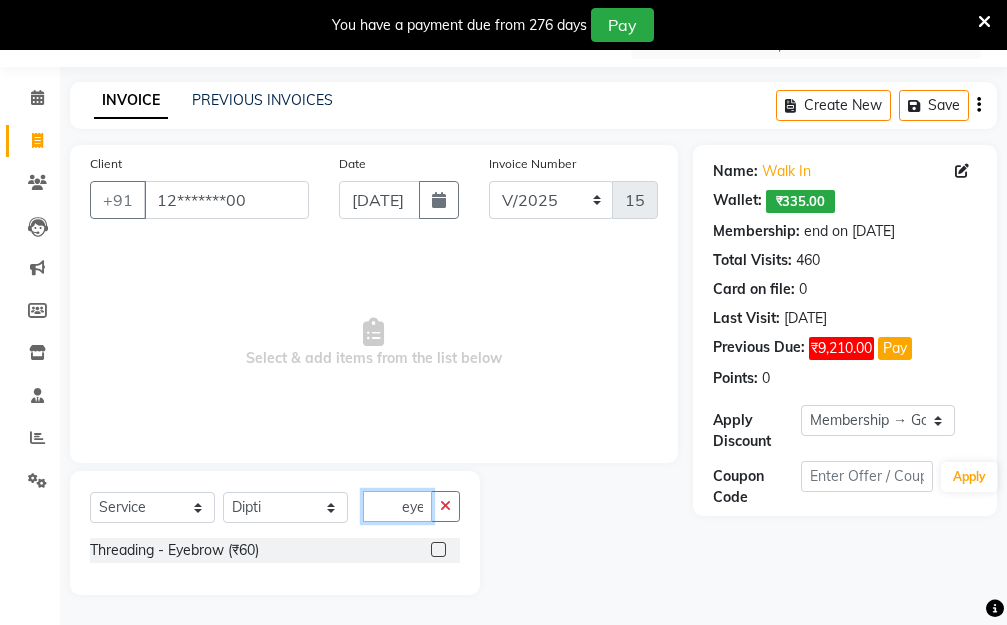 type on "eye" 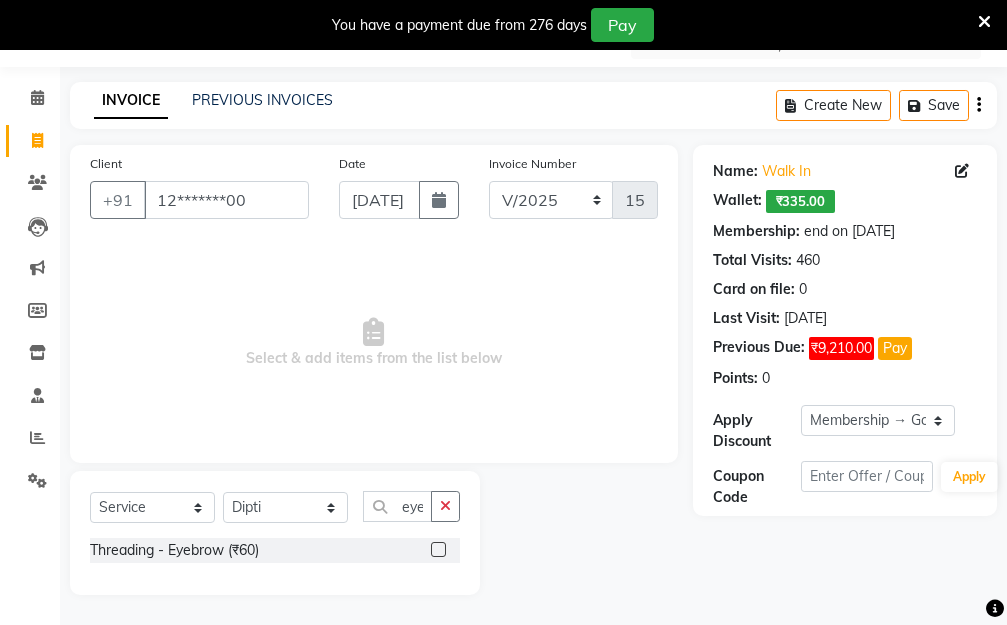 click 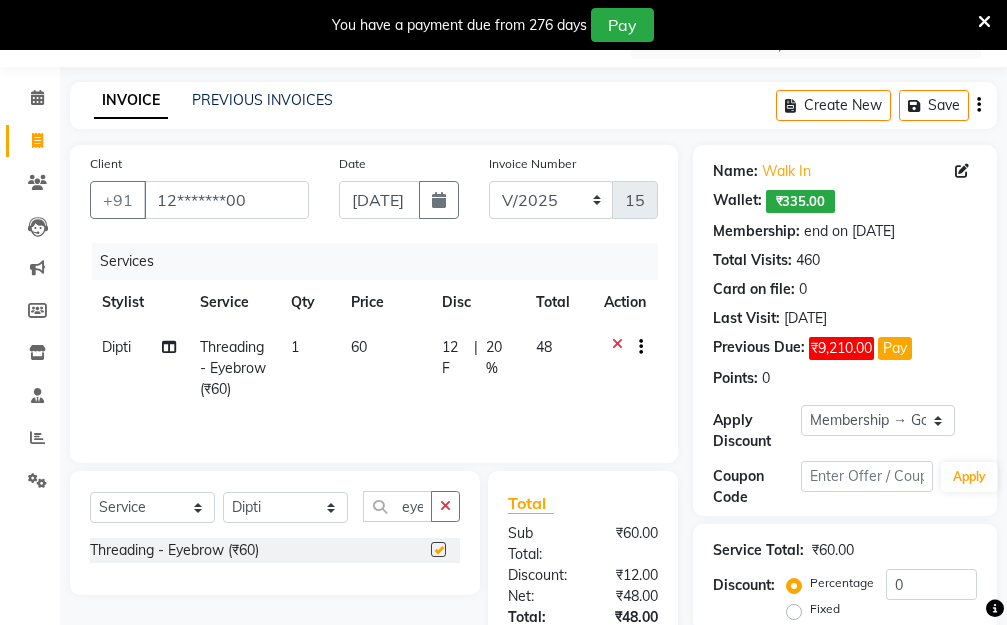checkbox on "false" 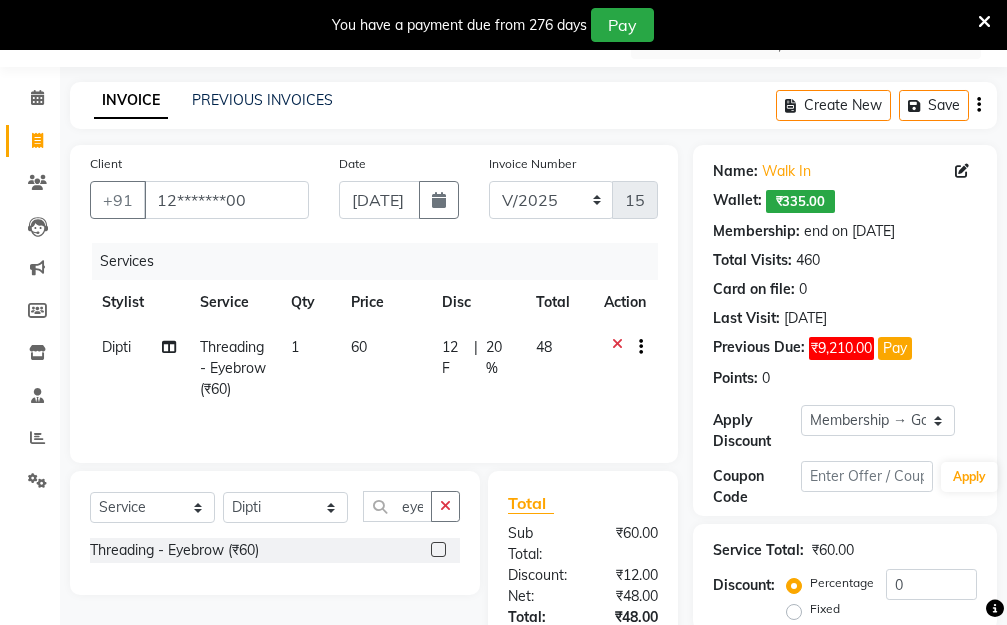 click on "60" 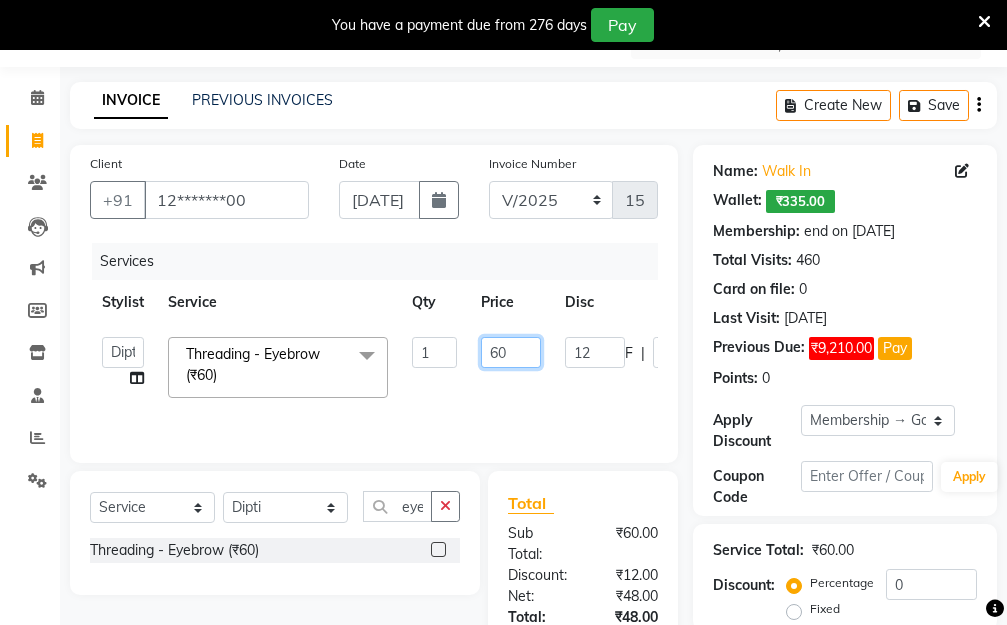 drag, startPoint x: 474, startPoint y: 353, endPoint x: 433, endPoint y: 369, distance: 44.011364 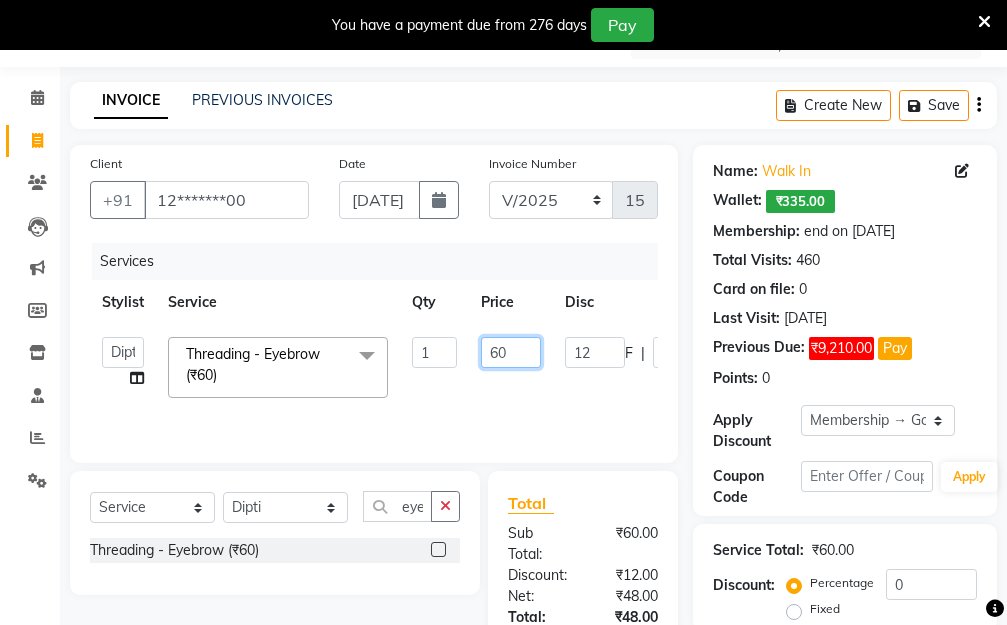 click on "Aarti   [PERSON_NAME]    Manager   Pallavi    pooja   Priya   Threading - Eyebrow (₹60)  x Hair Essentials - Hair Cut (Advance) (₹500) Hair Essentials - Kids Haircut (Below 8 Yrs) (₹250) Hair Essentials -Hair Wash Up To Shoulder (₹300) Hair Essentials - Hair Cut  (₹350) HAIR WASH UP TO WASTE (₹700) DANDRUFF TERATMENT (₹1500) Shampoo & Conditioning + Blast Dry - Upto Shoulder (₹350) Shampoo & Conditioning + Blast Dry - Below Shoulder (₹550) Shampoo & Conditioning + Blast Dry - Upto Waist (₹750) Shampoo & Conditioning + Blast Dry - Add: Charge For Morocon/Riviver/ Keratin (₹600) Blow Dry/Outcurl/Straight - Upto Shoulder (₹449) Blow Dry/Outcurl/Straight - Below Shoulder (₹650) Blow Dry/Outcurl/Straight - Upto Waist (₹850) Ironing - Upto Shoulder (₹650) Ironing - Below Shoulder (₹850) Ironing - Upto Waist (₹1000) Ironing - Add Charge For Thick Hair (₹300) Tongs - Upto Shoulder (₹800) Tongs - Below Shoulder (₹960) Tongs - Upto Waist (₹1500) Hair Spa - Upto Shoulder (₹1800) 1 F" 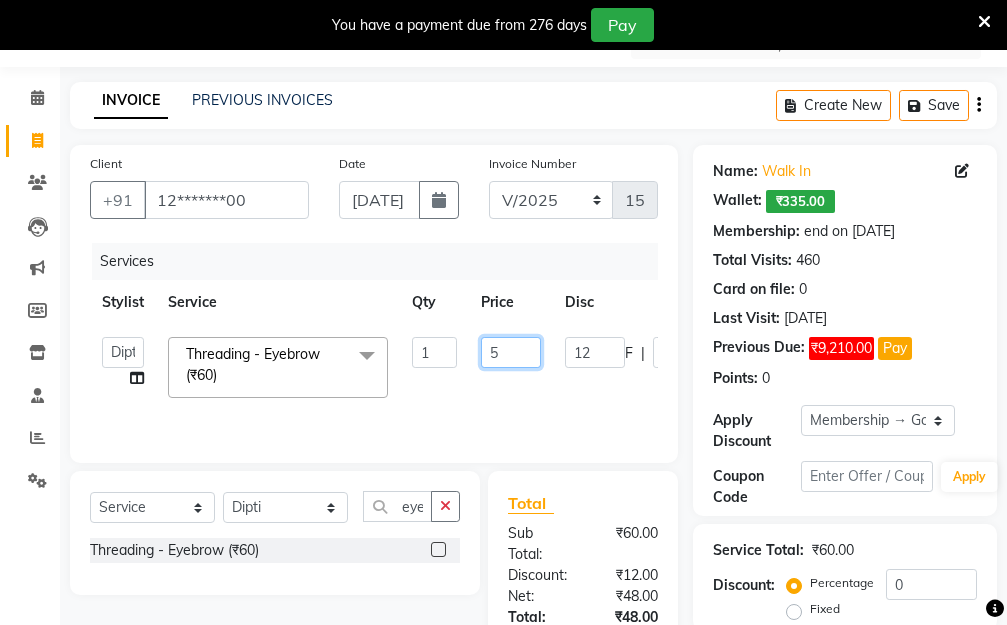 type on "50" 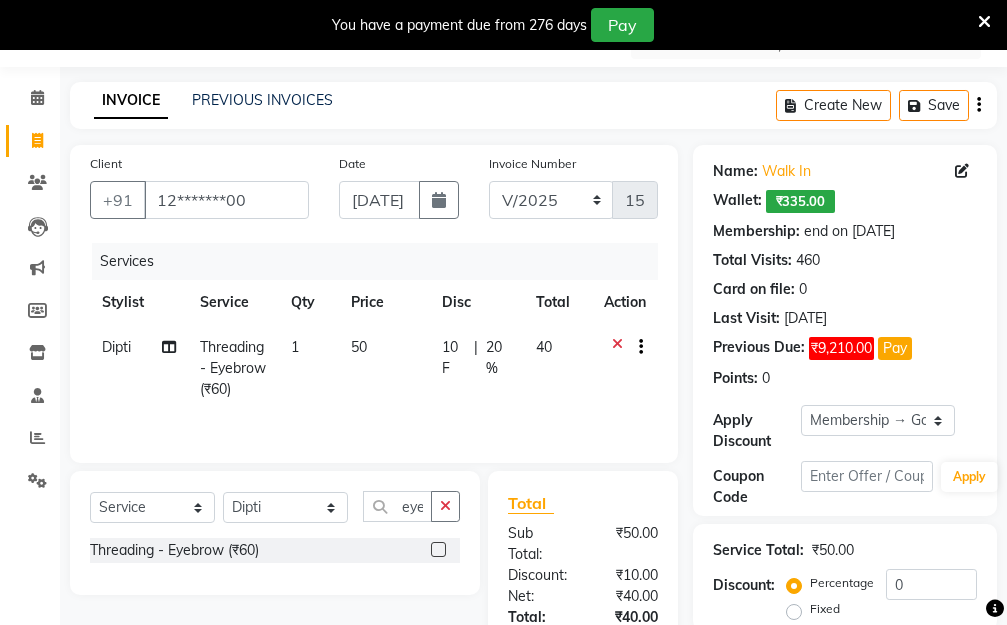 click on "[PERSON_NAME]  Threading - Eyebrow (₹60) 1 50 10 F | 20 % 40" 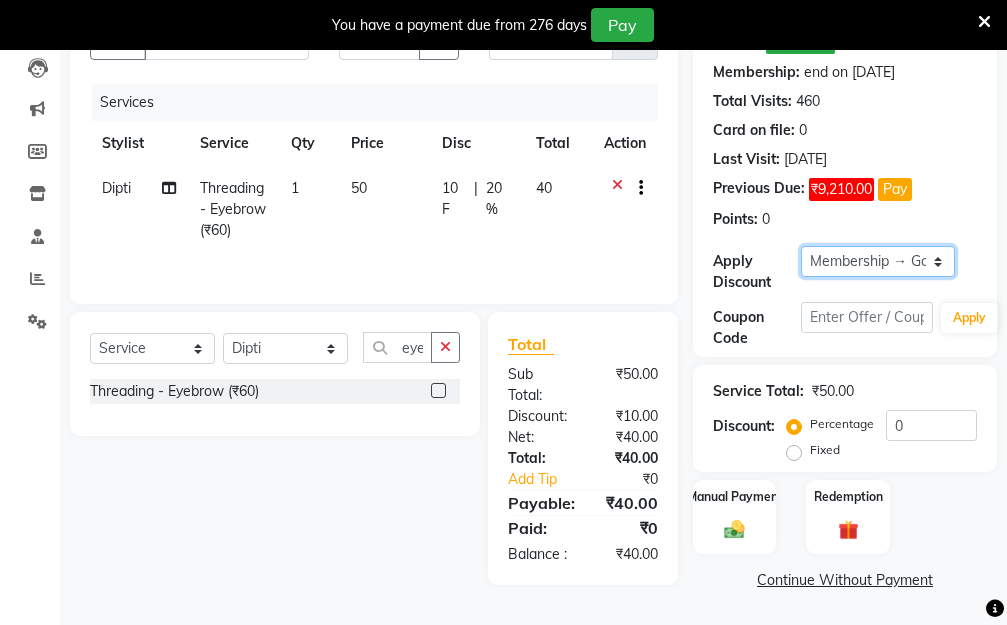 click on "Select Membership → Golden Membership Membership → Golden Membership Membership → Golden Membership Membership → Golden Membership Membership → Golden Membership Membership → Golden Membership Membership → Golden Membership Membership → Golden Membership Membership → Golden Membership Membership → Golden Membership Membership → Golden Membership Membership → Golden Membership Membership → Golden Membership Membership → Golden Membership Membership → Golden Membership Membership → Golden Membership Membership → Golden Membership Membership → Golden Membership Membership → Golden Membership Membership → Golden Membership Membership → Golden Membership Membership → Golden Membership Membership → Golden Membership Membership → Golden Membership Membership → Golden Membership Membership → Golden Membership Membership → Golden Membership Membership → Golden Membership Membership → Golden Membership Membership → Golden Membership" 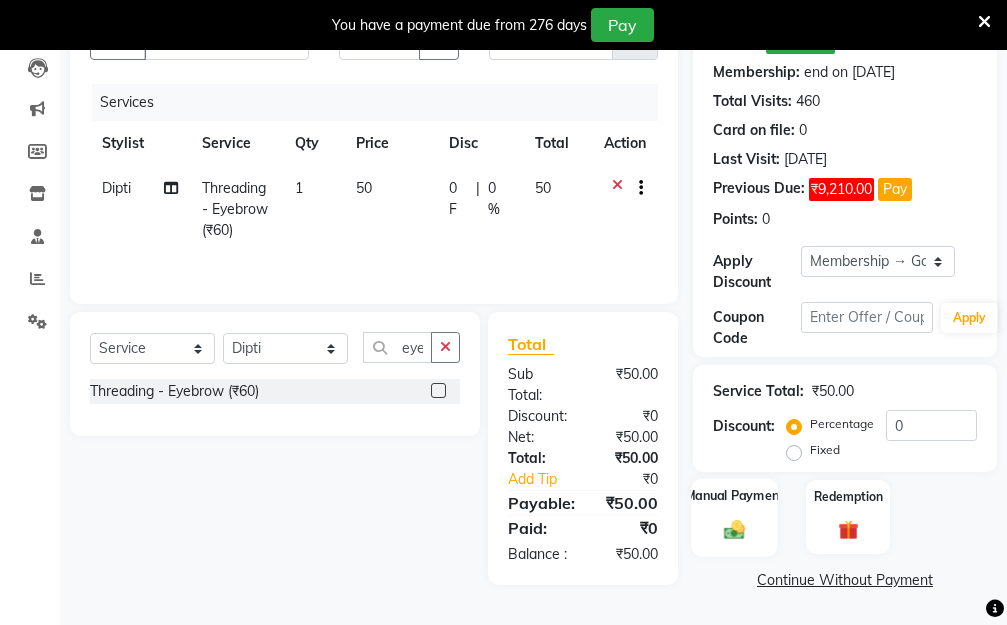 click 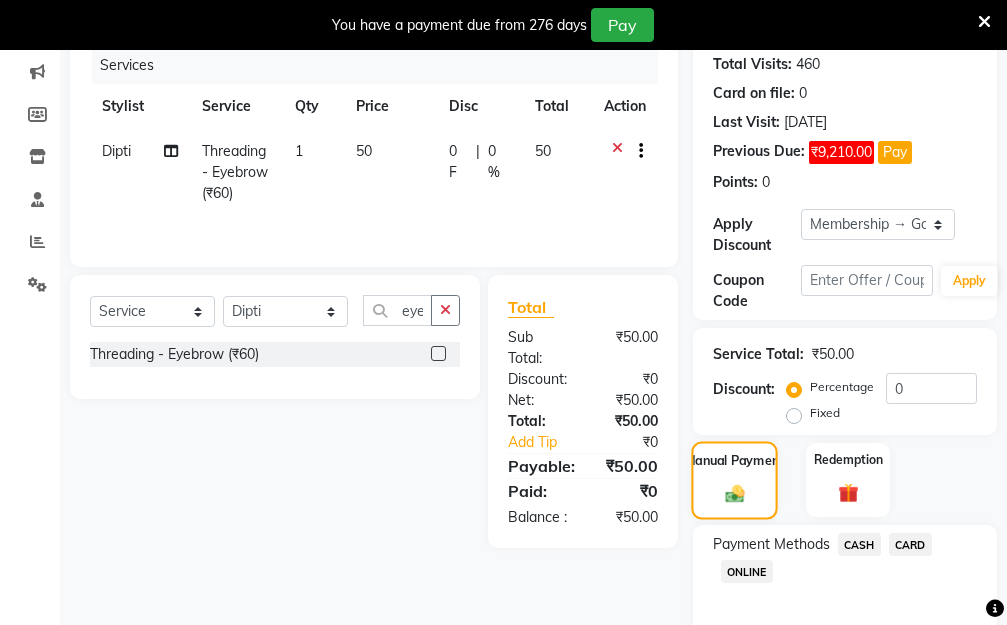 scroll, scrollTop: 369, scrollLeft: 0, axis: vertical 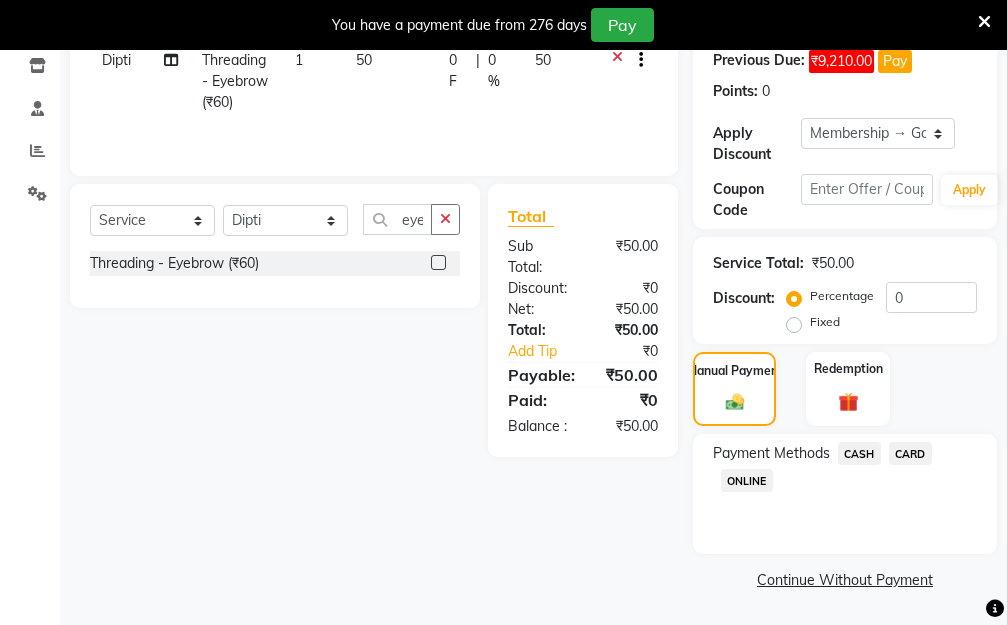 click on "ONLINE" 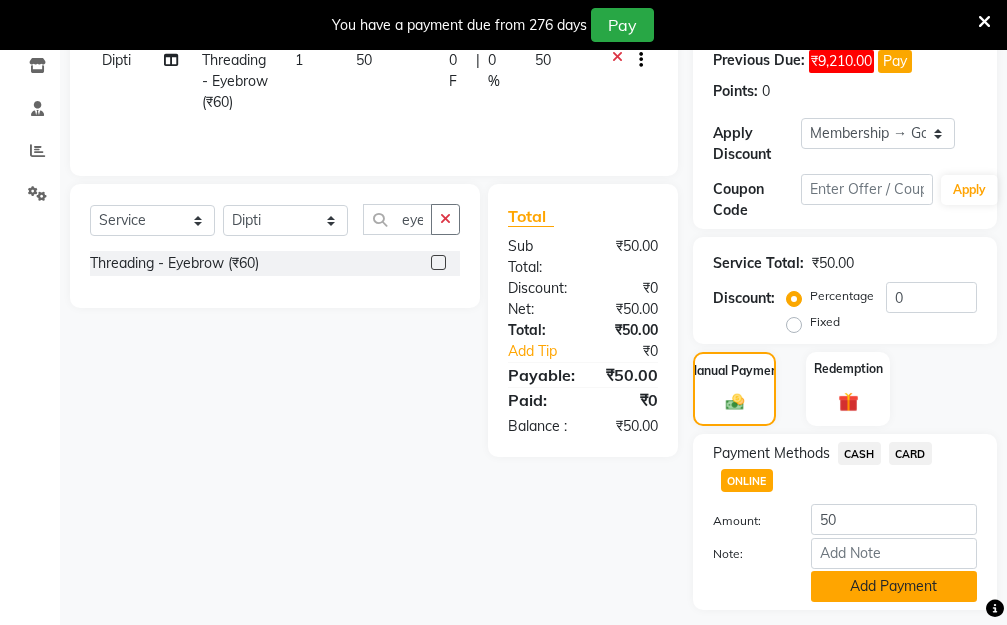 click on "Add Payment" 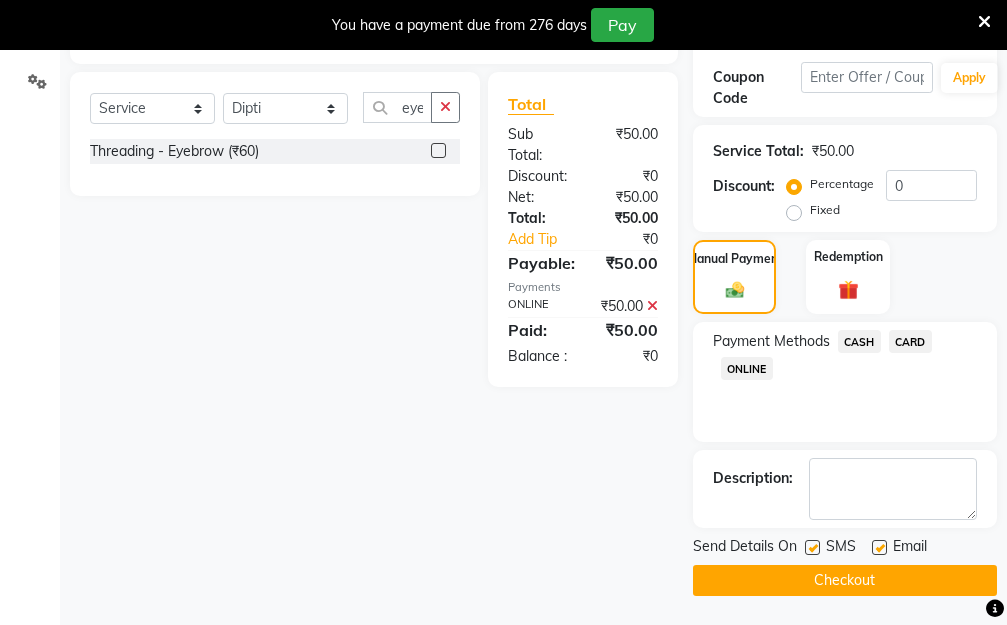 scroll, scrollTop: 482, scrollLeft: 0, axis: vertical 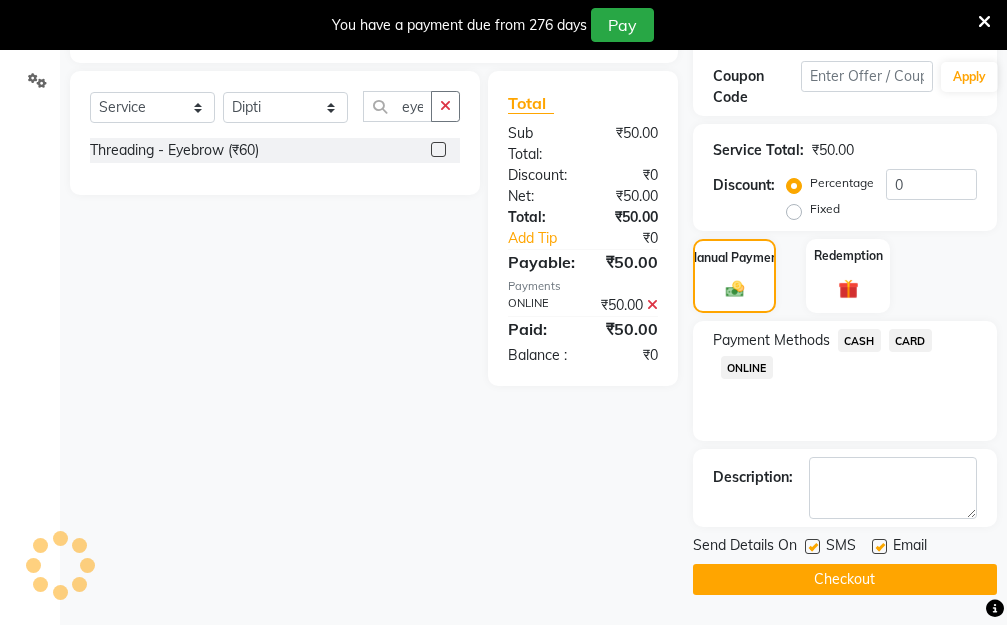 click on "Checkout" 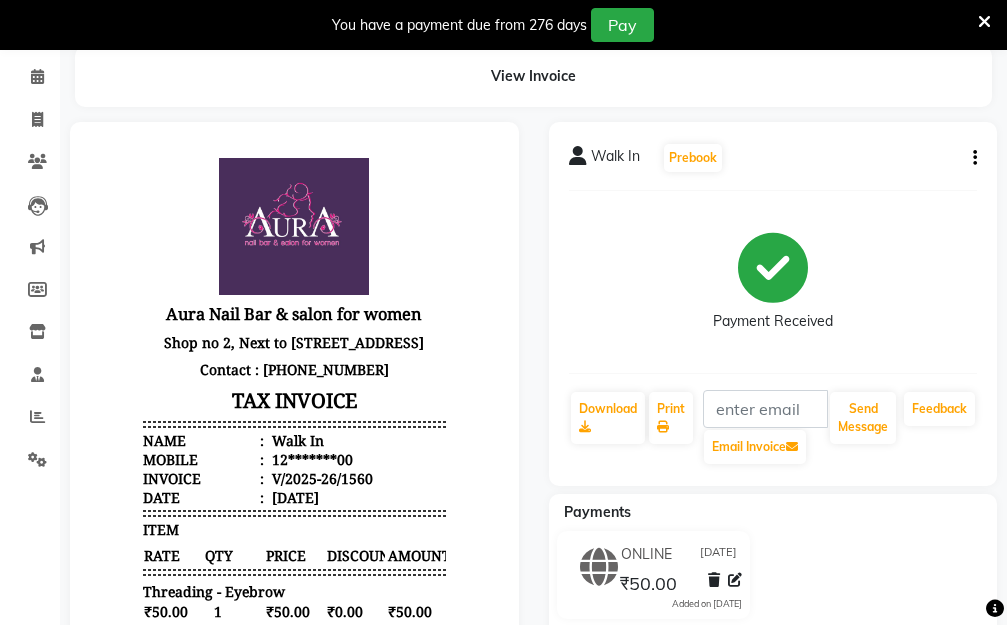 scroll, scrollTop: 100, scrollLeft: 0, axis: vertical 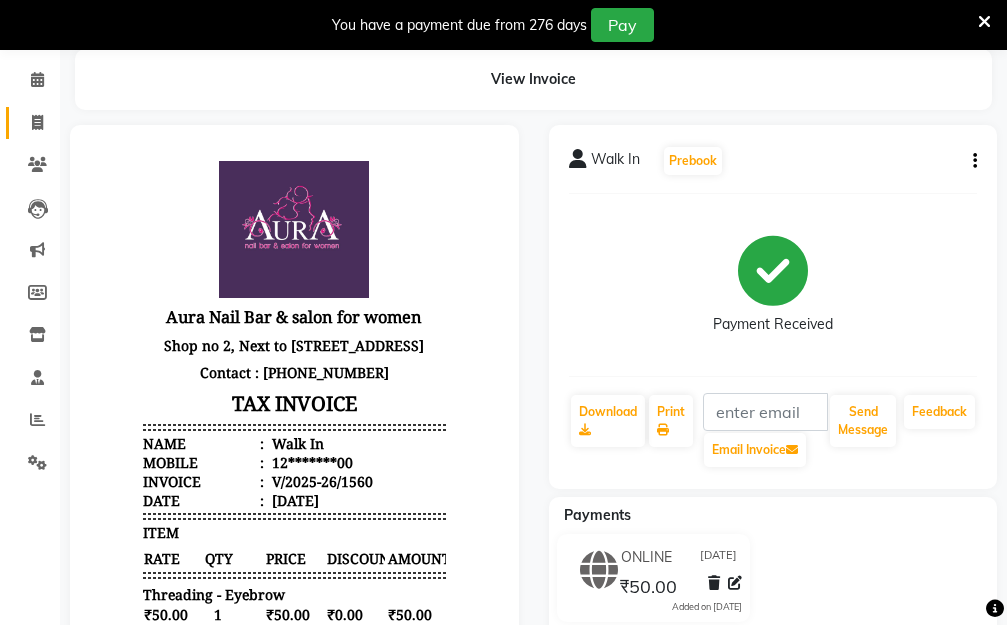 click 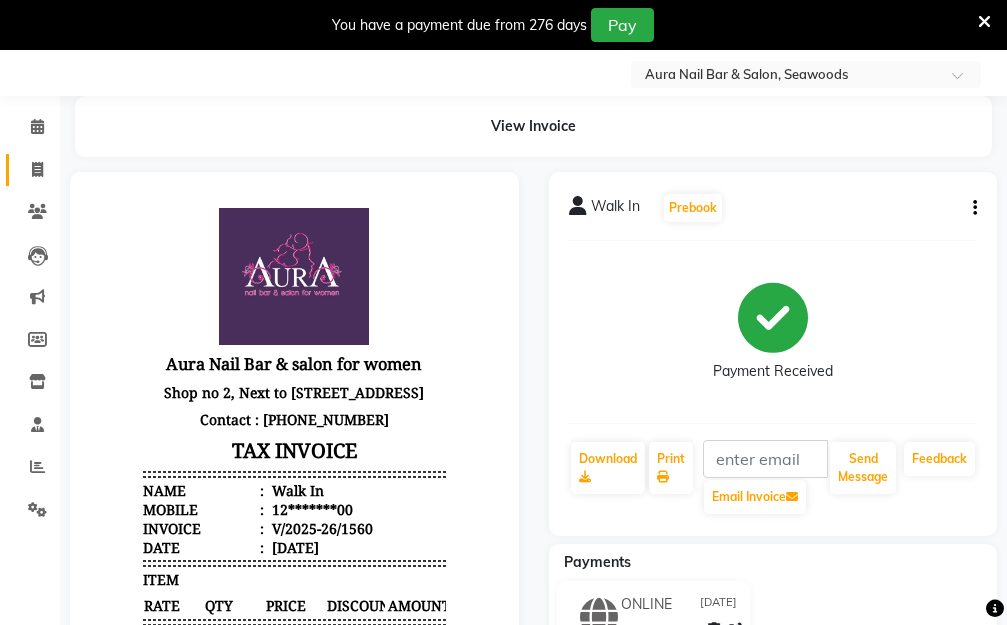 select on "4994" 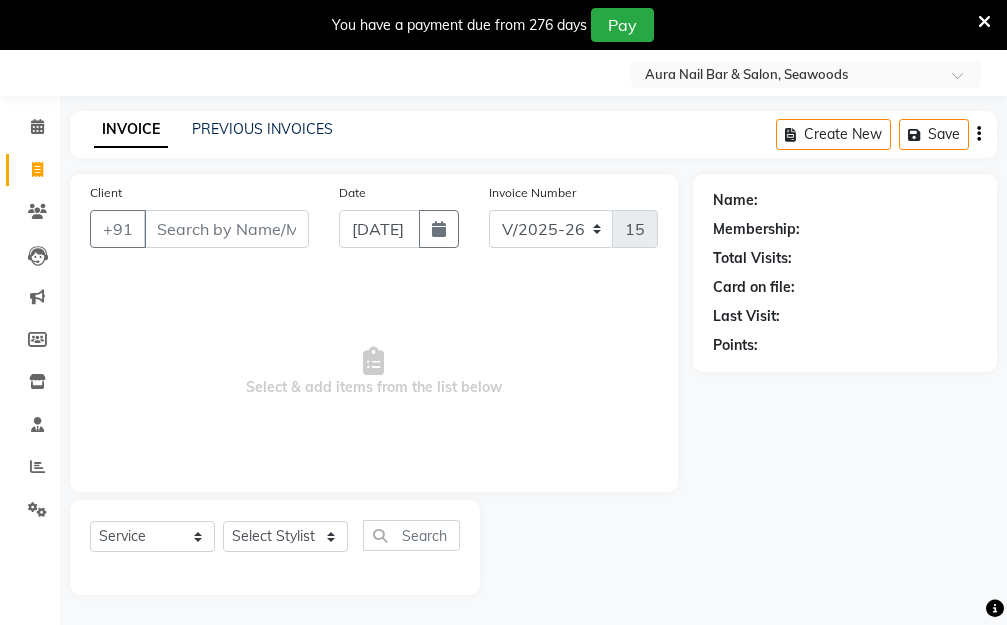 click on "Client" at bounding box center (226, 229) 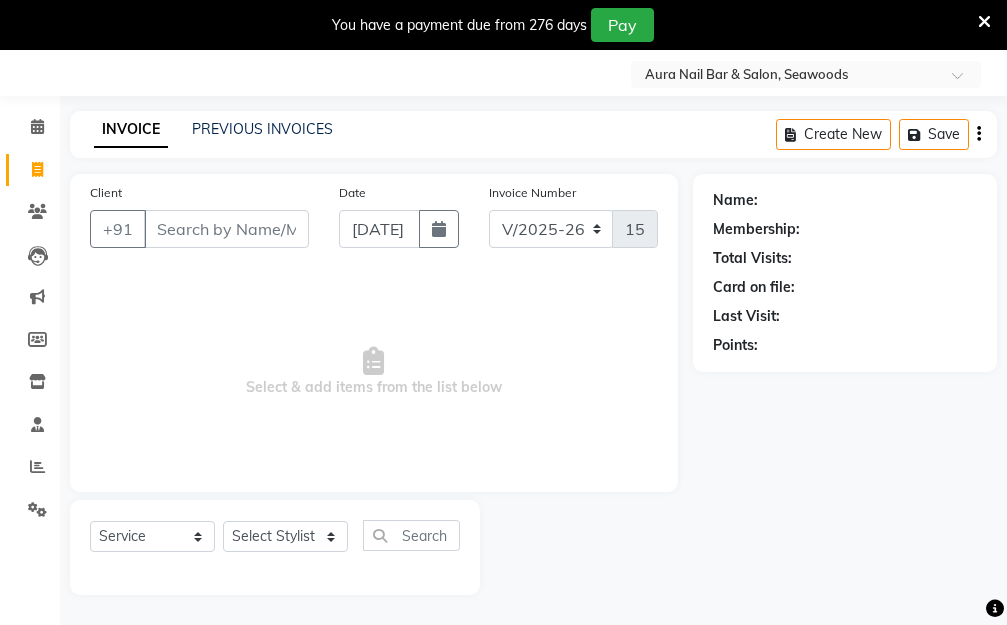 click on "Name: Membership: Total Visits: Card on file: Last Visit:  Points:" 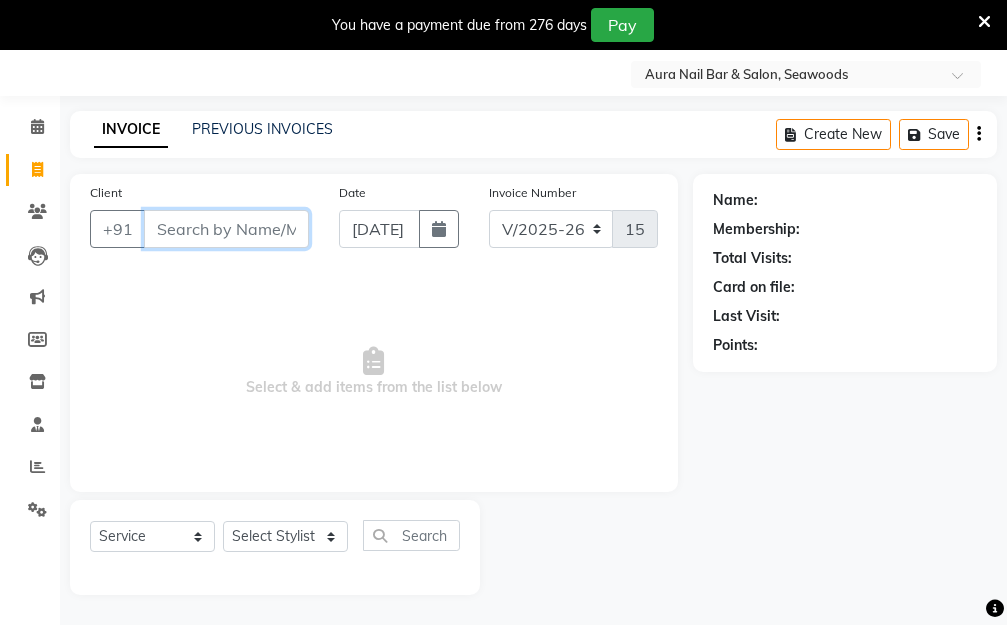 click on "Client" at bounding box center [226, 229] 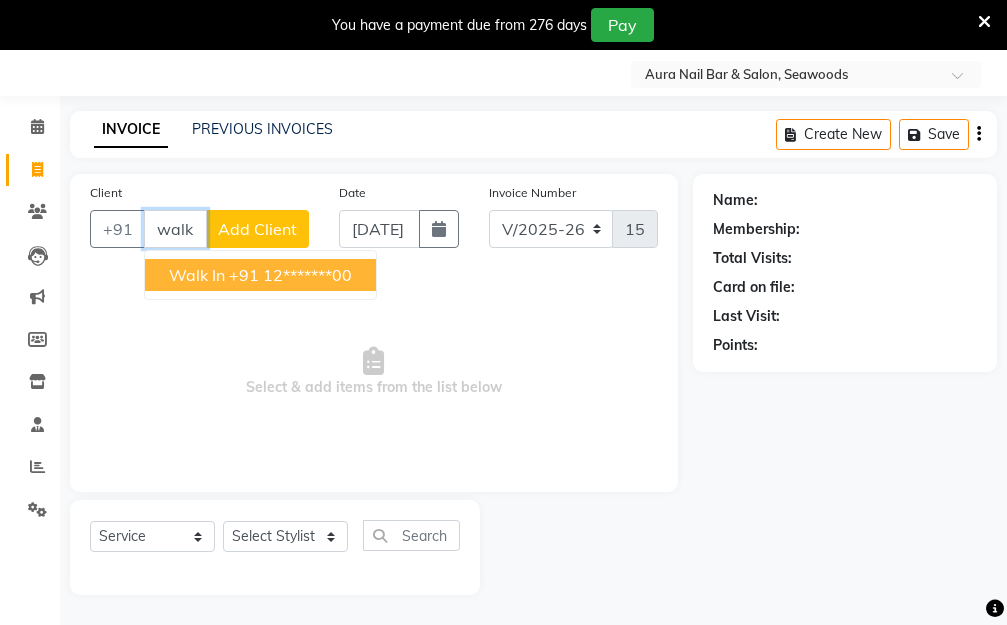click on "Walk In +91  12*******00" at bounding box center [260, 275] 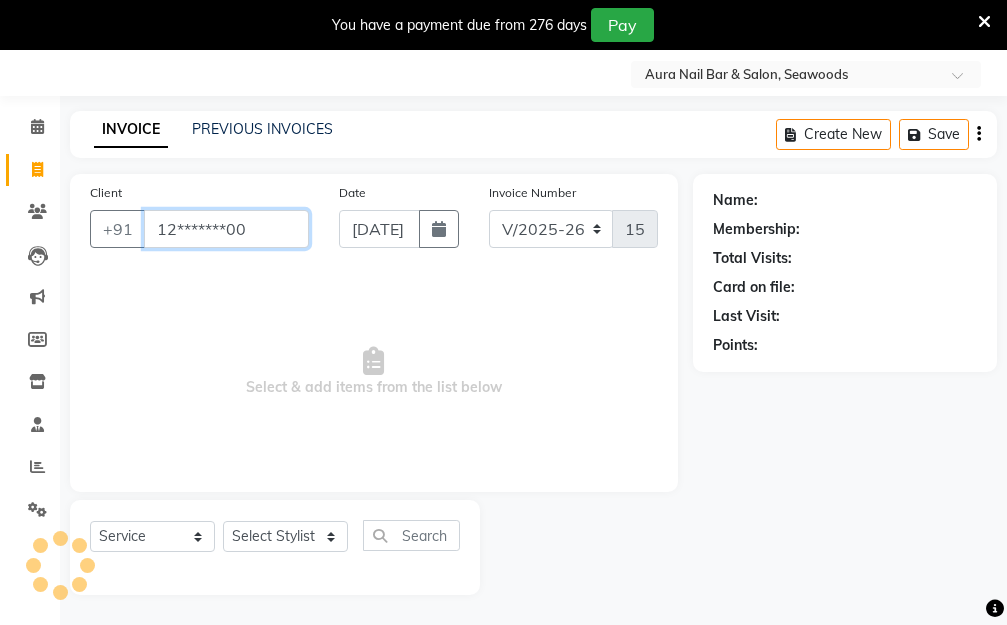 type on "12*******00" 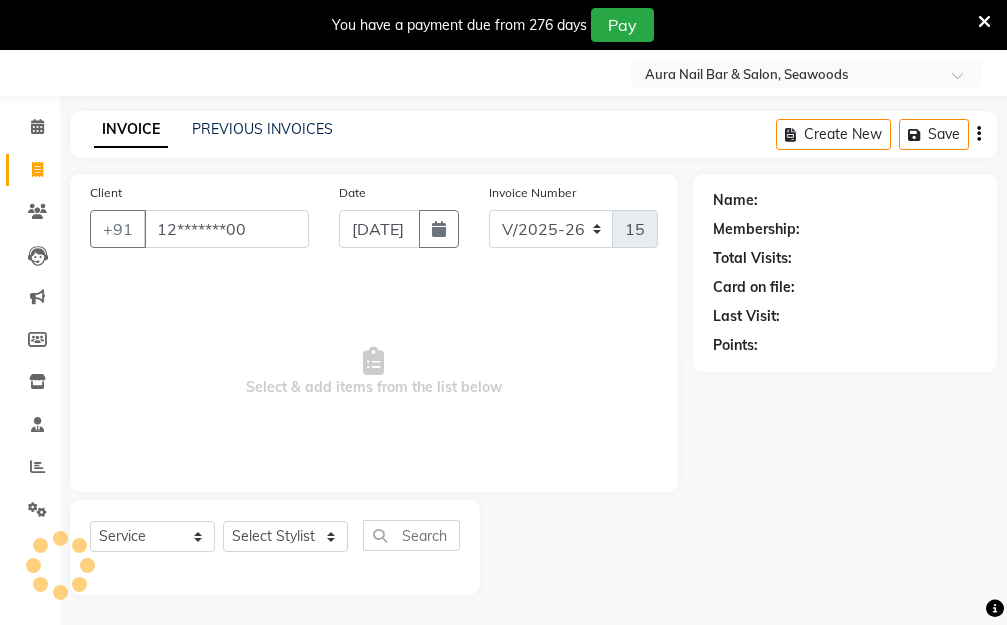 select on "1: Object" 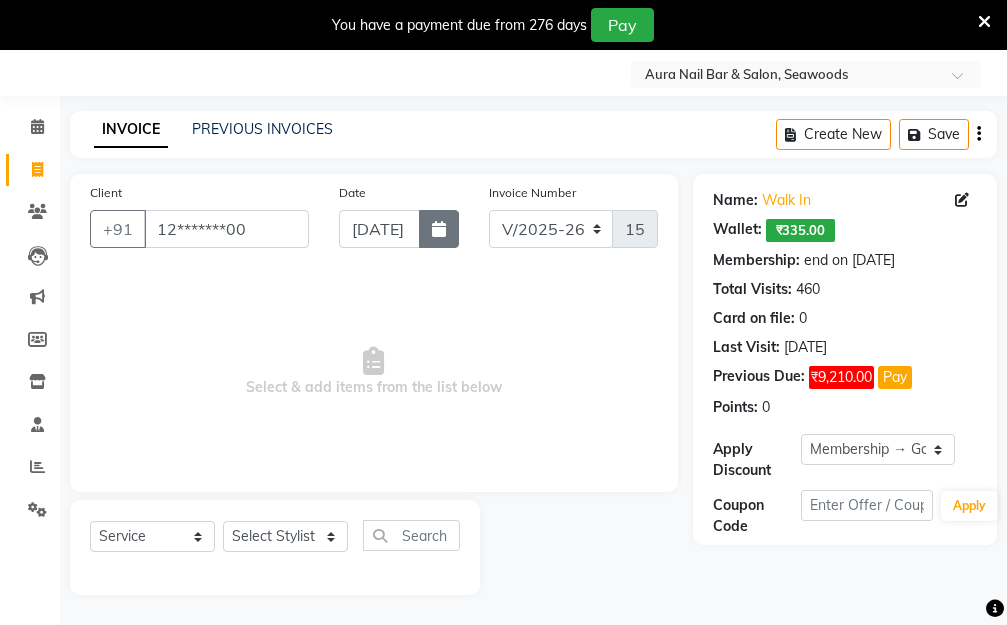 click 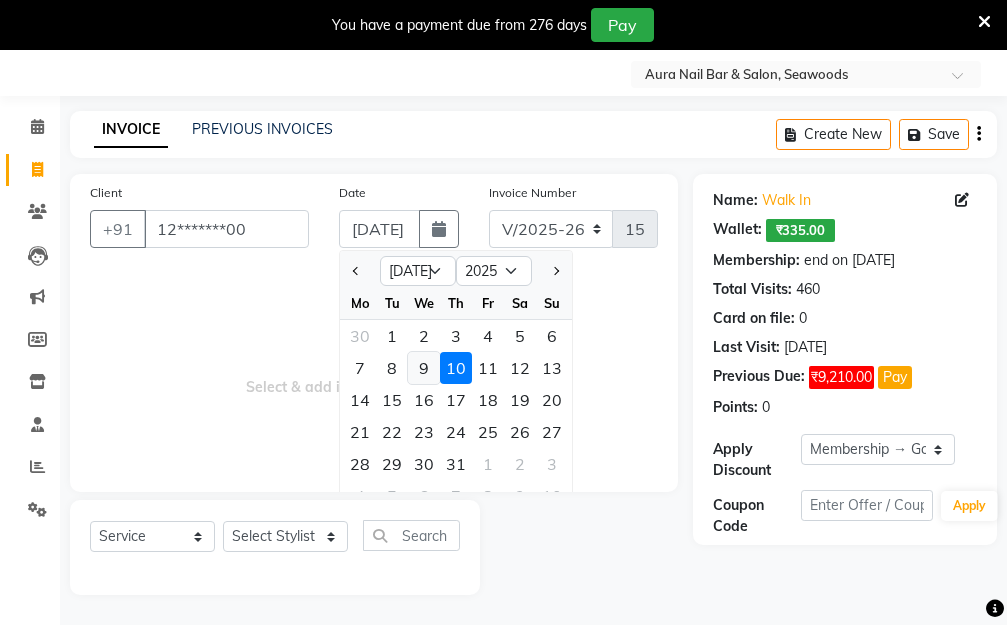 click on "9" 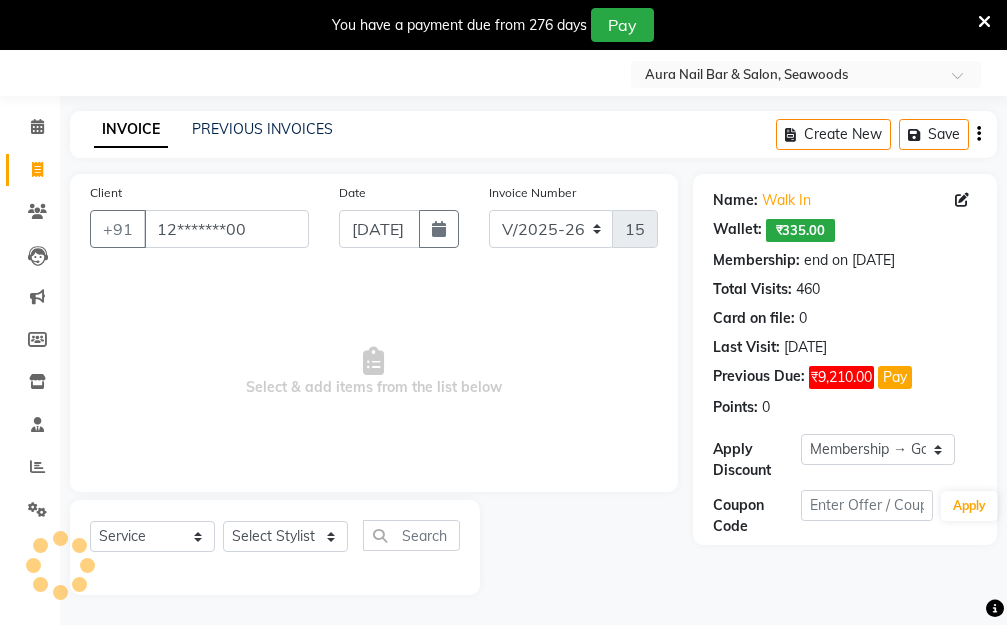 type on "[DATE]" 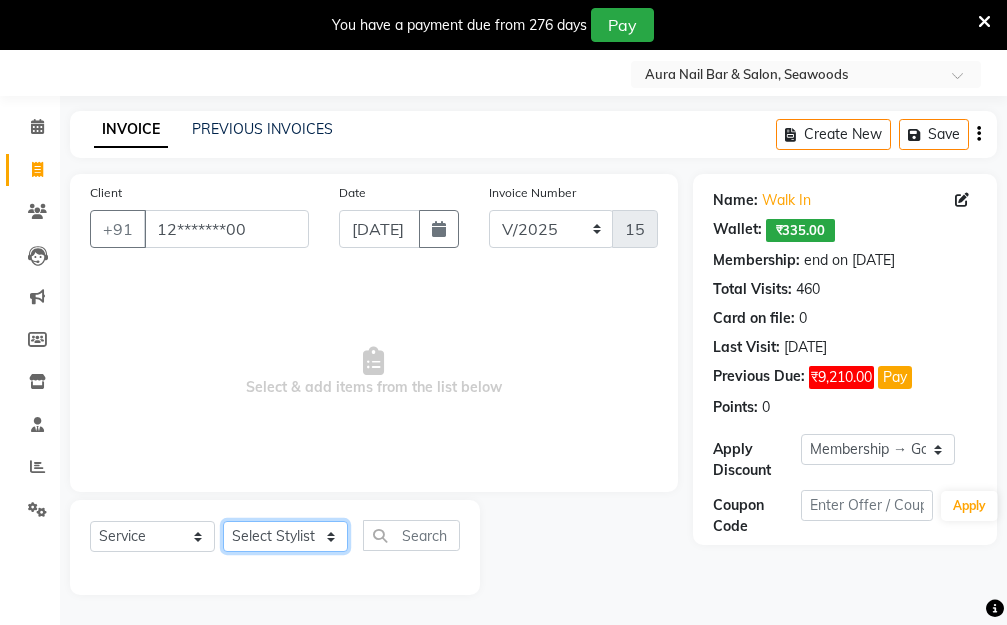 click on "Select Stylist Aarti [PERSON_NAME]  Manager Pallavi  pooja Priya" 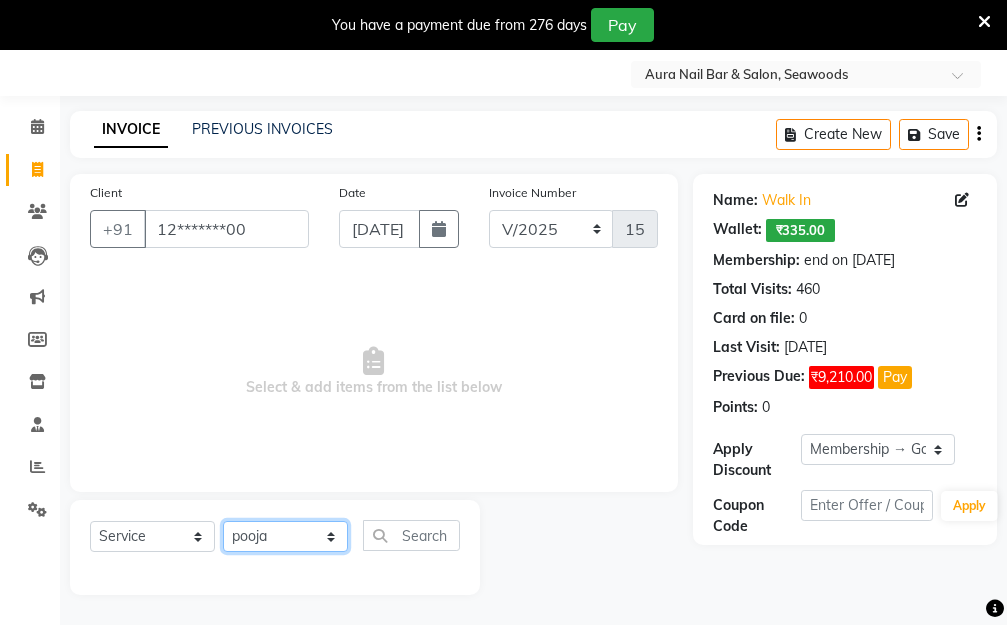 click on "Select Stylist Aarti [PERSON_NAME]  Manager Pallavi  pooja Priya" 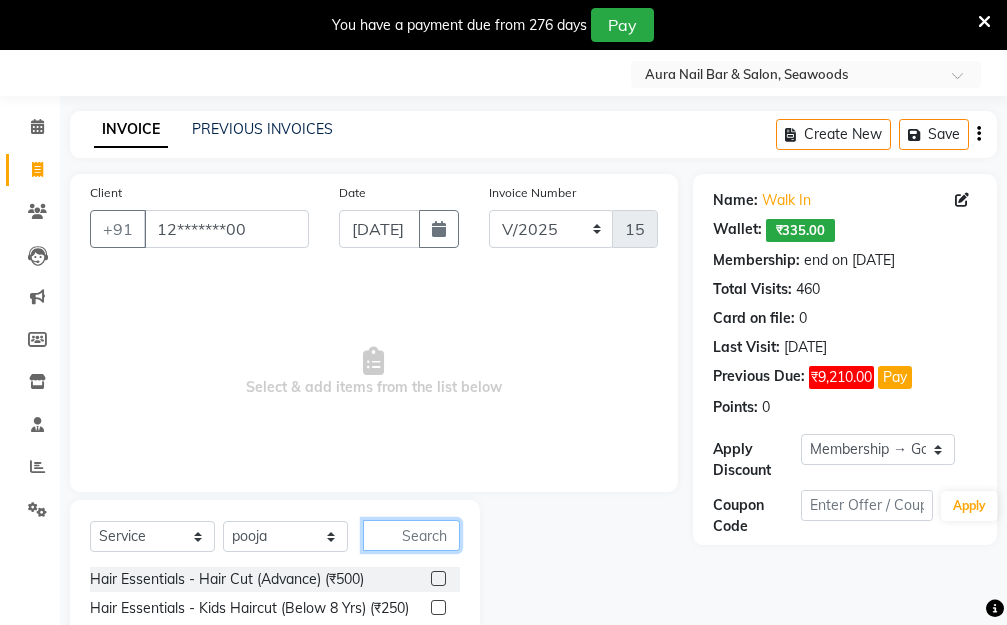 click 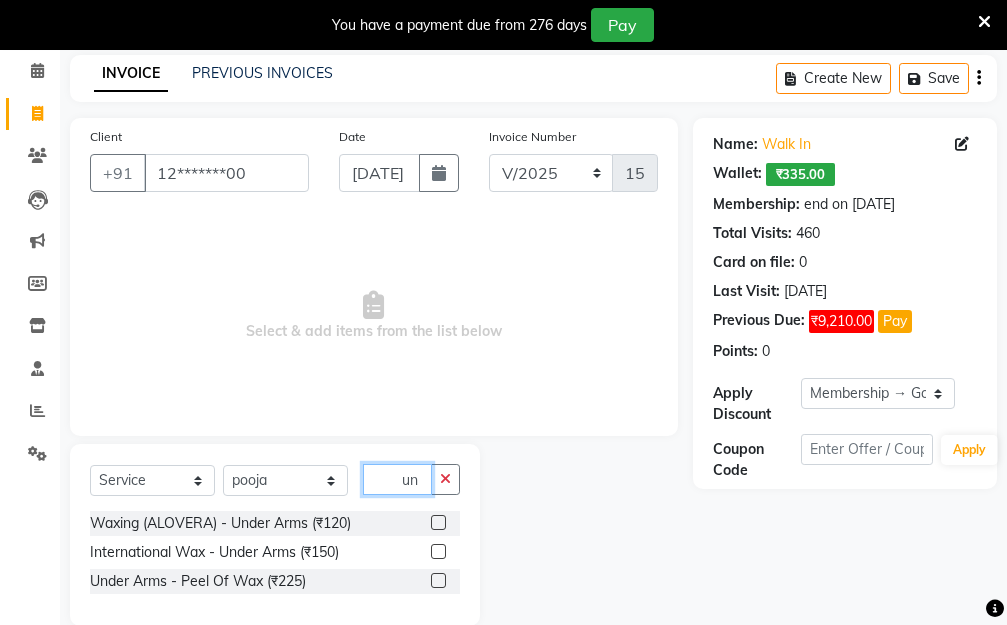 scroll, scrollTop: 140, scrollLeft: 0, axis: vertical 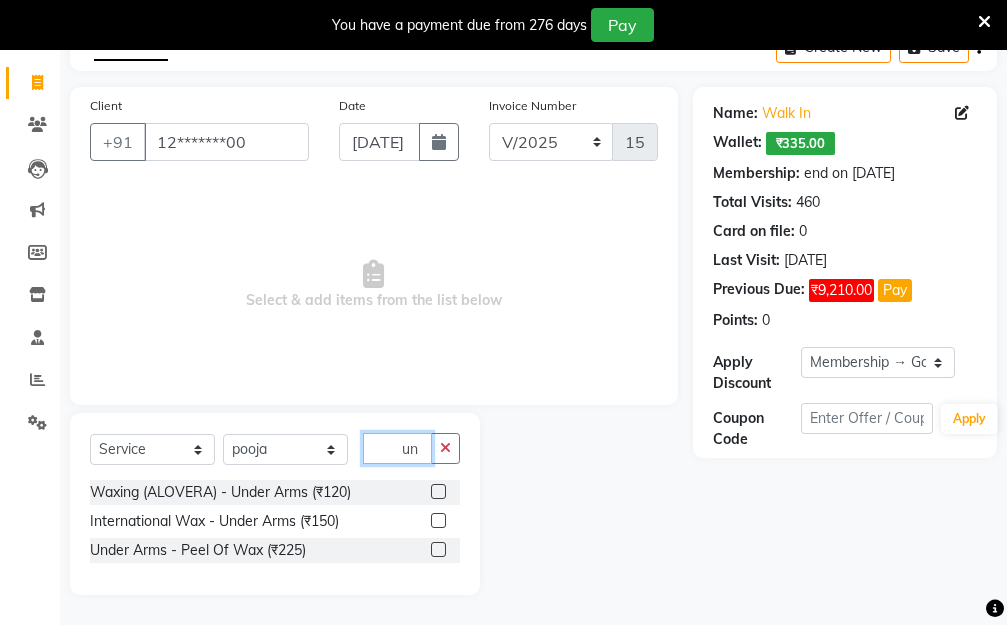 type on "un" 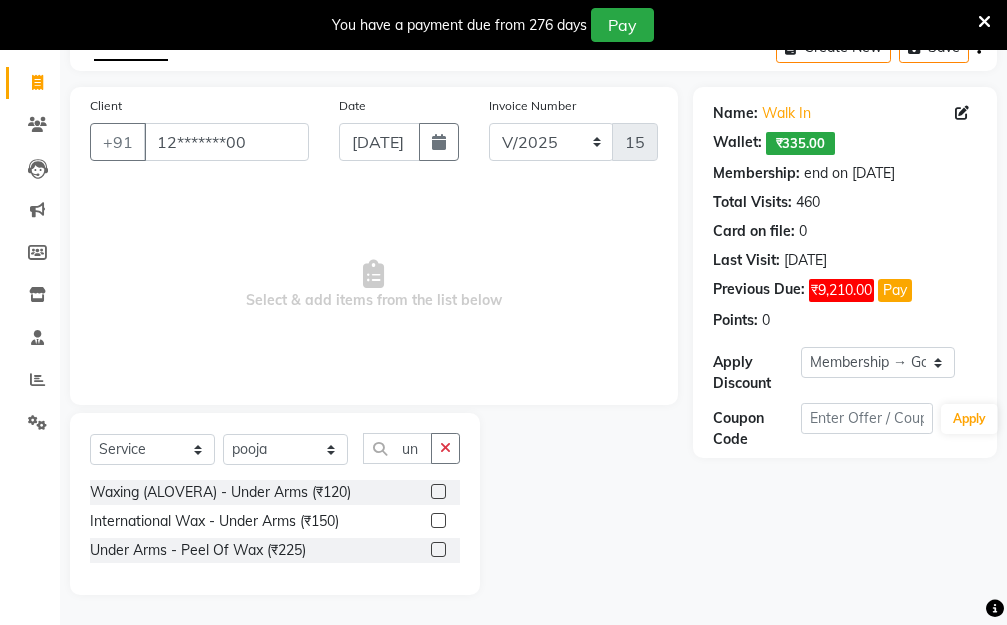 click 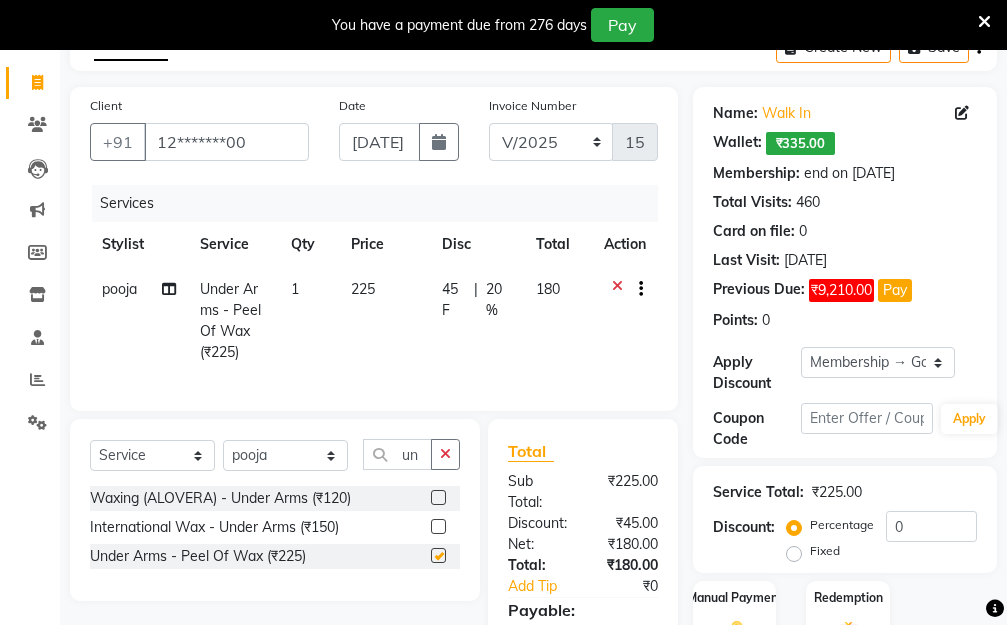 checkbox on "false" 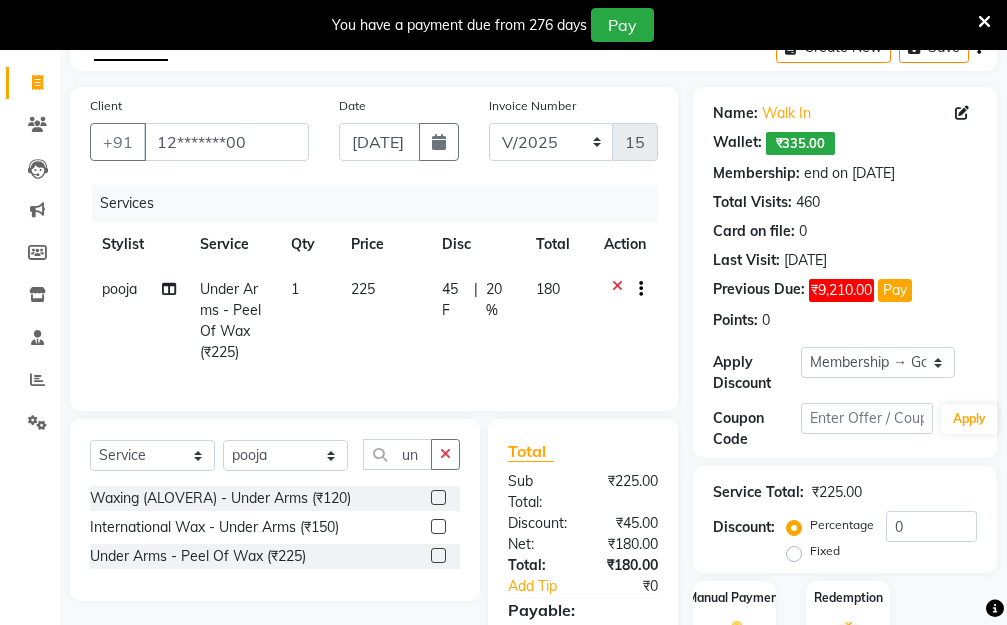 click on "225" 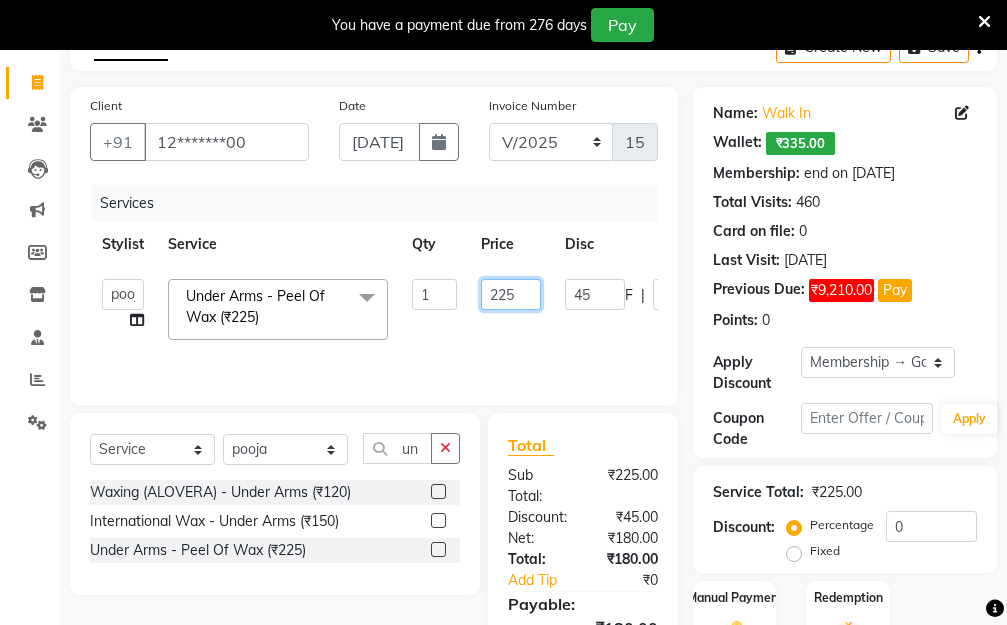 drag, startPoint x: 523, startPoint y: 288, endPoint x: 474, endPoint y: 290, distance: 49.0408 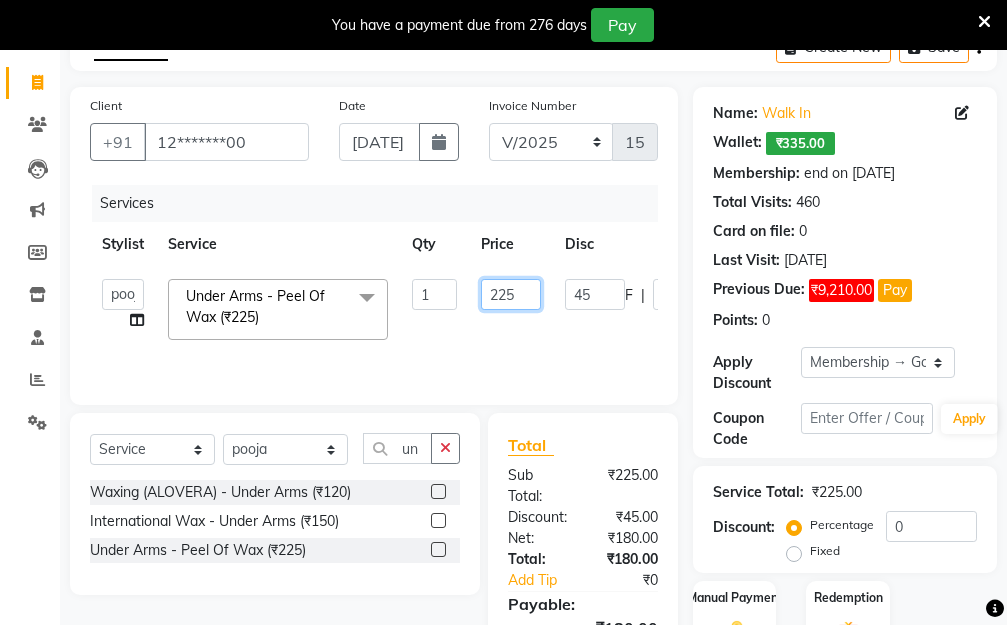 click on "225" 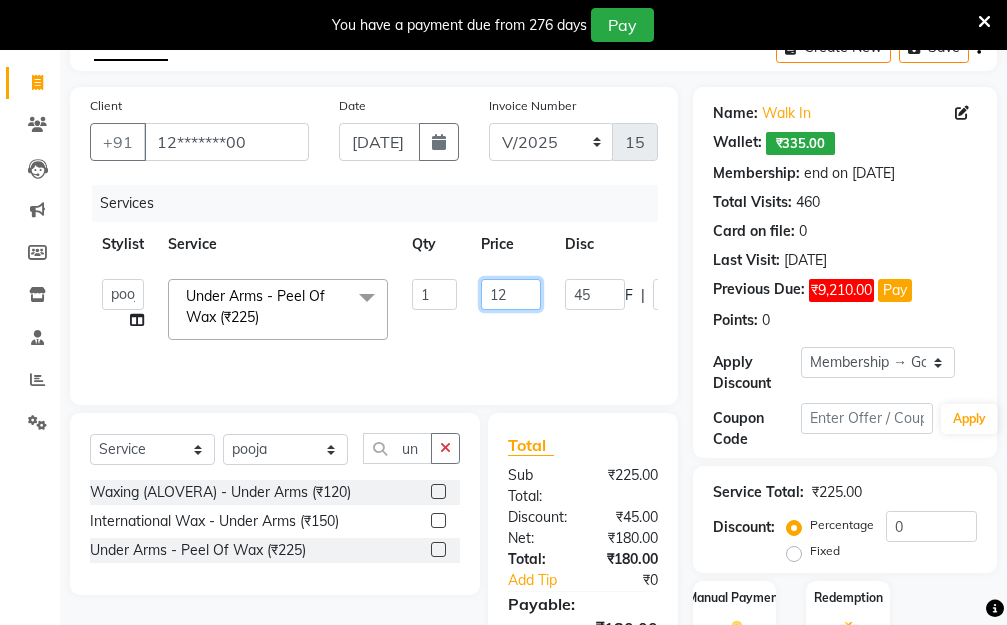 type on "120" 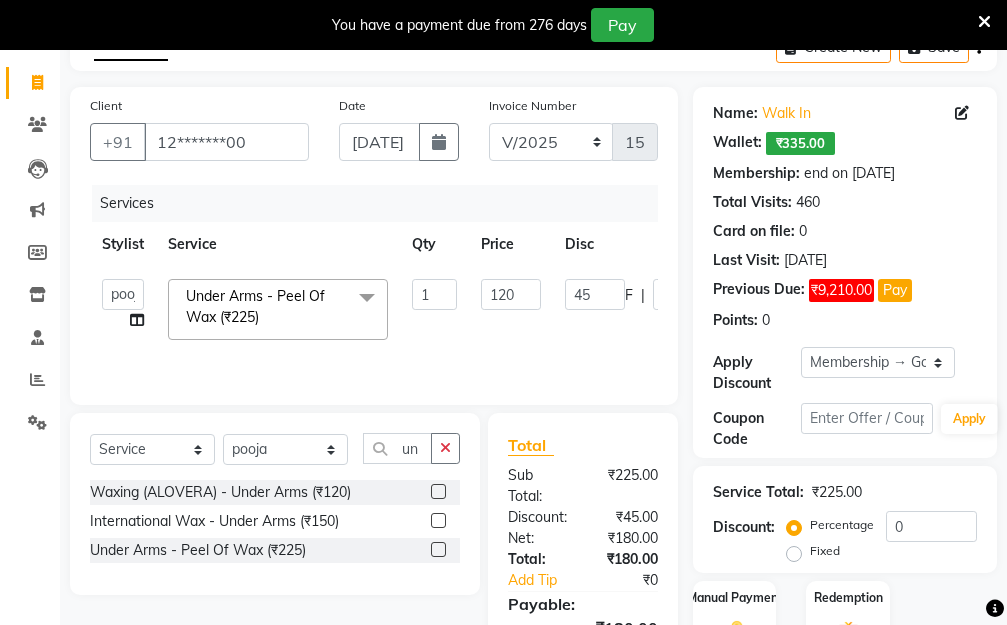 click on "Aarti   [PERSON_NAME]    Manager   Pallavi    pooja   Priya   Under Arms - Peel Of Wax (₹225)  x Hair Essentials - Hair Cut (Advance) (₹500) Hair Essentials - Kids Haircut (Below 8 Yrs) (₹250) Hair Essentials -Hair Wash Up To Shoulder (₹300) Hair Essentials - Hair Cut  (₹350) HAIR WASH UP TO WASTE (₹700) HAIR WASH (₹300) DANDRUFF TERATMENT (₹1500) Shampoo & Conditioning + Blast Dry - Upto Shoulder (₹350) Shampoo & Conditioning + Blast Dry - Below Shoulder (₹550) Shampoo & Conditioning + Blast Dry - Upto Waist (₹750) Shampoo & Conditioning + Blast Dry - Add: Charge For Morocon/Riviver/ Keratin (₹600) Blow Dry/Outcurl/Straight - Upto Shoulder (₹449) Blow Dry/Outcurl/Straight - Below Shoulder (₹650) Blow Dry/Outcurl/Straight - Upto Waist (₹850) Ironing - Upto Shoulder (₹650) Ironing - Below Shoulder (₹850) Ironing - Upto Waist (₹1000) Ironing - Add Charge For Thick Hair (₹300) Tongs - Upto Shoulder (₹800) Tongs - Below Shoulder (₹960) Tongs - Upto Waist (₹1500) 1 120 45 F |" 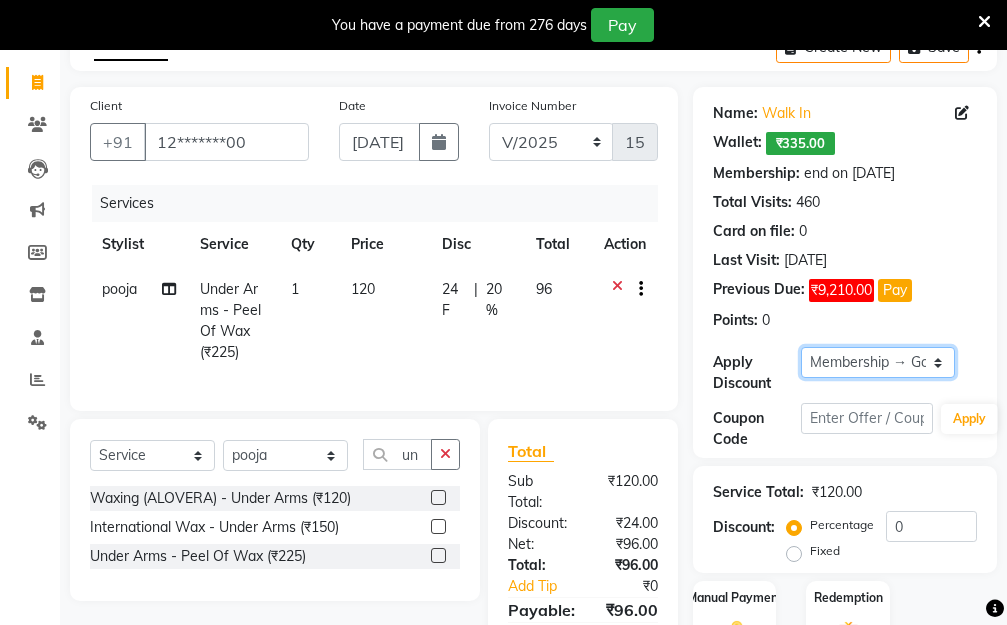 click on "Select Membership → Golden Membership Membership → Golden Membership Membership → Golden Membership Membership → Golden Membership Membership → Golden Membership Membership → Golden Membership Membership → Golden Membership Membership → Golden Membership Membership → Golden Membership Membership → Golden Membership Membership → Golden Membership Membership → Golden Membership Membership → Golden Membership Membership → Golden Membership Membership → Golden Membership Membership → Golden Membership Membership → Golden Membership Membership → Golden Membership Membership → Golden Membership Membership → Golden Membership Membership → Golden Membership Membership → Golden Membership Membership → Golden Membership Membership → Golden Membership Membership → Golden Membership Membership → Golden Membership Membership → Golden Membership Membership → Golden Membership Membership → Golden Membership Membership → Golden Membership" 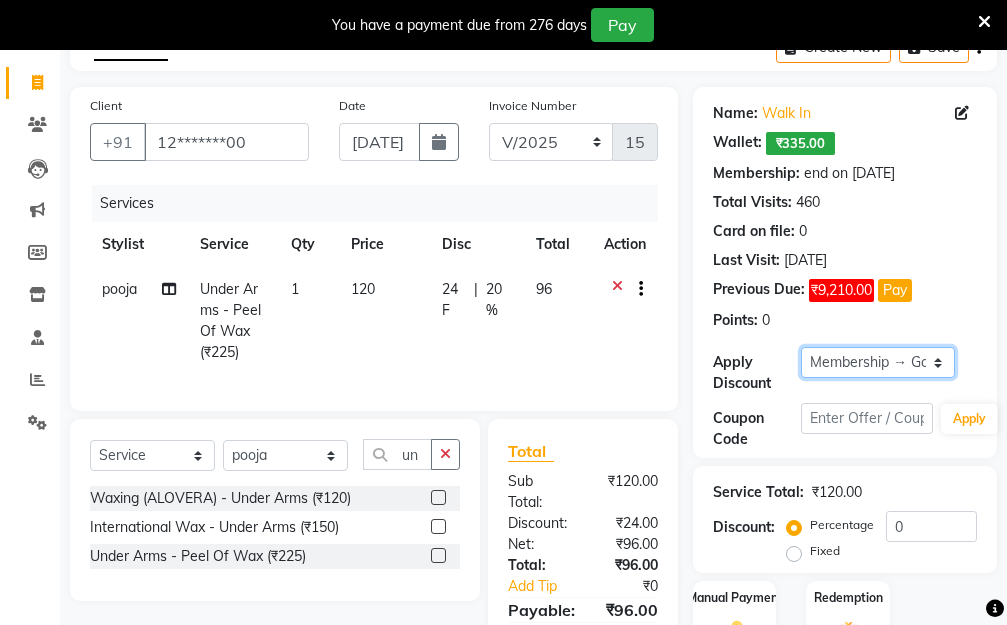 select on "0:" 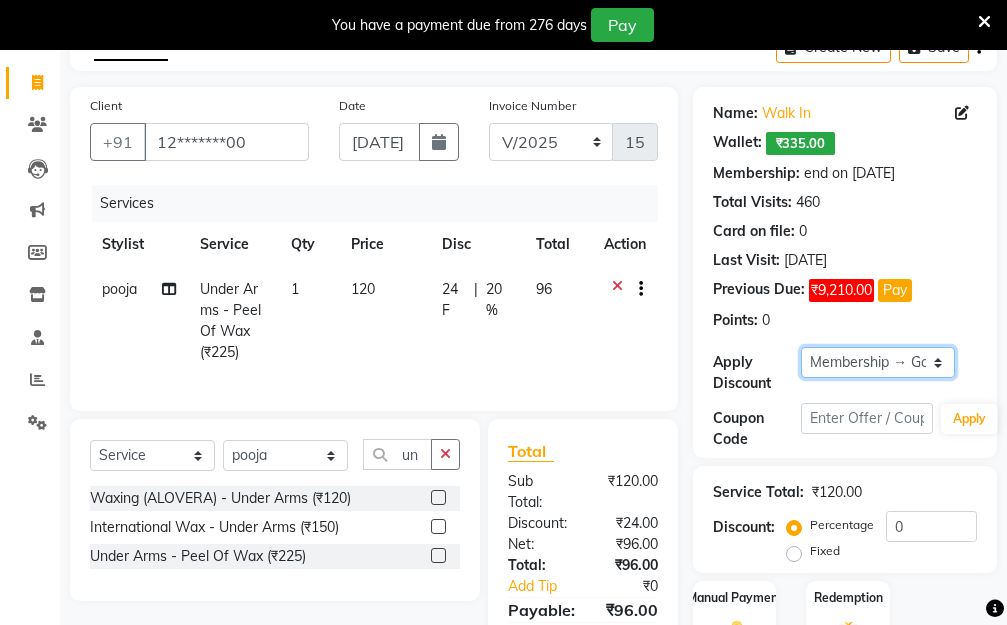 click on "Select Membership → Golden Membership Membership → Golden Membership Membership → Golden Membership Membership → Golden Membership Membership → Golden Membership Membership → Golden Membership Membership → Golden Membership Membership → Golden Membership Membership → Golden Membership Membership → Golden Membership Membership → Golden Membership Membership → Golden Membership Membership → Golden Membership Membership → Golden Membership Membership → Golden Membership Membership → Golden Membership Membership → Golden Membership Membership → Golden Membership Membership → Golden Membership Membership → Golden Membership Membership → Golden Membership Membership → Golden Membership Membership → Golden Membership Membership → Golden Membership Membership → Golden Membership Membership → Golden Membership Membership → Golden Membership Membership → Golden Membership Membership → Golden Membership Membership → Golden Membership" 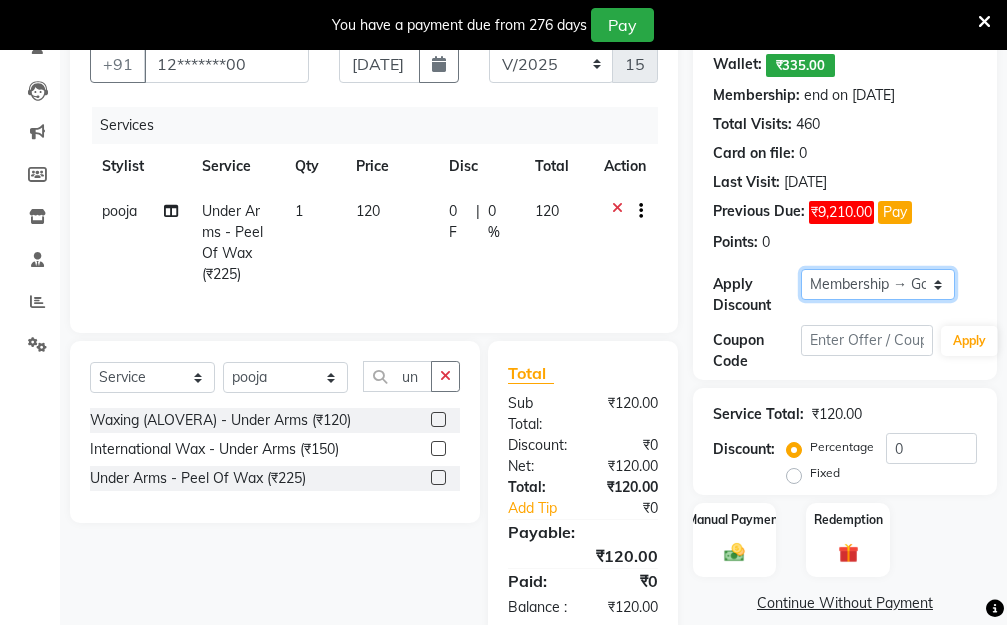 scroll, scrollTop: 299, scrollLeft: 0, axis: vertical 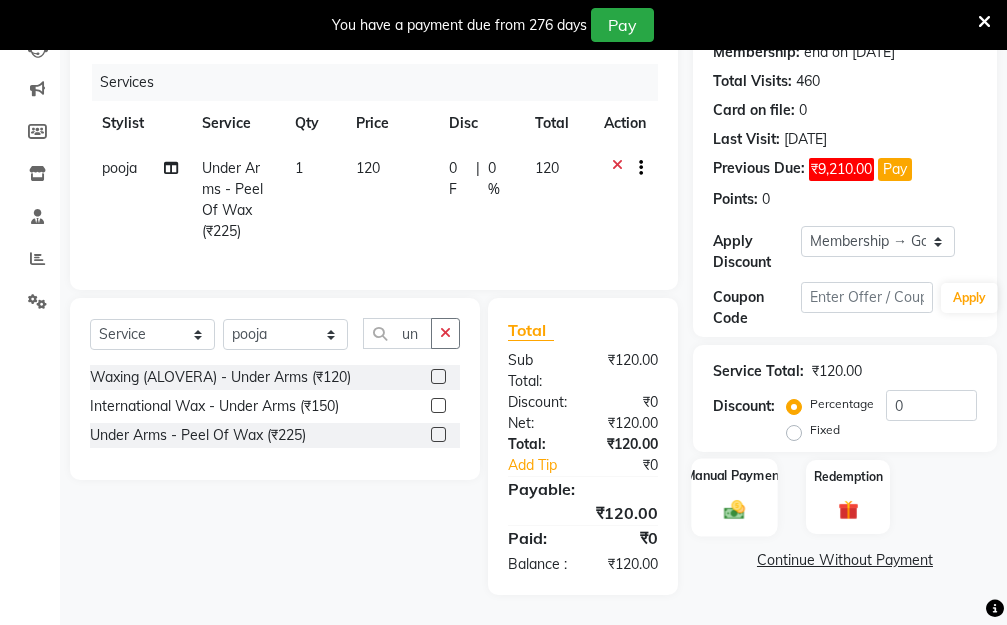 click on "Manual Payment" 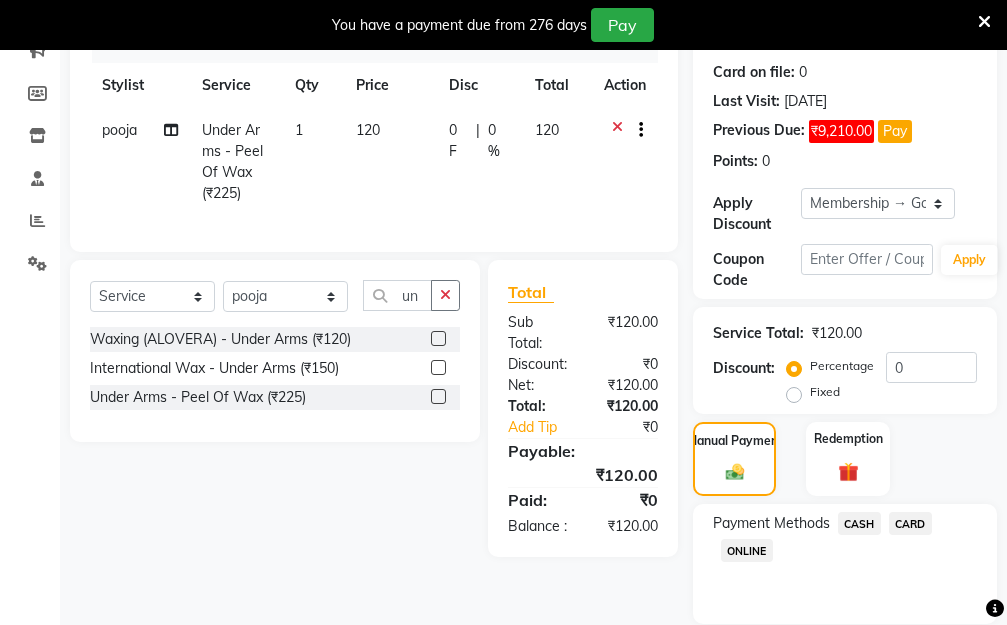 click on "CASH" 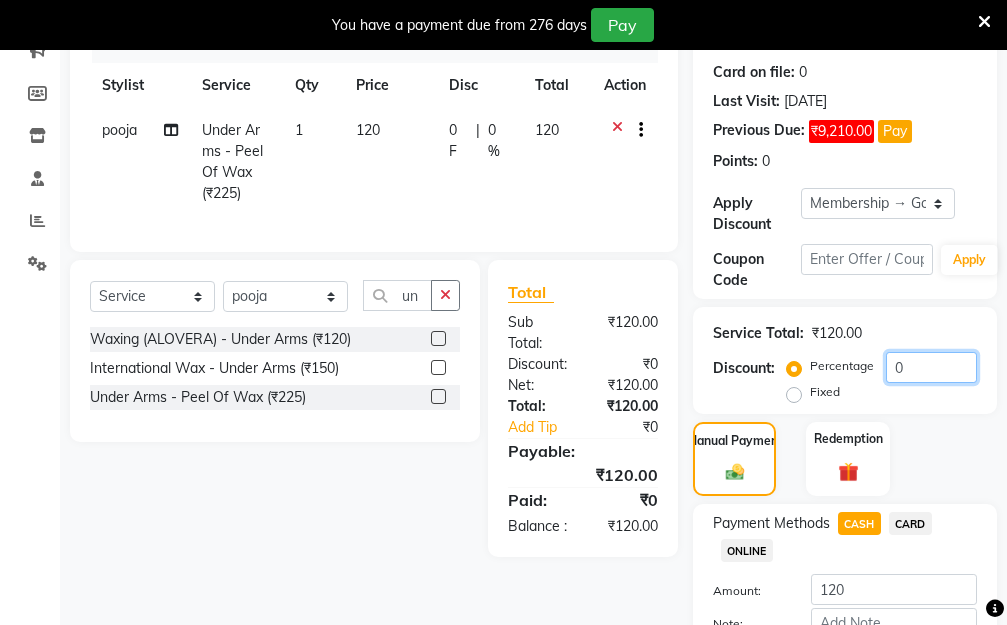 click on "0" 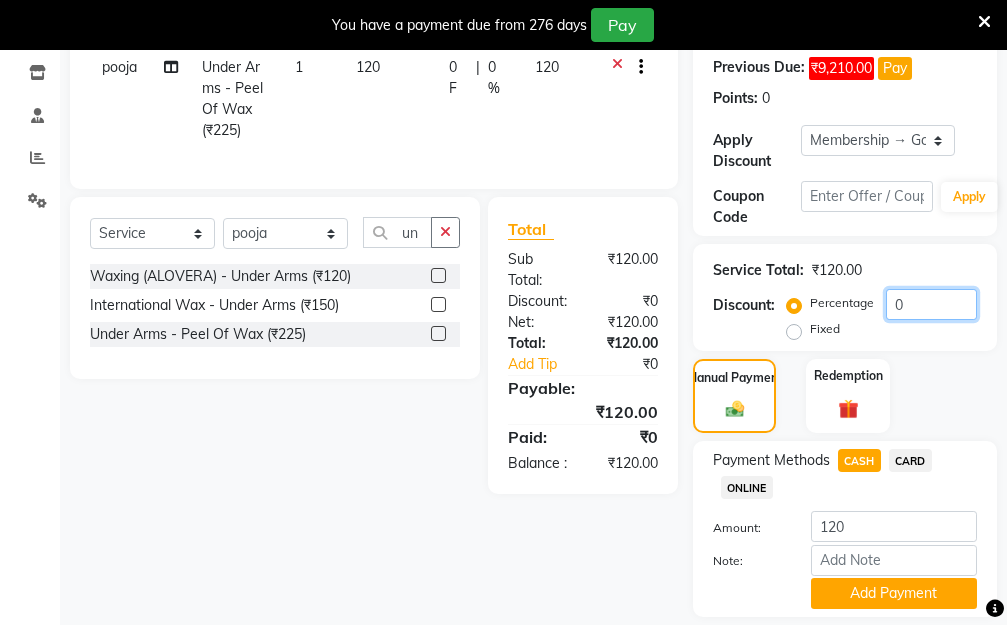 scroll, scrollTop: 425, scrollLeft: 0, axis: vertical 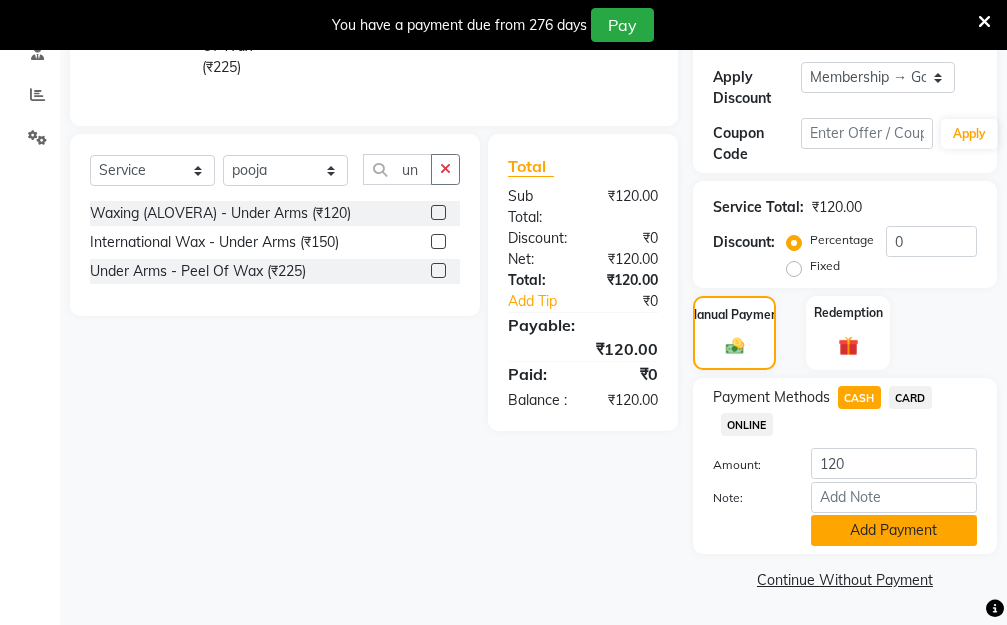 click on "Add Payment" 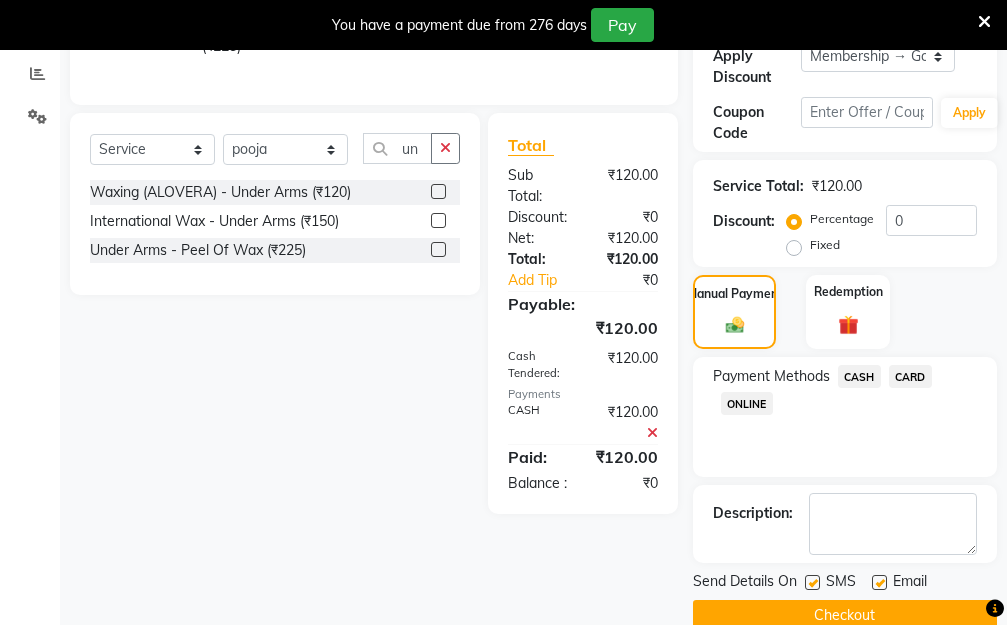 scroll, scrollTop: 482, scrollLeft: 0, axis: vertical 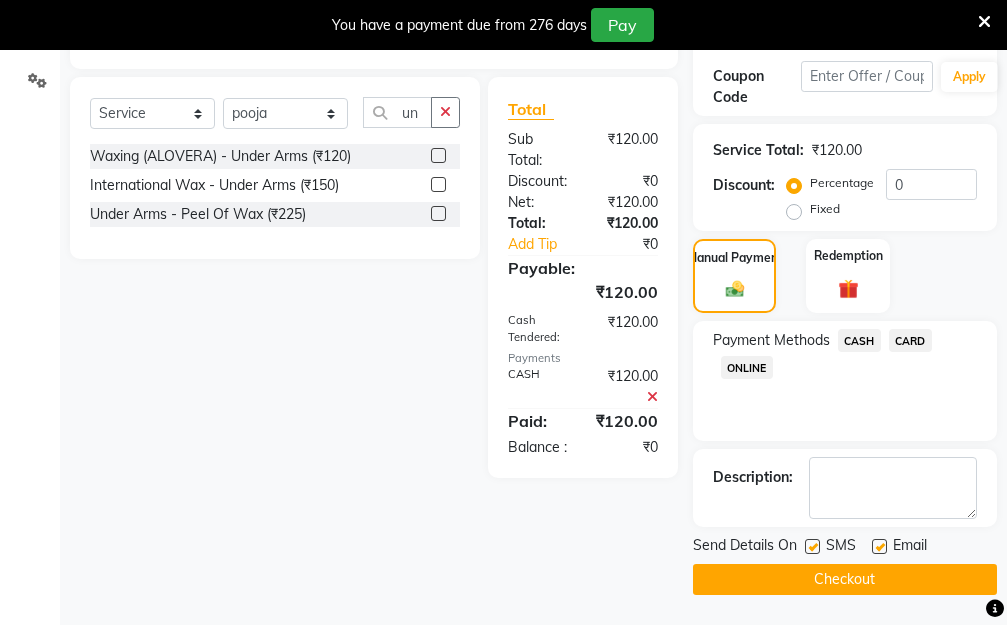 click on "Checkout" 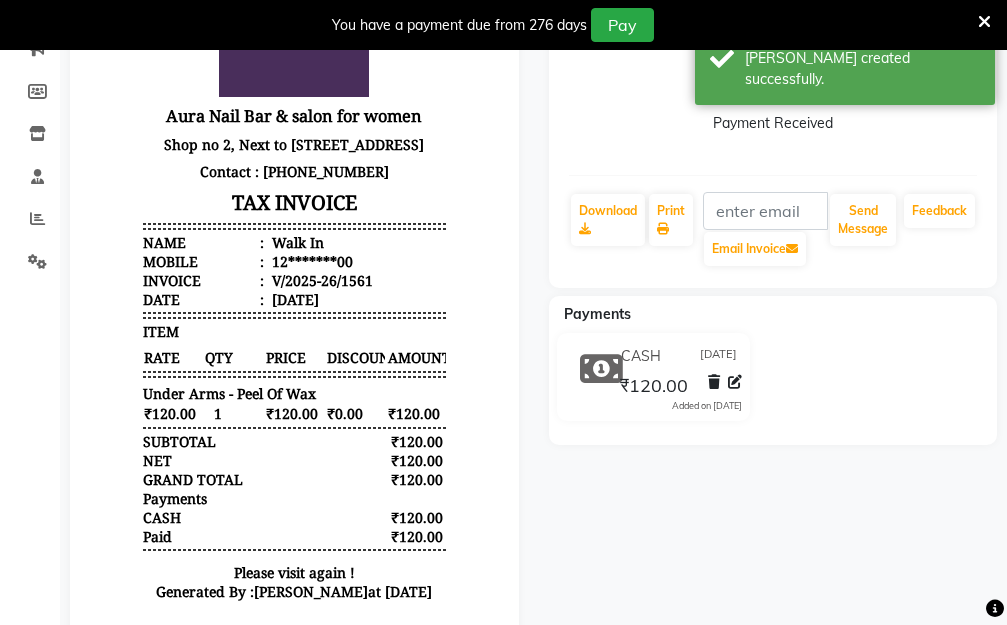 scroll, scrollTop: 0, scrollLeft: 0, axis: both 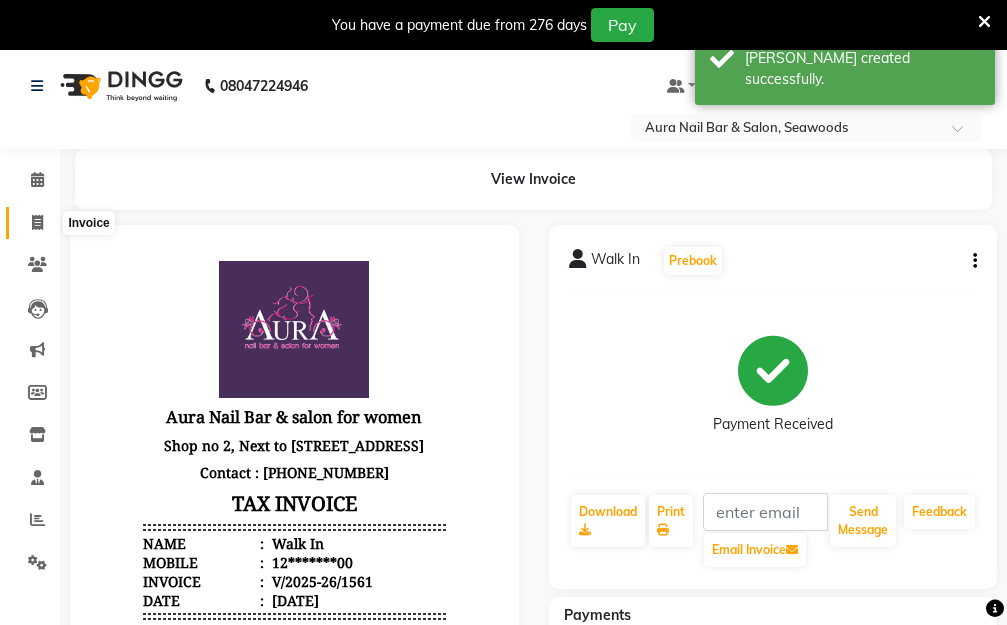 click 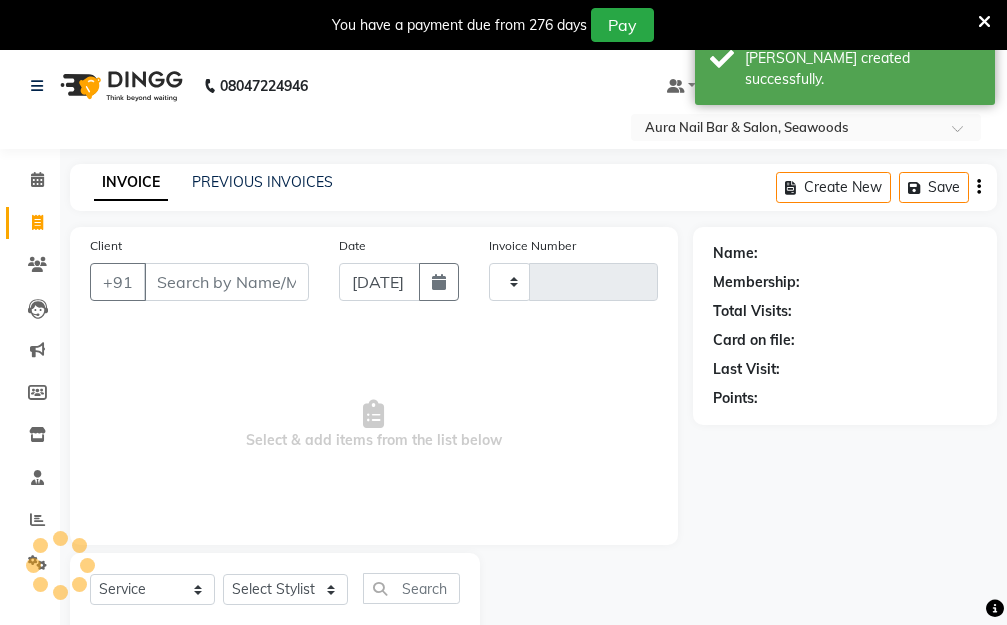 type on "1562" 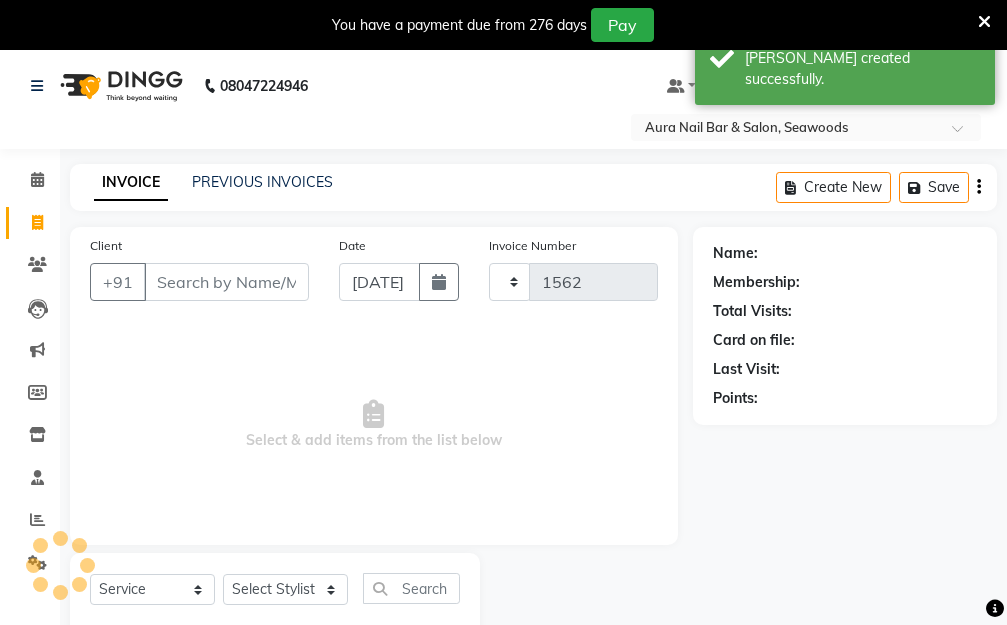 scroll, scrollTop: 32, scrollLeft: 0, axis: vertical 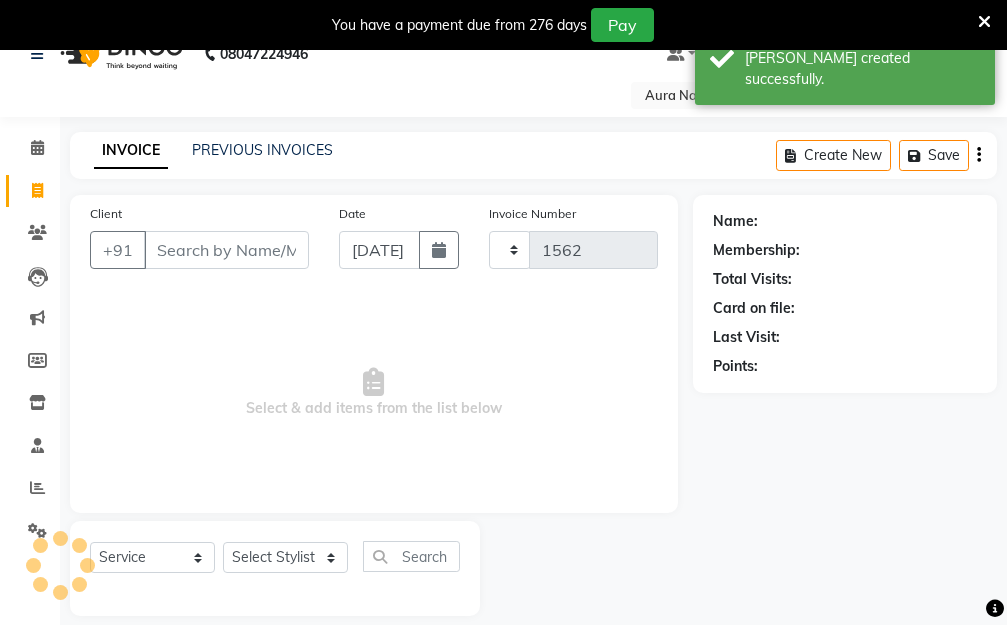 select on "4994" 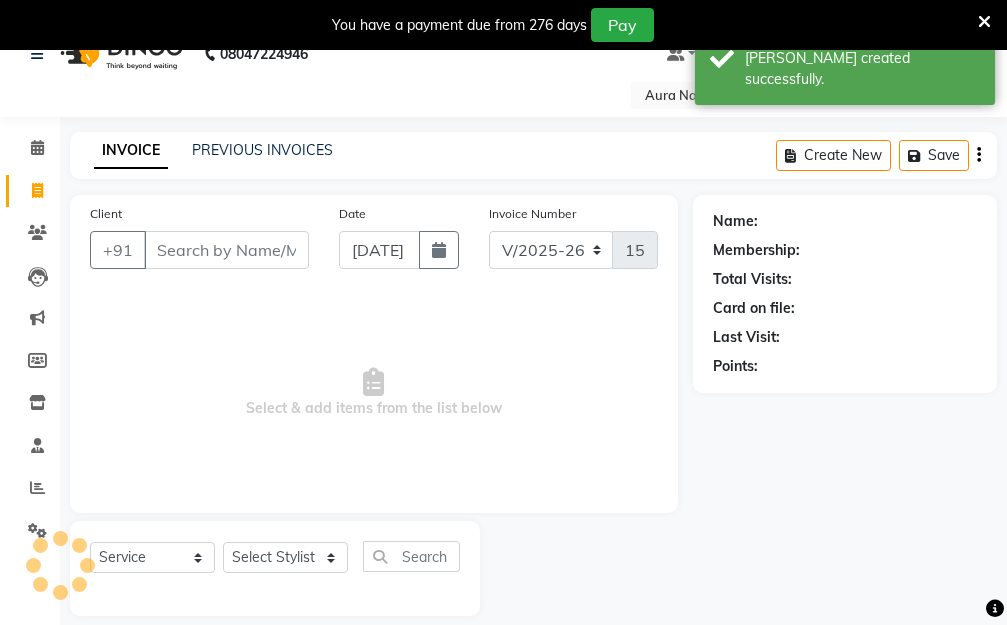 scroll, scrollTop: 0, scrollLeft: 0, axis: both 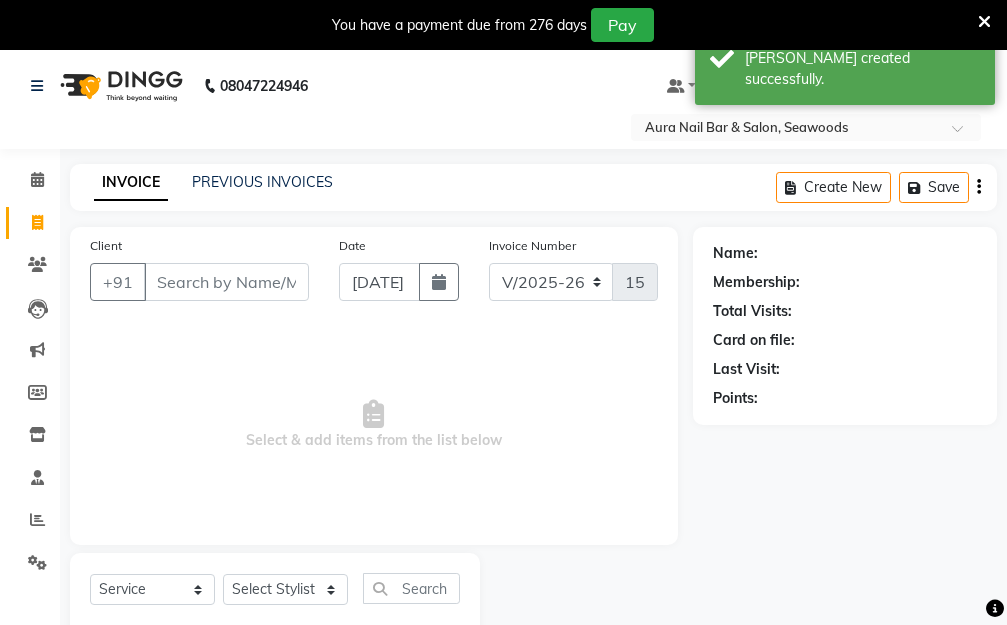 click on "Client" at bounding box center (226, 282) 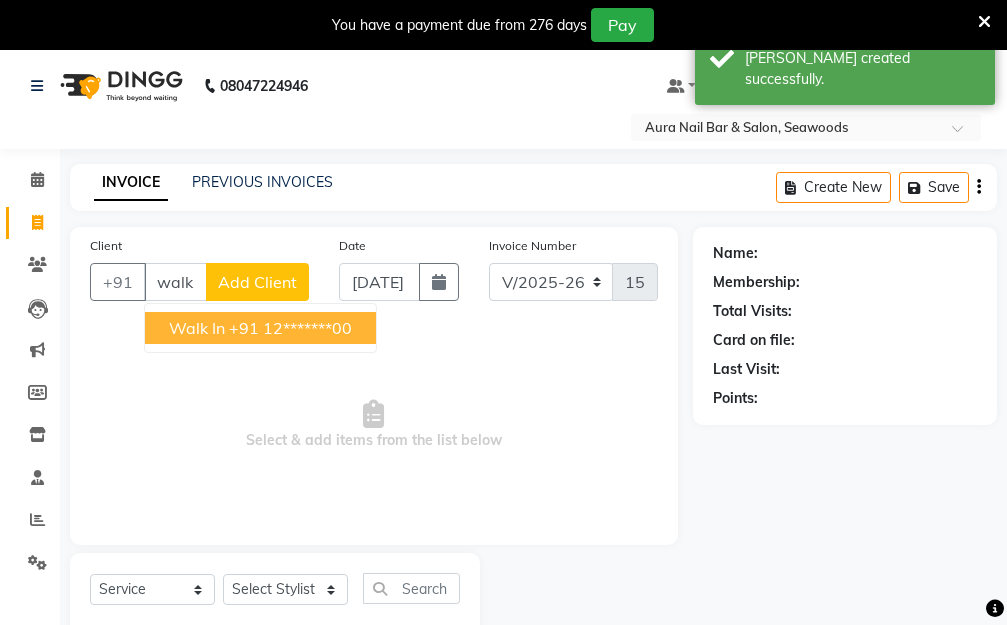 scroll, scrollTop: 53, scrollLeft: 0, axis: vertical 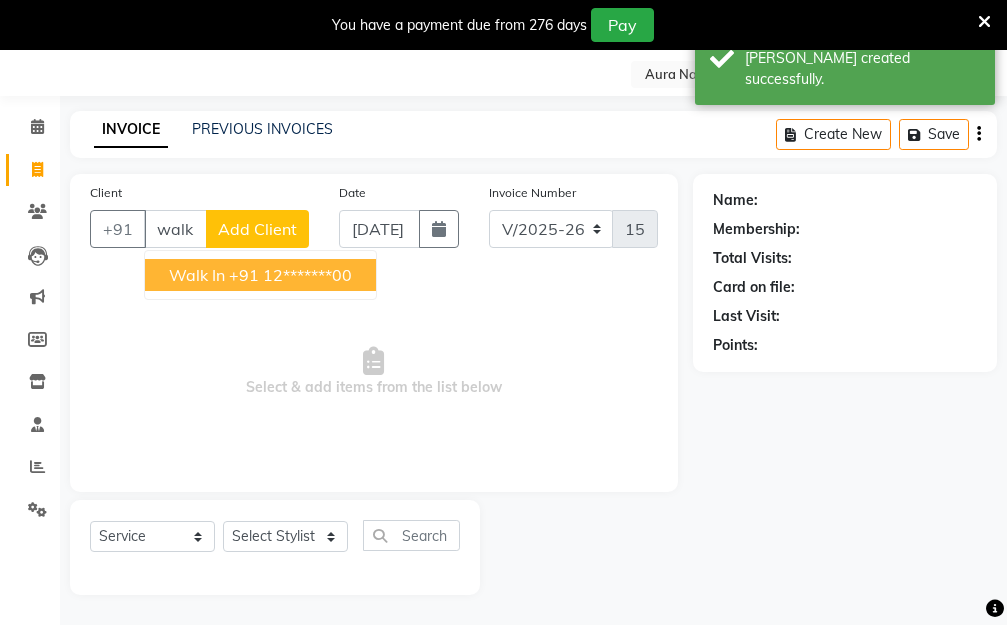click on "+91  12*******00" at bounding box center (290, 275) 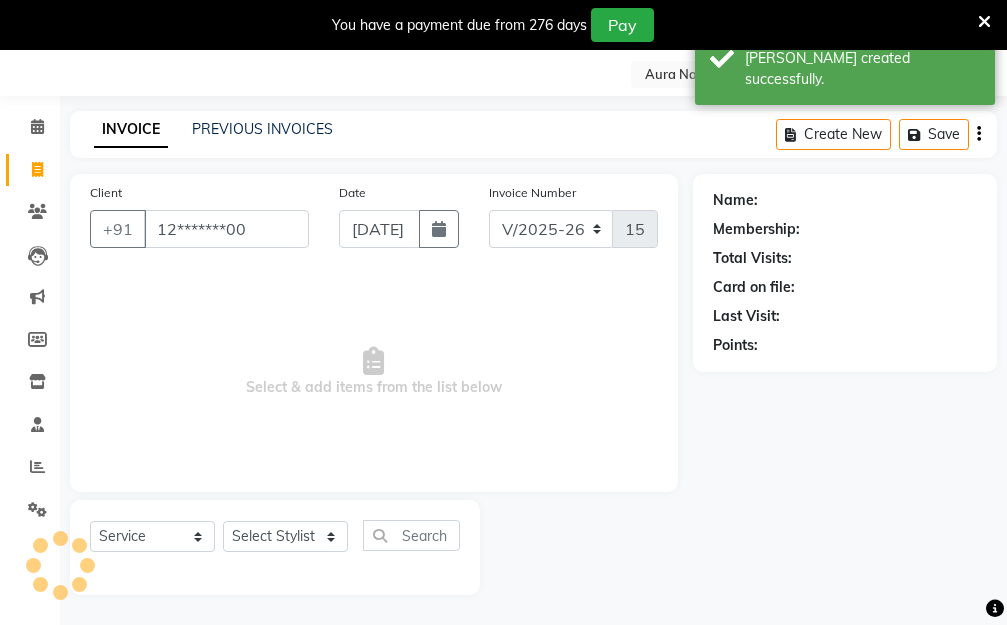 type on "12*******00" 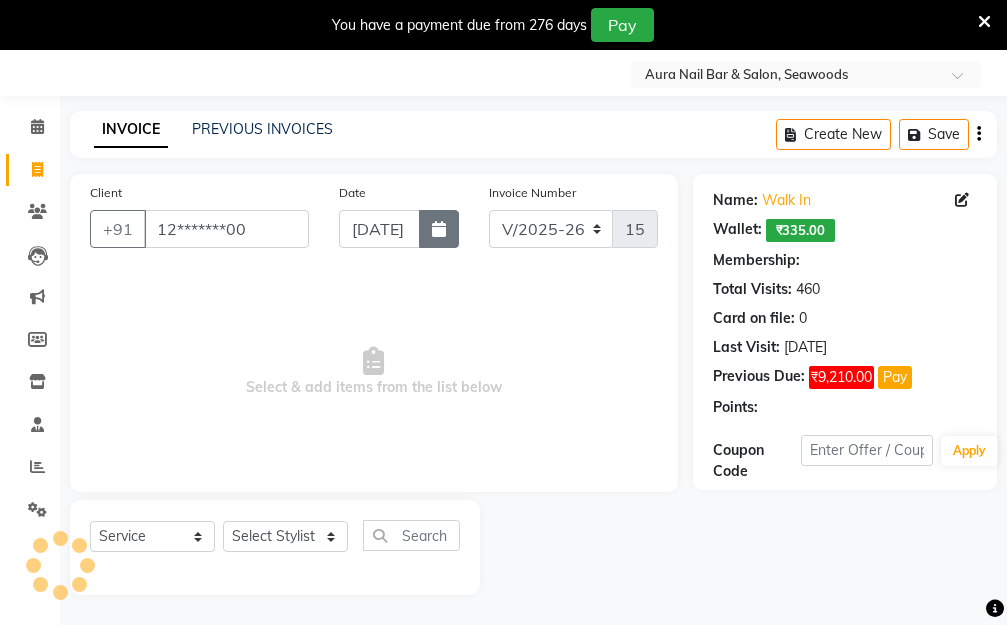 select on "1: Object" 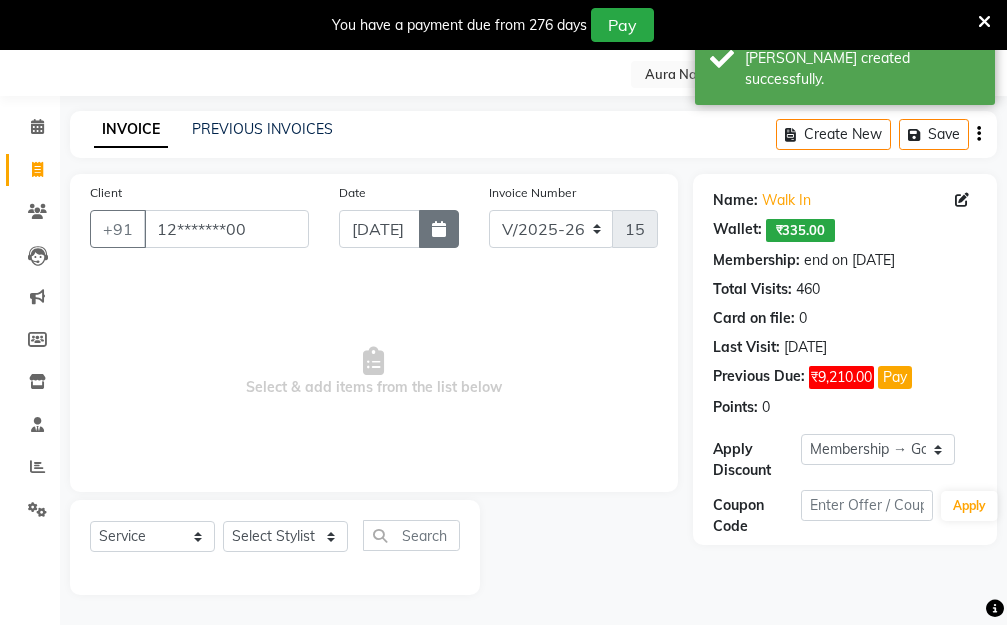 click 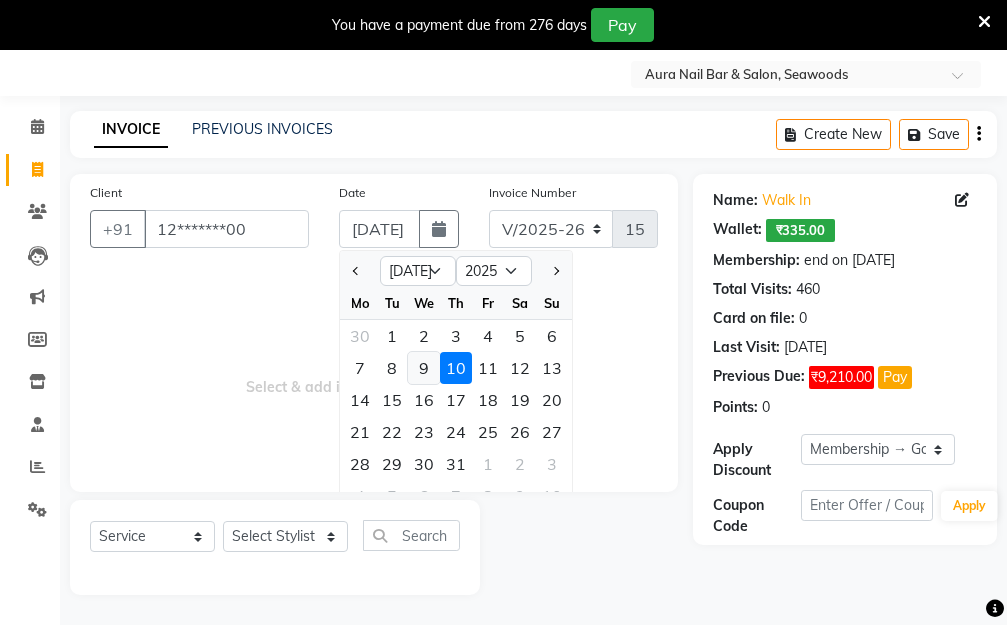click on "9" 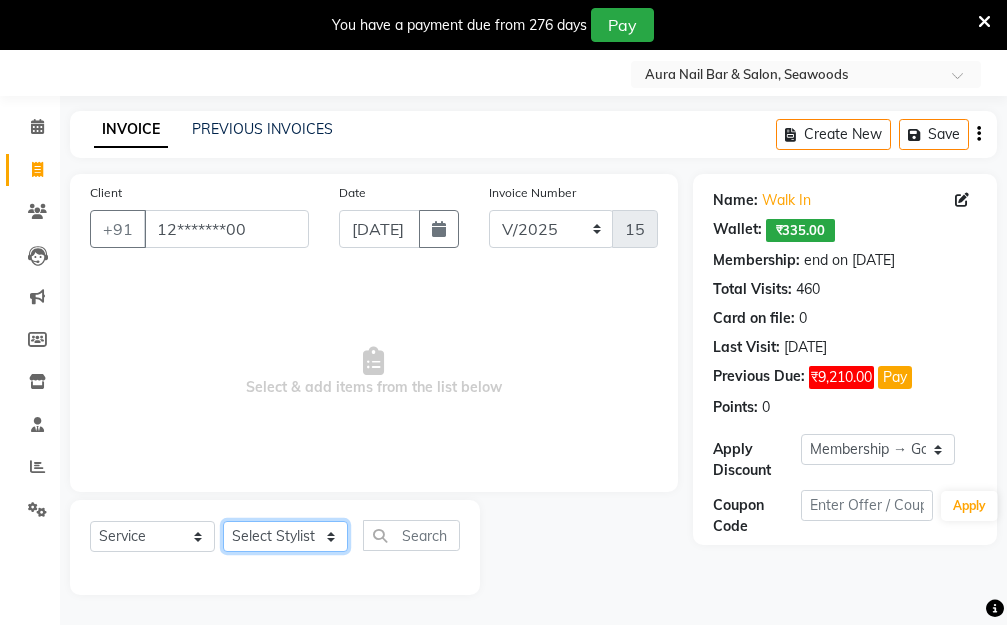 click on "Select Stylist Aarti [PERSON_NAME]  Manager Pallavi  pooja Priya" 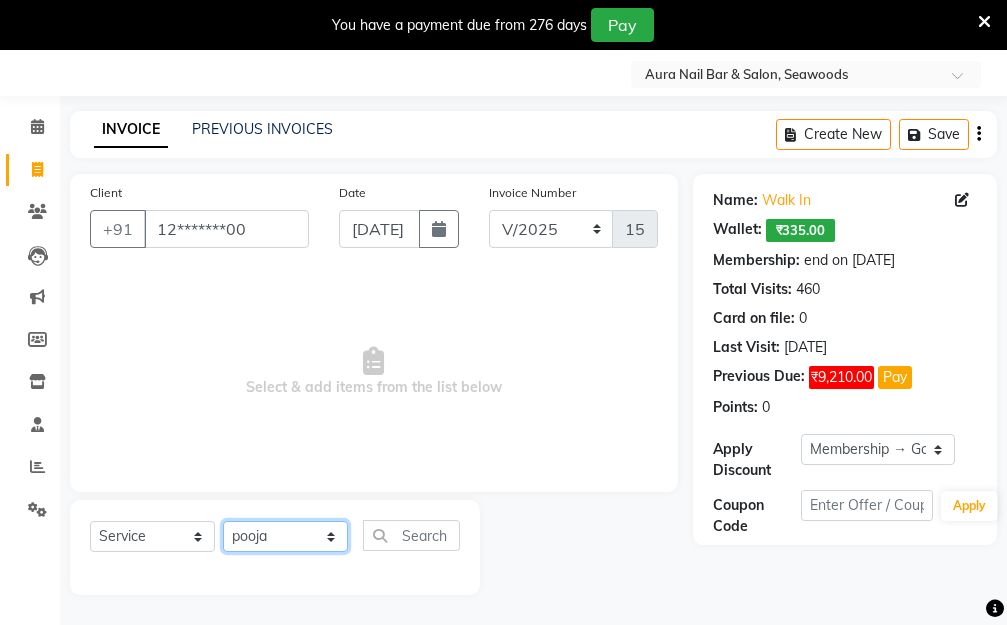 click on "Select Stylist Aarti [PERSON_NAME]  Manager Pallavi  pooja Priya" 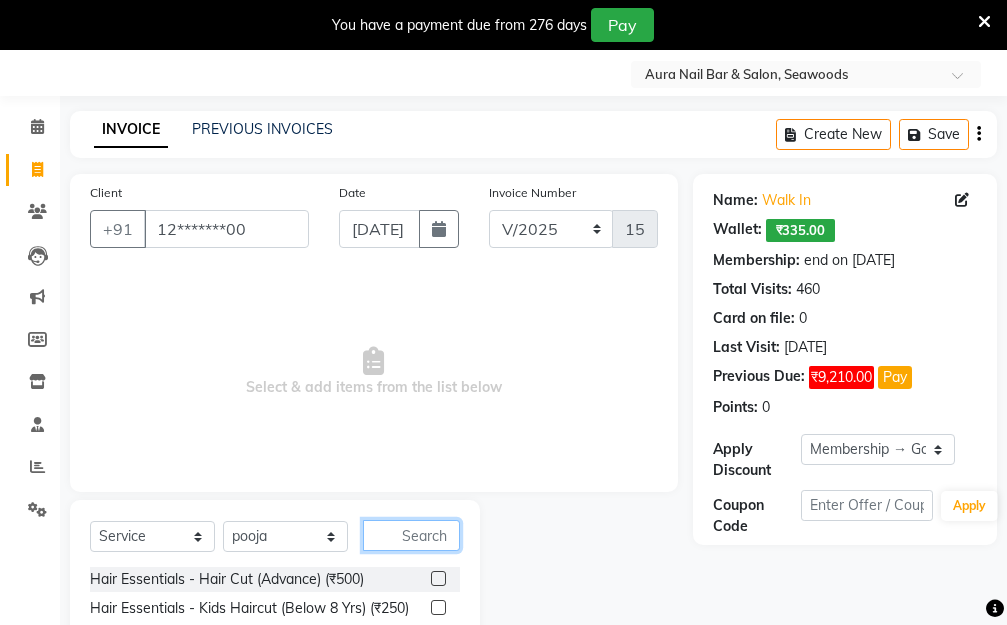 click 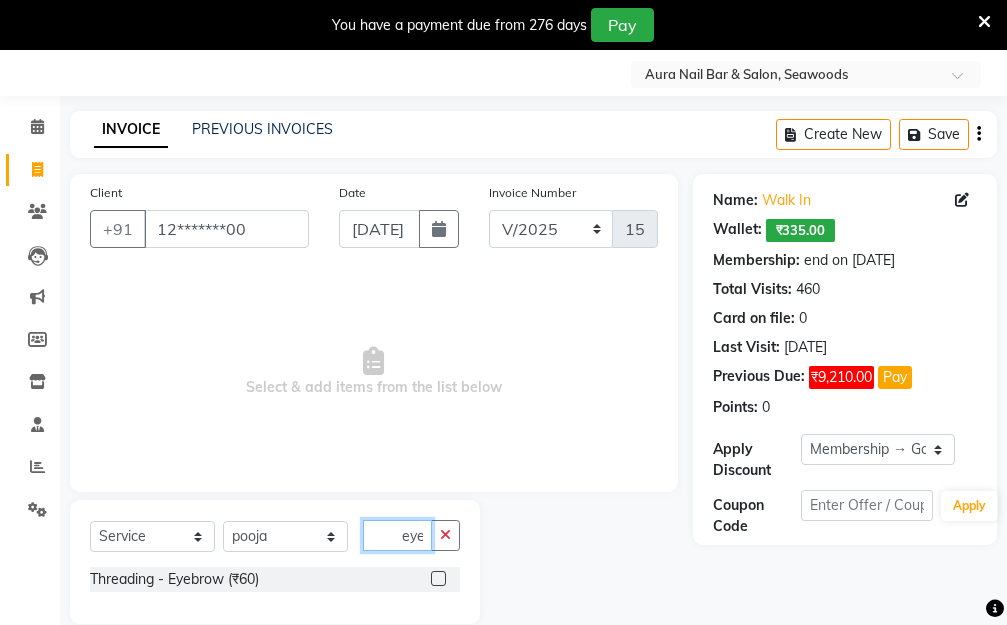 type on "eye" 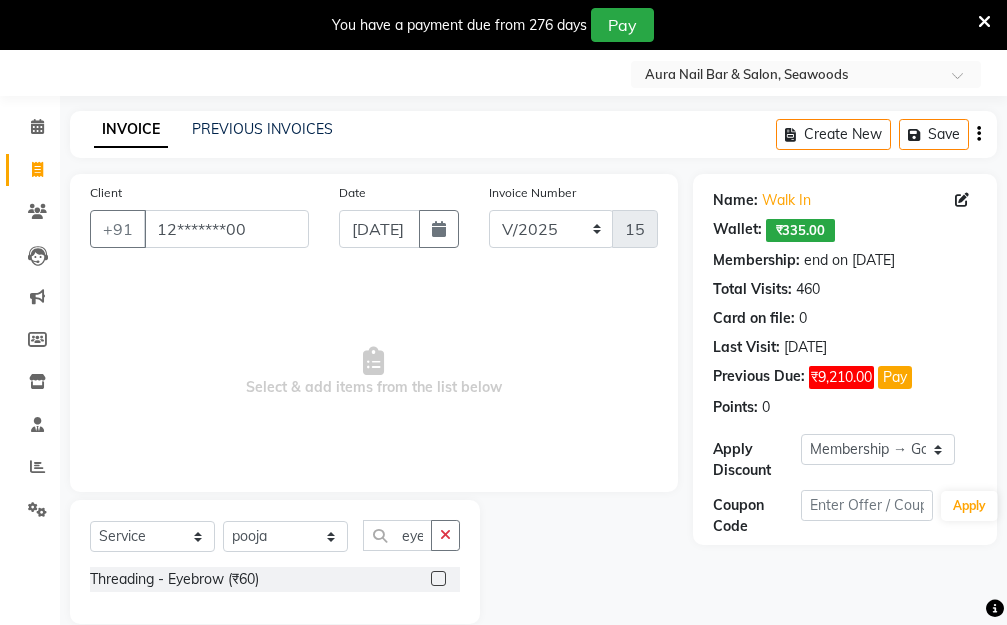 click 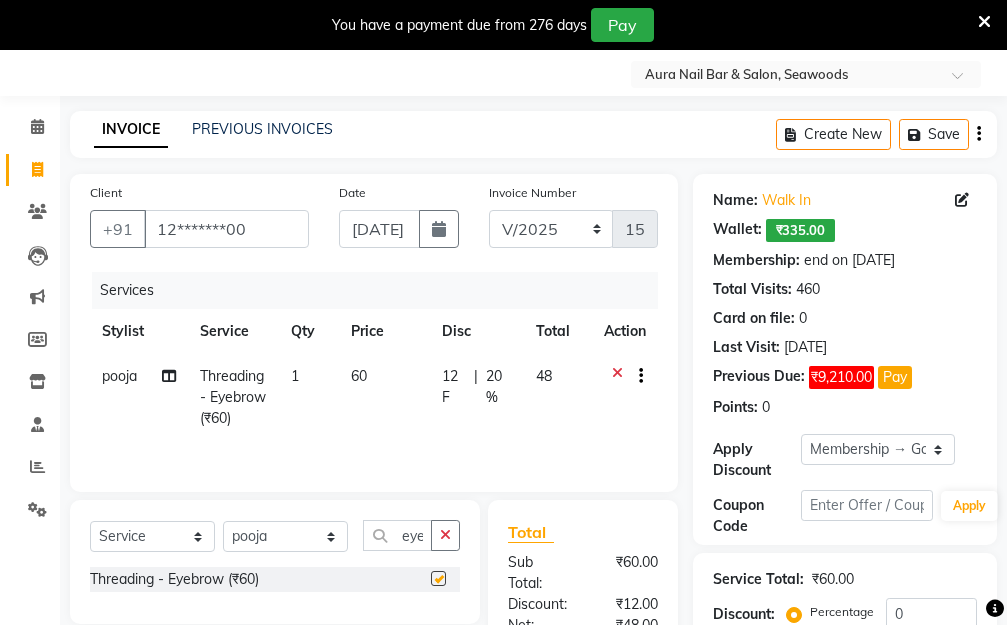 checkbox on "false" 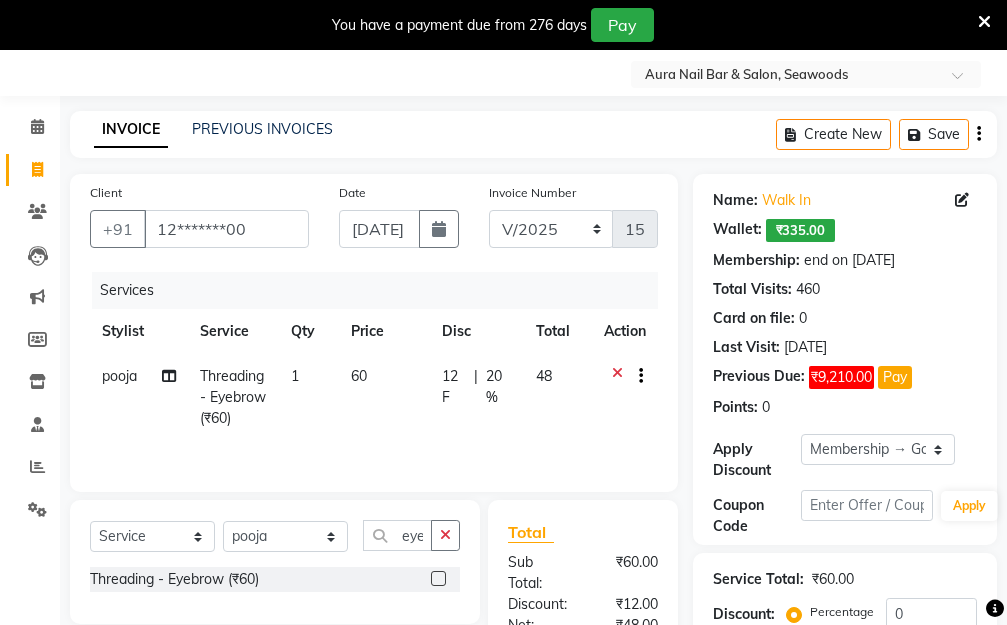 click on "60" 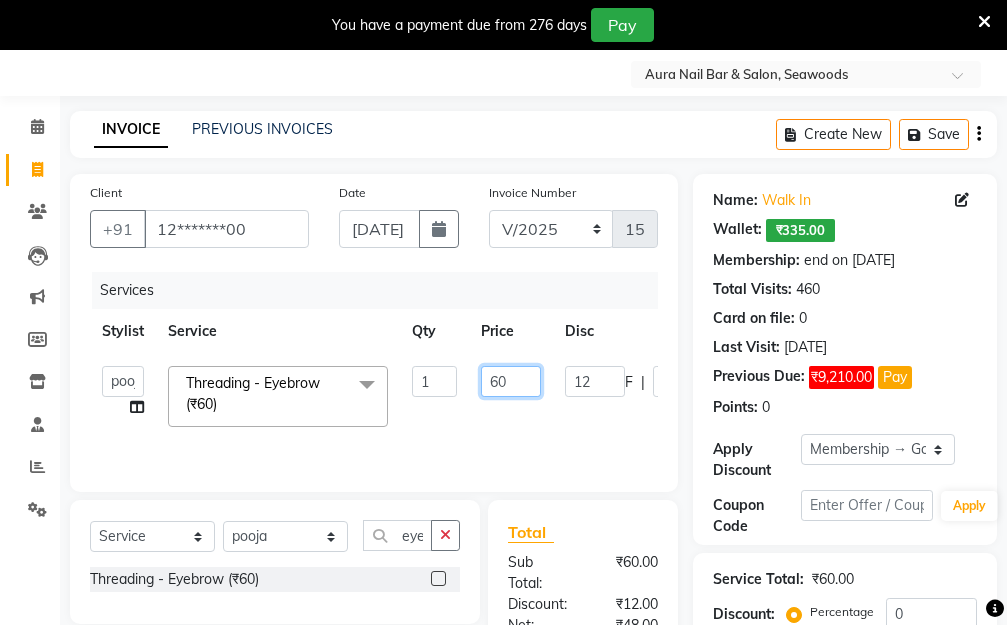 drag, startPoint x: 515, startPoint y: 376, endPoint x: 464, endPoint y: 378, distance: 51.0392 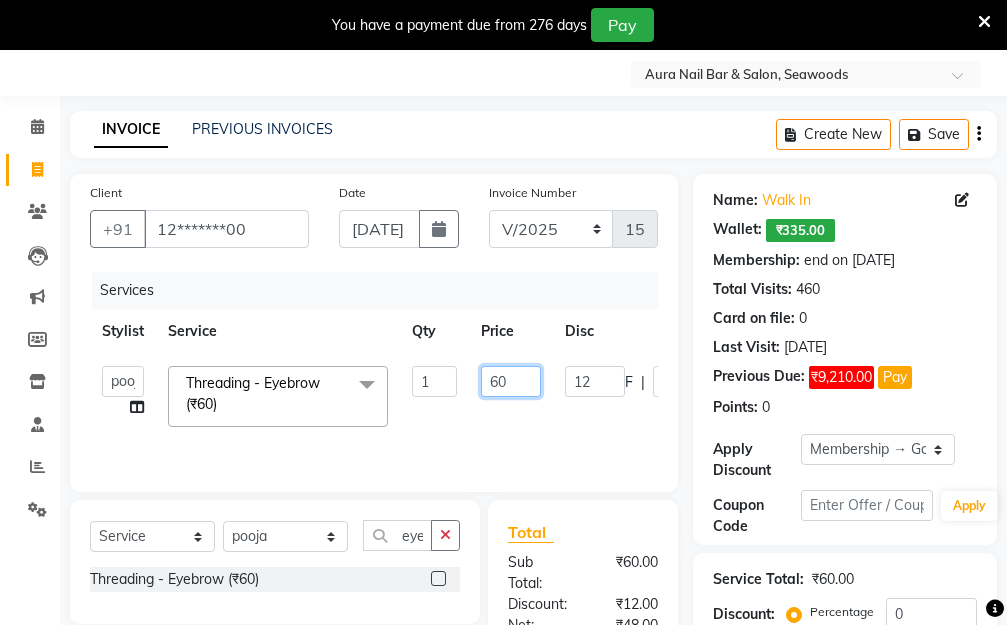 click on "60" 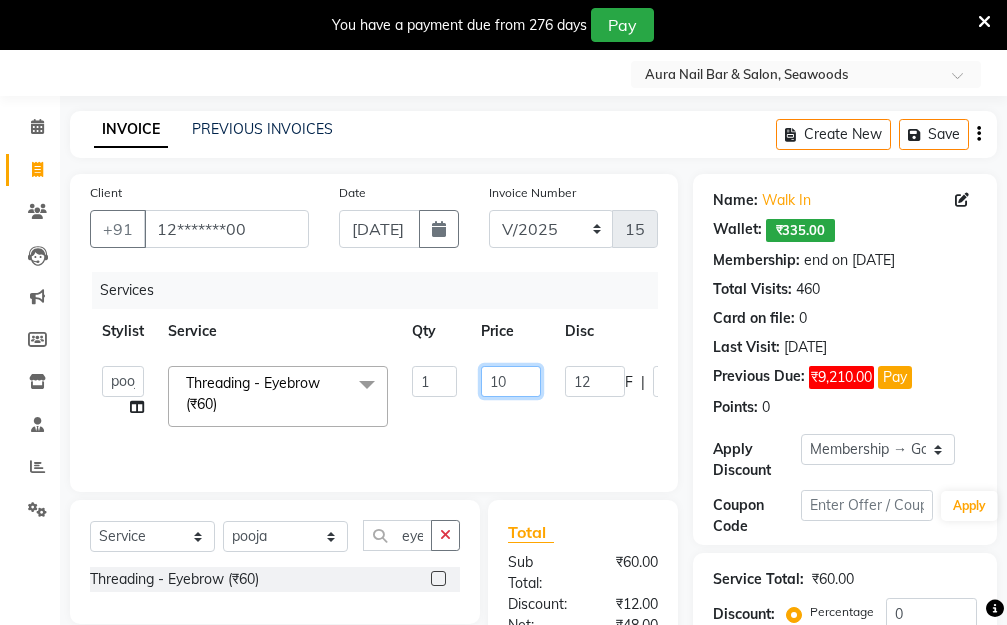type on "100" 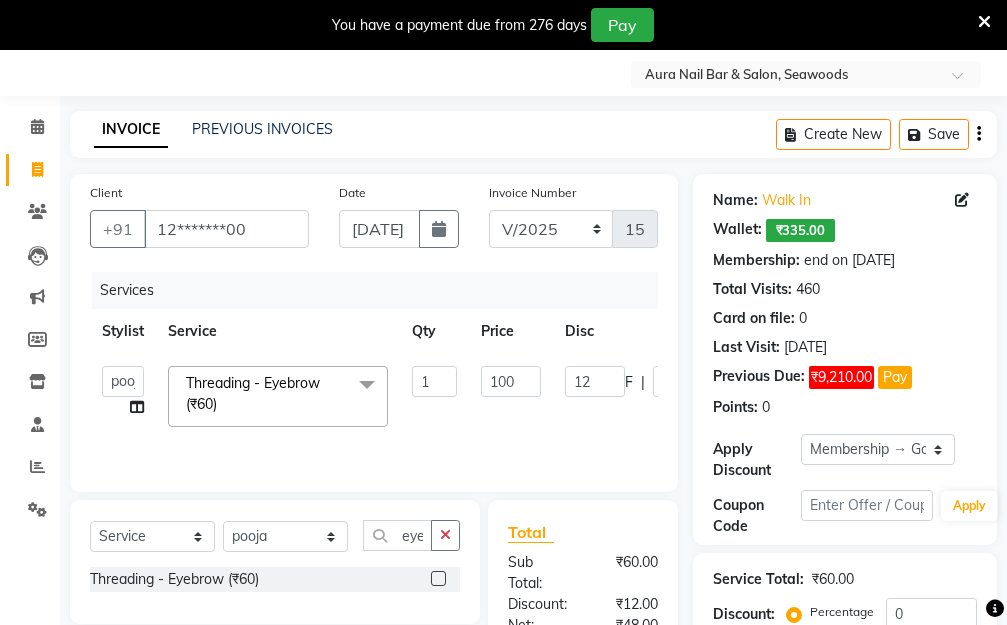 click on "Aarti   [PERSON_NAME]    Manager   Pallavi    pooja   Priya   Threading - Eyebrow (₹60)  x Hair Essentials - Hair Cut (Advance) (₹500) Hair Essentials - Kids Haircut (Below 8 Yrs) (₹250) Hair Essentials -Hair Wash Up To Shoulder (₹300) Hair Essentials - Hair Cut  (₹350) HAIR WASH UP TO WASTE (₹700) HAIR WASH (₹300) DANDRUFF TERATMENT (₹1500) Shampoo & Conditioning + Blast Dry - Upto Shoulder (₹350) Shampoo & Conditioning + Blast Dry - Below Shoulder (₹550) Shampoo & Conditioning + Blast Dry - Upto Waist (₹750) Shampoo & Conditioning + Blast Dry - Add: Charge For Morocon/Riviver/ Keratin (₹600) Blow Dry/Outcurl/Straight - Upto Shoulder (₹449) Blow Dry/Outcurl/Straight - Below Shoulder (₹650) Blow Dry/Outcurl/Straight - Upto Waist (₹850) Ironing - Upto Shoulder (₹650) Ironing - Below Shoulder (₹850) Ironing - Upto Waist (₹1000) Ironing - Add Charge For Thick Hair (₹300) Tongs - Upto Shoulder (₹800) Tongs - Below Shoulder (₹960) Tongs - Upto Waist (₹1500) [MEDICAL_DATA] (₹5000) 1 F" 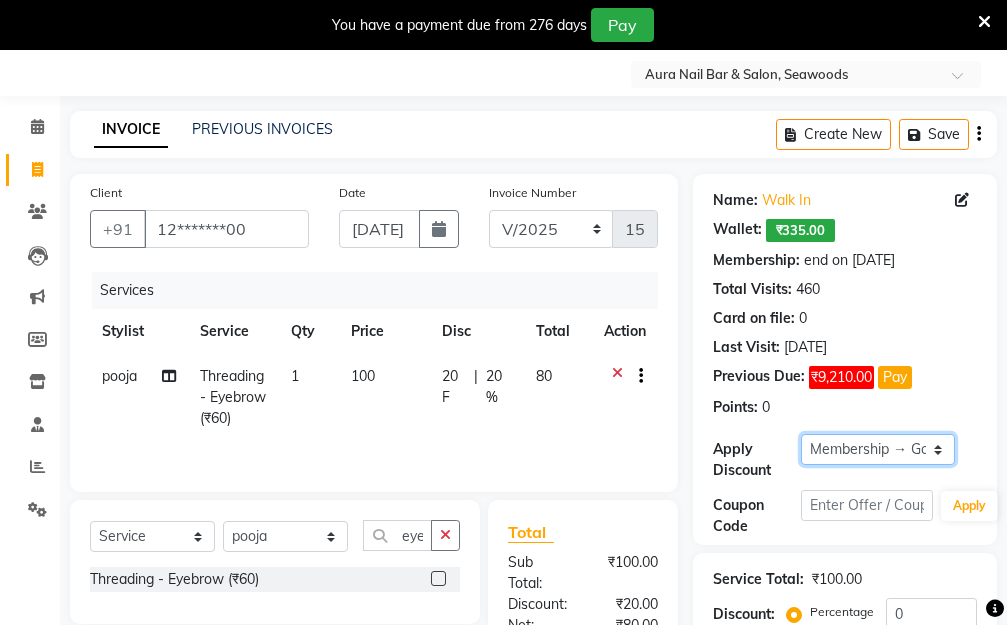 click on "Select Membership → Golden Membership Membership → Golden Membership Membership → Golden Membership Membership → Golden Membership Membership → Golden Membership Membership → Golden Membership Membership → Golden Membership Membership → Golden Membership Membership → Golden Membership Membership → Golden Membership Membership → Golden Membership Membership → Golden Membership Membership → Golden Membership Membership → Golden Membership Membership → Golden Membership Membership → Golden Membership Membership → Golden Membership Membership → Golden Membership Membership → Golden Membership Membership → Golden Membership Membership → Golden Membership Membership → Golden Membership Membership → Golden Membership Membership → Golden Membership Membership → Golden Membership Membership → Golden Membership Membership → Golden Membership Membership → Golden Membership Membership → Golden Membership Membership → Golden Membership" 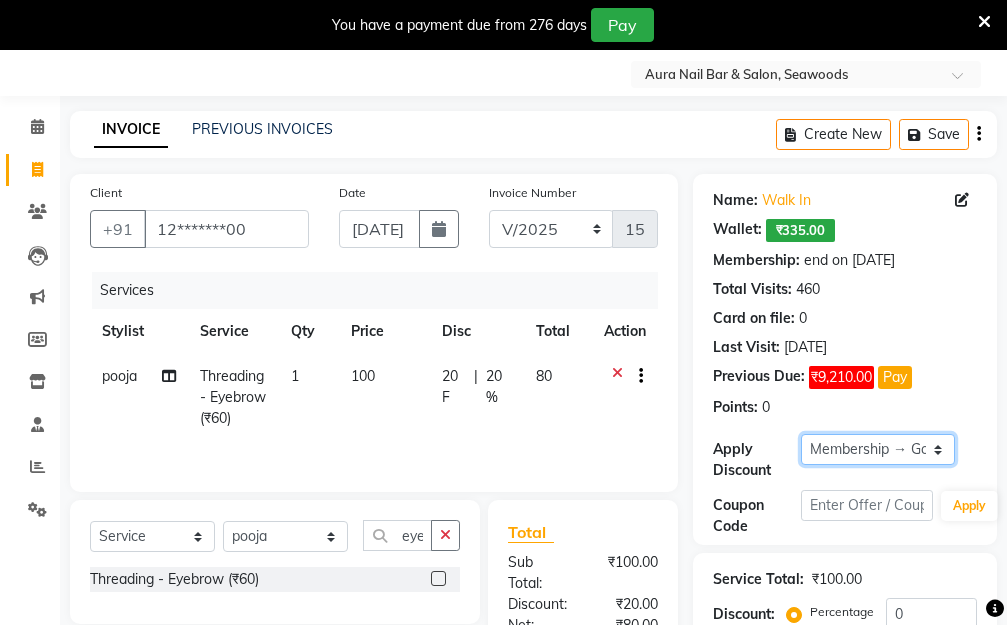 select on "0:" 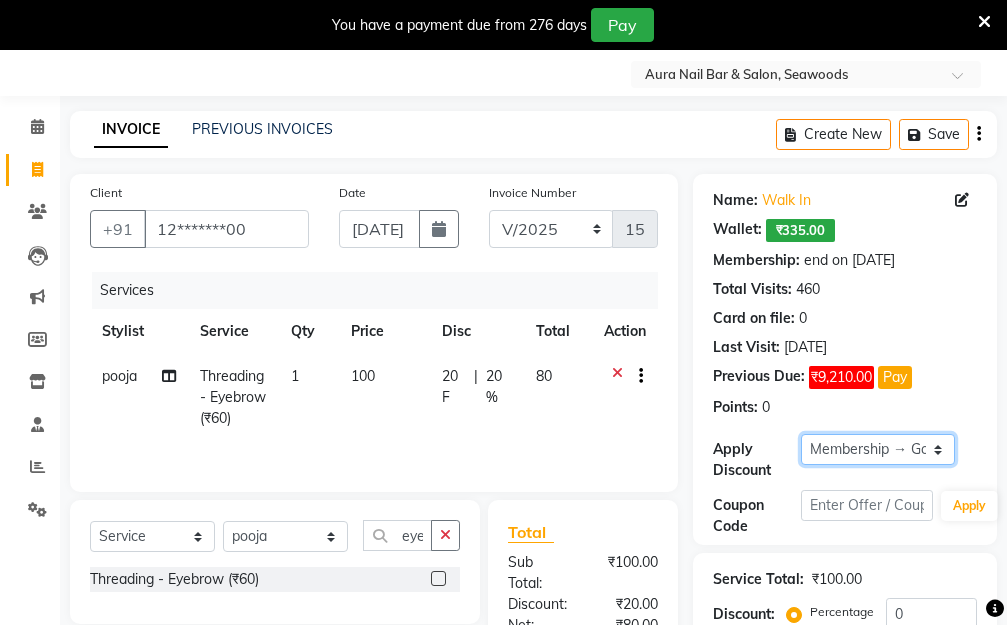 click on "Select Membership → Golden Membership Membership → Golden Membership Membership → Golden Membership Membership → Golden Membership Membership → Golden Membership Membership → Golden Membership Membership → Golden Membership Membership → Golden Membership Membership → Golden Membership Membership → Golden Membership Membership → Golden Membership Membership → Golden Membership Membership → Golden Membership Membership → Golden Membership Membership → Golden Membership Membership → Golden Membership Membership → Golden Membership Membership → Golden Membership Membership → Golden Membership Membership → Golden Membership Membership → Golden Membership Membership → Golden Membership Membership → Golden Membership Membership → Golden Membership Membership → Golden Membership Membership → Golden Membership Membership → Golden Membership Membership → Golden Membership Membership → Golden Membership Membership → Golden Membership" 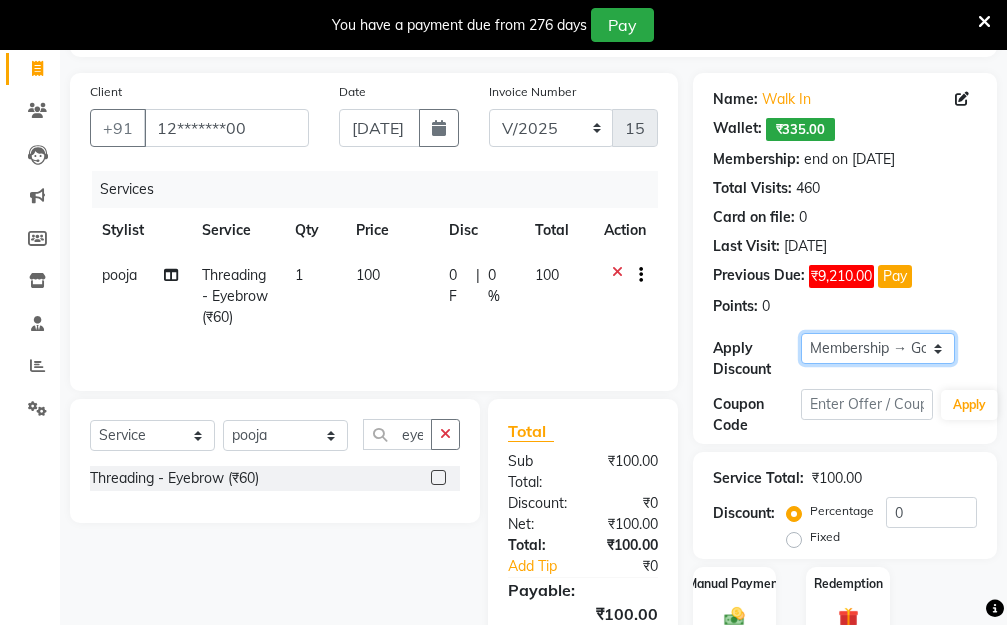 scroll, scrollTop: 278, scrollLeft: 0, axis: vertical 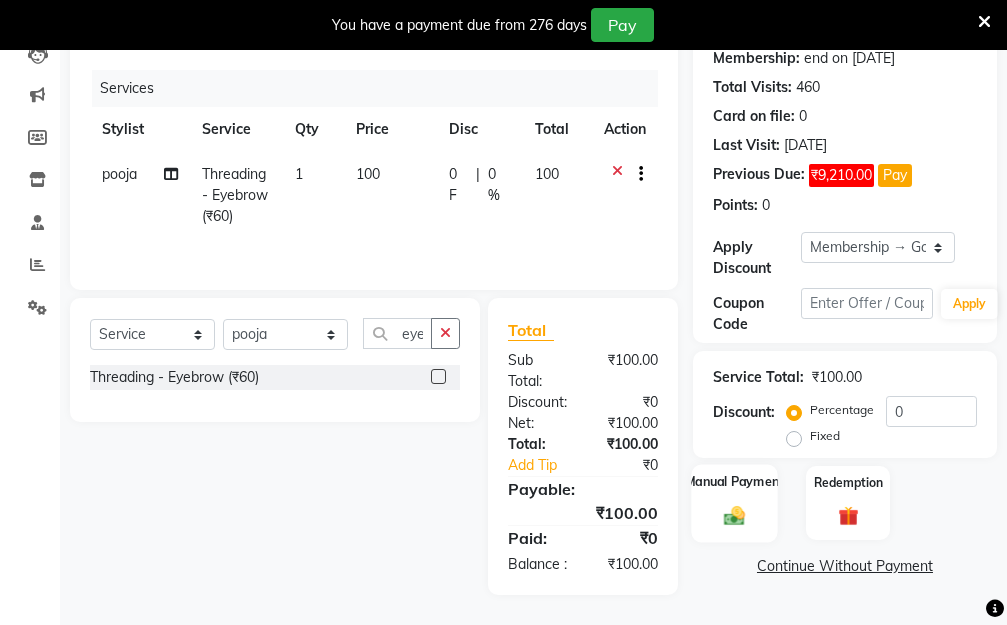 click 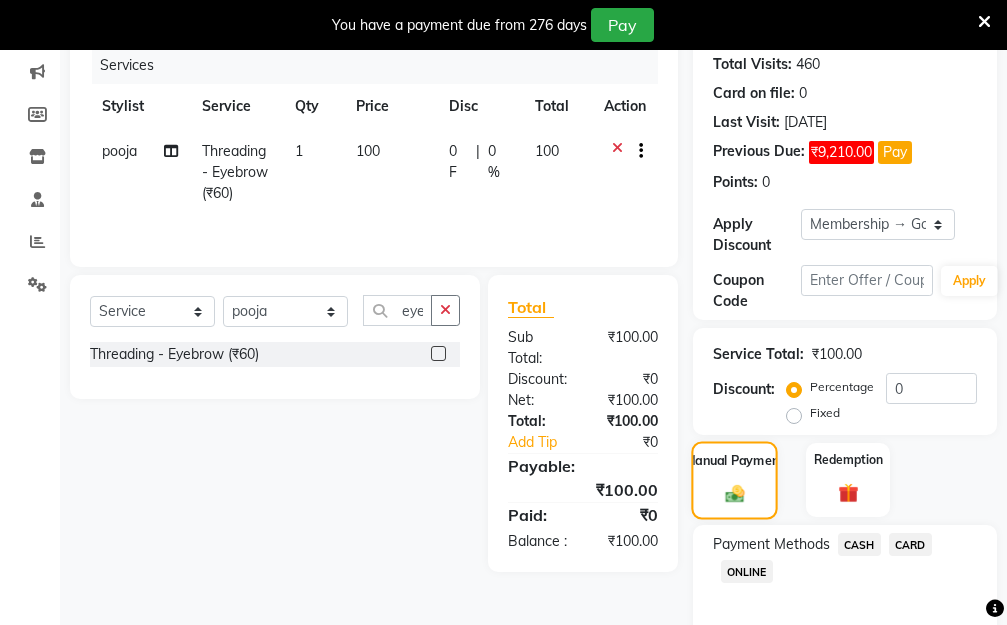 scroll, scrollTop: 369, scrollLeft: 0, axis: vertical 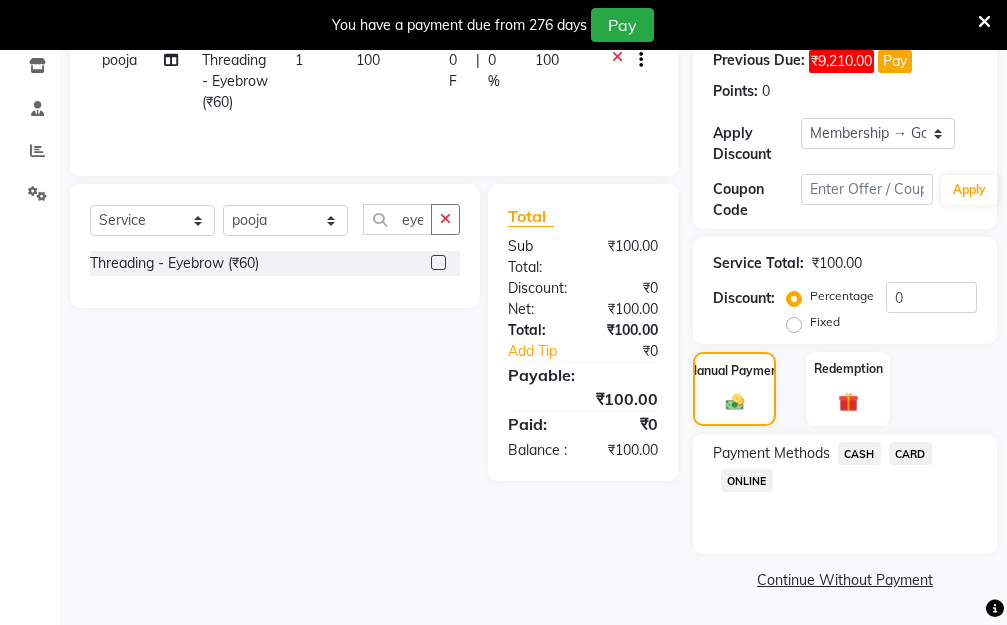 click on "CASH" 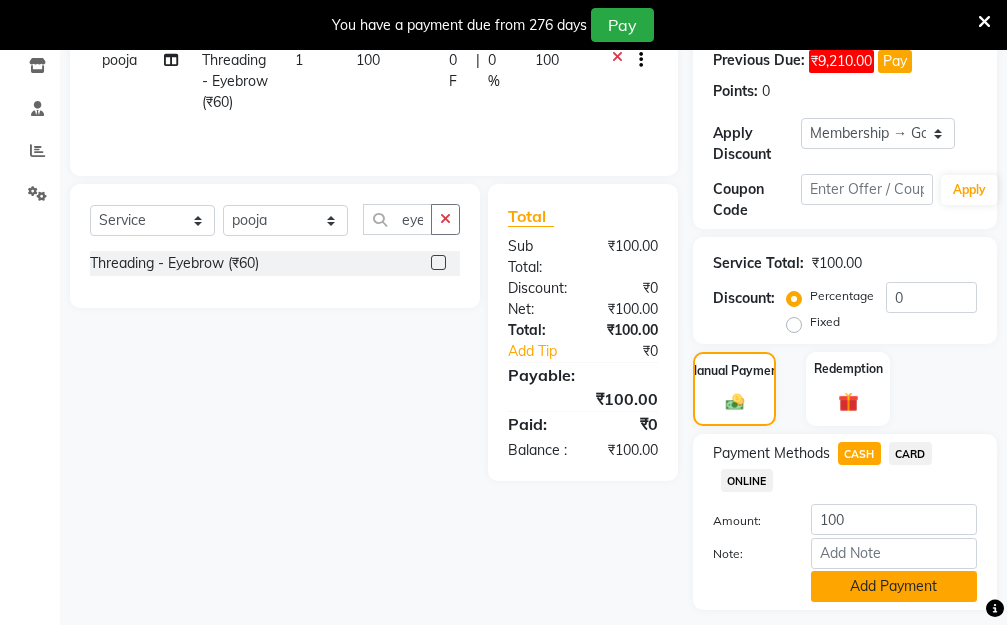 click on "Add Payment" 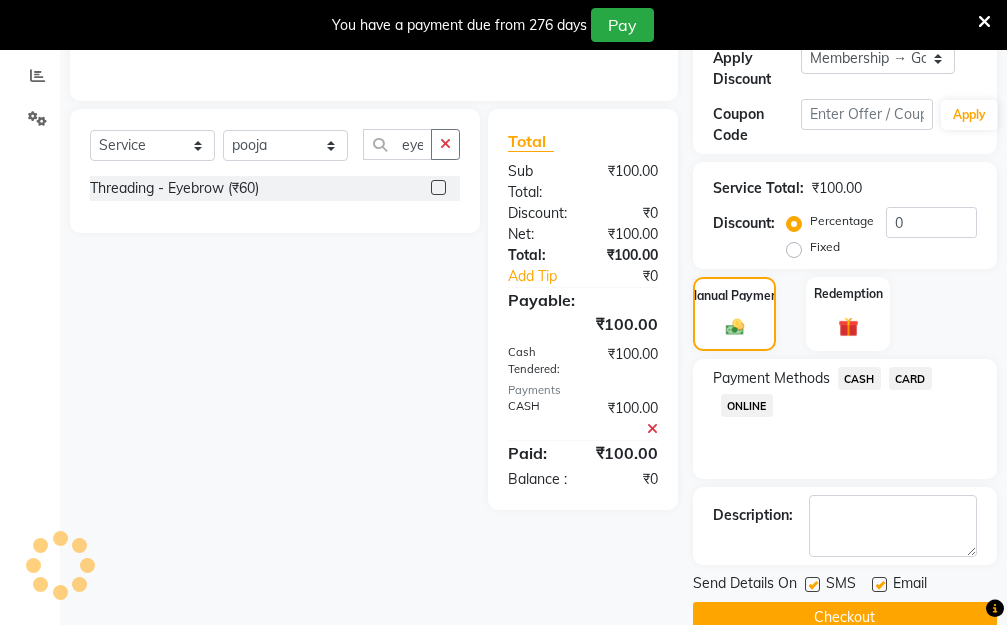 scroll, scrollTop: 482, scrollLeft: 0, axis: vertical 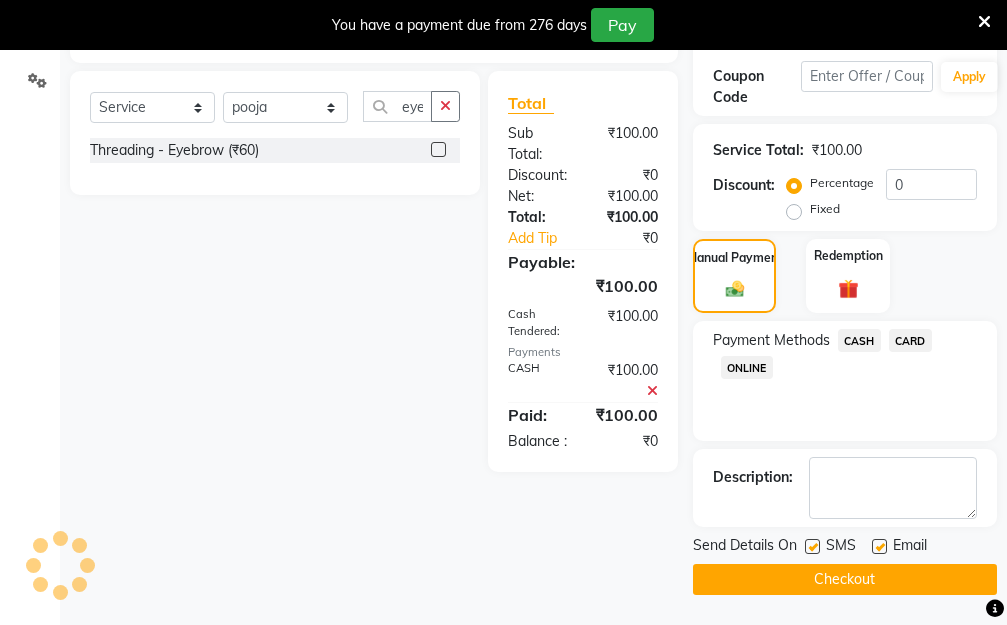 click on "Checkout" 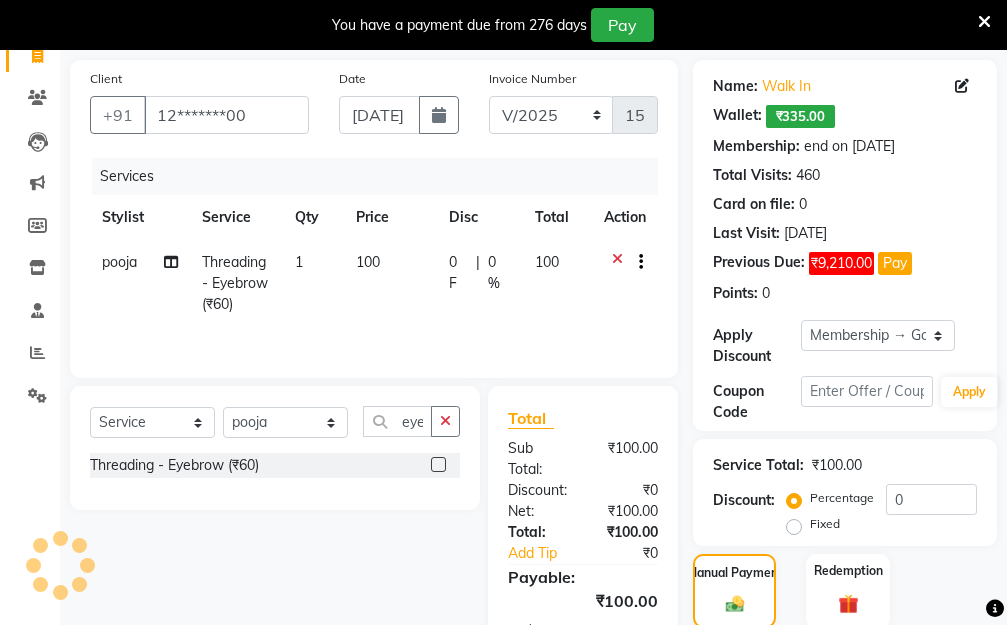 scroll, scrollTop: 482, scrollLeft: 0, axis: vertical 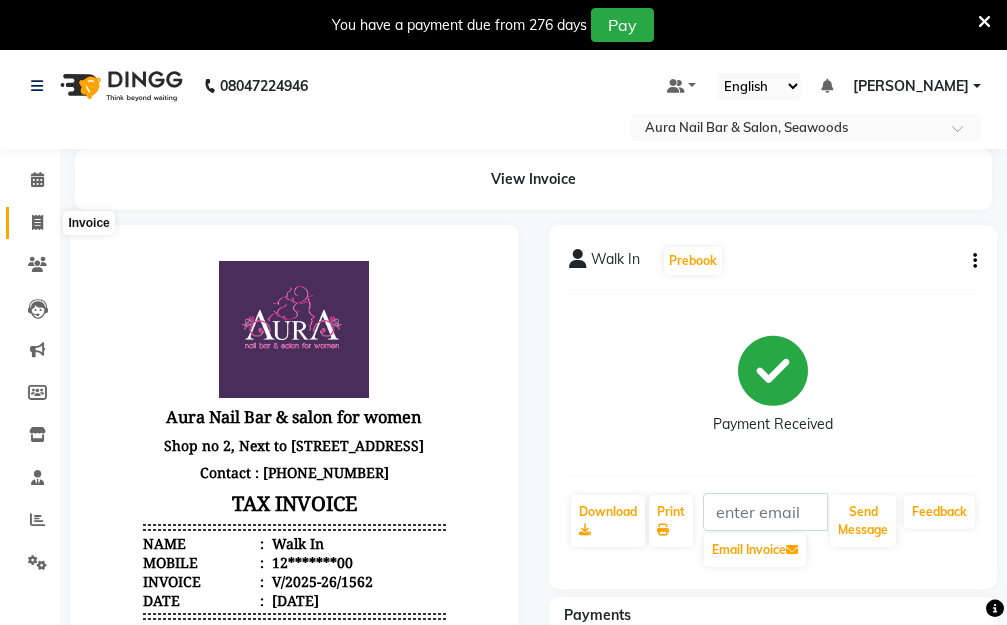 click 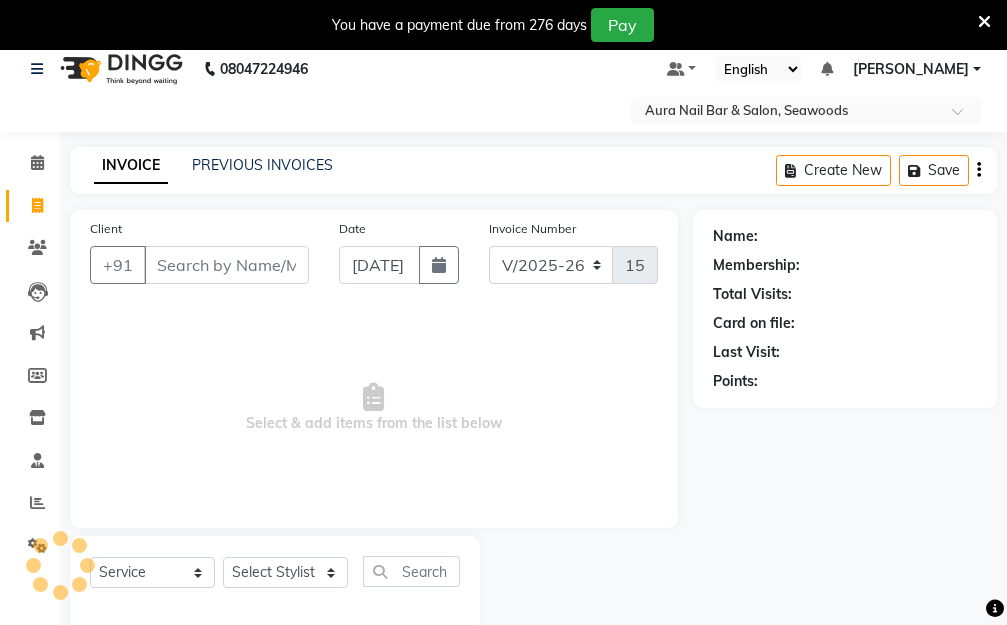 scroll, scrollTop: 0, scrollLeft: 0, axis: both 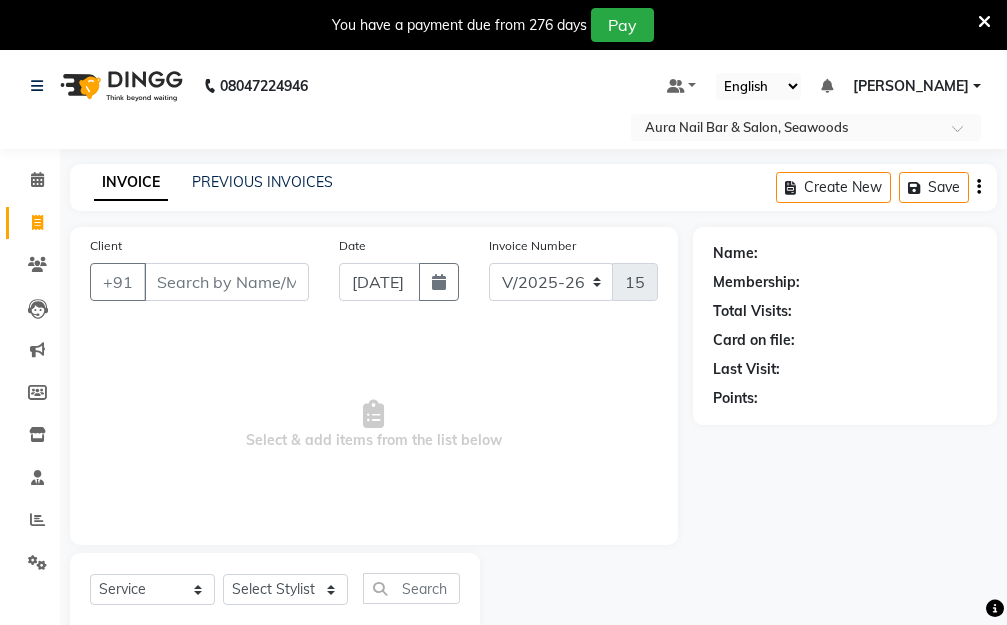 click on "Client" at bounding box center [226, 282] 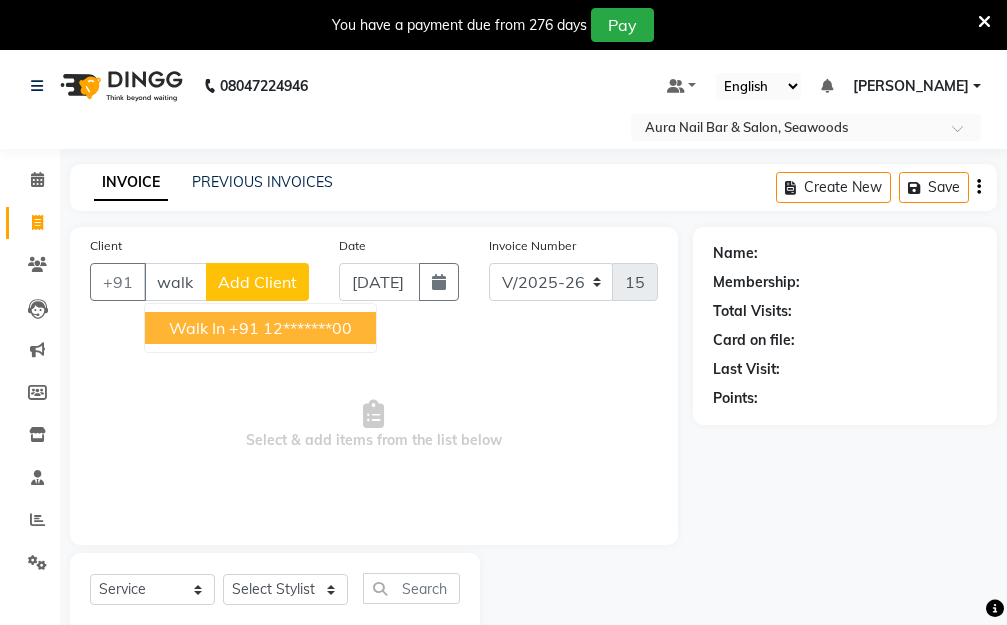 click on "+91  12*******00" at bounding box center (290, 328) 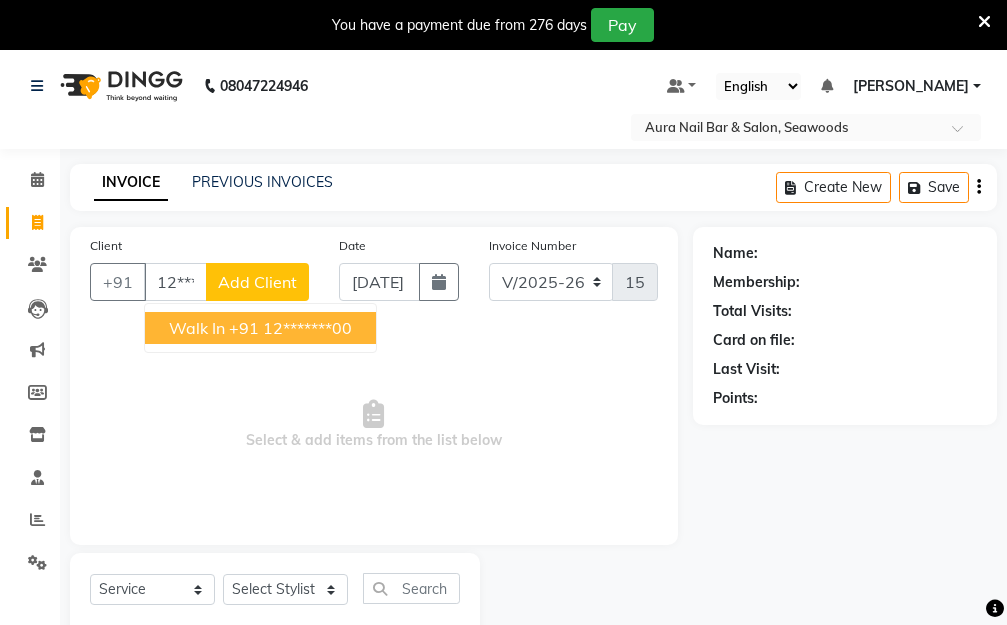 type on "12*******00" 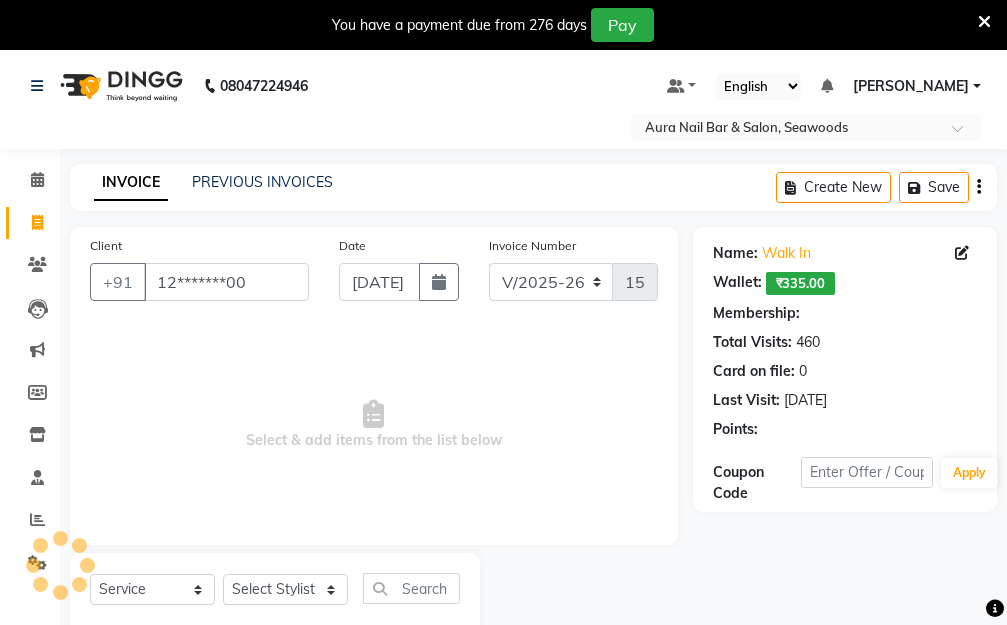 select on "1: Object" 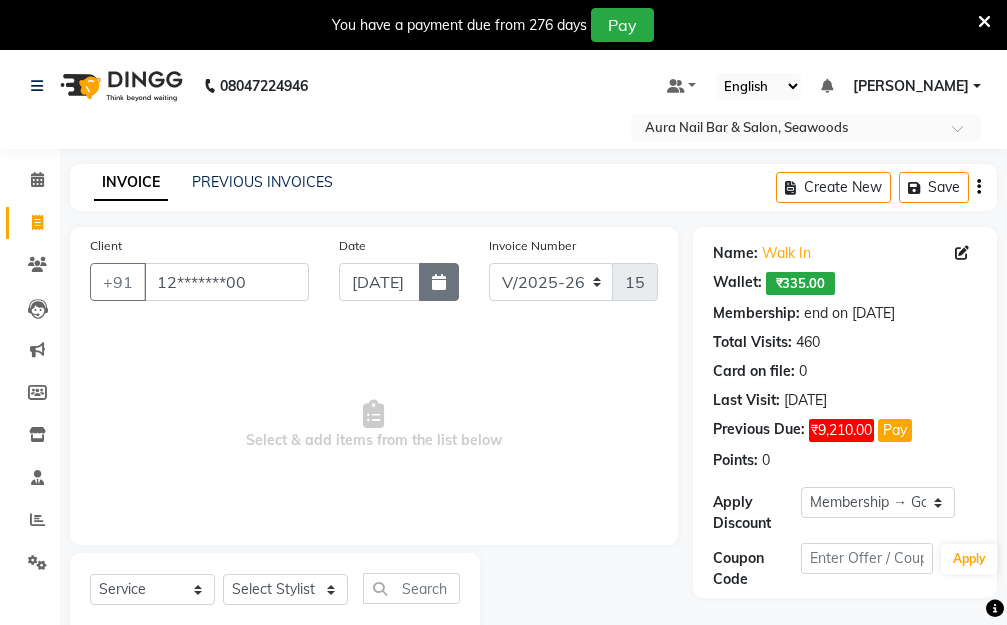 click 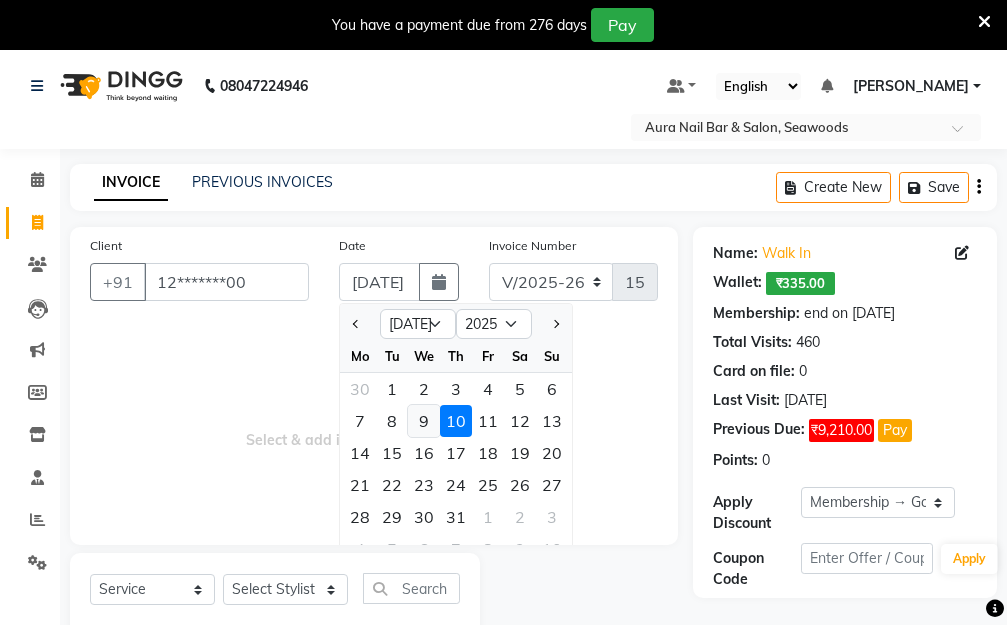 click on "9" 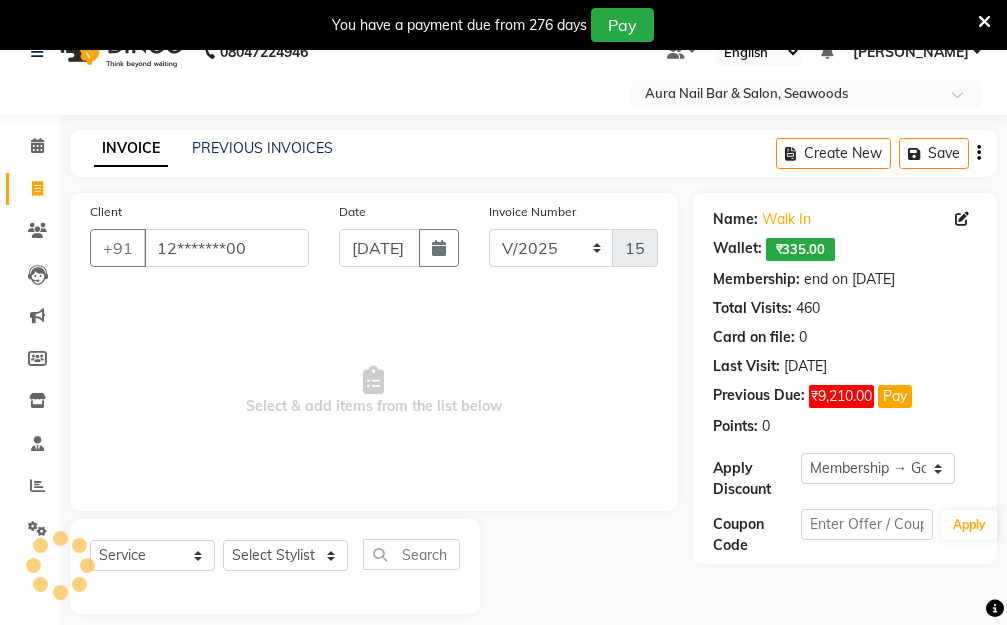 scroll, scrollTop: 53, scrollLeft: 0, axis: vertical 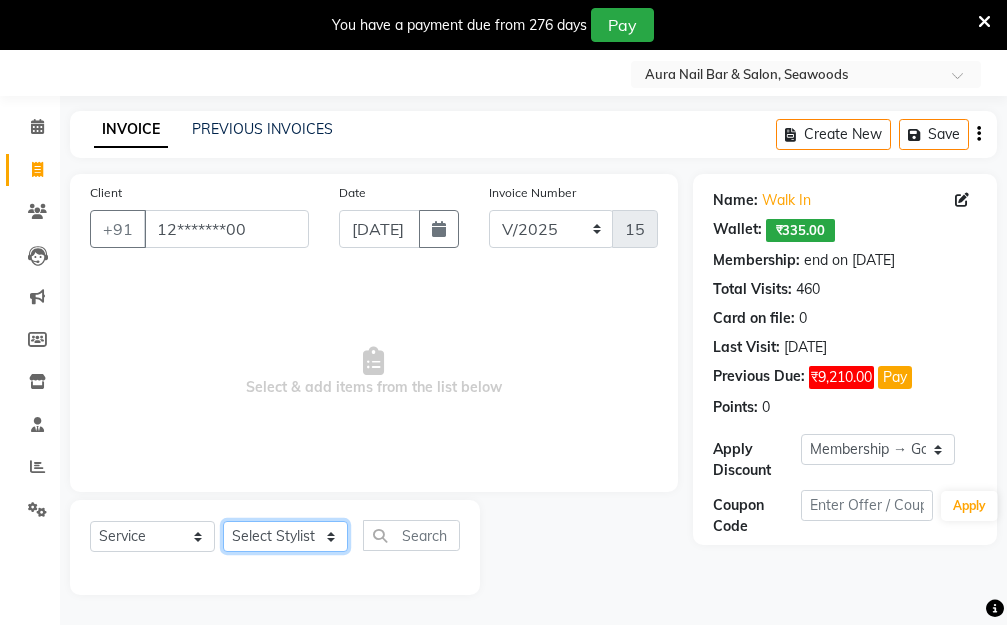 click on "Select Stylist Aarti [PERSON_NAME]  Manager Pallavi  pooja Priya" 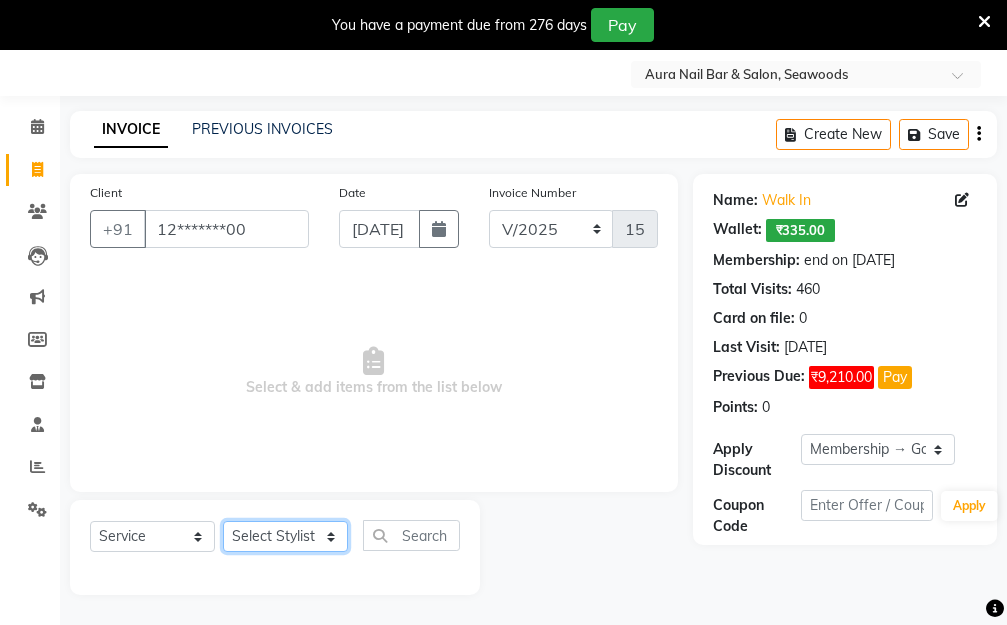select on "83908" 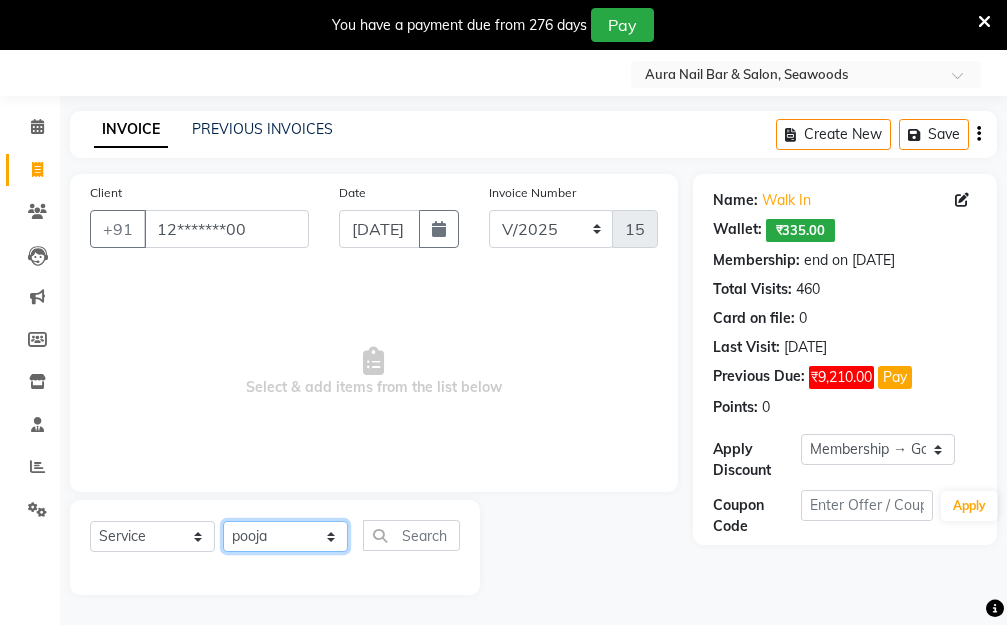 click on "Select Stylist Aarti [PERSON_NAME]  Manager Pallavi  pooja Priya" 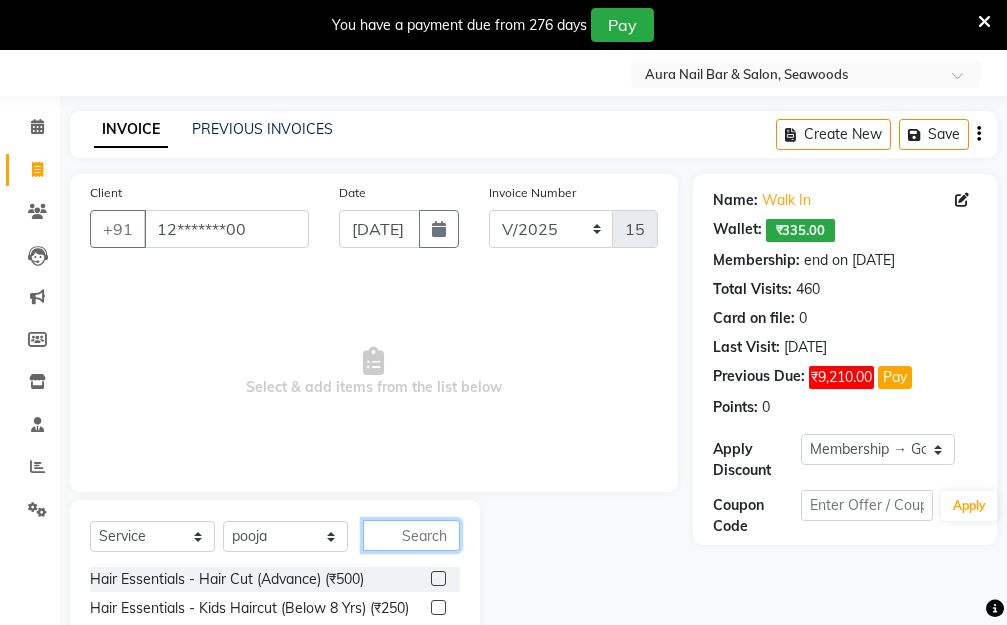 click 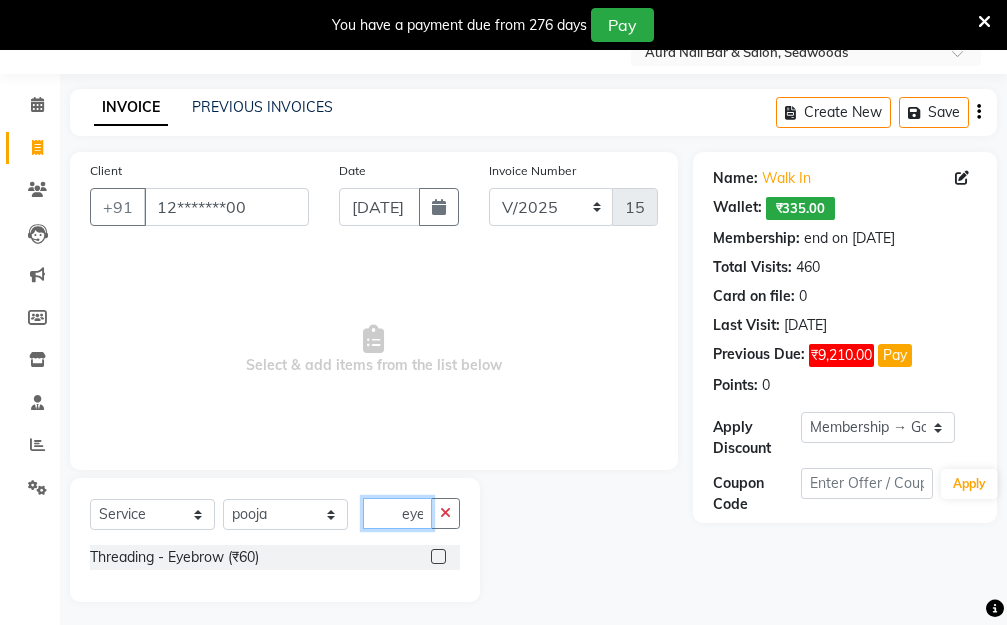 scroll, scrollTop: 82, scrollLeft: 0, axis: vertical 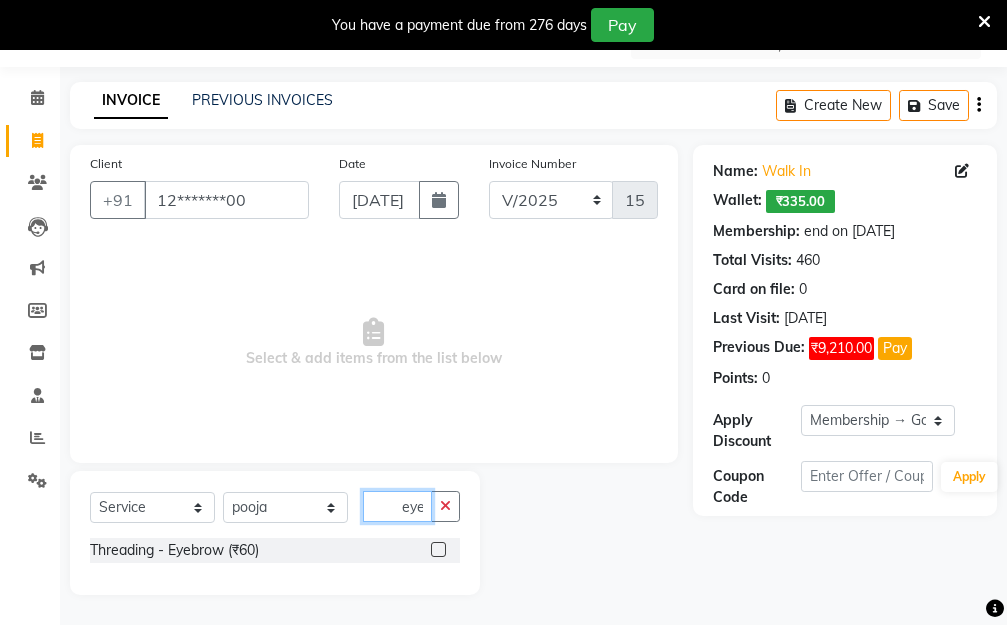 type on "eye" 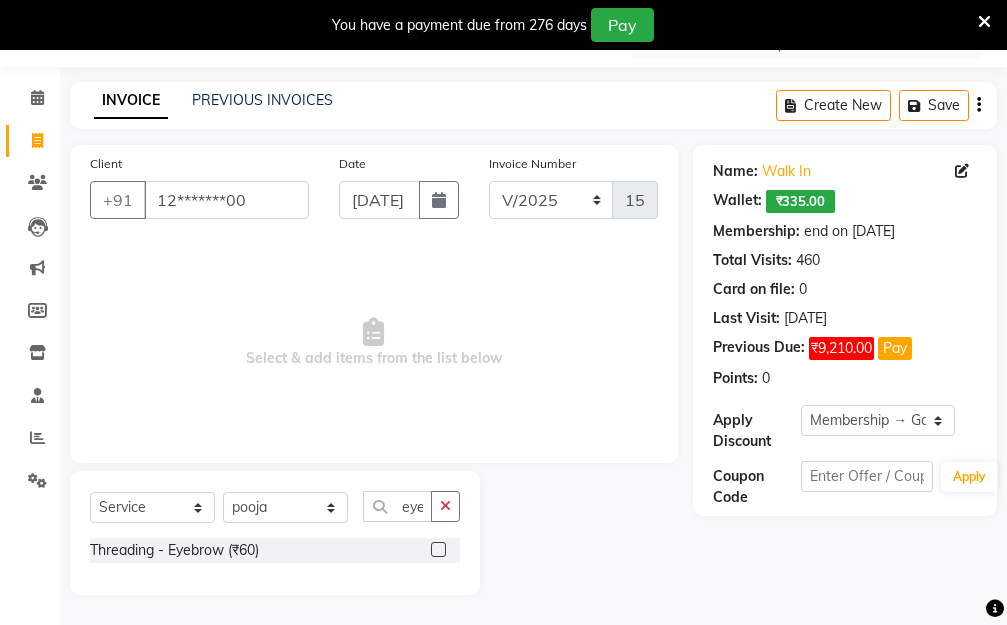 click 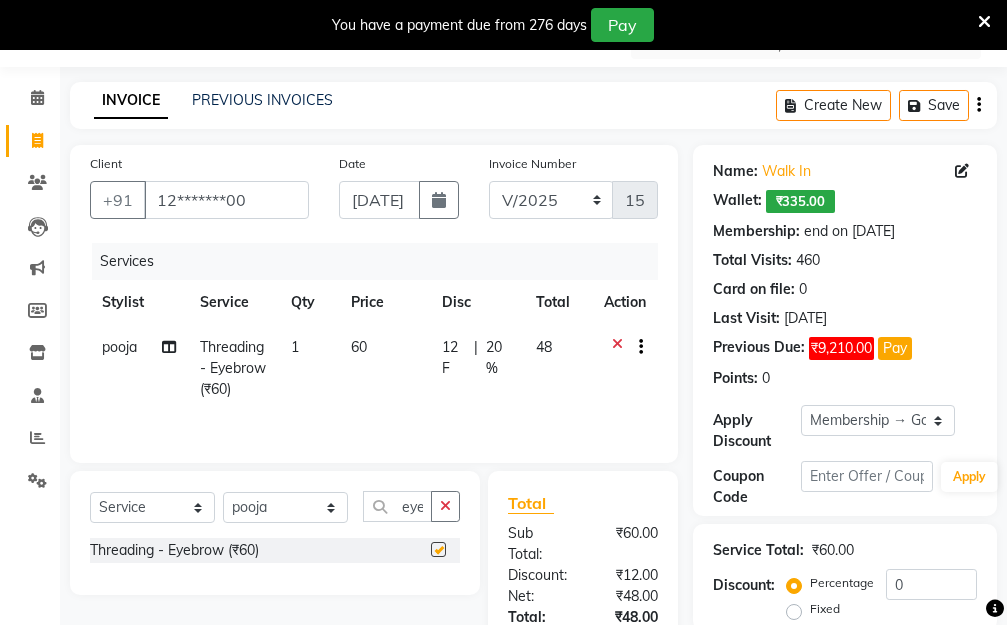 checkbox on "false" 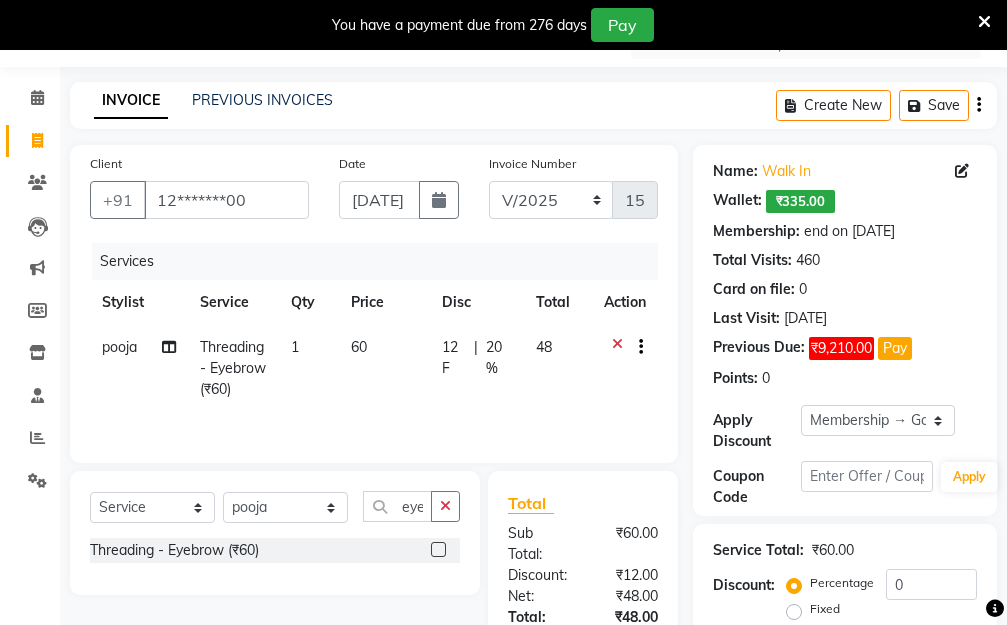 click on "60" 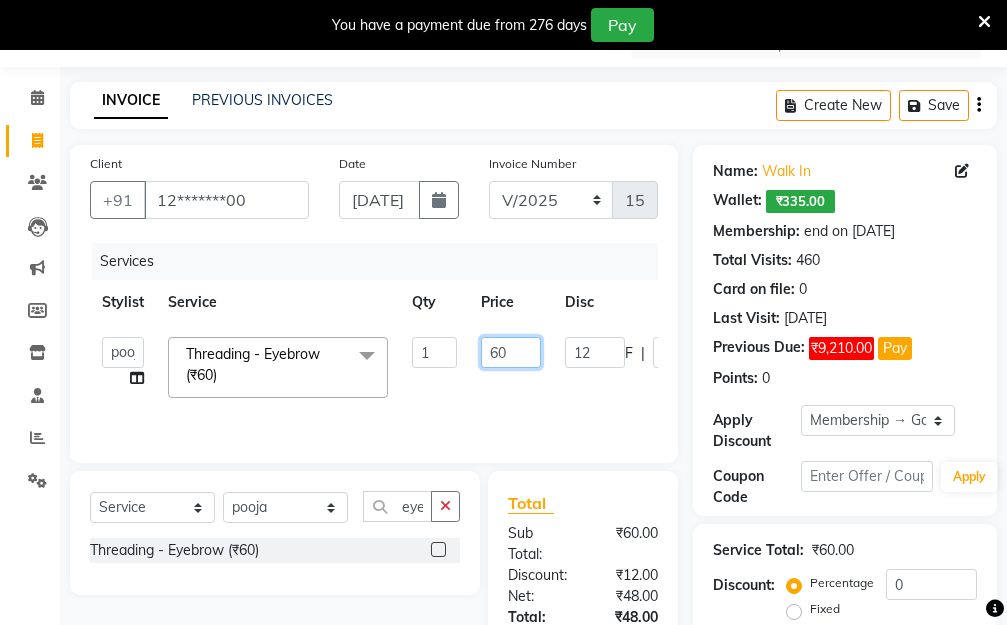 click on "60" 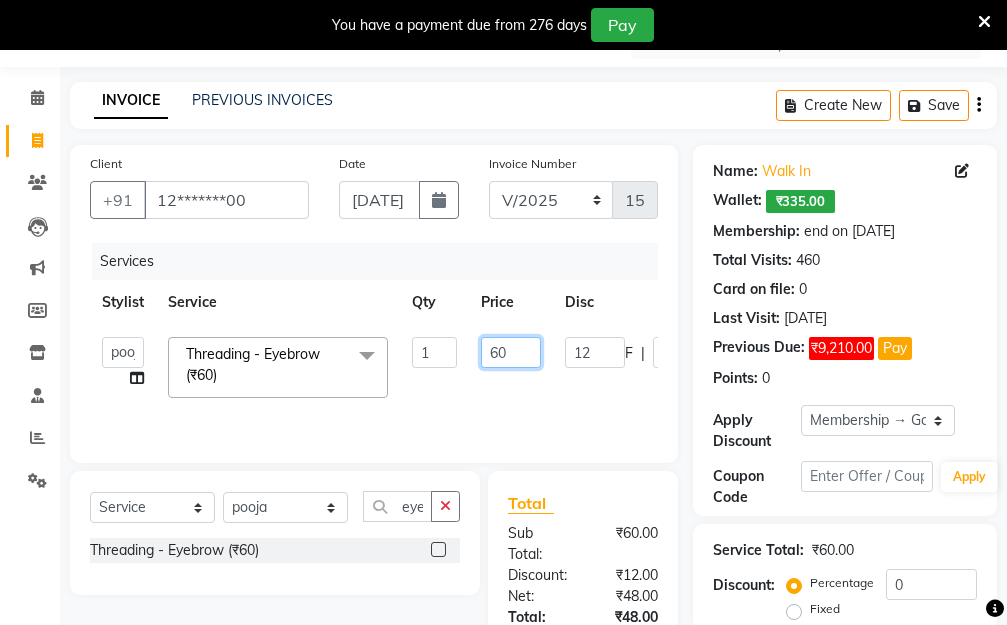 type on "260" 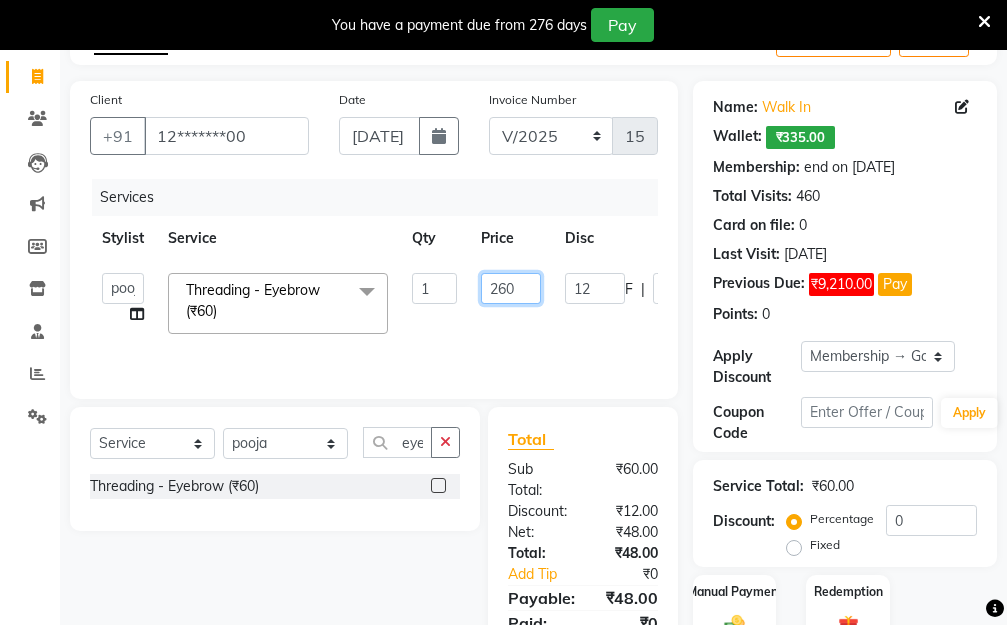 scroll, scrollTop: 182, scrollLeft: 0, axis: vertical 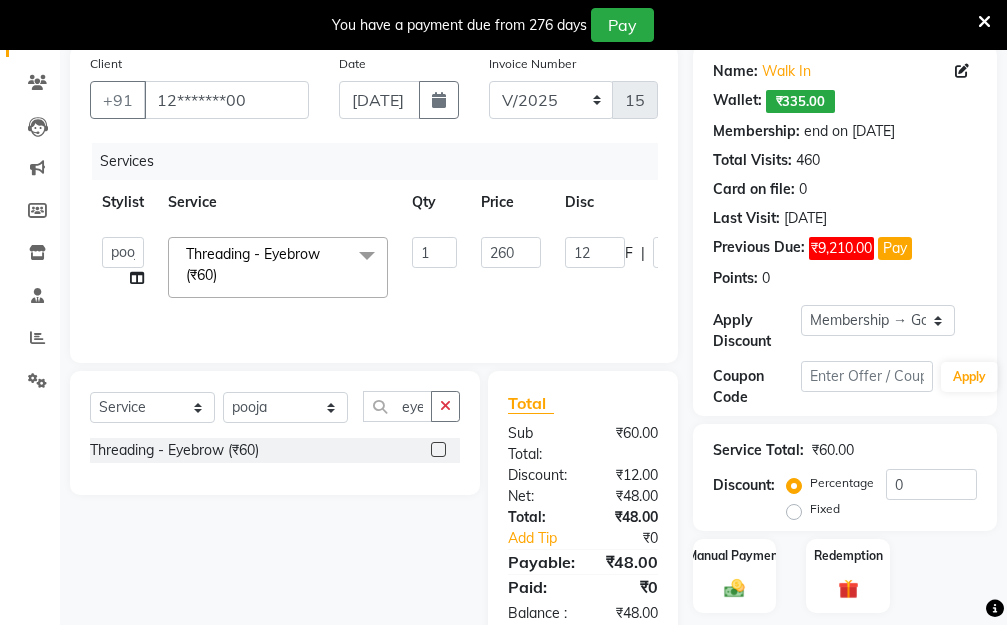 click on "Aarti   [PERSON_NAME]    Manager   Pallavi    pooja   Priya   Threading - Eyebrow (₹60)  x Hair Essentials - Hair Cut (Advance) (₹500) Hair Essentials - Kids Haircut (Below 8 Yrs) (₹250) Hair Essentials -Hair Wash Up To Shoulder (₹300) Hair Essentials - Hair Cut  (₹350) HAIR WASH UP TO WASTE (₹700) HAIR WASH (₹300) DANDRUFF TERATMENT (₹1500) Shampoo & Conditioning + Blast Dry - Upto Shoulder (₹350) Shampoo & Conditioning + Blast Dry - Below Shoulder (₹550) Shampoo & Conditioning + Blast Dry - Upto Waist (₹750) Shampoo & Conditioning + Blast Dry - Add: Charge For Morocon/Riviver/ Keratin (₹600) Blow Dry/Outcurl/Straight - Upto Shoulder (₹449) Blow Dry/Outcurl/Straight - Below Shoulder (₹650) Blow Dry/Outcurl/Straight - Upto Waist (₹850) Ironing - Upto Shoulder (₹650) Ironing - Below Shoulder (₹850) Ironing - Upto Waist (₹1000) Ironing - Add Charge For Thick Hair (₹300) Tongs - Upto Shoulder (₹800) Tongs - Below Shoulder (₹960) Tongs - Upto Waist (₹1500) [MEDICAL_DATA] (₹5000) 1 F" 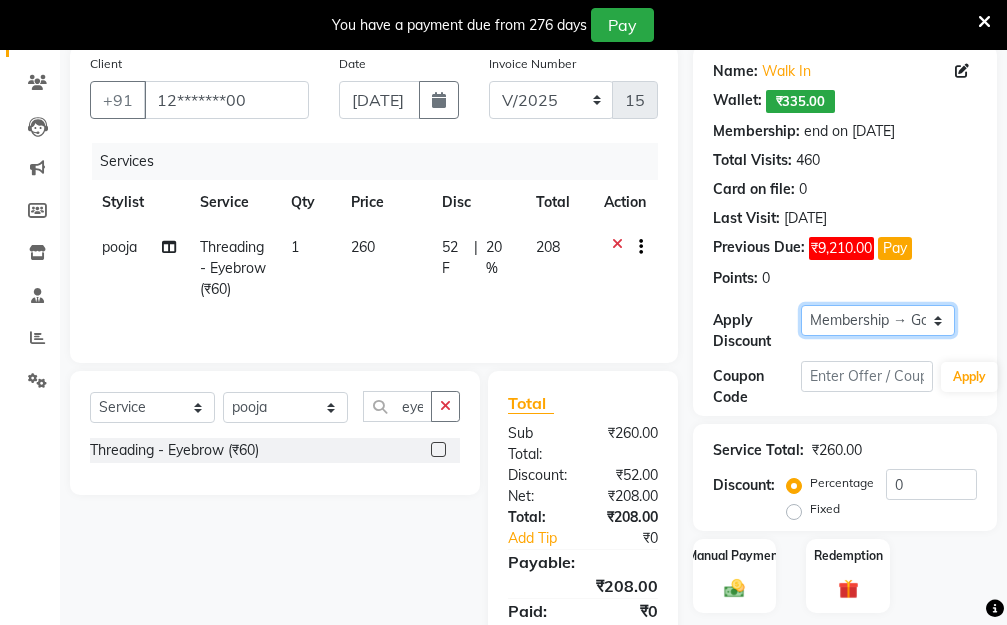 click on "Select Membership → Golden Membership Membership → Golden Membership Membership → Golden Membership Membership → Golden Membership Membership → Golden Membership Membership → Golden Membership Membership → Golden Membership Membership → Golden Membership Membership → Golden Membership Membership → Golden Membership Membership → Golden Membership Membership → Golden Membership Membership → Golden Membership Membership → Golden Membership Membership → Golden Membership Membership → Golden Membership Membership → Golden Membership Membership → Golden Membership Membership → Golden Membership Membership → Golden Membership Membership → Golden Membership Membership → Golden Membership Membership → Golden Membership Membership → Golden Membership Membership → Golden Membership Membership → Golden Membership Membership → Golden Membership Membership → Golden Membership Membership → Golden Membership Membership → Golden Membership" 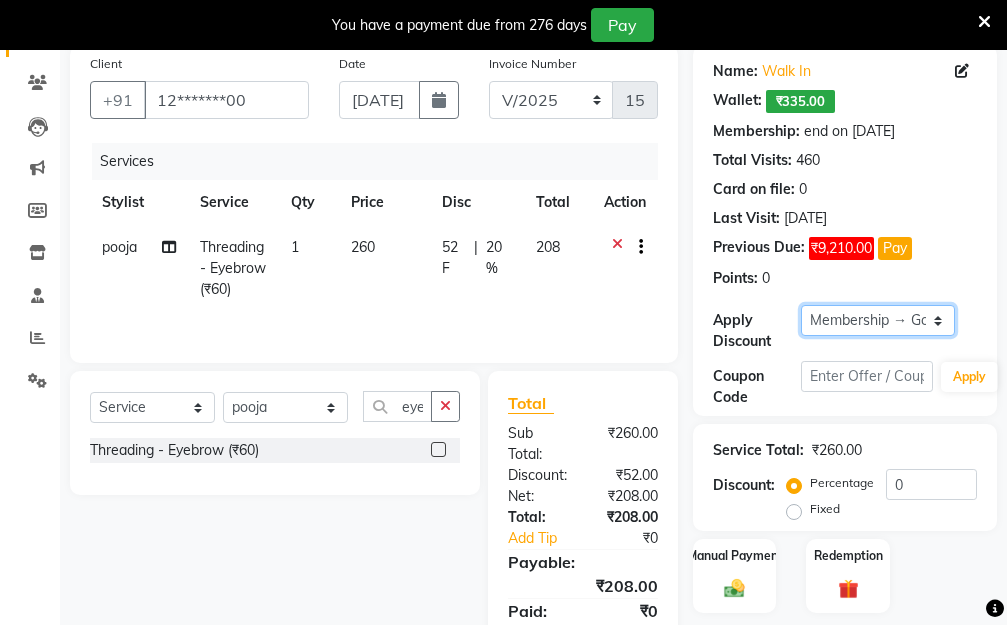 select on "0:" 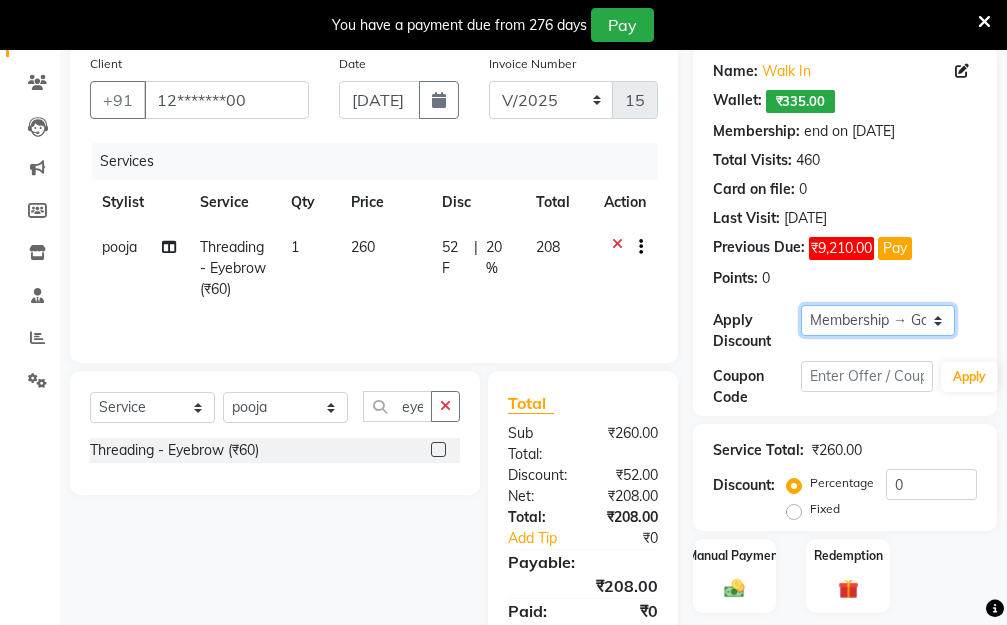 click on "Select Membership → Golden Membership Membership → Golden Membership Membership → Golden Membership Membership → Golden Membership Membership → Golden Membership Membership → Golden Membership Membership → Golden Membership Membership → Golden Membership Membership → Golden Membership Membership → Golden Membership Membership → Golden Membership Membership → Golden Membership Membership → Golden Membership Membership → Golden Membership Membership → Golden Membership Membership → Golden Membership Membership → Golden Membership Membership → Golden Membership Membership → Golden Membership Membership → Golden Membership Membership → Golden Membership Membership → Golden Membership Membership → Golden Membership Membership → Golden Membership Membership → Golden Membership Membership → Golden Membership Membership → Golden Membership Membership → Golden Membership Membership → Golden Membership Membership → Golden Membership" 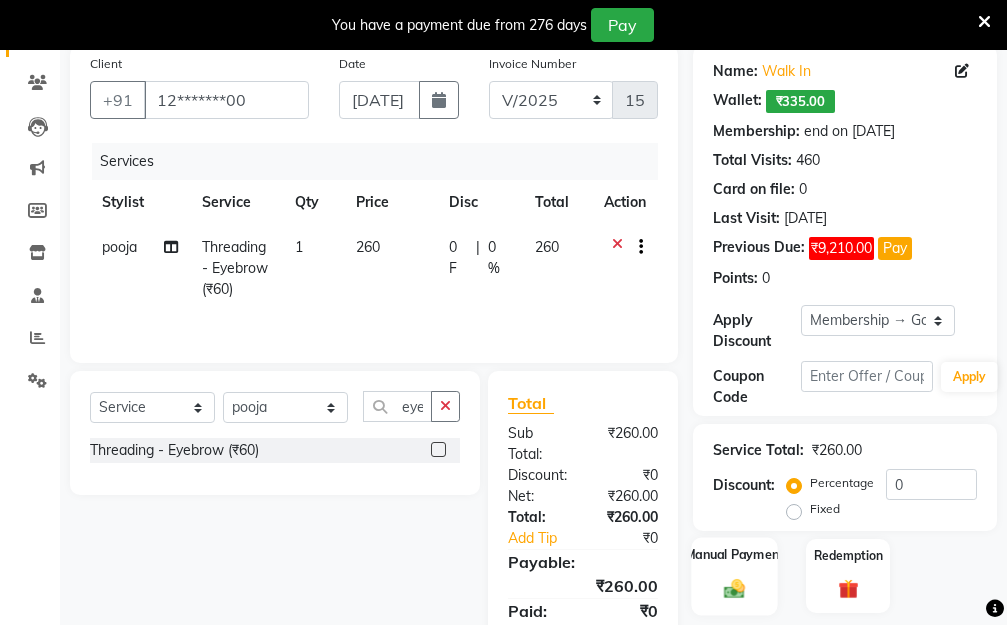 click 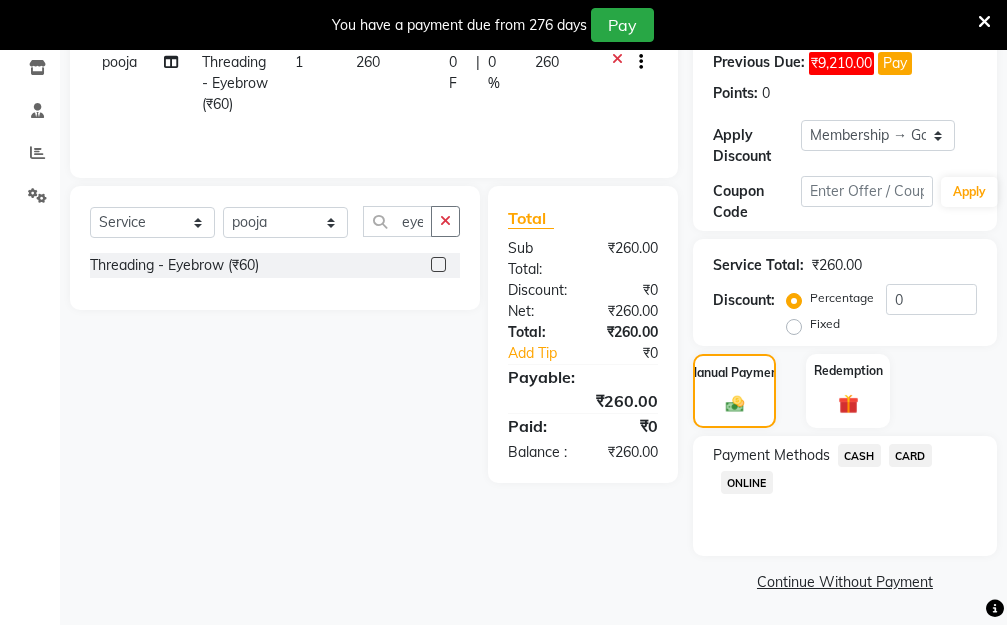 scroll, scrollTop: 369, scrollLeft: 0, axis: vertical 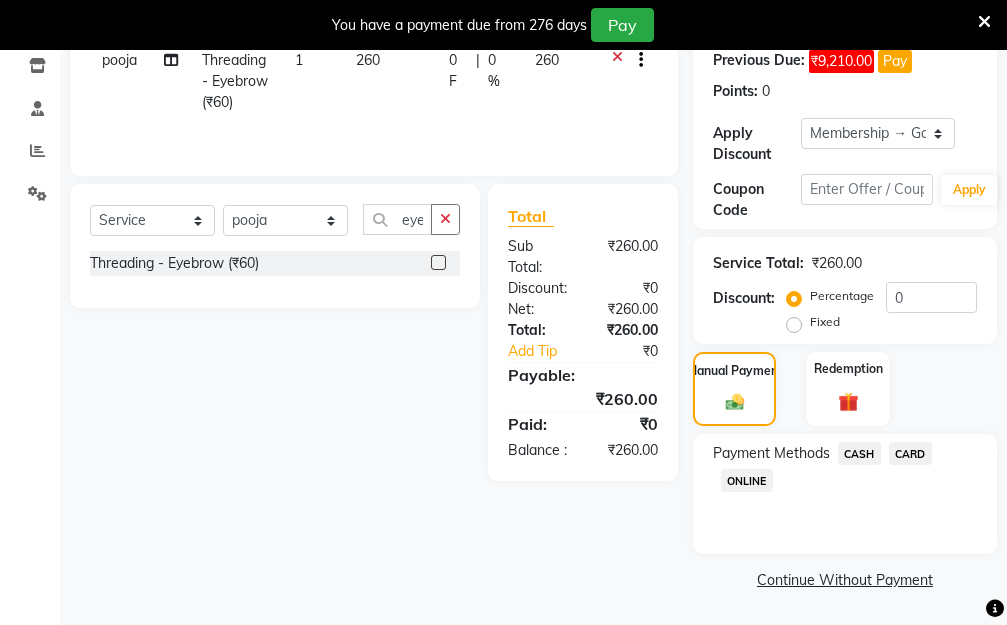 click on "CASH" 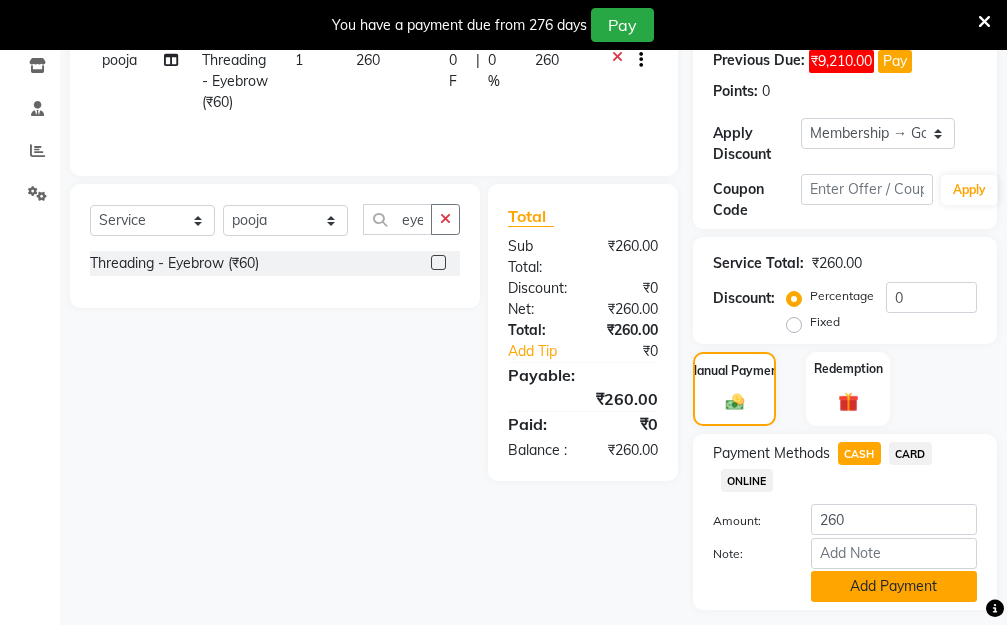 click on "Add Payment" 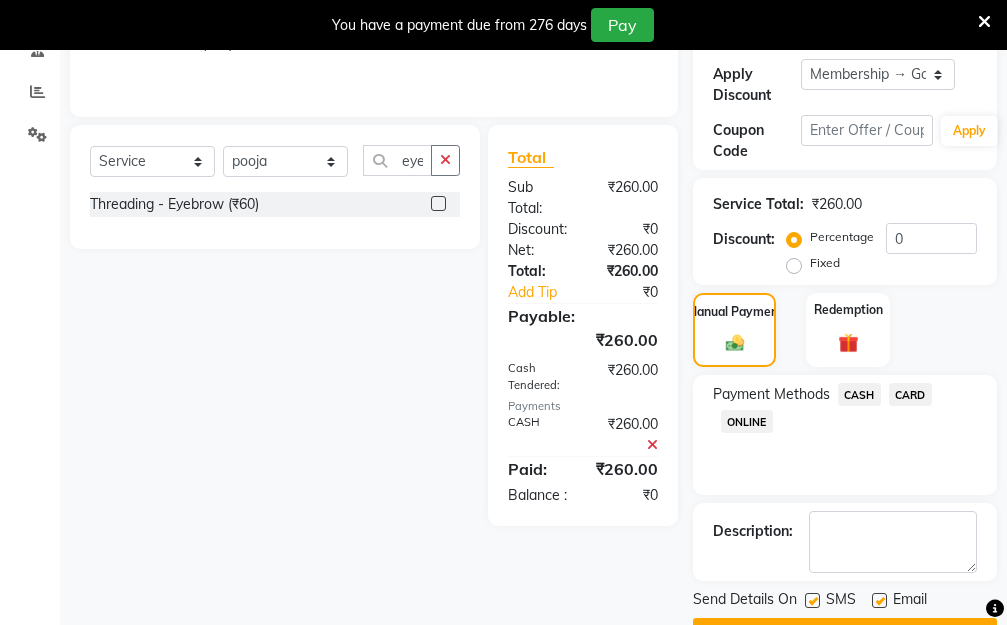 scroll, scrollTop: 482, scrollLeft: 0, axis: vertical 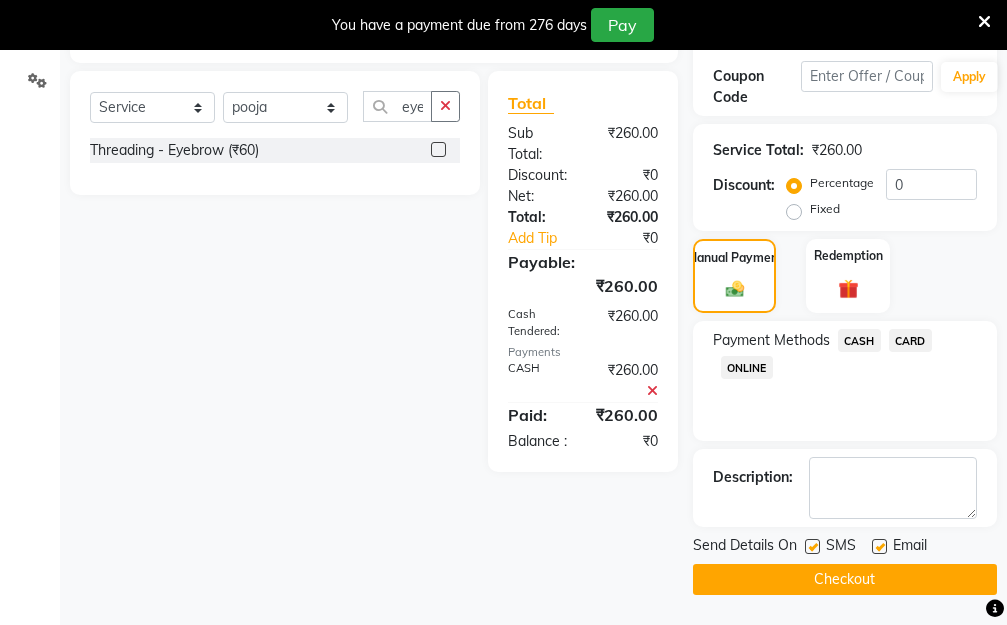 click on "Checkout" 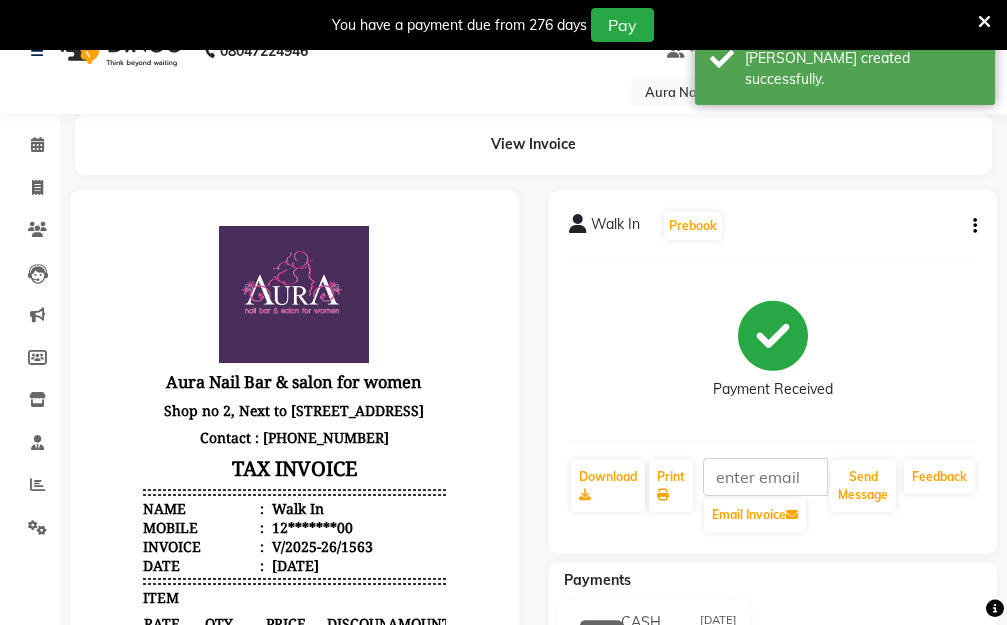 scroll, scrollTop: 0, scrollLeft: 0, axis: both 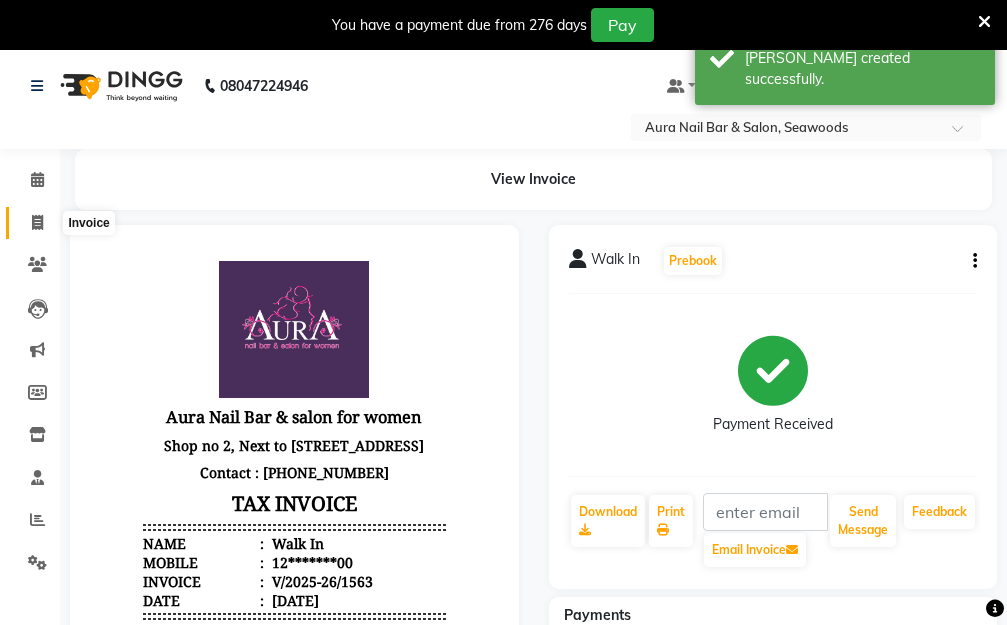 click 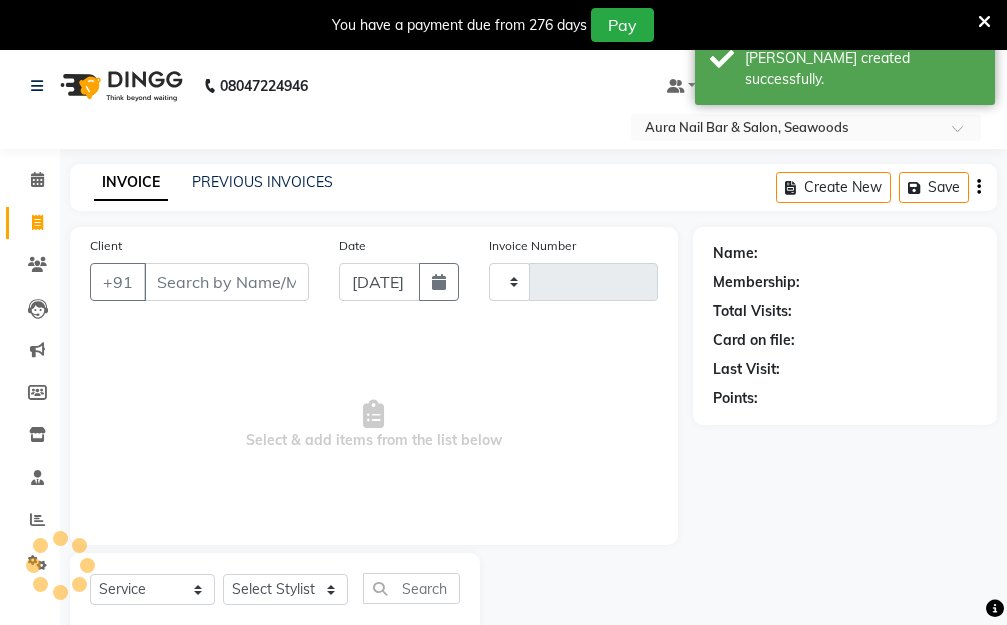 scroll, scrollTop: 1, scrollLeft: 0, axis: vertical 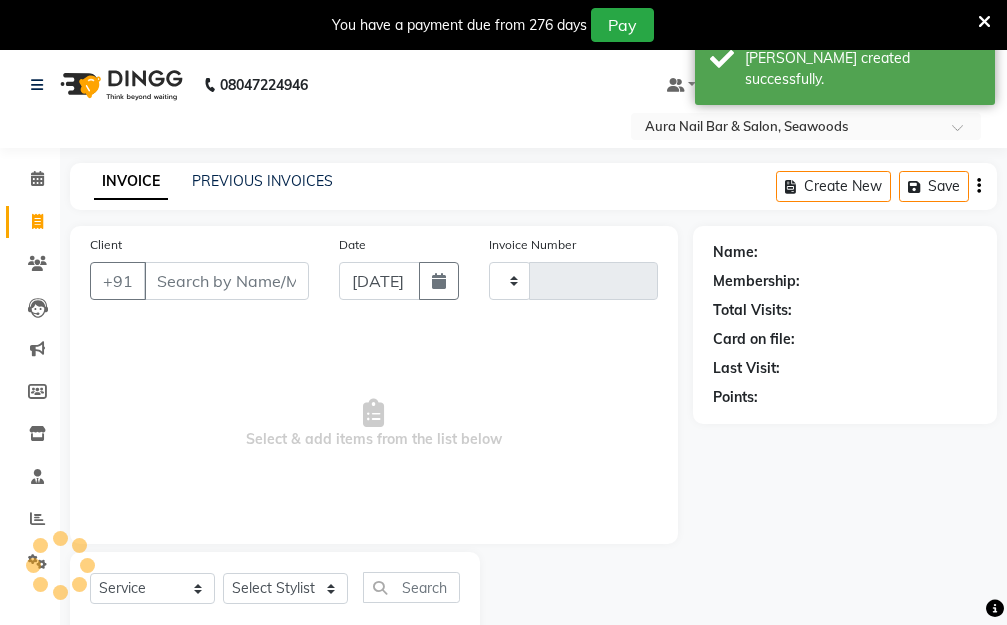 type on "1564" 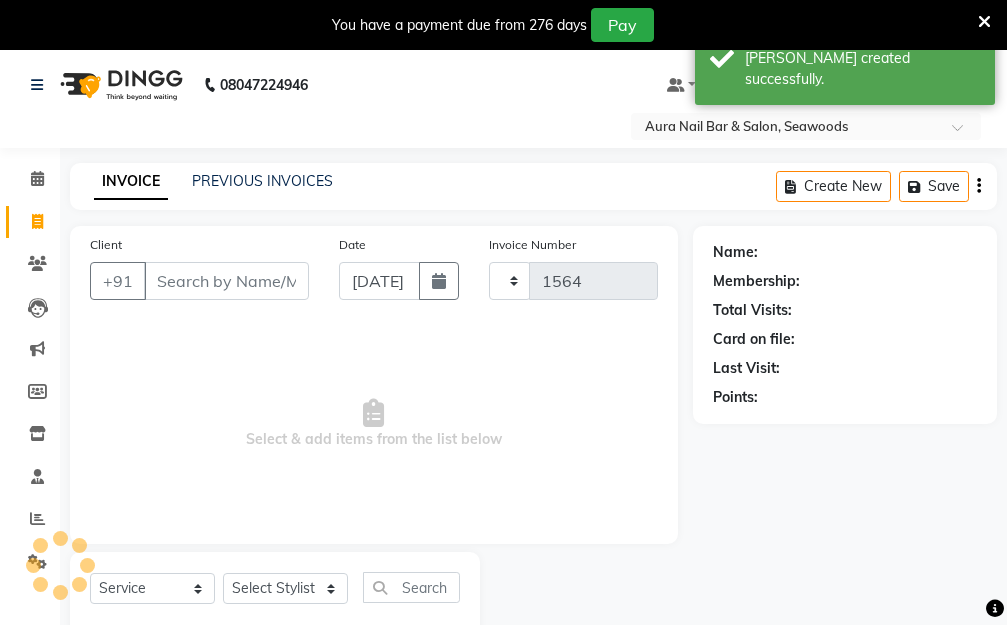 select on "4994" 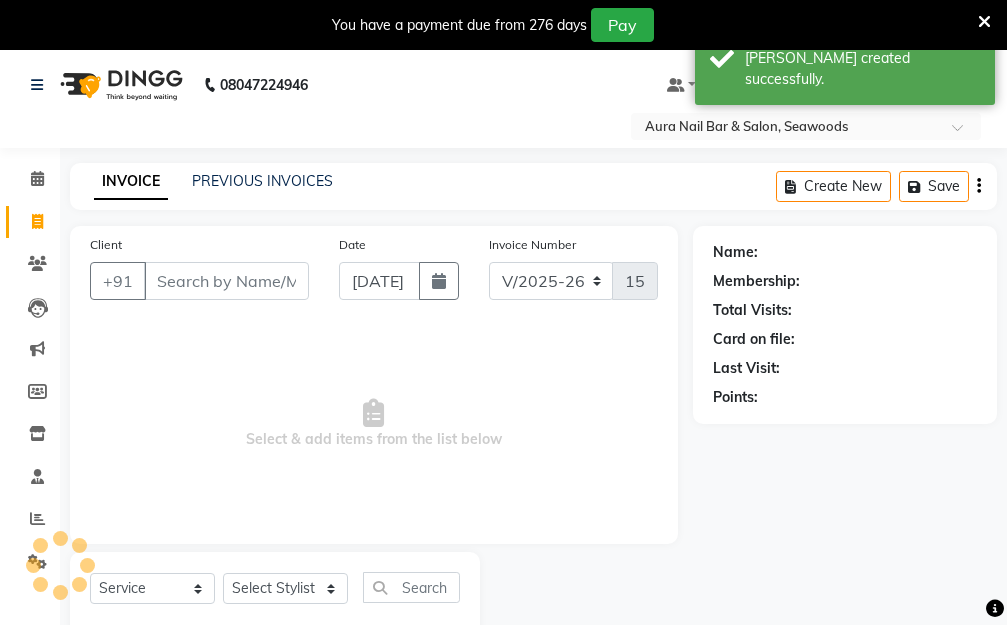 scroll, scrollTop: 0, scrollLeft: 0, axis: both 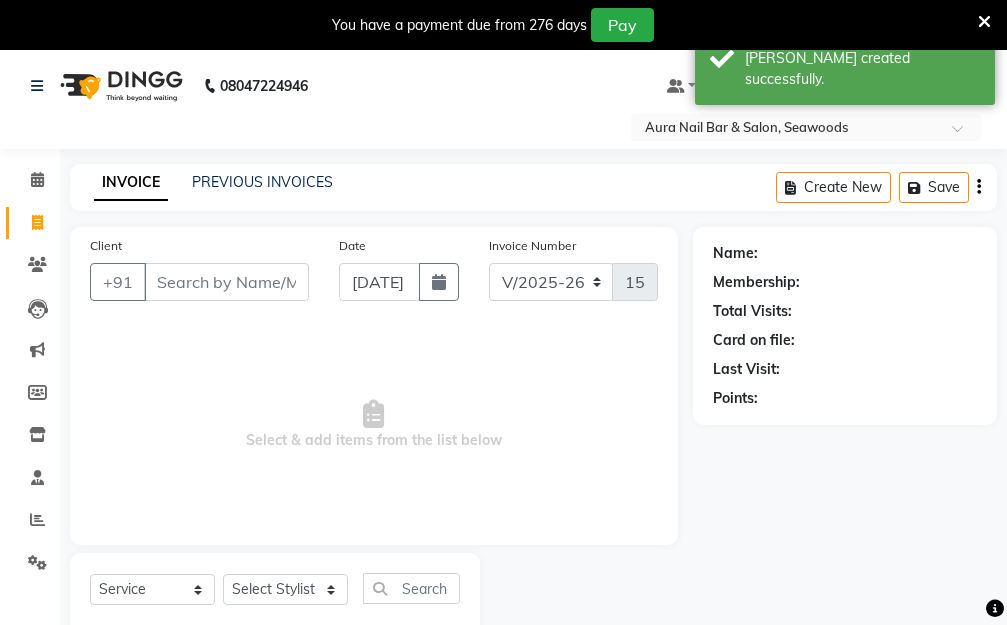 click on "Client" at bounding box center (226, 282) 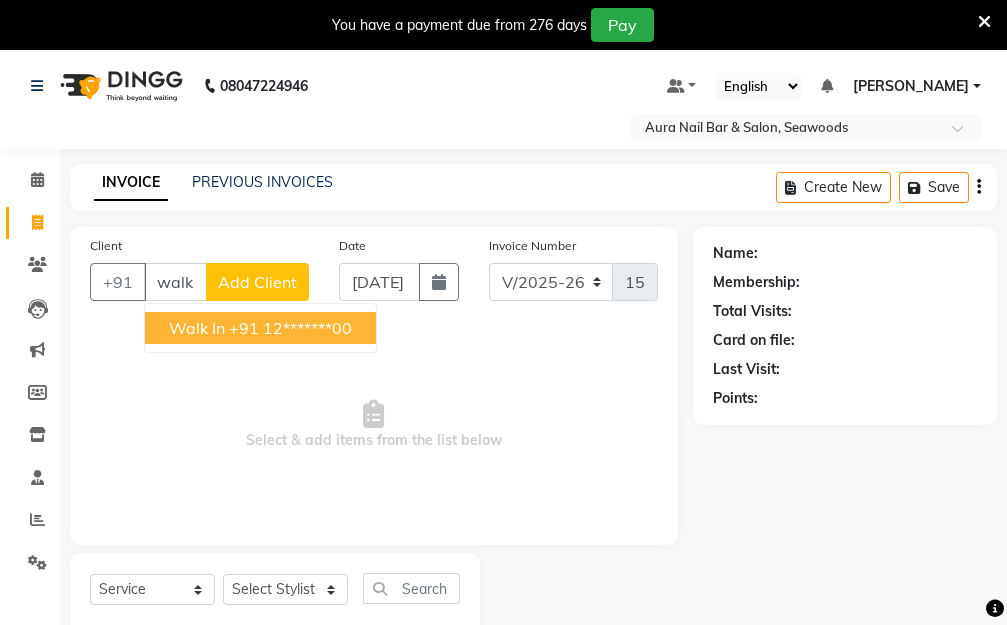 click on "+91  12*******00" at bounding box center (290, 328) 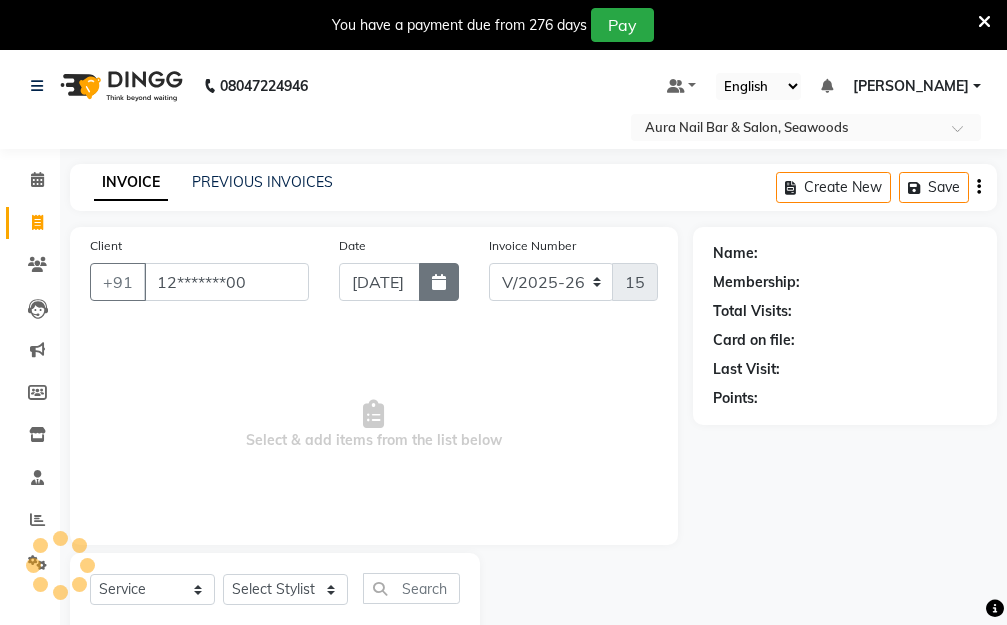 type on "12*******00" 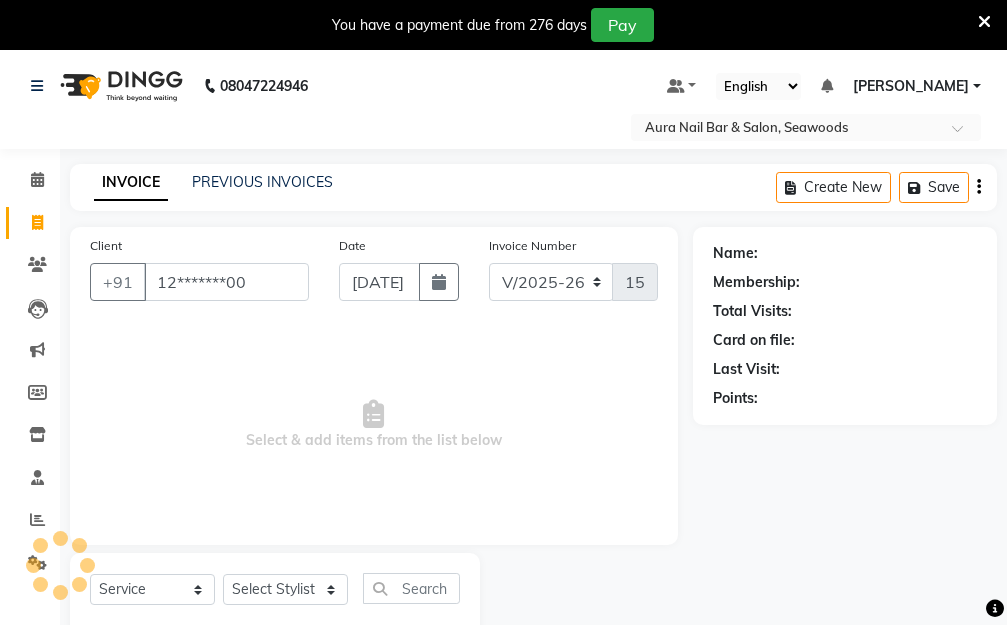 select on "7" 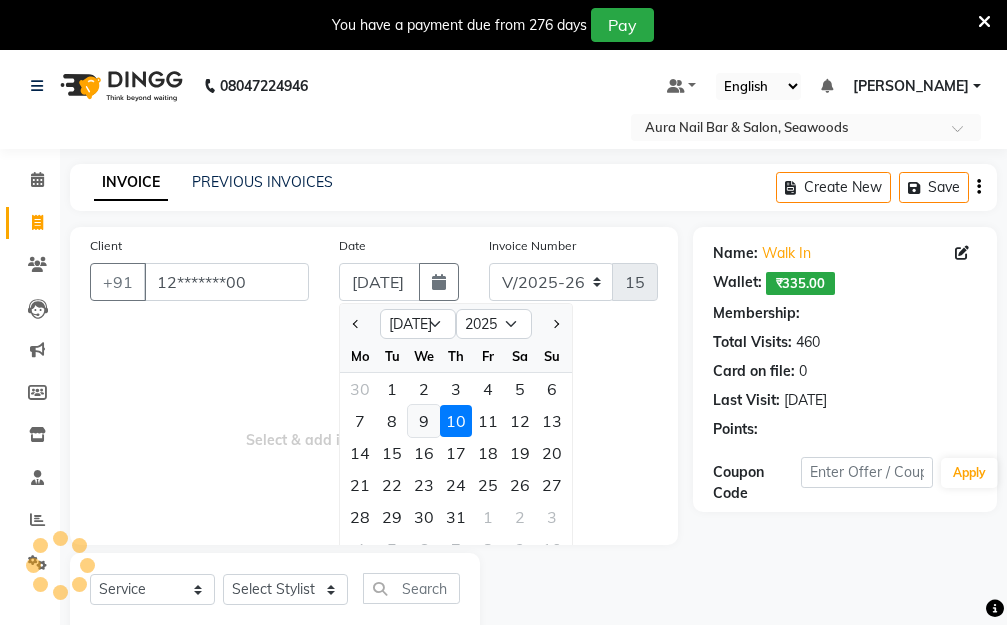 click on "9" 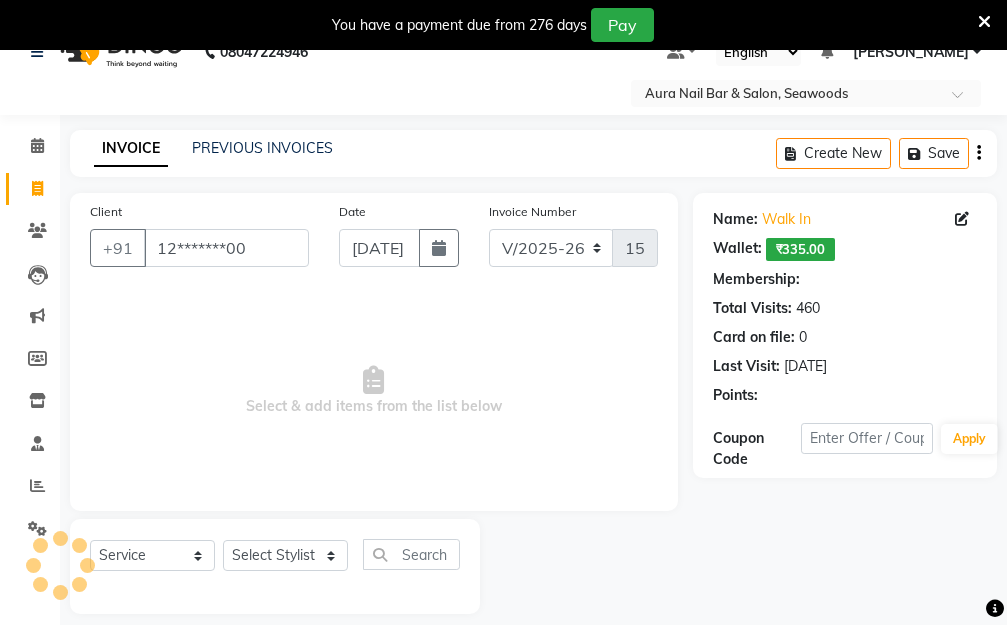 scroll, scrollTop: 53, scrollLeft: 0, axis: vertical 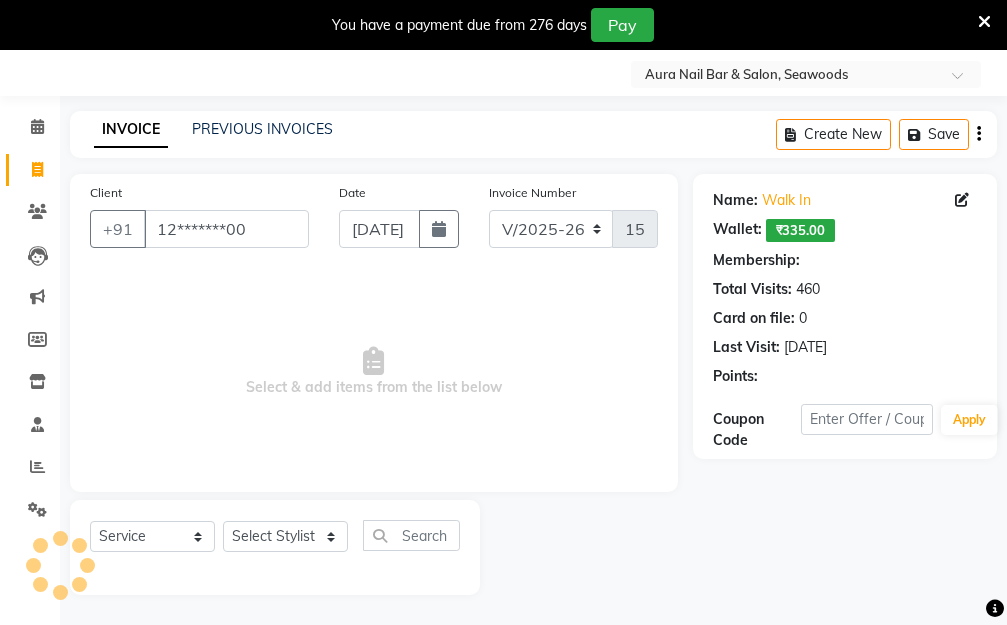 select on "1: Object" 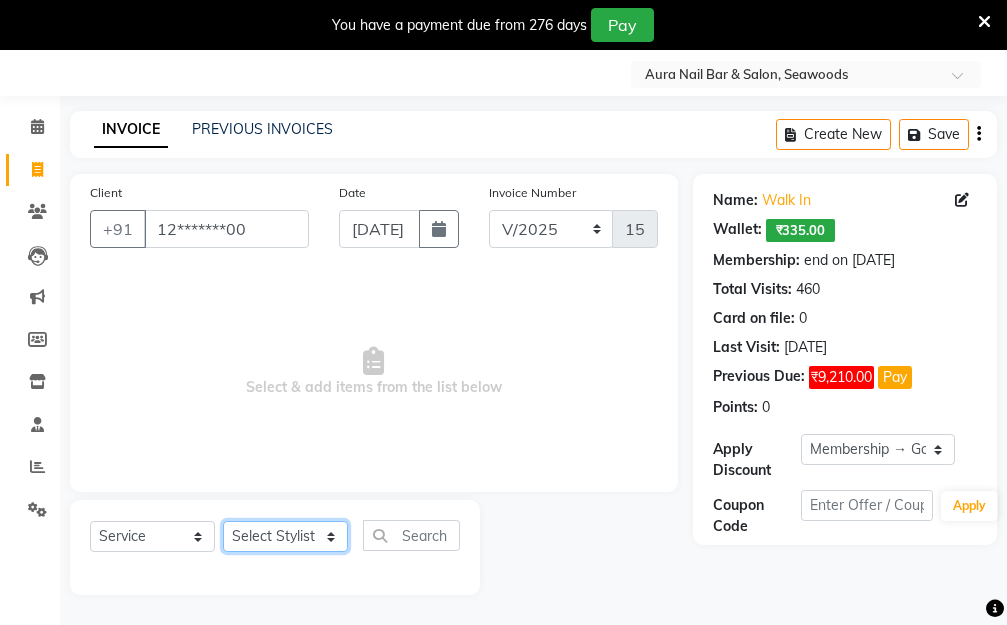 click on "Select Stylist Aarti [PERSON_NAME]  Manager Pallavi  pooja Priya" 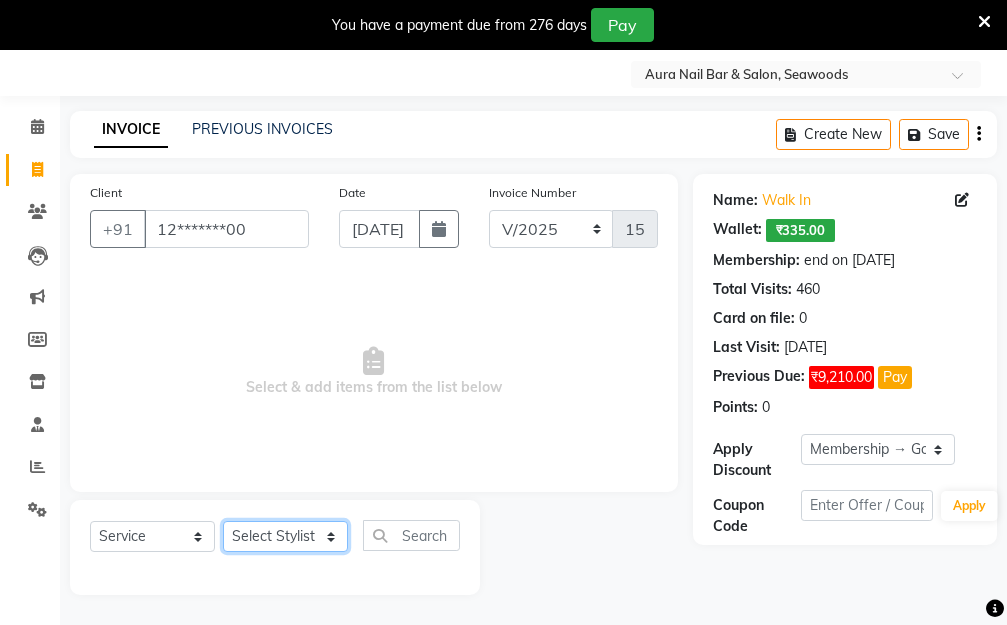 select on "31261" 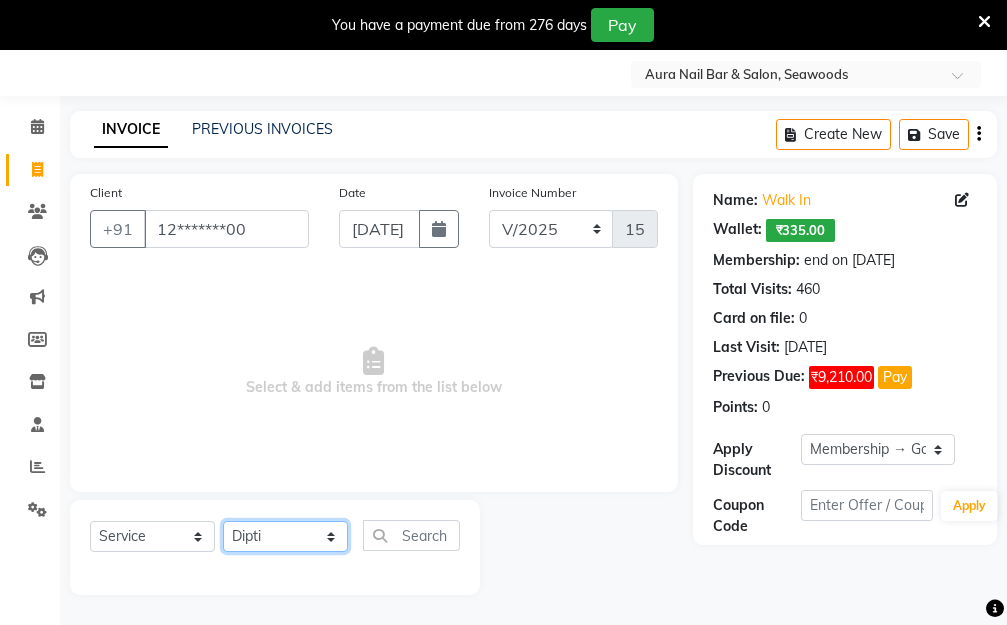 click on "Select Stylist Aarti [PERSON_NAME]  Manager Pallavi  pooja Priya" 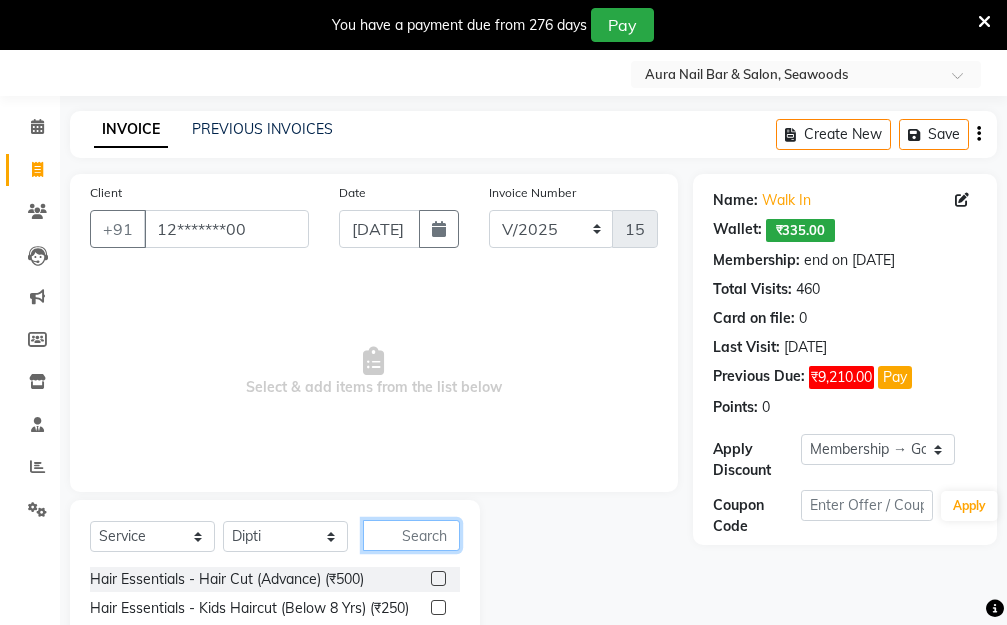 click 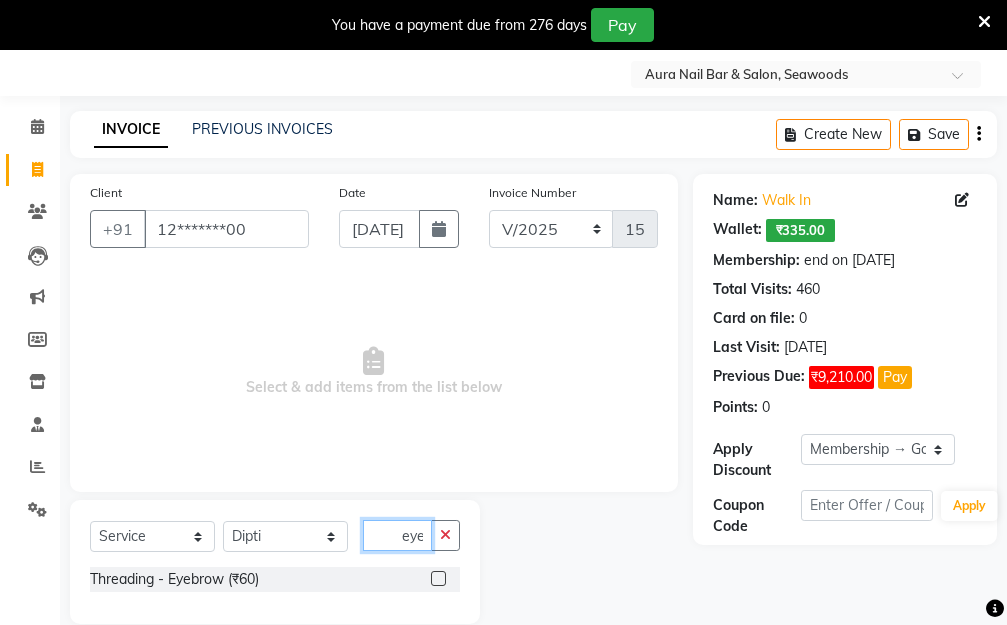 type on "eye" 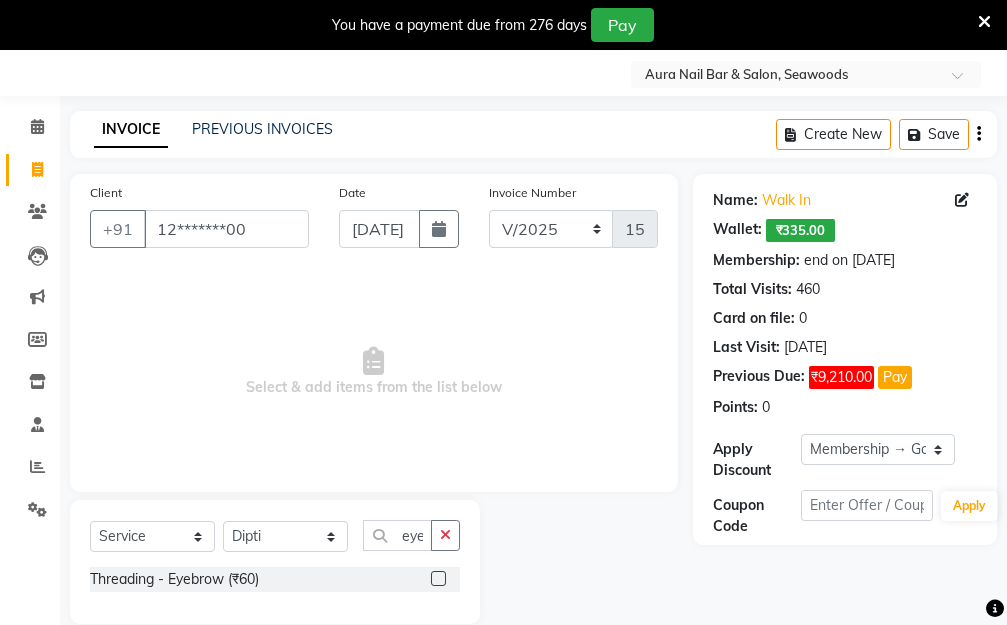 click 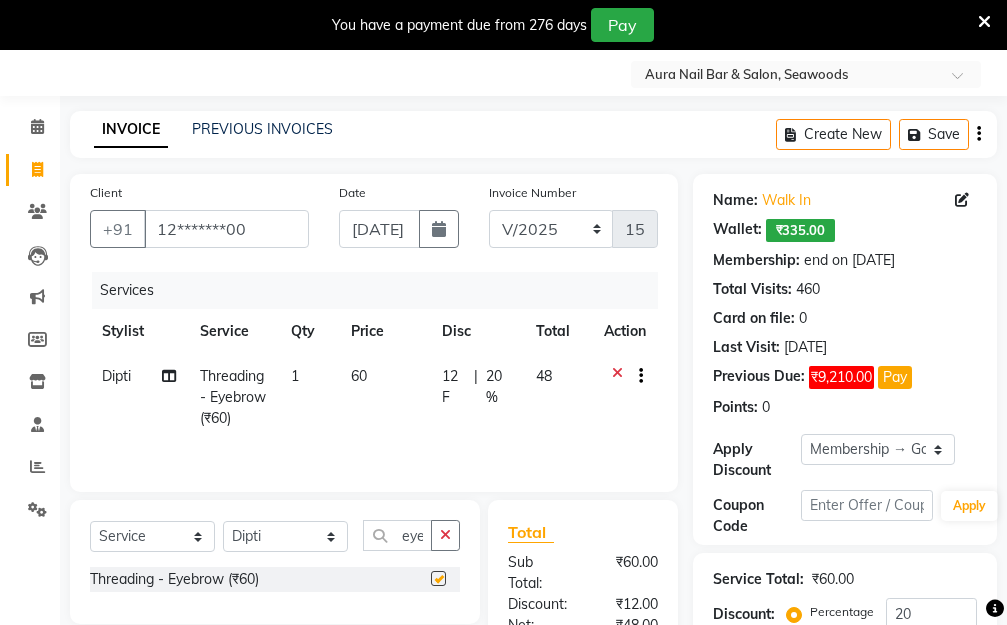 click on "60" 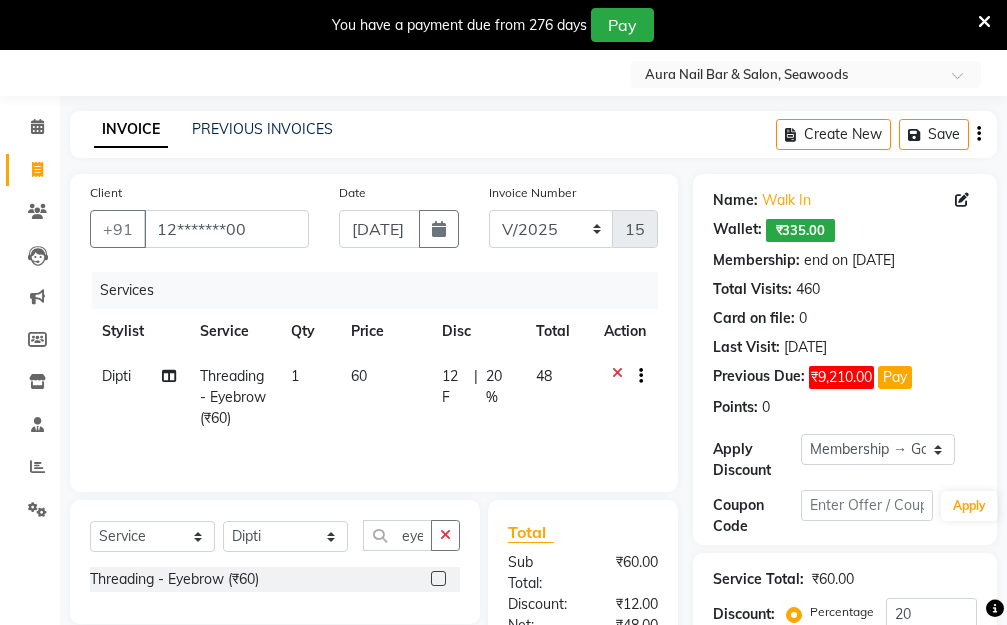 checkbox on "false" 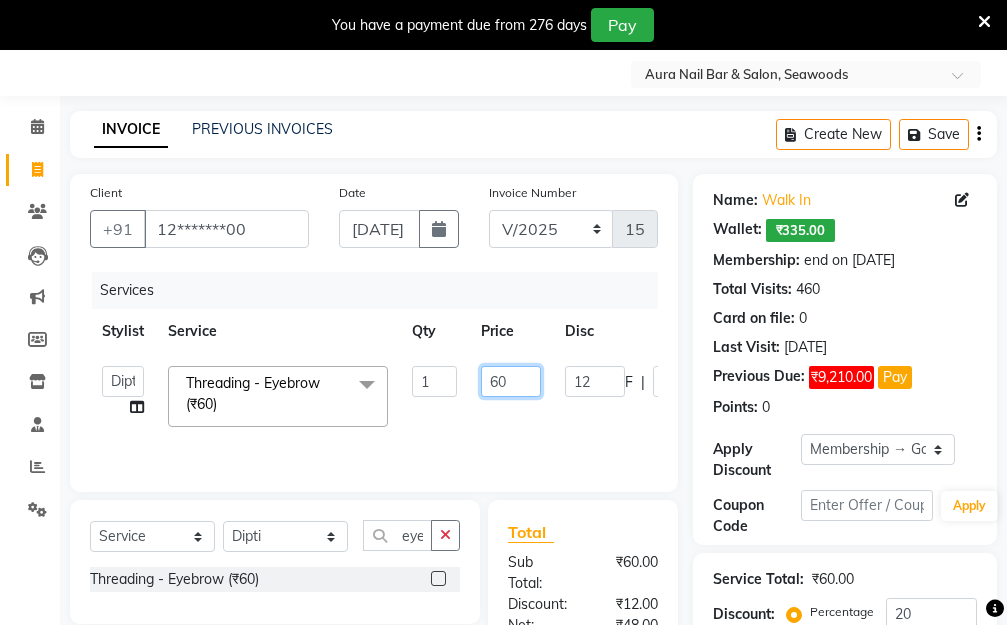 drag, startPoint x: 512, startPoint y: 377, endPoint x: 416, endPoint y: 374, distance: 96.04687 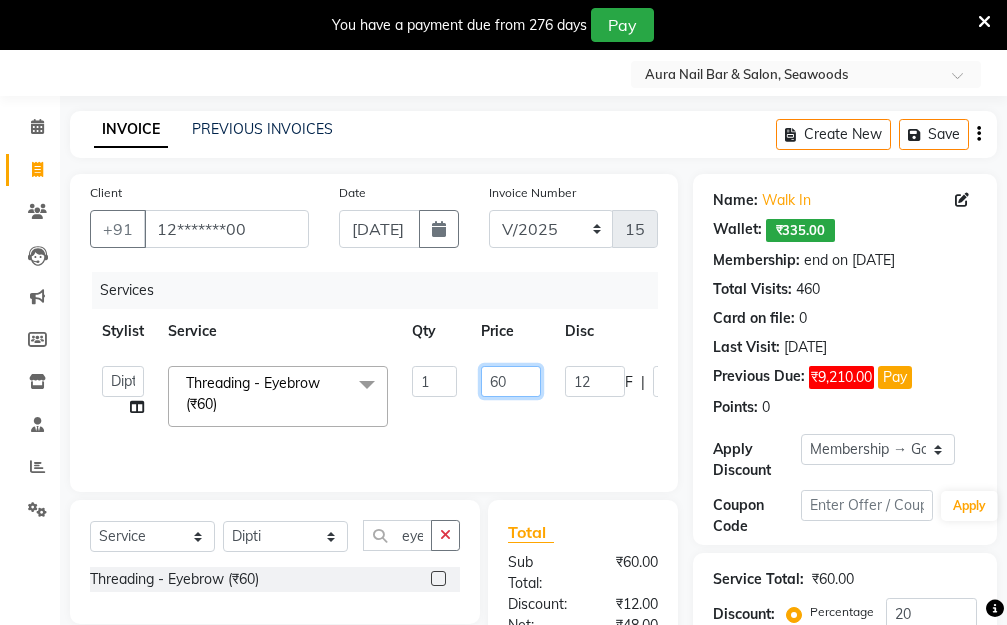 click on "Aarti   [PERSON_NAME]    Manager   Pallavi    pooja   Priya   Threading - Eyebrow (₹60)  x Hair Essentials - Hair Cut (Advance) (₹500) Hair Essentials - Kids Haircut (Below 8 Yrs) (₹250) Hair Essentials -Hair Wash Up To Shoulder (₹300) Hair Essentials - Hair Cut  (₹350) HAIR WASH UP TO WASTE (₹700) DANDRUFF TERATMENT (₹1500) Shampoo & Conditioning + Blast Dry - Upto Shoulder (₹350) Shampoo & Conditioning + Blast Dry - Below Shoulder (₹550) Shampoo & Conditioning + Blast Dry - Upto Waist (₹750) Shampoo & Conditioning + Blast Dry - Add: Charge For Morocon/Riviver/ Keratin (₹600) Blow Dry/Outcurl/Straight - Upto Shoulder (₹449) Blow Dry/Outcurl/Straight - Below Shoulder (₹650) Blow Dry/Outcurl/Straight - Upto Waist (₹850) Ironing - Upto Shoulder (₹650) Ironing - Below Shoulder (₹850) Ironing - Upto Waist (₹1000) Ironing - Add Charge For Thick Hair (₹300) Tongs - Upto Shoulder (₹800) Tongs - Below Shoulder (₹960) Tongs - Upto Waist (₹1500) Hair Spa - Upto Shoulder (₹1800) 1 F" 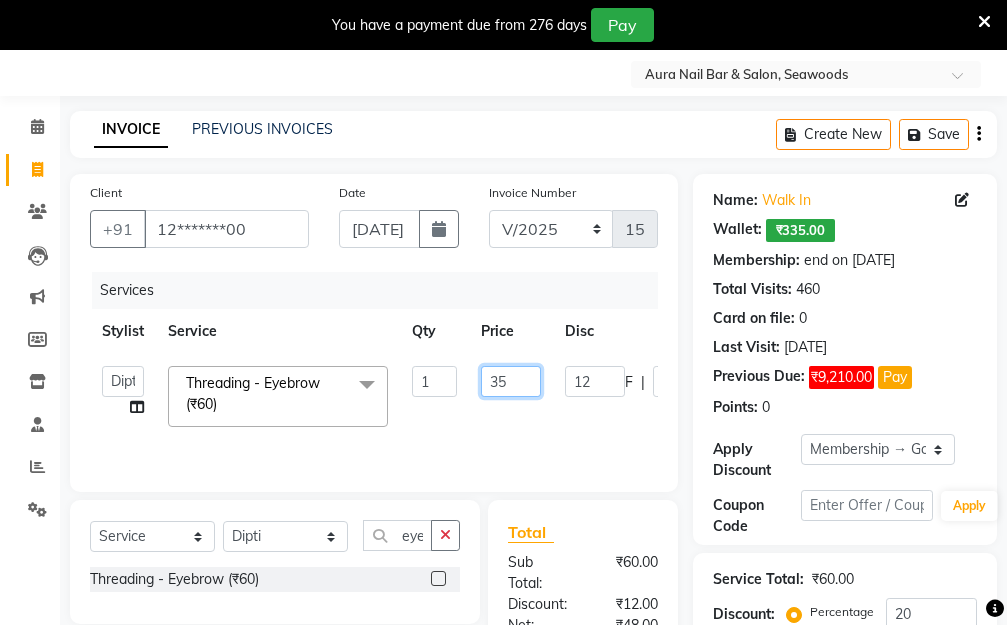 type on "350" 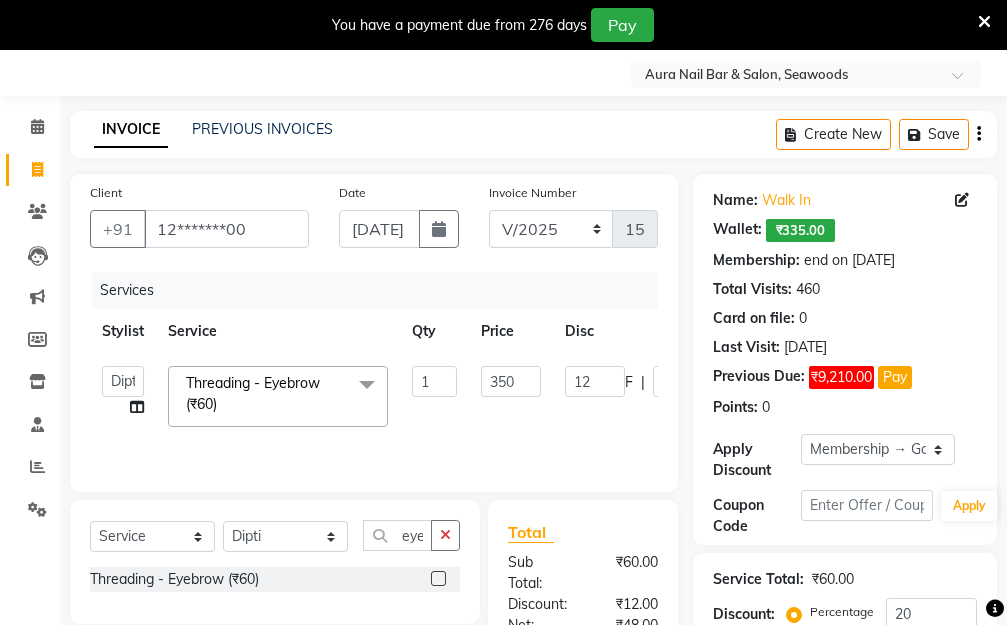 click on "Aarti   [PERSON_NAME]    Manager   Pallavi    pooja   Priya   Threading - Eyebrow (₹60)  x Hair Essentials - Hair Cut (Advance) (₹500) Hair Essentials - Kids Haircut (Below 8 Yrs) (₹250) Hair Essentials -Hair Wash Up To Shoulder (₹300) Hair Essentials - Hair Cut  (₹350) HAIR WASH UP TO WASTE (₹700) DANDRUFF TERATMENT (₹1500) Shampoo & Conditioning + Blast Dry - Upto Shoulder (₹350) Shampoo & Conditioning + Blast Dry - Below Shoulder (₹550) Shampoo & Conditioning + Blast Dry - Upto Waist (₹750) Shampoo & Conditioning + Blast Dry - Add: Charge For Morocon/Riviver/ Keratin (₹600) Blow Dry/Outcurl/Straight - Upto Shoulder (₹449) Blow Dry/Outcurl/Straight - Below Shoulder (₹650) Blow Dry/Outcurl/Straight - Upto Waist (₹850) Ironing - Upto Shoulder (₹650) Ironing - Below Shoulder (₹850) Ironing - Upto Waist (₹1000) Ironing - Add Charge For Thick Hair (₹300) Tongs - Upto Shoulder (₹800) Tongs - Below Shoulder (₹960) Tongs - Upto Waist (₹1500) Hair Spa - Upto Shoulder (₹1800) 1 F" 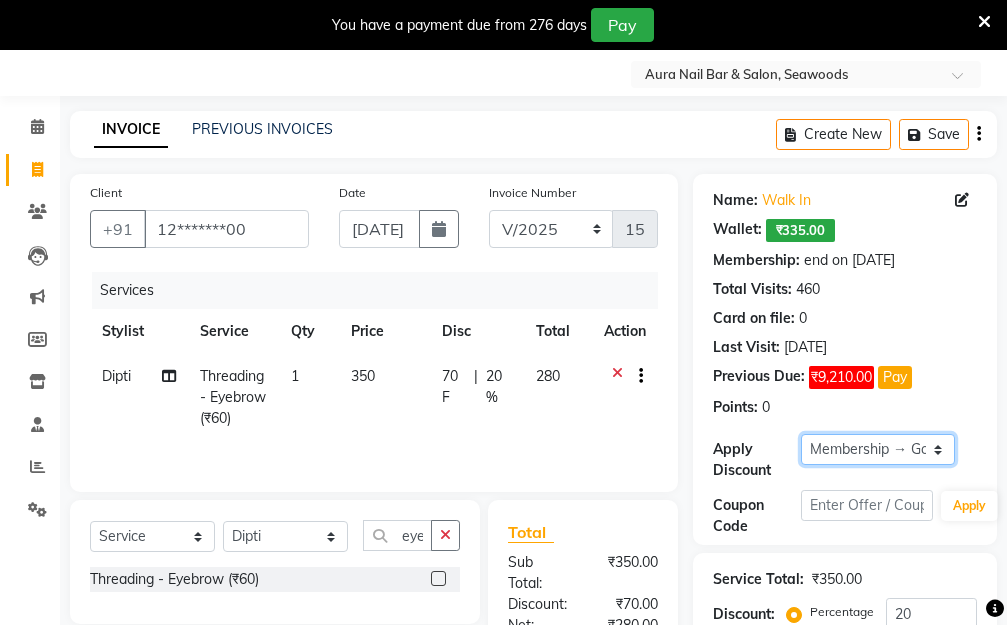 click on "Select Membership → Golden Membership Membership → Golden Membership Membership → Golden Membership Membership → Golden Membership Membership → Golden Membership Membership → Golden Membership Membership → Golden Membership Membership → Golden Membership Membership → Golden Membership Membership → Golden Membership Membership → Golden Membership Membership → Golden Membership Membership → Golden Membership Membership → Golden Membership Membership → Golden Membership Membership → Golden Membership Membership → Golden Membership Membership → Golden Membership Membership → Golden Membership Membership → Golden Membership Membership → Golden Membership Membership → Golden Membership Membership → Golden Membership Membership → Golden Membership Membership → Golden Membership Membership → Golden Membership Membership → Golden Membership Membership → Golden Membership Membership → Golden Membership Membership → Golden Membership" 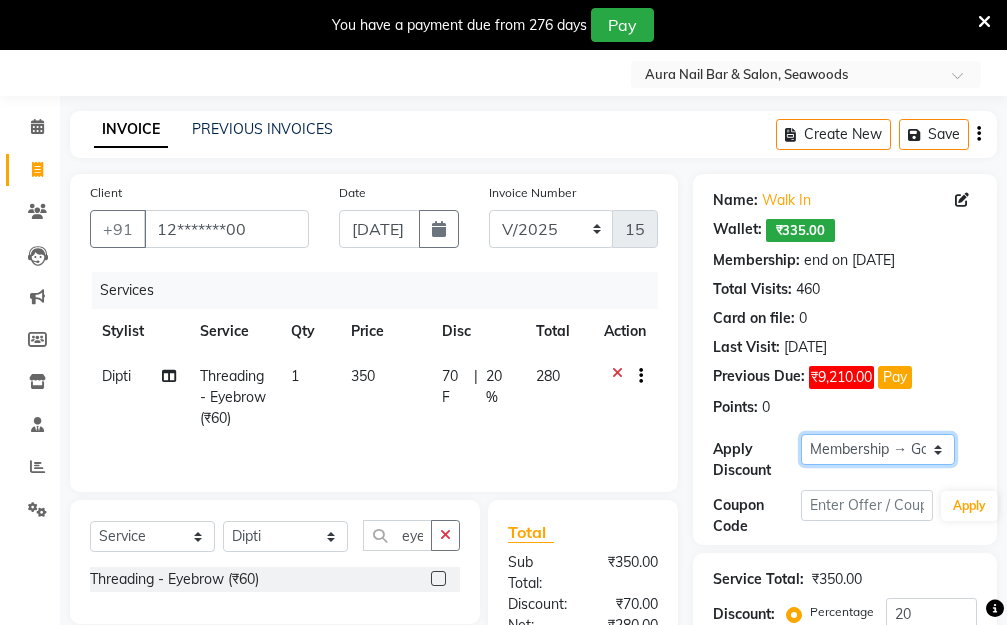 select on "0:" 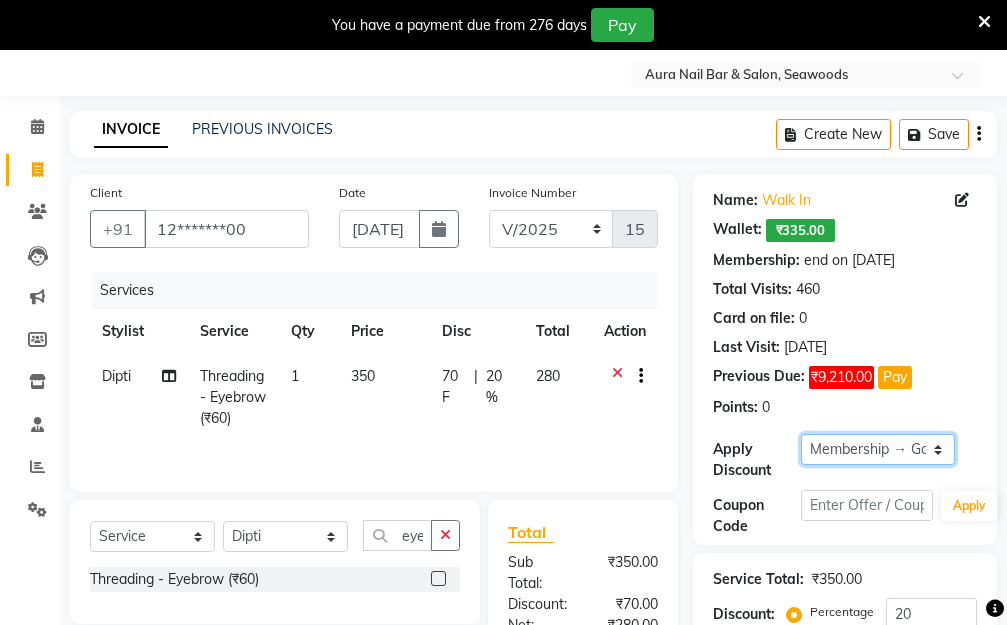 click on "Select Membership → Golden Membership Membership → Golden Membership Membership → Golden Membership Membership → Golden Membership Membership → Golden Membership Membership → Golden Membership Membership → Golden Membership Membership → Golden Membership Membership → Golden Membership Membership → Golden Membership Membership → Golden Membership Membership → Golden Membership Membership → Golden Membership Membership → Golden Membership Membership → Golden Membership Membership → Golden Membership Membership → Golden Membership Membership → Golden Membership Membership → Golden Membership Membership → Golden Membership Membership → Golden Membership Membership → Golden Membership Membership → Golden Membership Membership → Golden Membership Membership → Golden Membership Membership → Golden Membership Membership → Golden Membership Membership → Golden Membership Membership → Golden Membership Membership → Golden Membership" 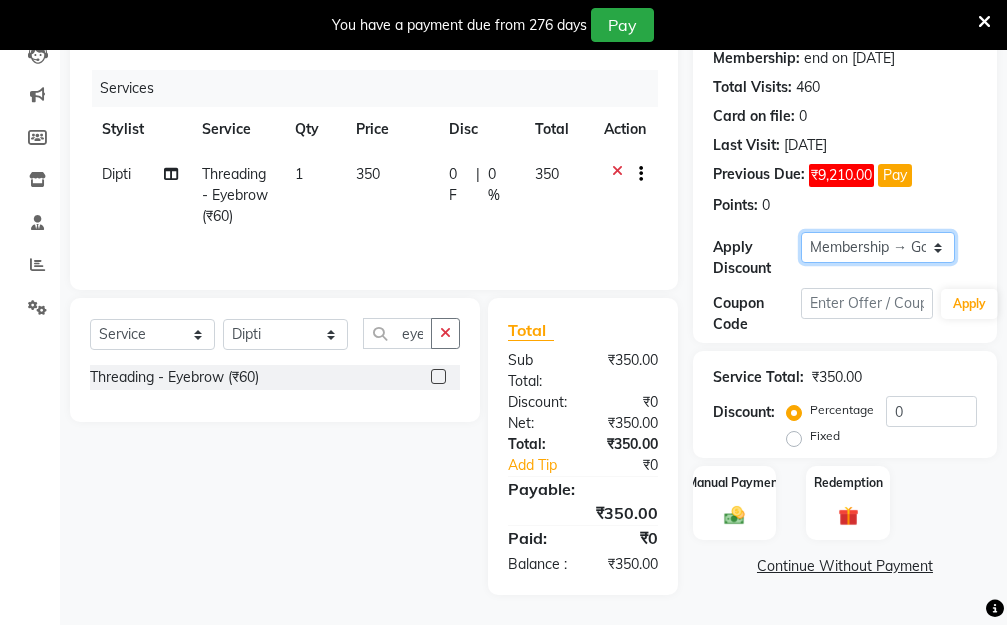 scroll, scrollTop: 278, scrollLeft: 0, axis: vertical 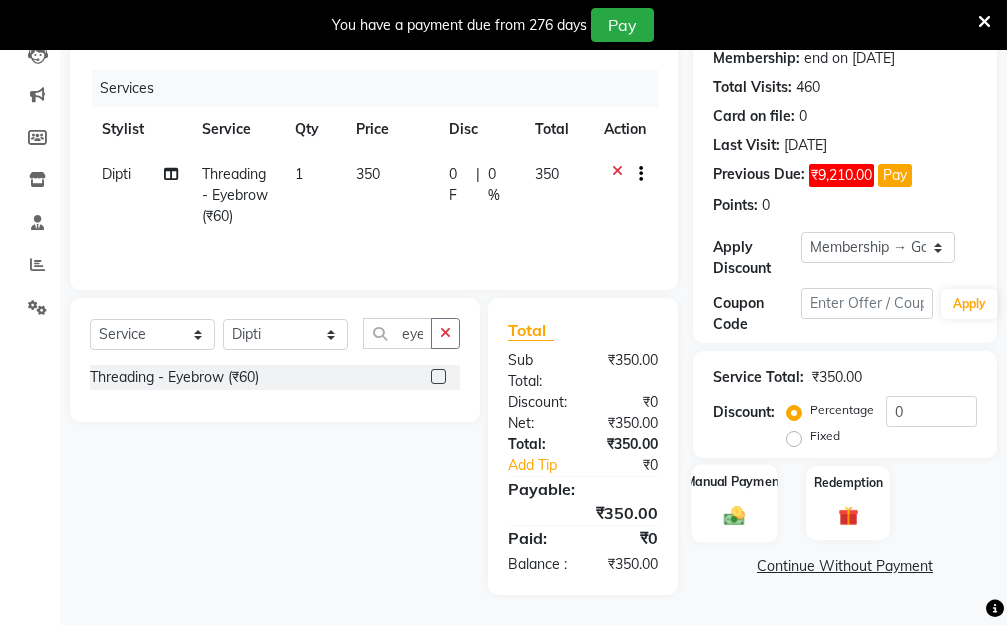 click 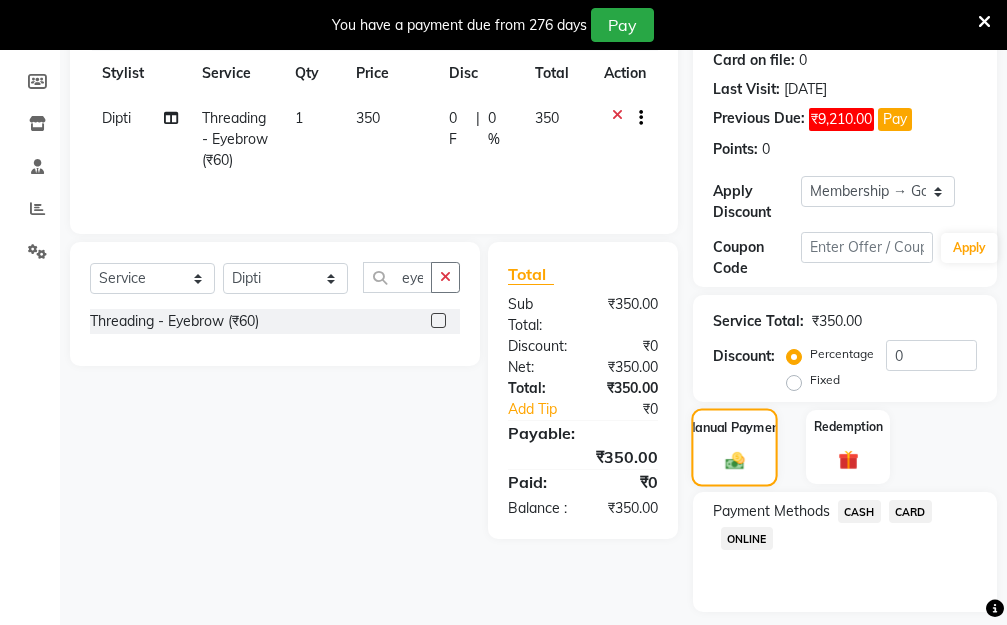 scroll, scrollTop: 369, scrollLeft: 0, axis: vertical 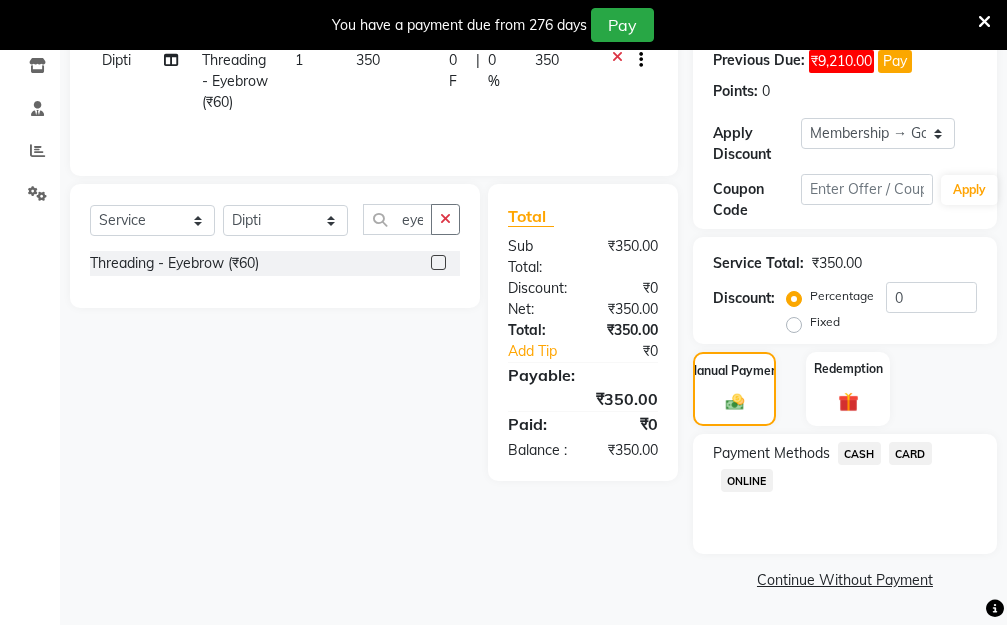 click on "CASH" 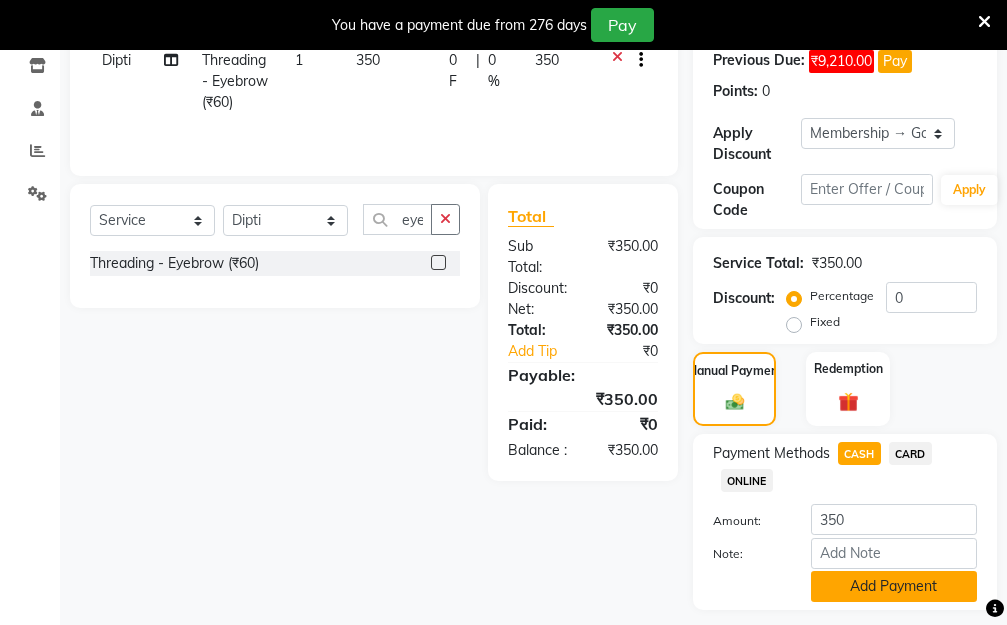 click on "Add Payment" 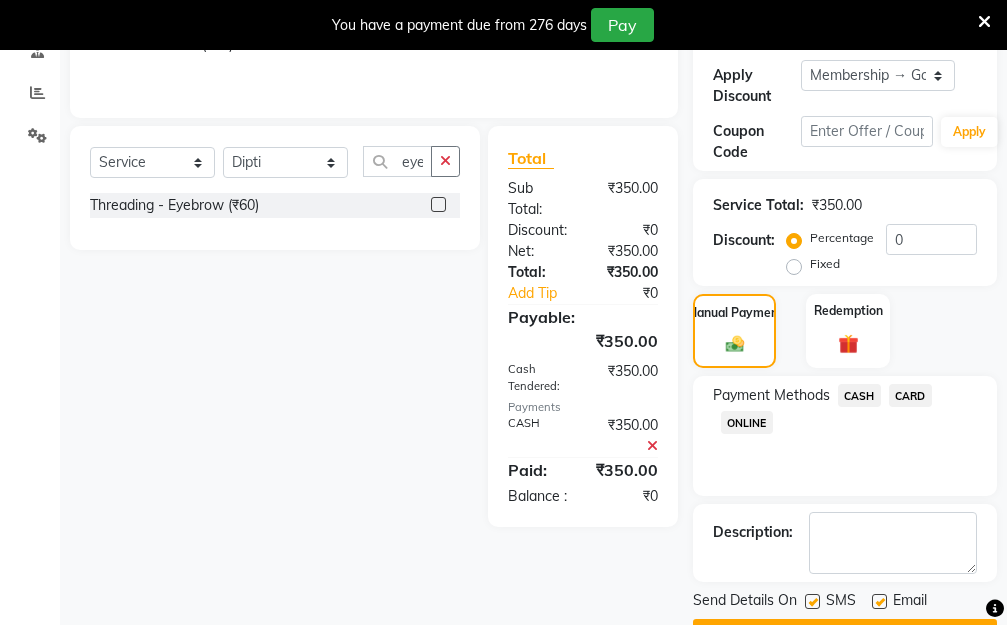 scroll, scrollTop: 482, scrollLeft: 0, axis: vertical 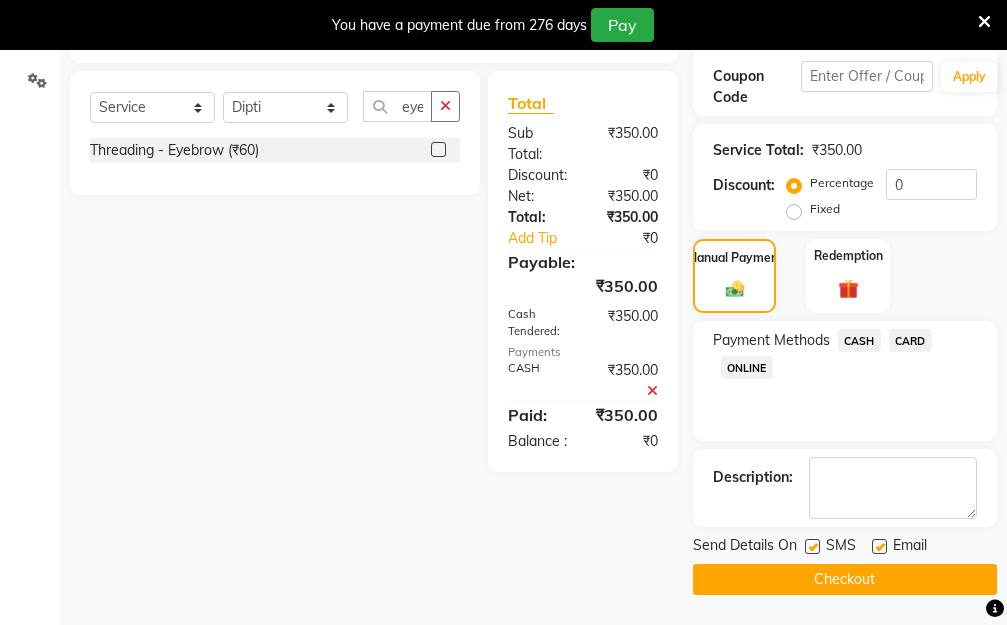 click on "Checkout" 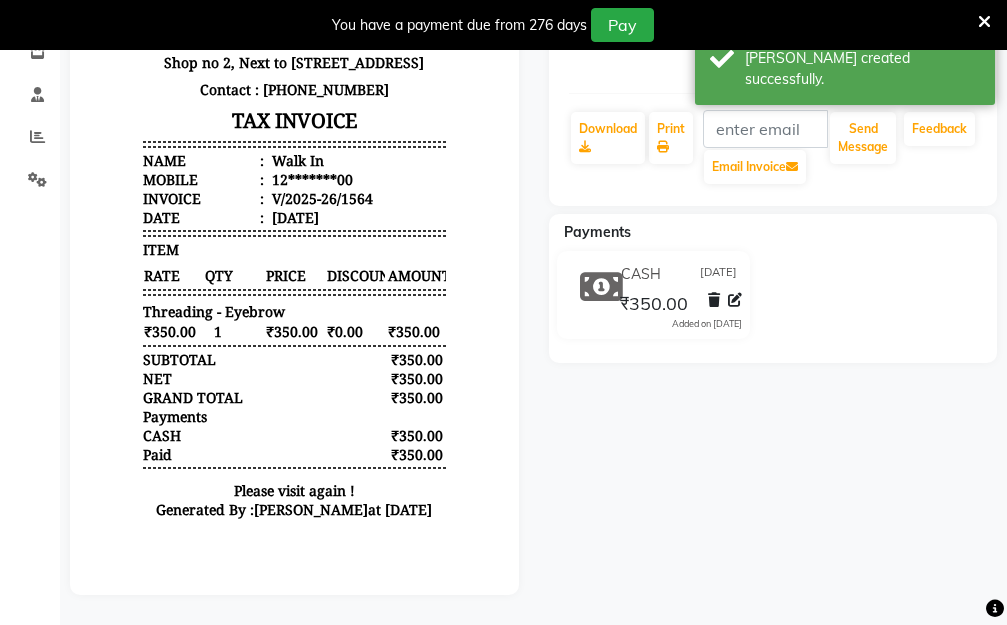 scroll, scrollTop: 100, scrollLeft: 0, axis: vertical 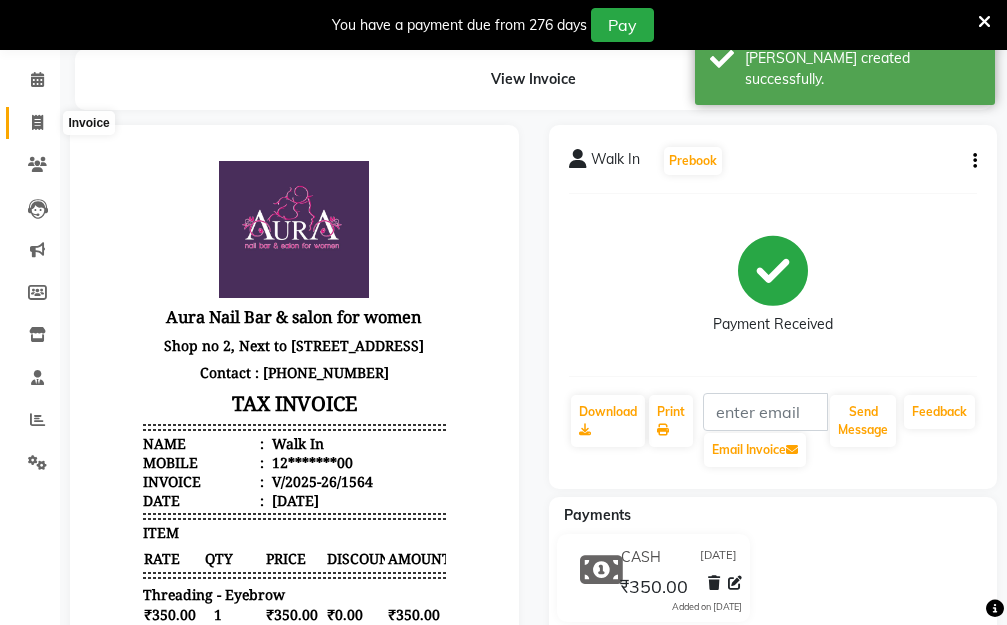 click 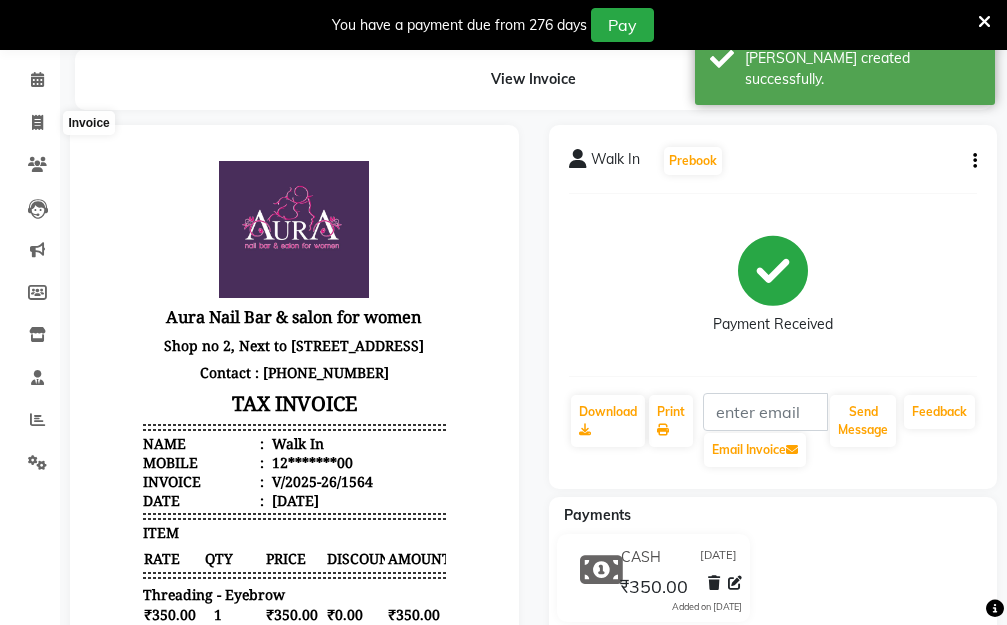 scroll, scrollTop: 34, scrollLeft: 0, axis: vertical 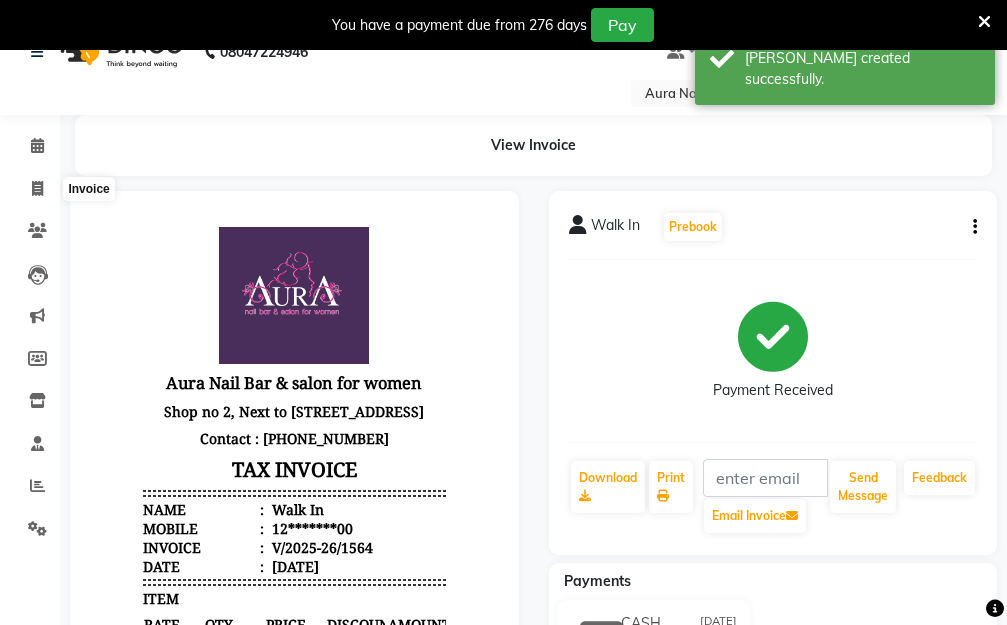 select on "4994" 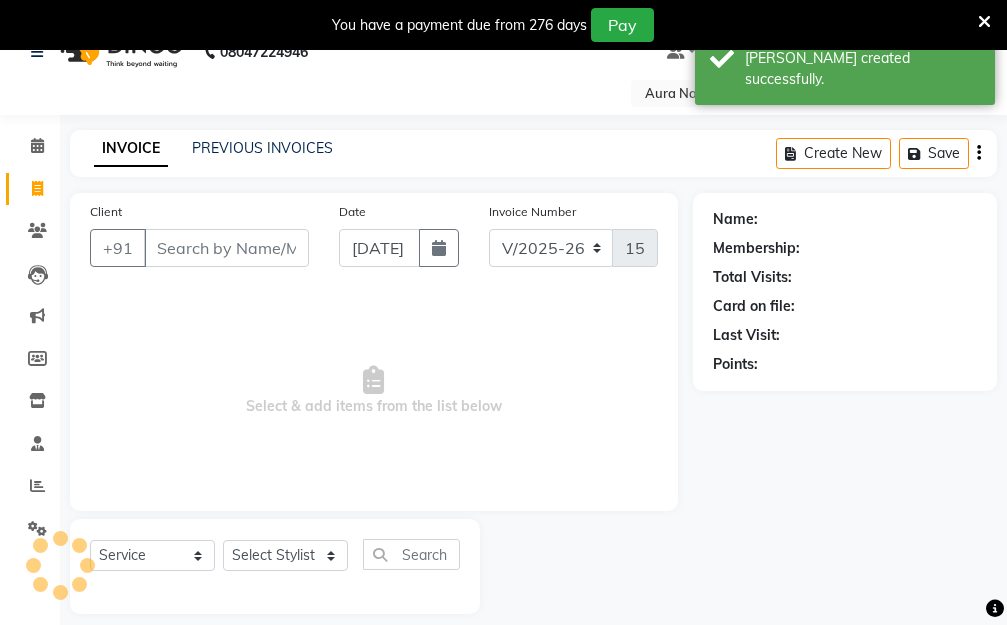 scroll, scrollTop: 0, scrollLeft: 0, axis: both 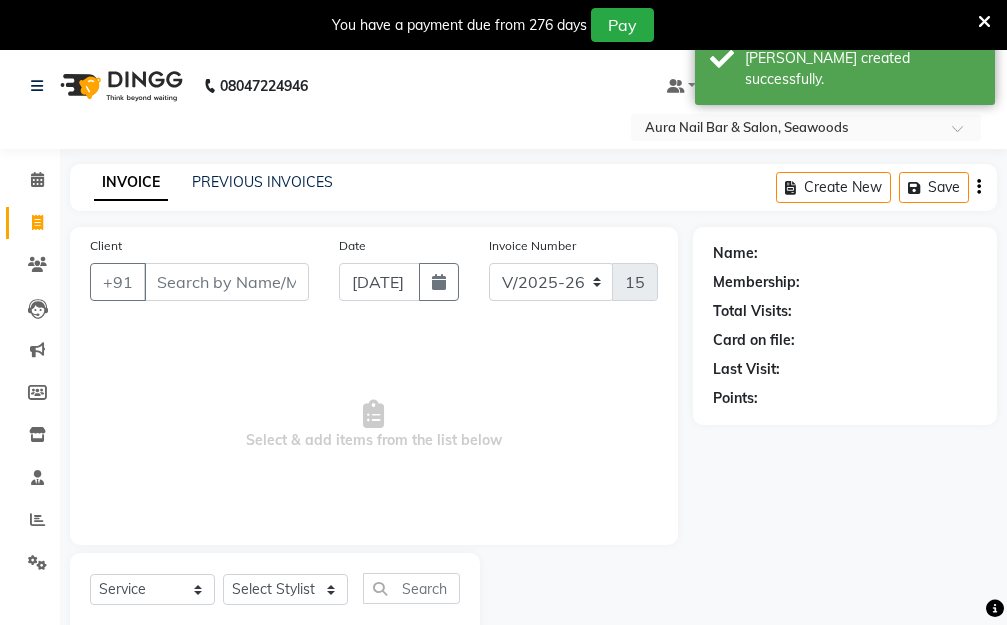 click on "Client" at bounding box center [226, 282] 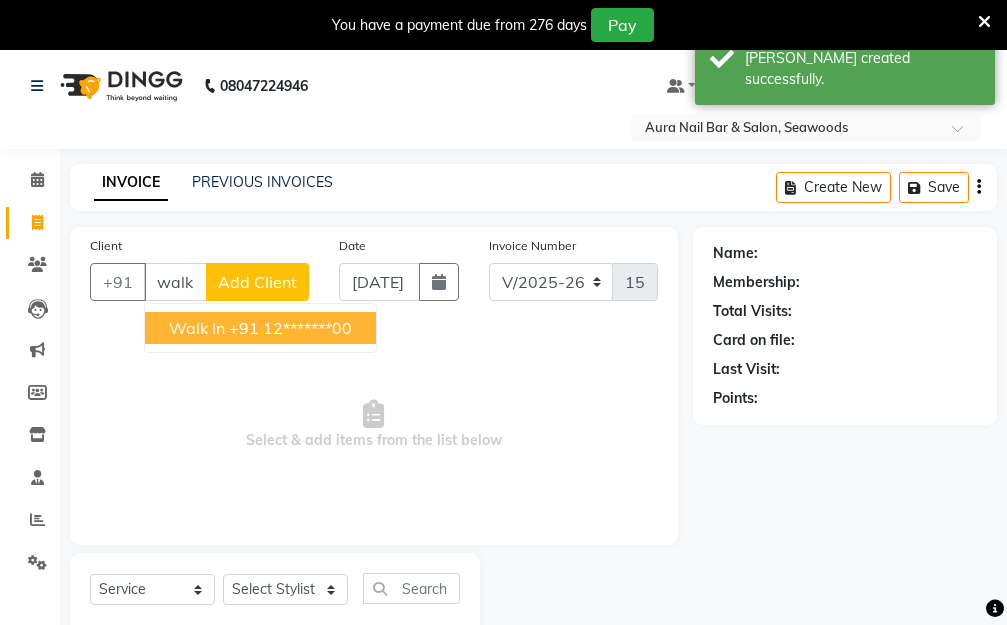 click on "+91  12*******00" at bounding box center (290, 328) 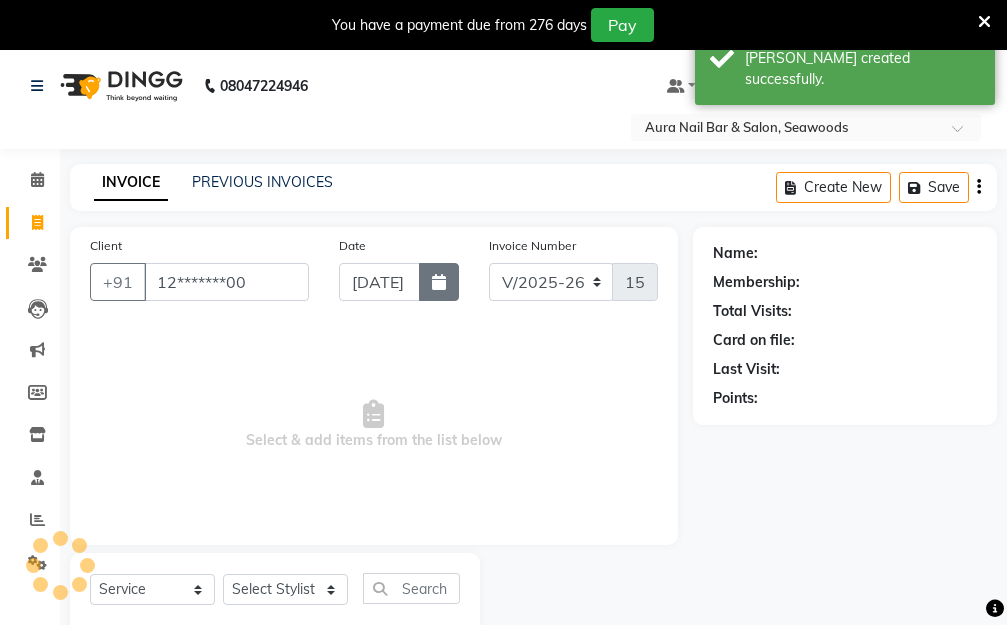 type on "12*******00" 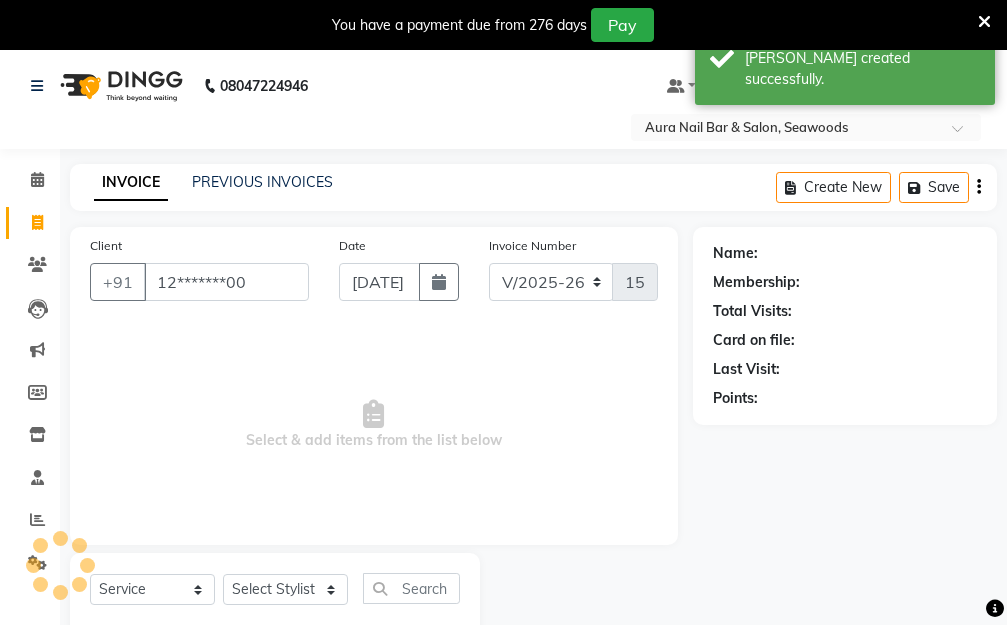select on "1: Object" 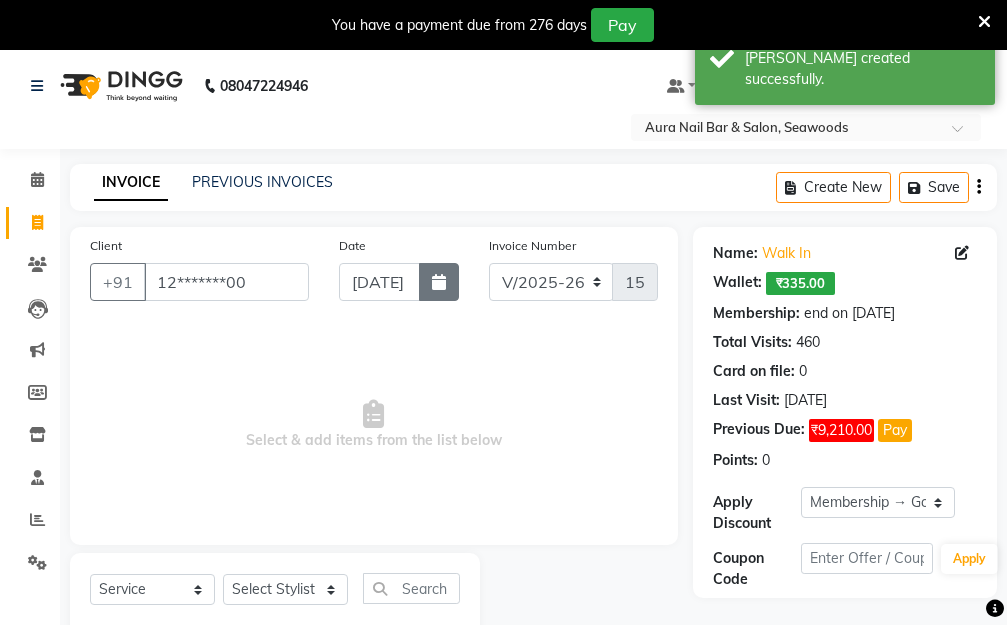 click 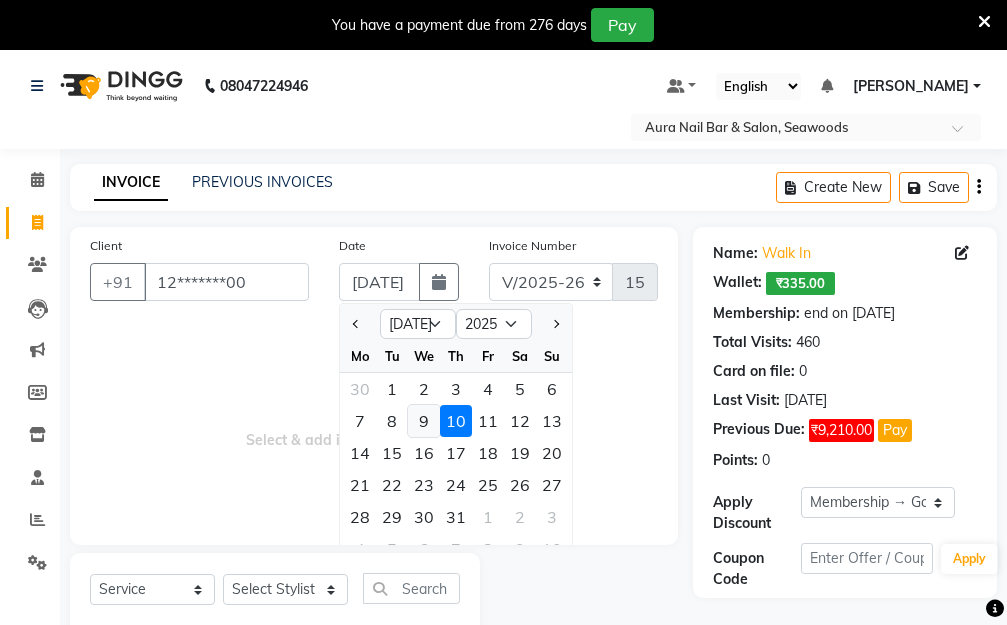 click on "9" 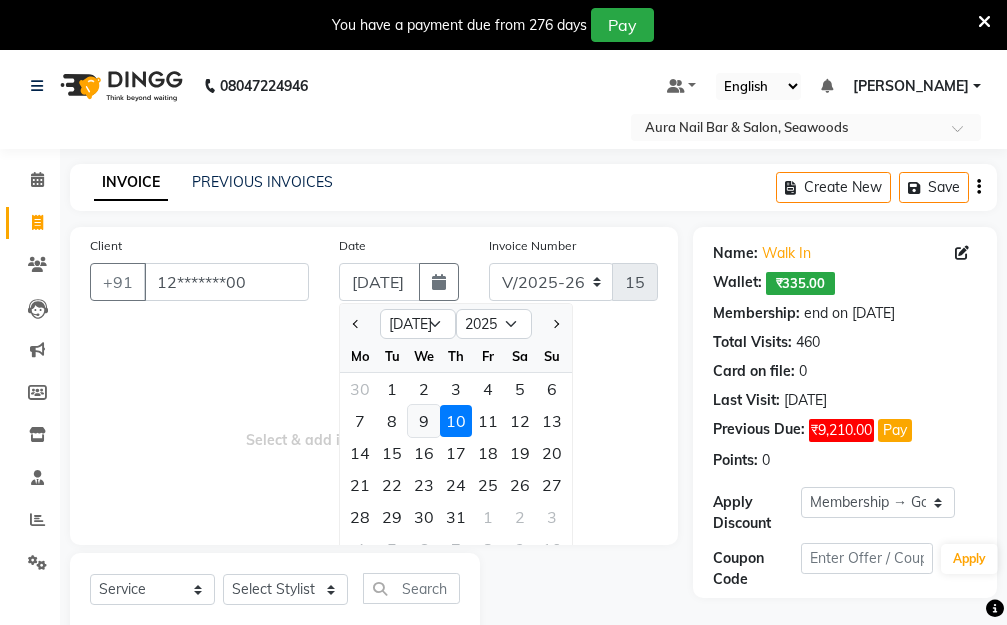 type on "[DATE]" 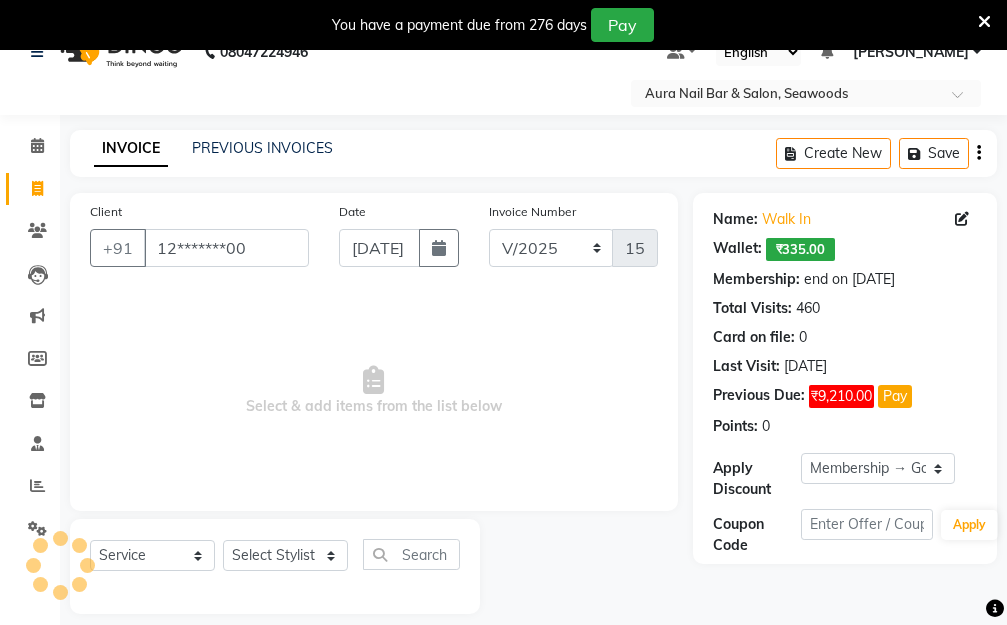 scroll, scrollTop: 53, scrollLeft: 0, axis: vertical 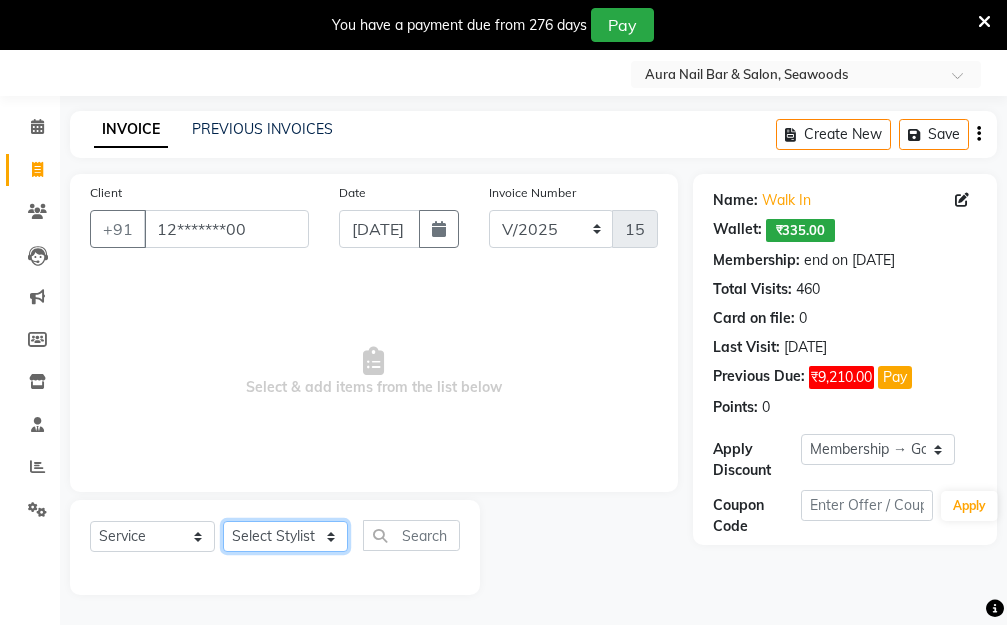 click on "Select Stylist Aarti [PERSON_NAME]  Manager Pallavi  pooja Priya" 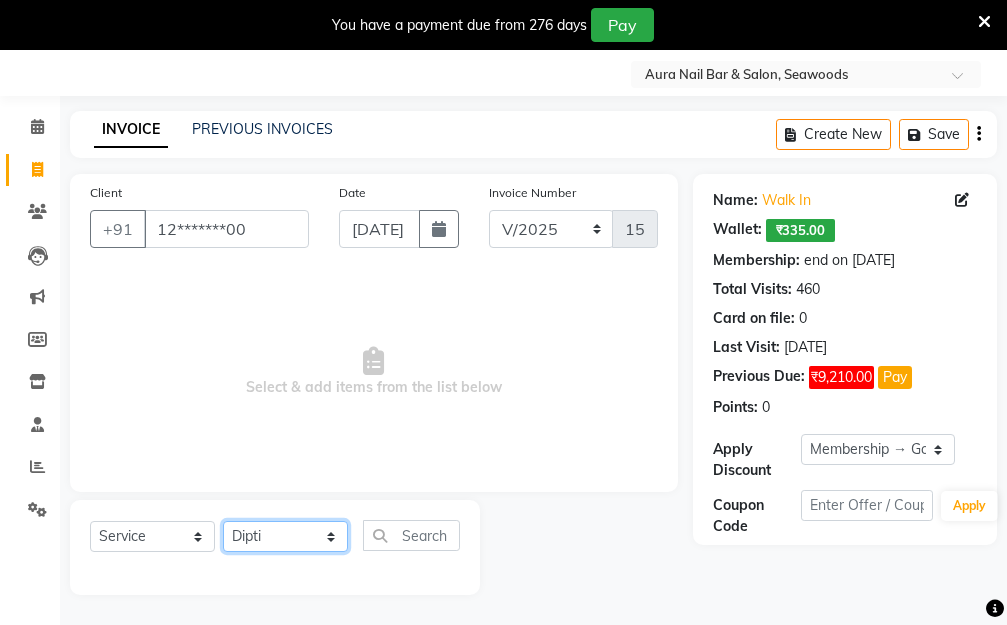 click on "Select Stylist Aarti [PERSON_NAME]  Manager Pallavi  pooja Priya" 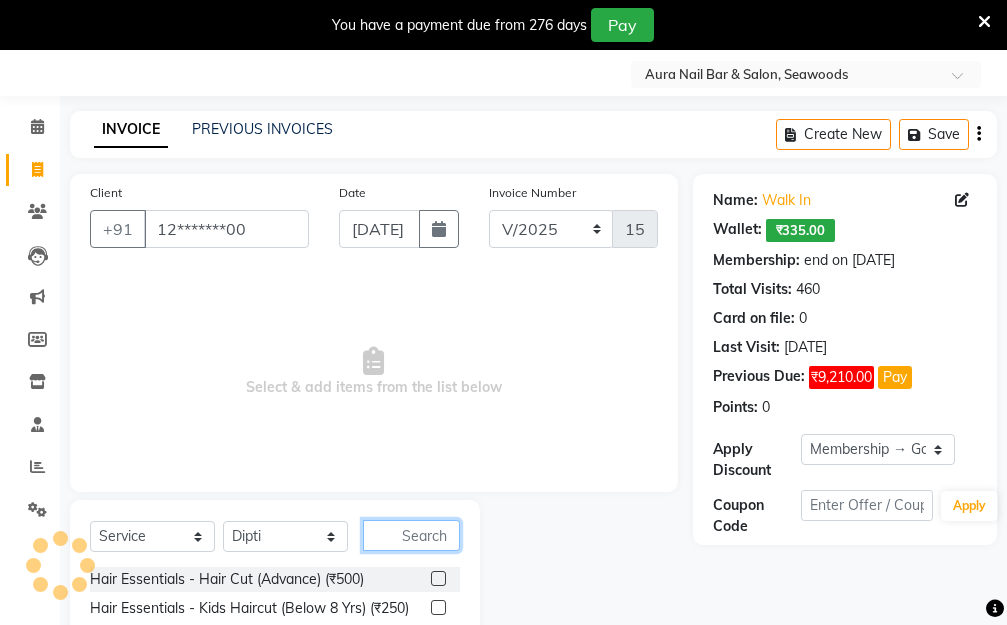 click 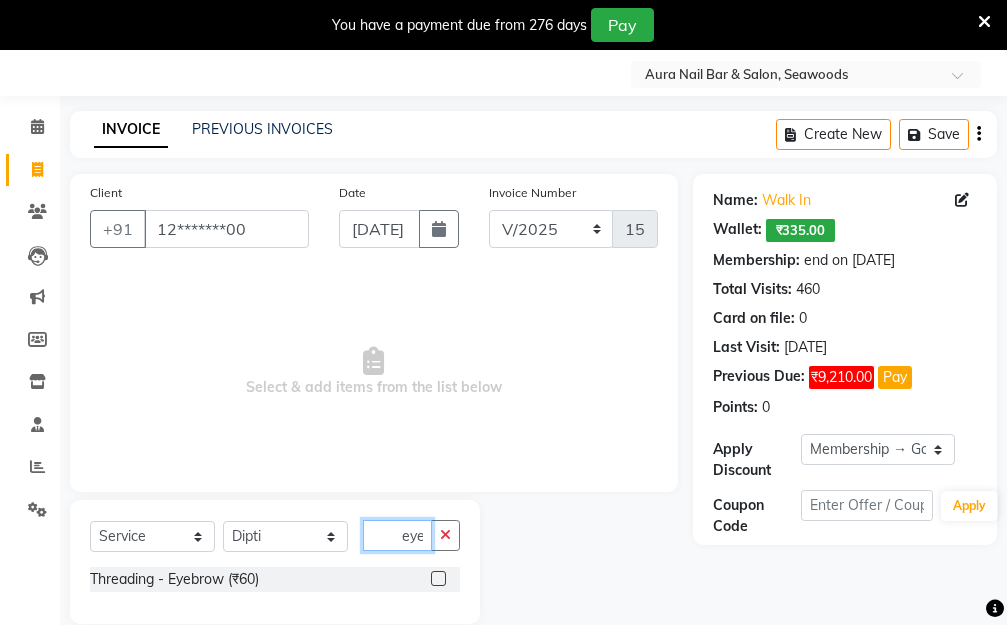 type on "eye" 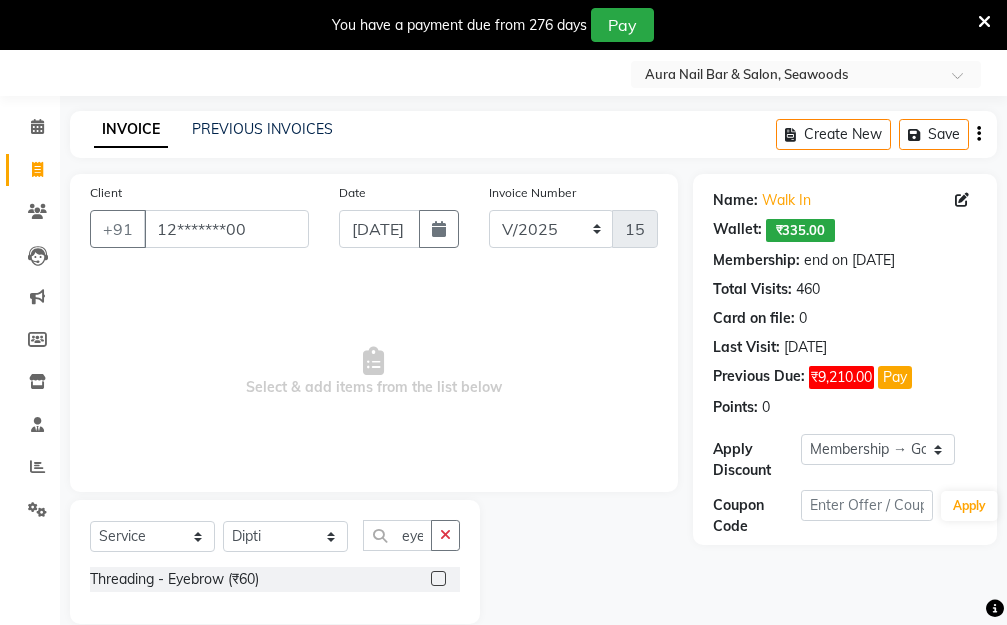 click 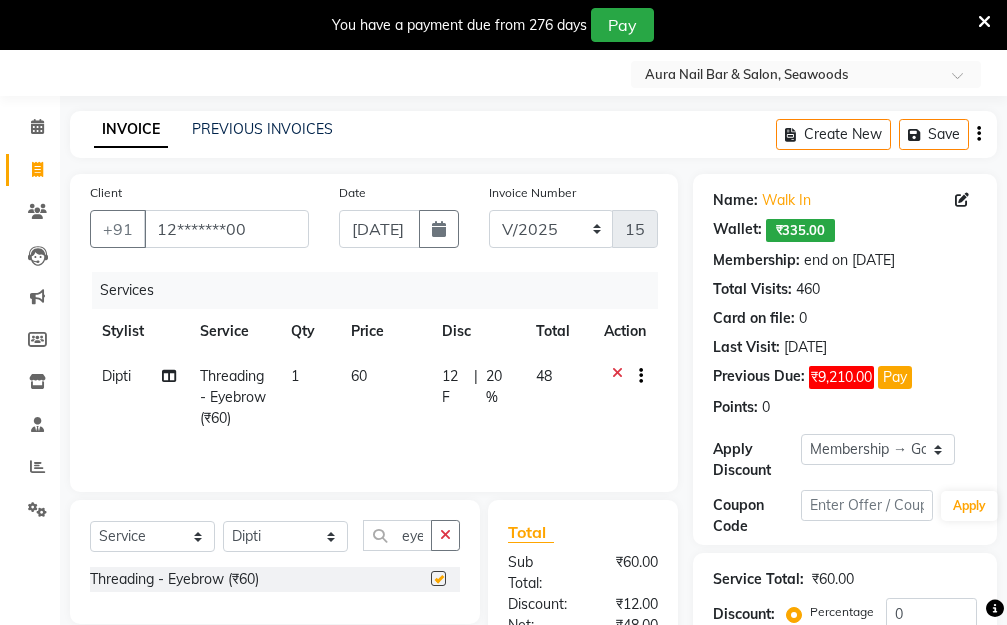 checkbox on "false" 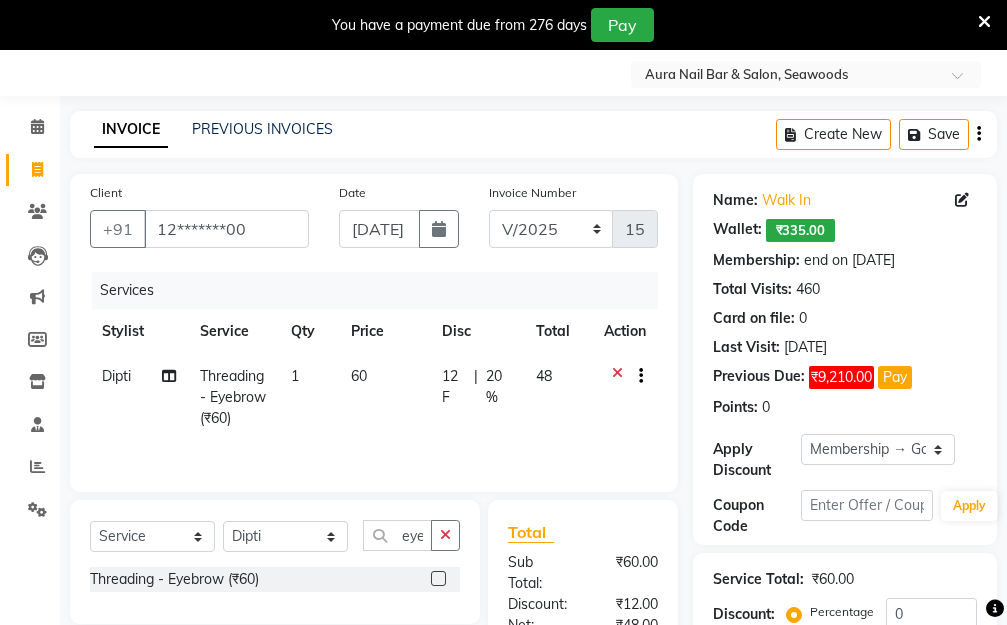 click on "60" 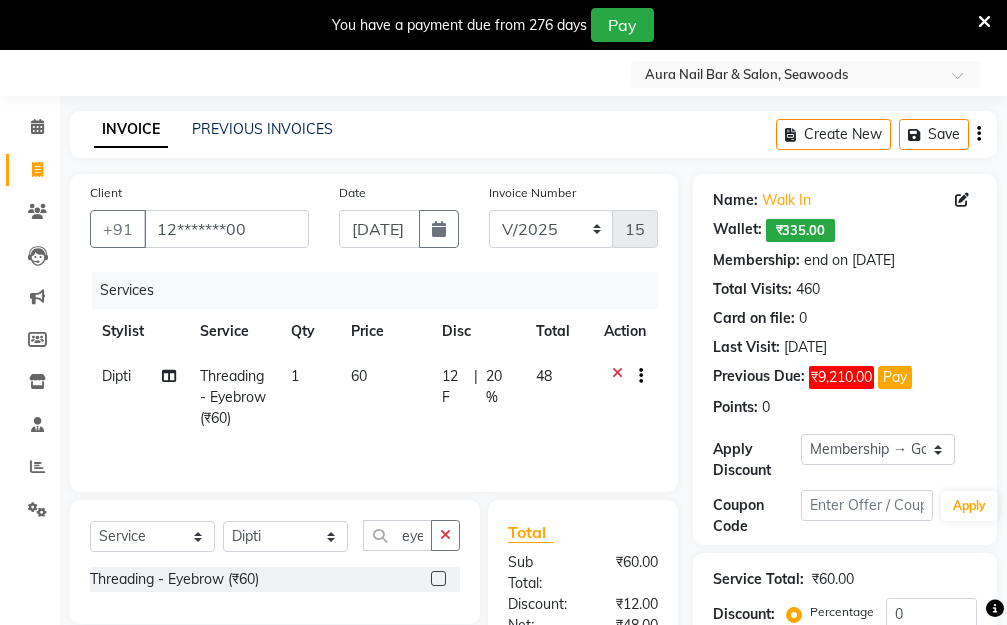 select on "31261" 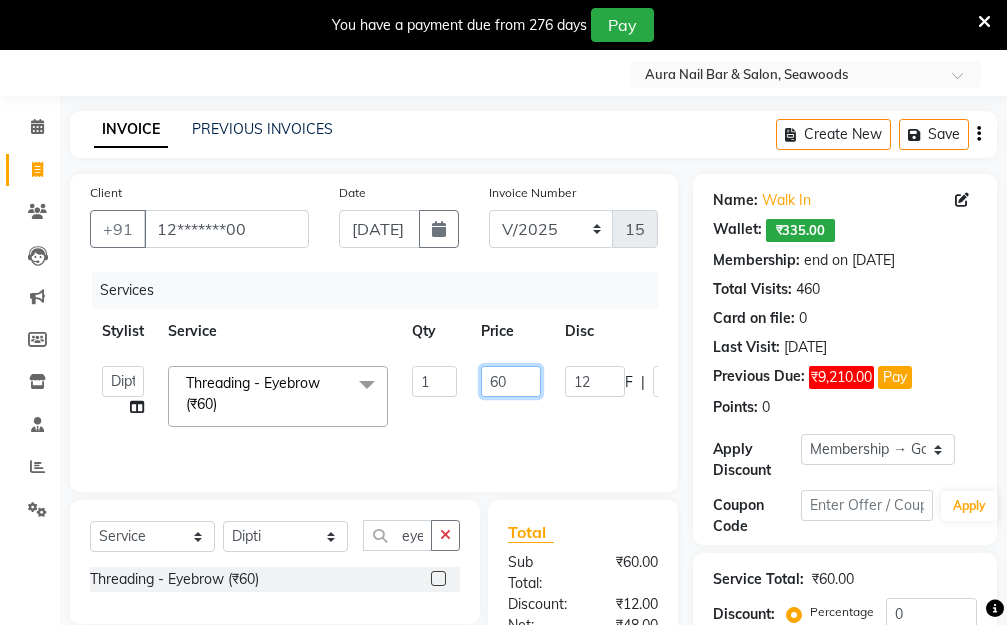 drag, startPoint x: 509, startPoint y: 377, endPoint x: 427, endPoint y: 377, distance: 82 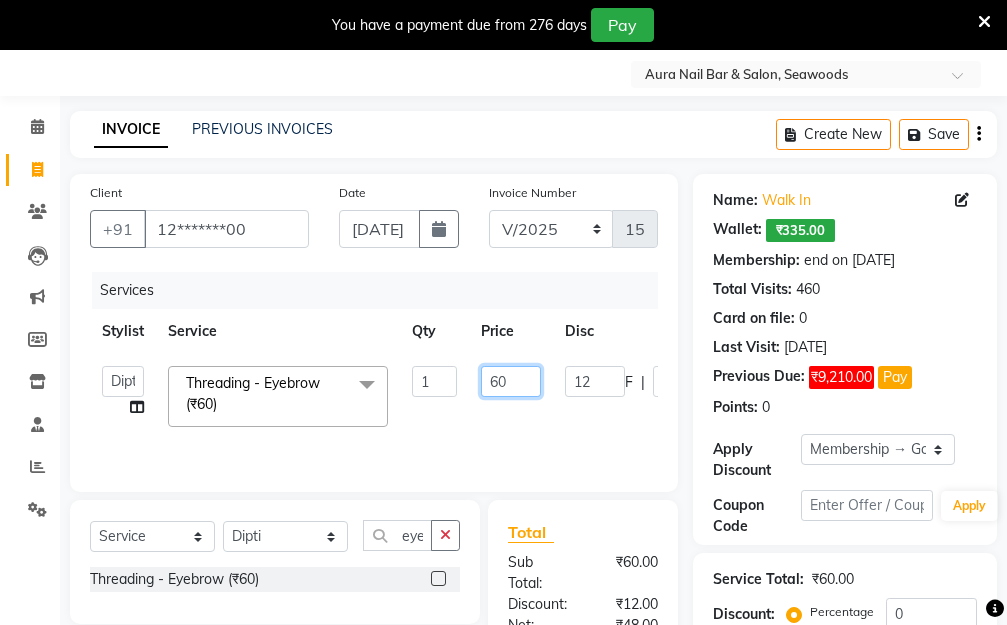 click on "Aarti   [PERSON_NAME]    Manager   Pallavi    pooja   Priya   Threading - Eyebrow (₹60)  x Hair Essentials - Hair Cut (Advance) (₹500) Hair Essentials - Kids Haircut (Below 8 Yrs) (₹250) Hair Essentials -Hair Wash Up To Shoulder (₹300) Hair Essentials - Hair Cut  (₹350) HAIR WASH UP TO WASTE (₹700) DANDRUFF TERATMENT (₹1500) Shampoo & Conditioning + Blast Dry - Upto Shoulder (₹350) Shampoo & Conditioning + Blast Dry - Below Shoulder (₹550) Shampoo & Conditioning + Blast Dry - Upto Waist (₹750) Shampoo & Conditioning + Blast Dry - Add: Charge For Morocon/Riviver/ Keratin (₹600) Blow Dry/Outcurl/Straight - Upto Shoulder (₹449) Blow Dry/Outcurl/Straight - Below Shoulder (₹650) Blow Dry/Outcurl/Straight - Upto Waist (₹850) Ironing - Upto Shoulder (₹650) Ironing - Below Shoulder (₹850) Ironing - Upto Waist (₹1000) Ironing - Add Charge For Thick Hair (₹300) Tongs - Upto Shoulder (₹800) Tongs - Below Shoulder (₹960) Tongs - Upto Waist (₹1500) Hair Spa - Upto Shoulder (₹1800) 1 F" 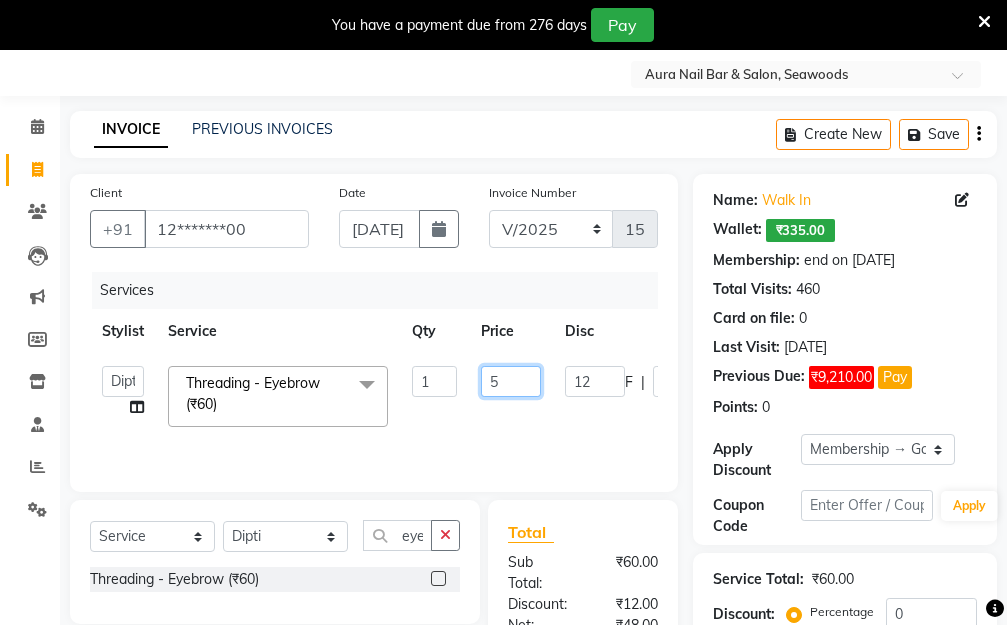 type on "50" 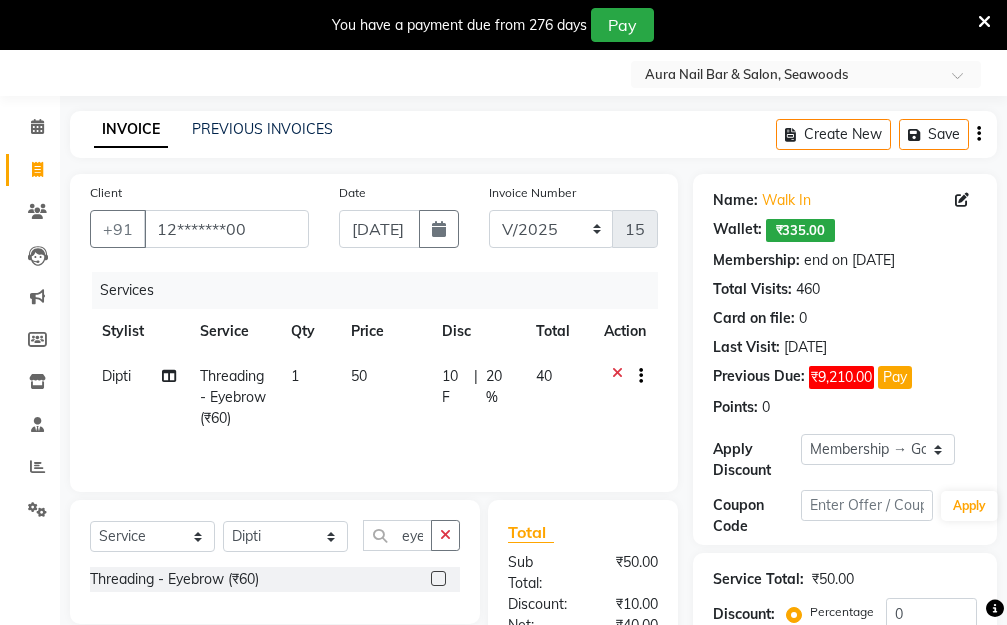 click on "[PERSON_NAME]  Threading - Eyebrow (₹60) 1 50 10 F | 20 % 40" 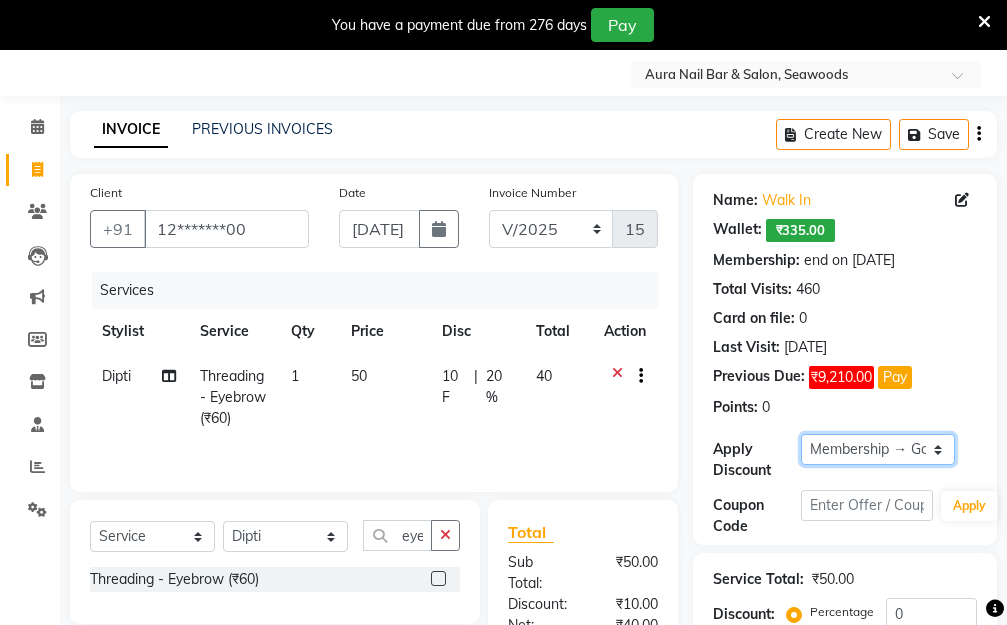 click on "Select Membership → Golden Membership Membership → Golden Membership Membership → Golden Membership Membership → Golden Membership Membership → Golden Membership Membership → Golden Membership Membership → Golden Membership Membership → Golden Membership Membership → Golden Membership Membership → Golden Membership Membership → Golden Membership Membership → Golden Membership Membership → Golden Membership Membership → Golden Membership Membership → Golden Membership Membership → Golden Membership Membership → Golden Membership Membership → Golden Membership Membership → Golden Membership Membership → Golden Membership Membership → Golden Membership Membership → Golden Membership Membership → Golden Membership Membership → Golden Membership Membership → Golden Membership Membership → Golden Membership Membership → Golden Membership Membership → Golden Membership Membership → Golden Membership Membership → Golden Membership" 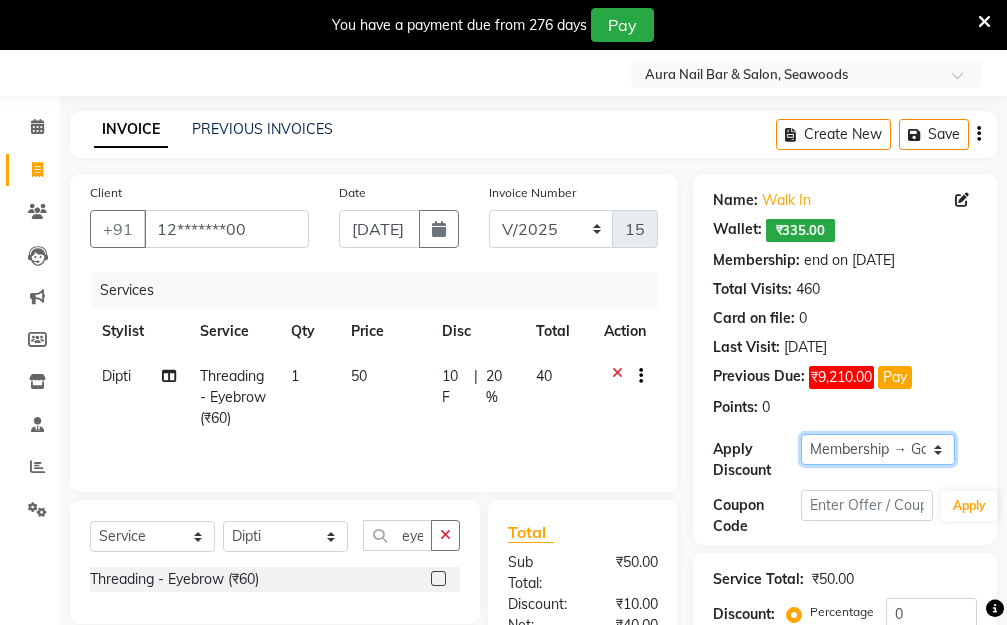 select on "0:" 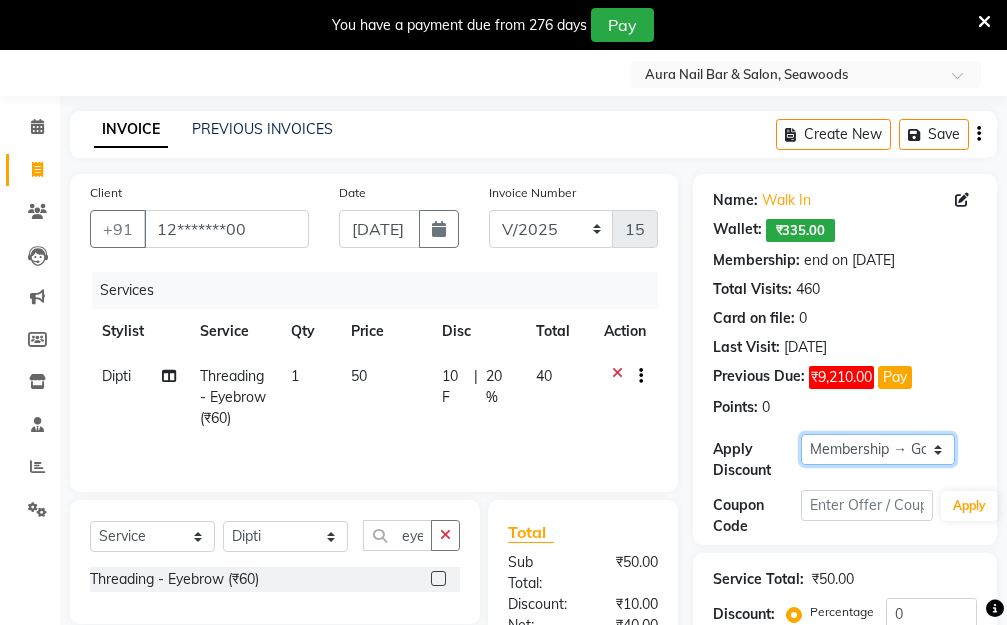 click on "Select Membership → Golden Membership Membership → Golden Membership Membership → Golden Membership Membership → Golden Membership Membership → Golden Membership Membership → Golden Membership Membership → Golden Membership Membership → Golden Membership Membership → Golden Membership Membership → Golden Membership Membership → Golden Membership Membership → Golden Membership Membership → Golden Membership Membership → Golden Membership Membership → Golden Membership Membership → Golden Membership Membership → Golden Membership Membership → Golden Membership Membership → Golden Membership Membership → Golden Membership Membership → Golden Membership Membership → Golden Membership Membership → Golden Membership Membership → Golden Membership Membership → Golden Membership Membership → Golden Membership Membership → Golden Membership Membership → Golden Membership Membership → Golden Membership Membership → Golden Membership" 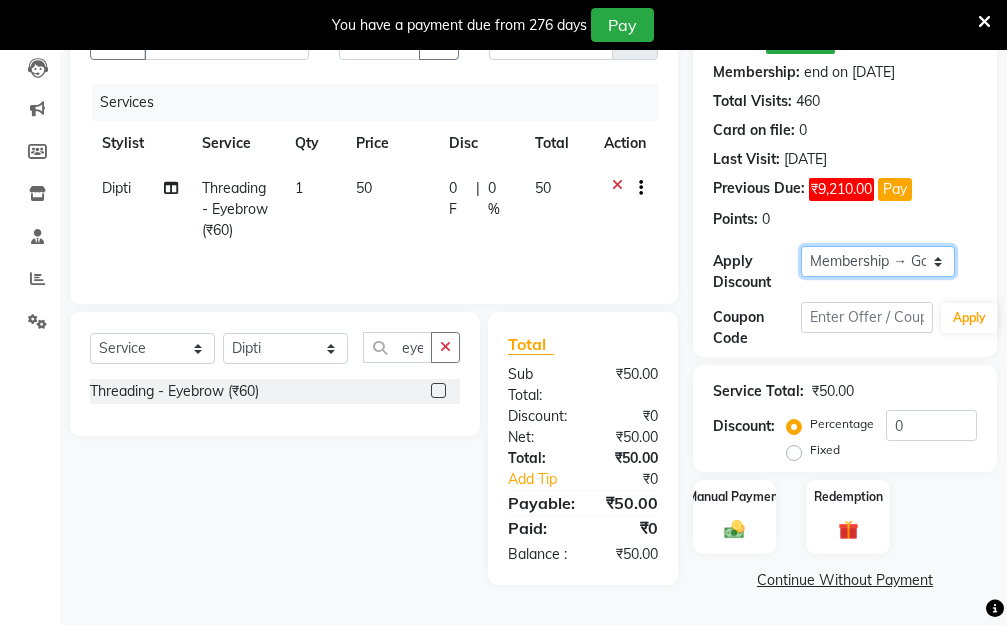 scroll, scrollTop: 278, scrollLeft: 0, axis: vertical 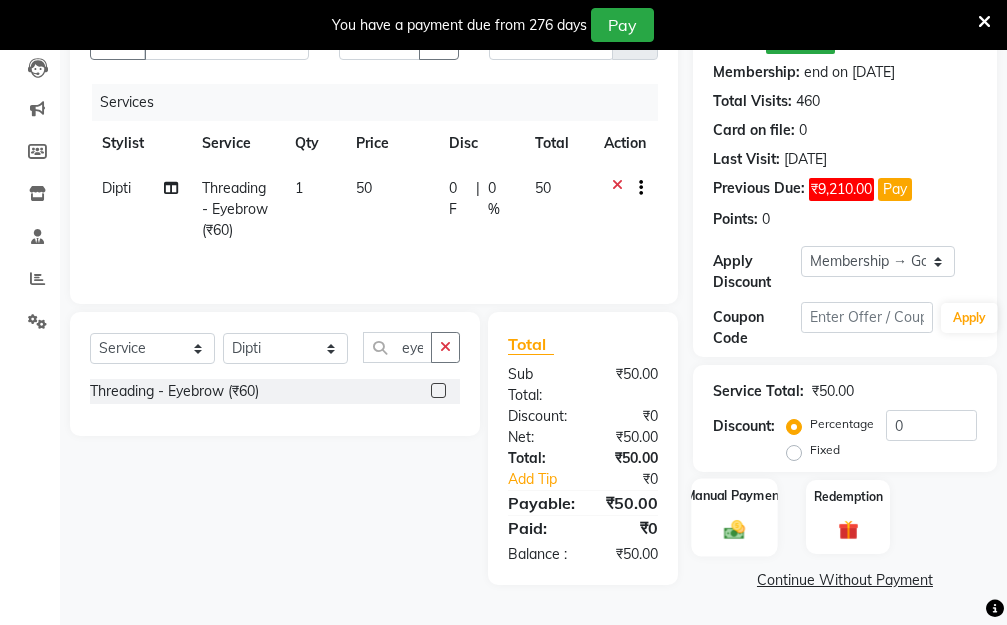 click 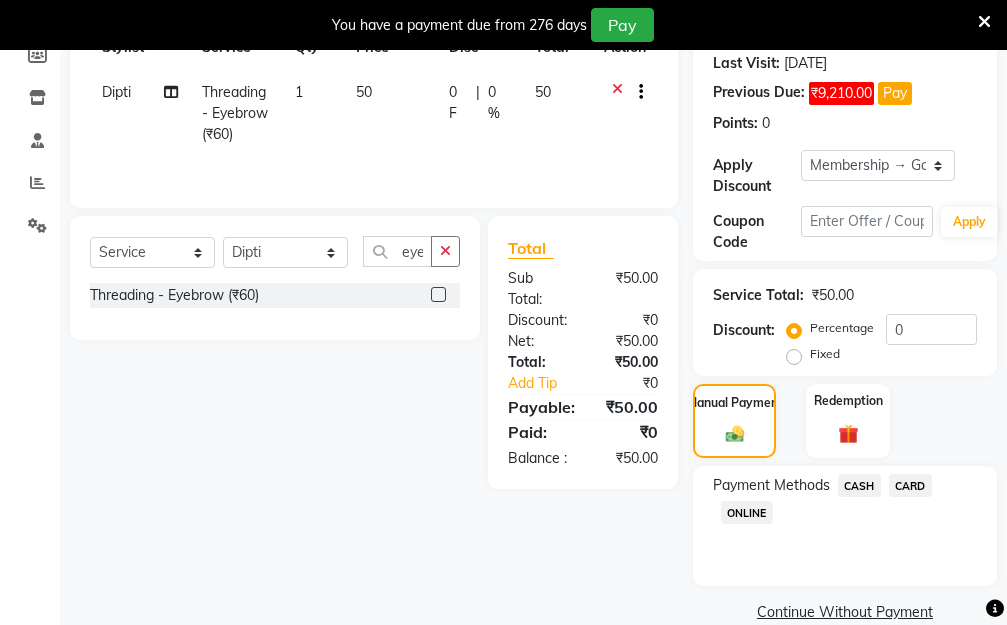 scroll, scrollTop: 369, scrollLeft: 0, axis: vertical 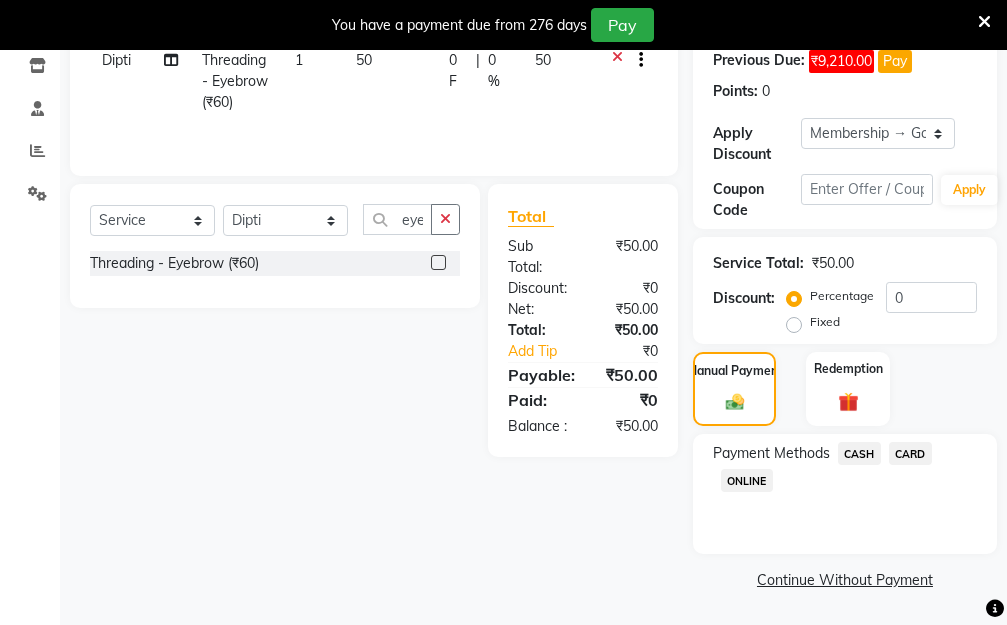click on "CASH" 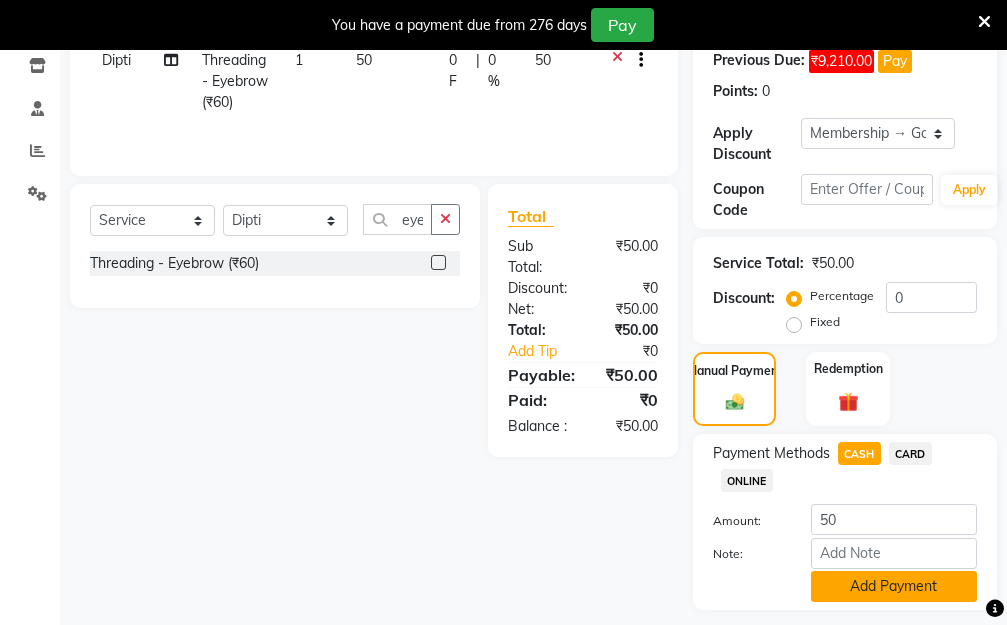 click on "Add Payment" 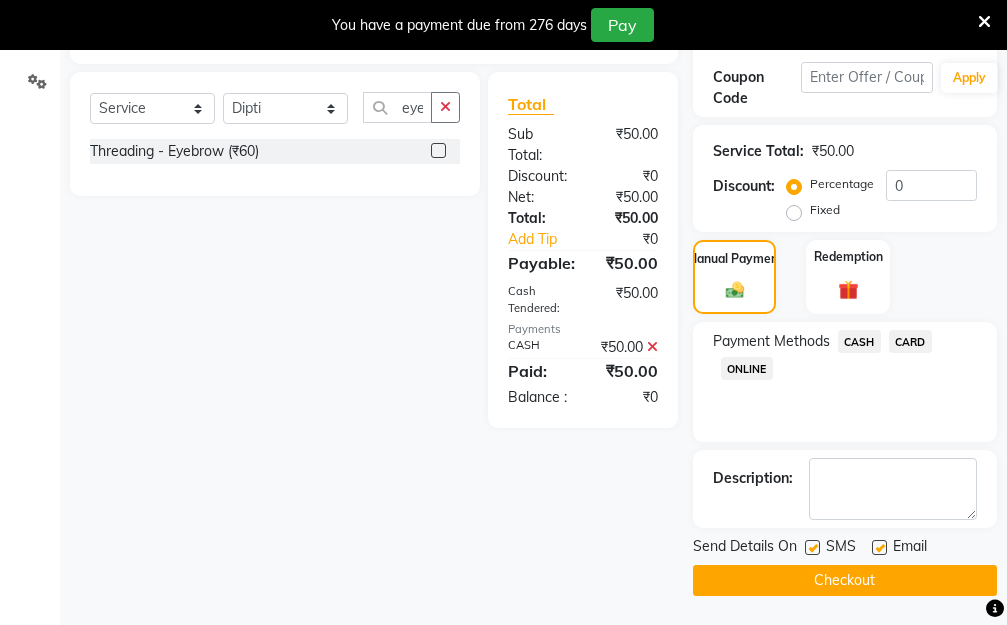 scroll, scrollTop: 482, scrollLeft: 0, axis: vertical 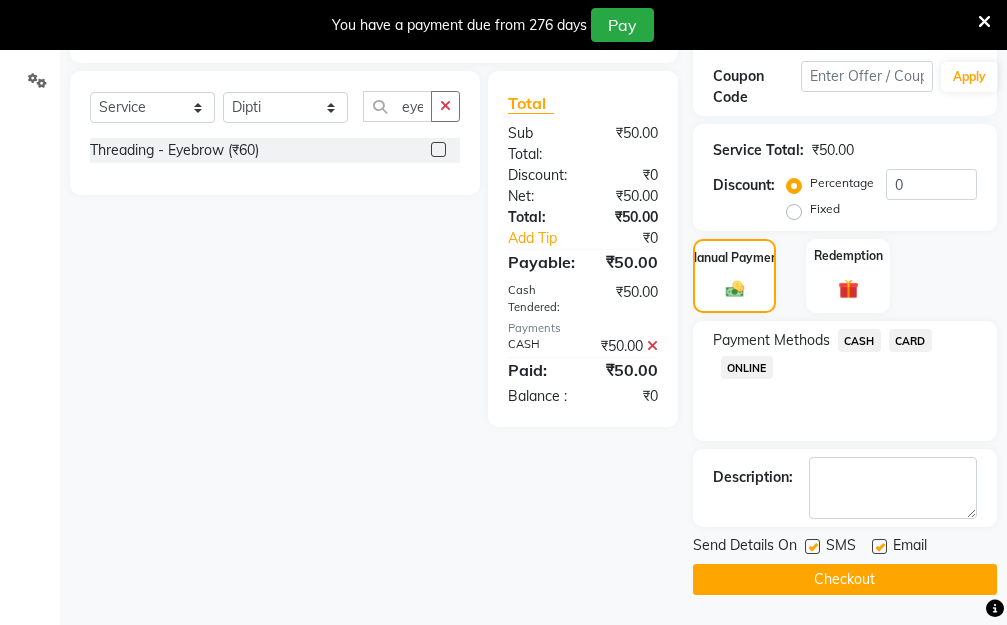 click on "Checkout" 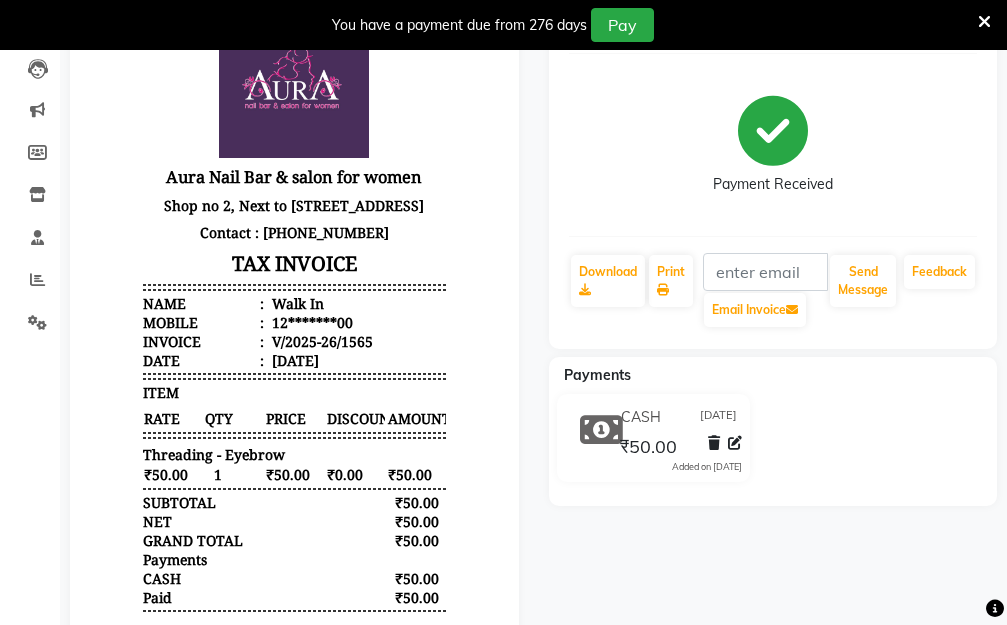 scroll, scrollTop: 0, scrollLeft: 0, axis: both 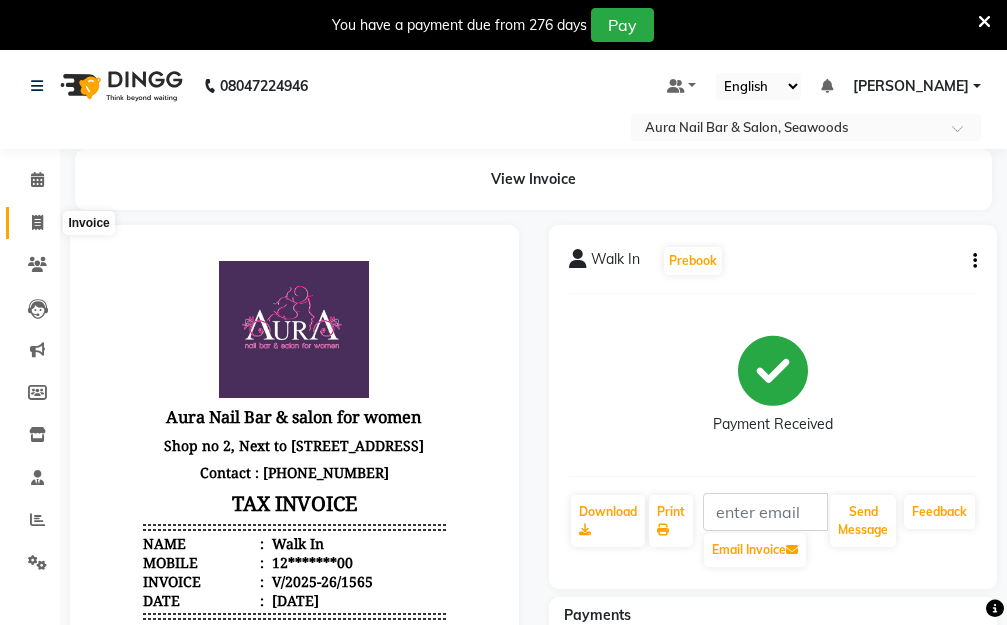 click 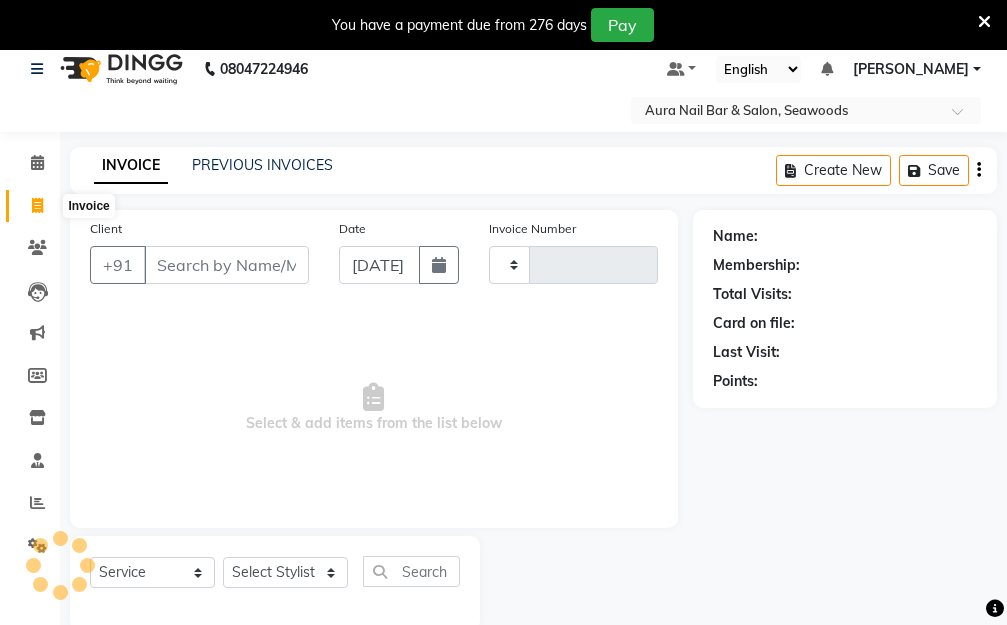 type on "1566" 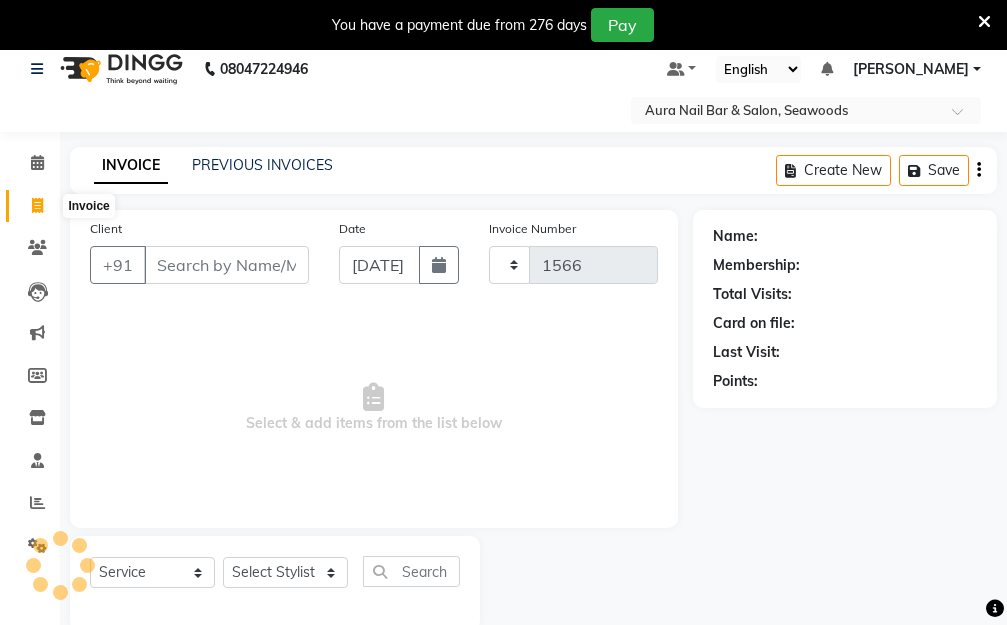 select on "4994" 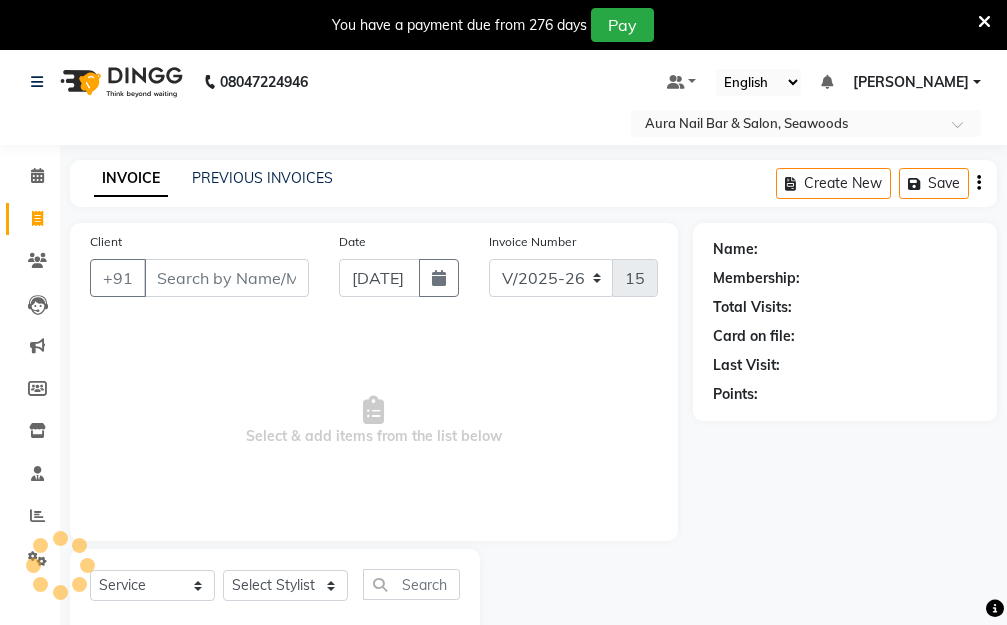 scroll, scrollTop: 0, scrollLeft: 0, axis: both 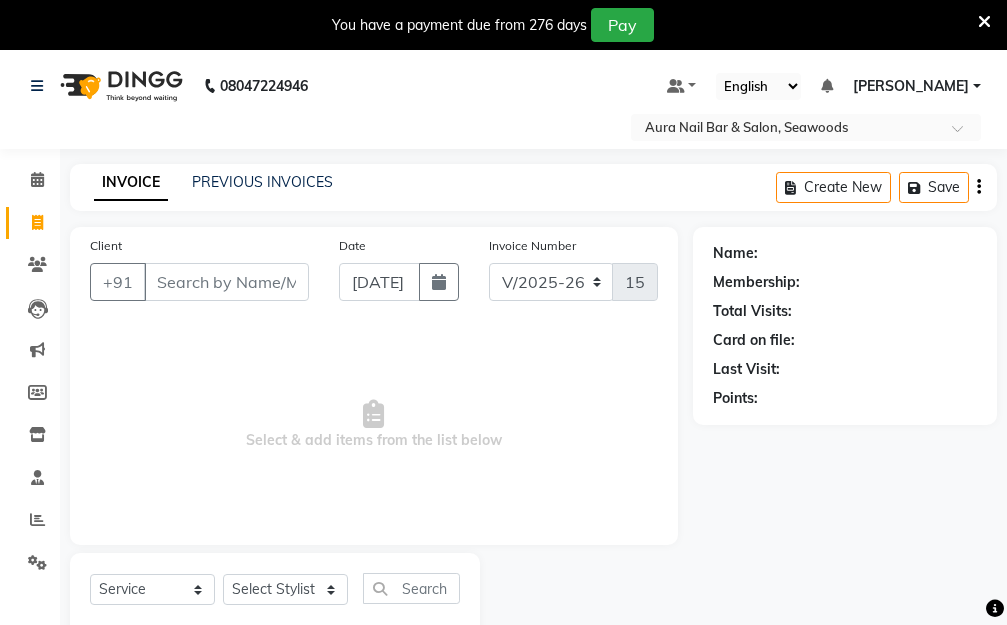 click on "Client" at bounding box center [226, 282] 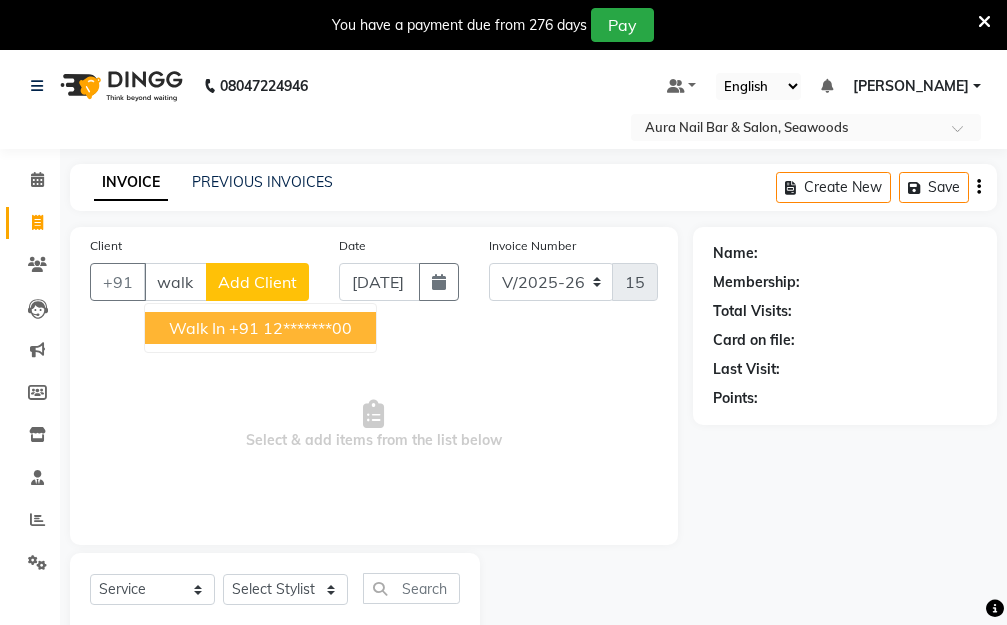 click on "+91  12*******00" at bounding box center [290, 328] 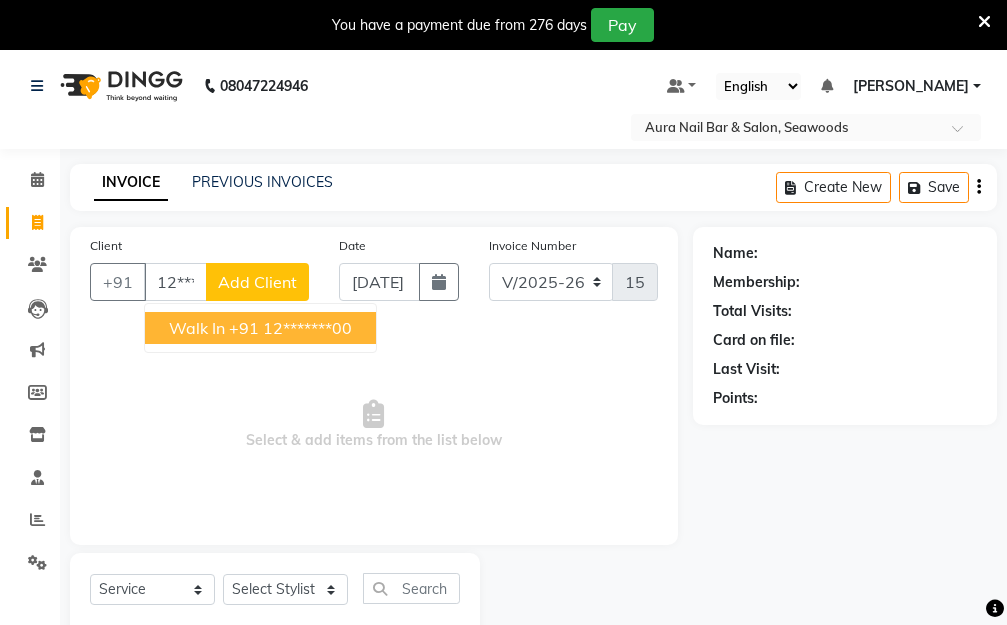 type on "12*******00" 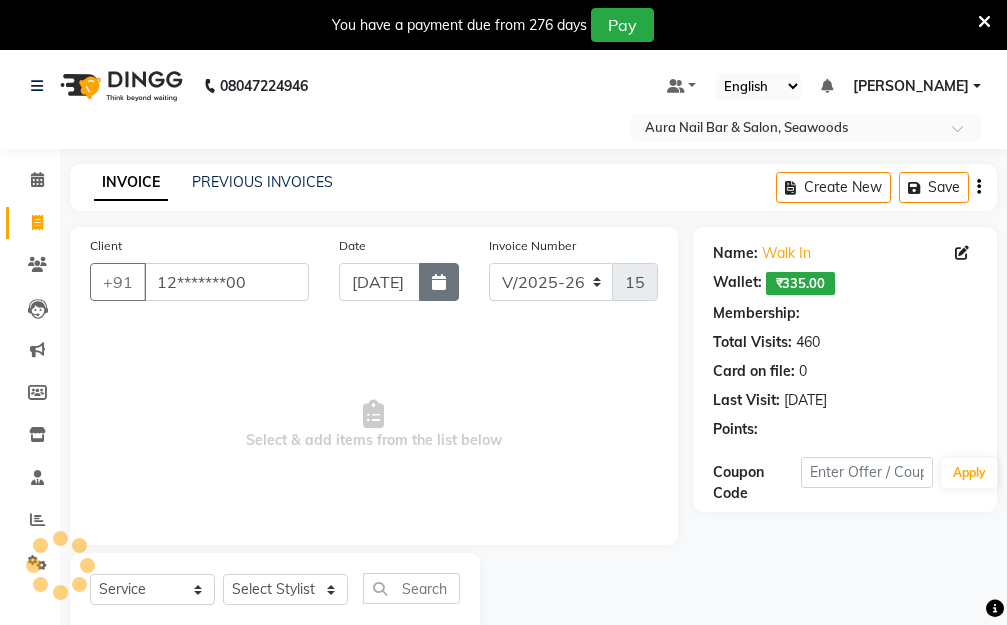 select on "1: Object" 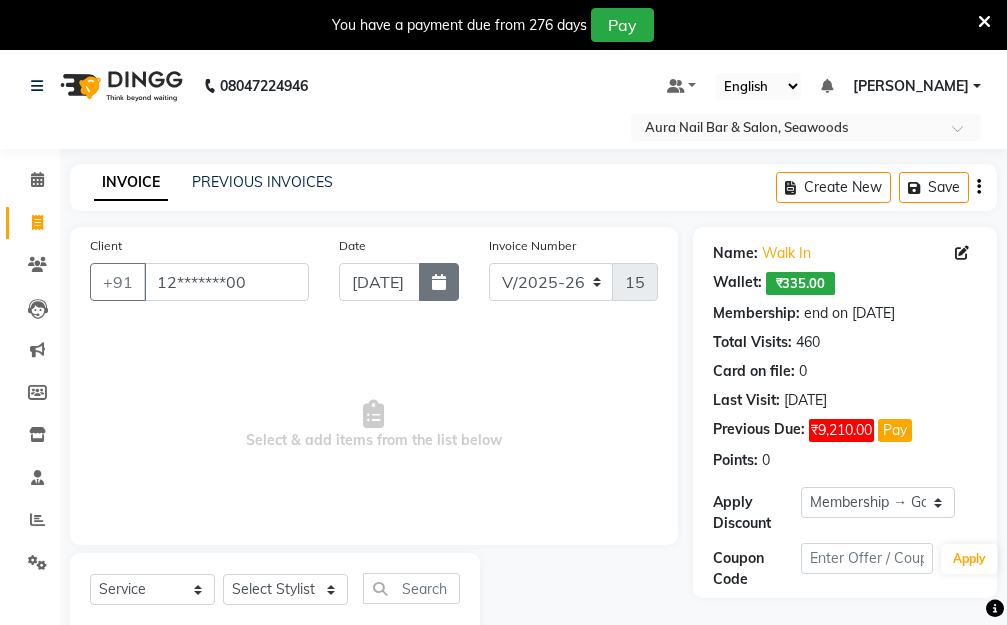 click 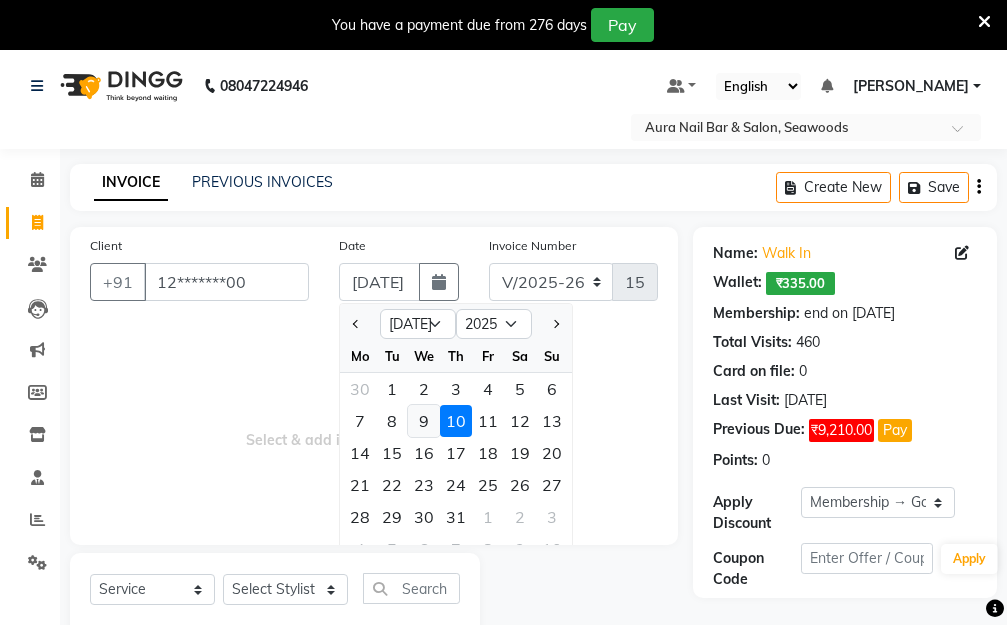 click on "9" 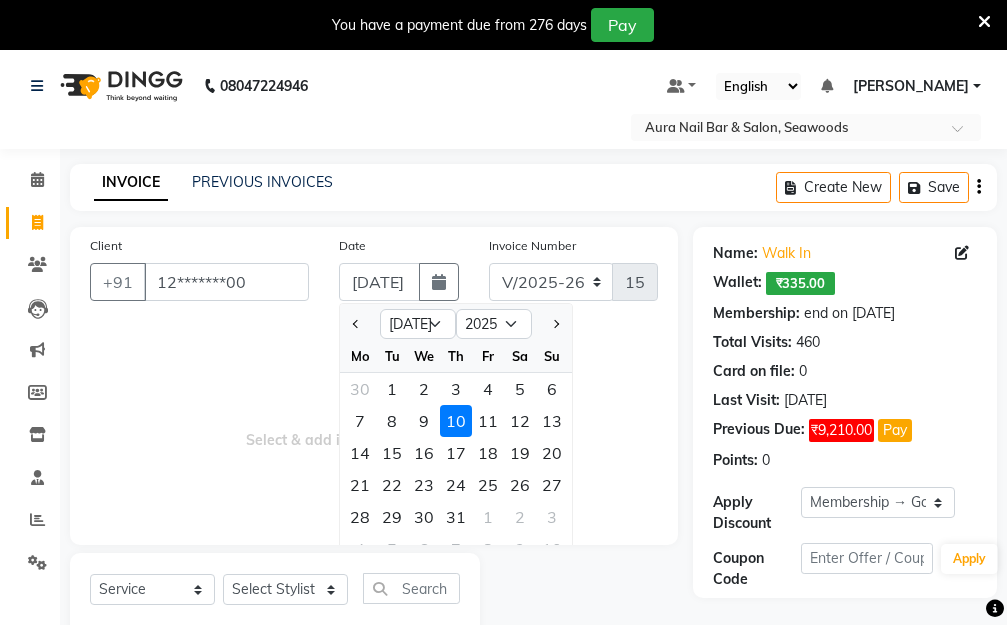type on "[DATE]" 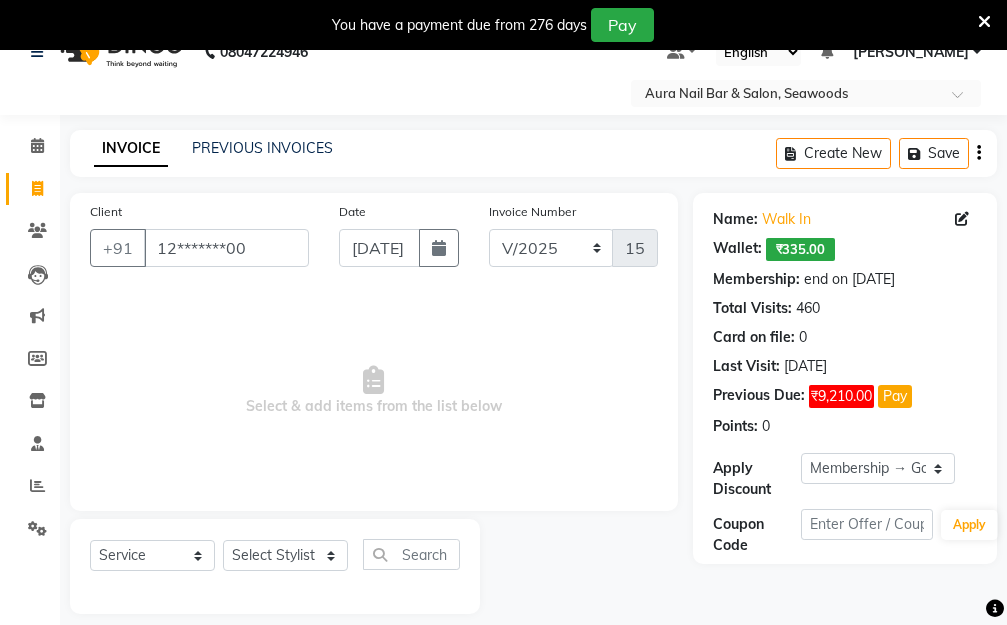 scroll, scrollTop: 53, scrollLeft: 0, axis: vertical 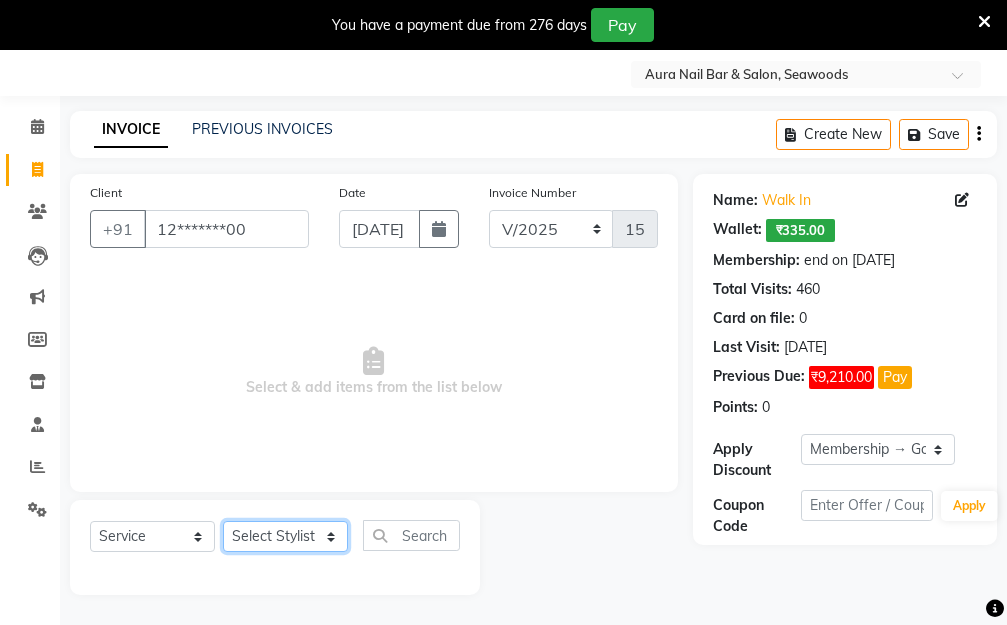 click on "Select Stylist Aarti [PERSON_NAME]  Manager Pallavi  pooja Priya" 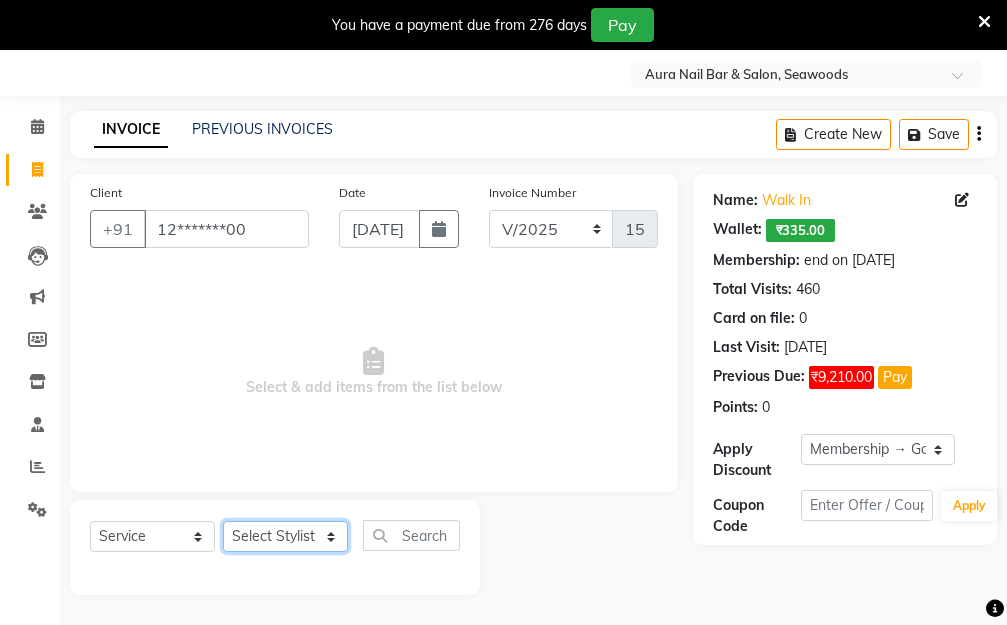 select on "31261" 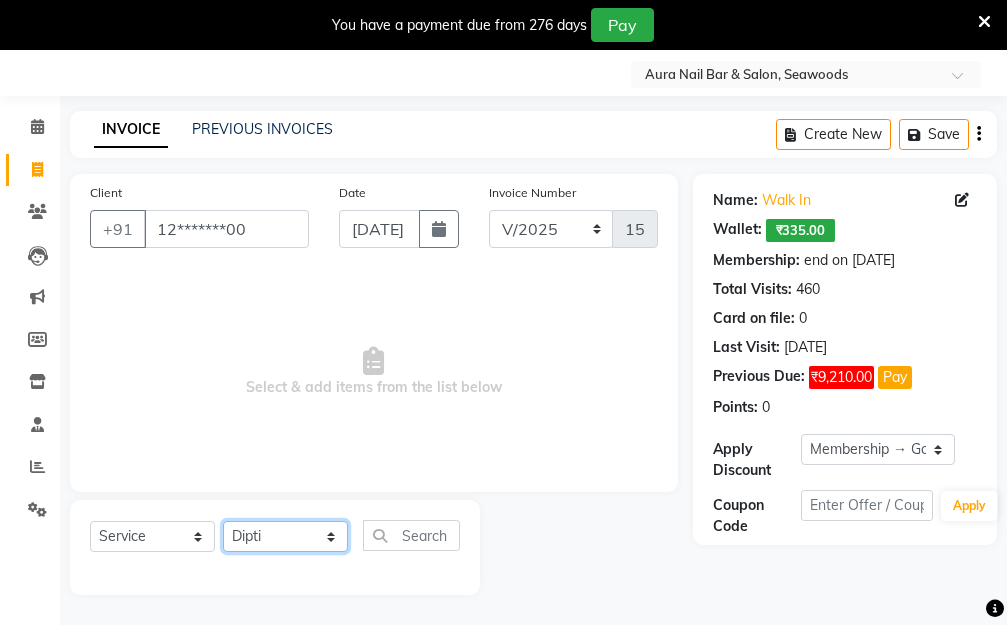 click on "Select Stylist Aarti [PERSON_NAME]  Manager Pallavi  pooja Priya" 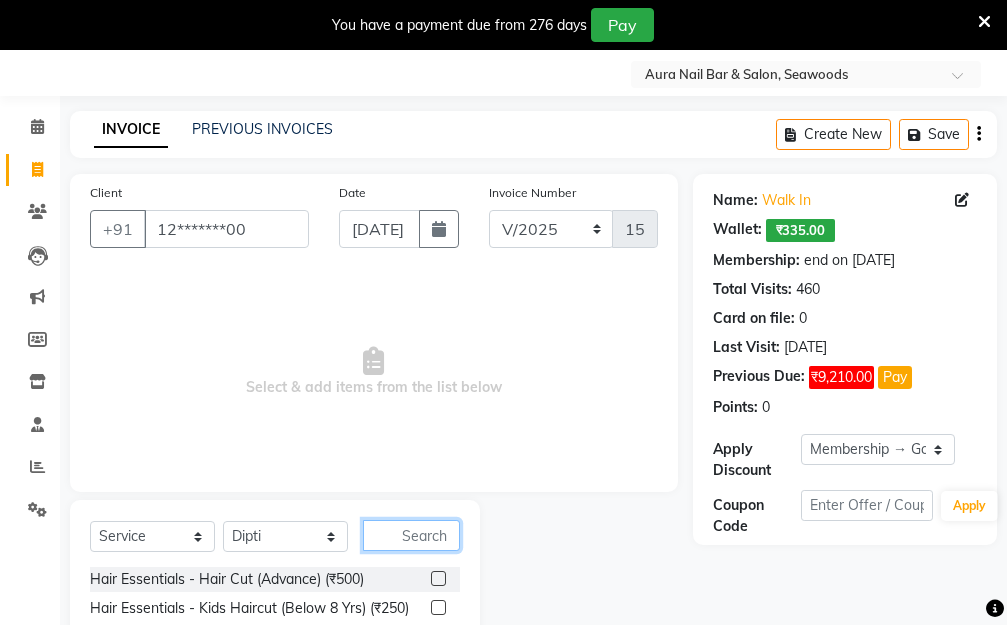 click 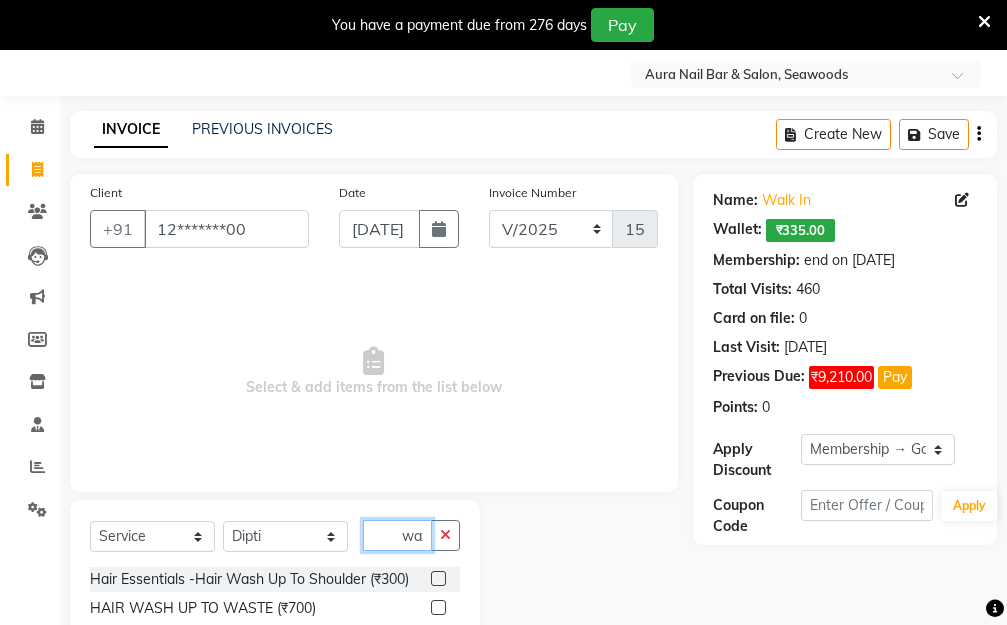 scroll, scrollTop: 0, scrollLeft: 4, axis: horizontal 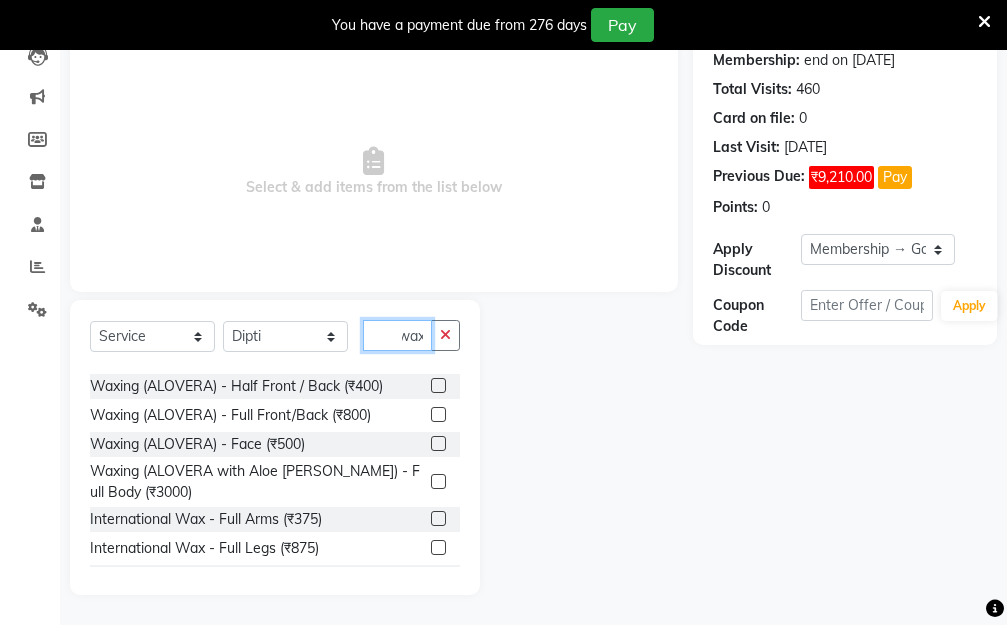 type on "wax" 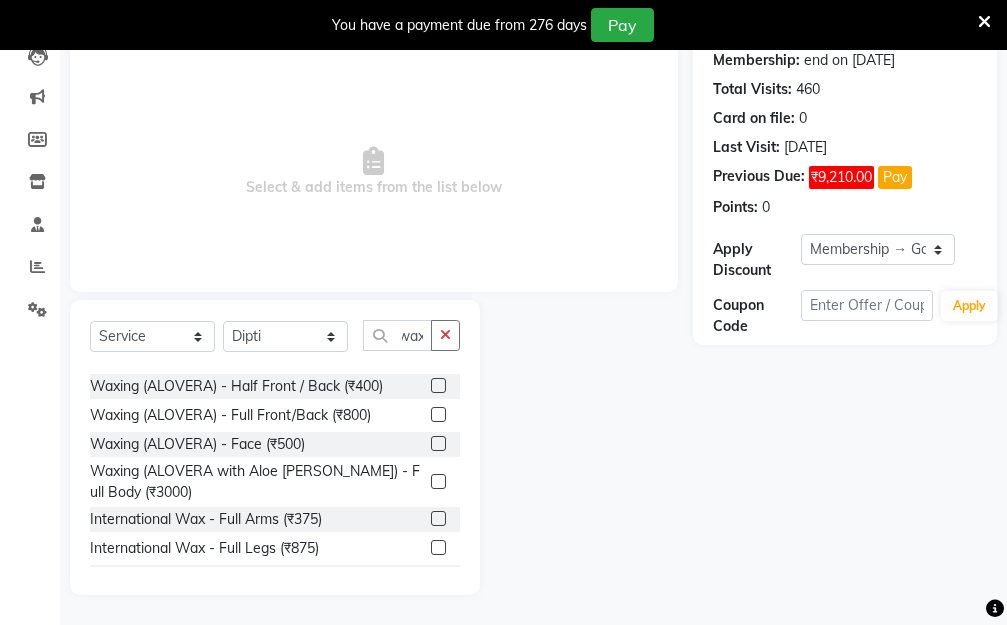 scroll, scrollTop: 0, scrollLeft: 0, axis: both 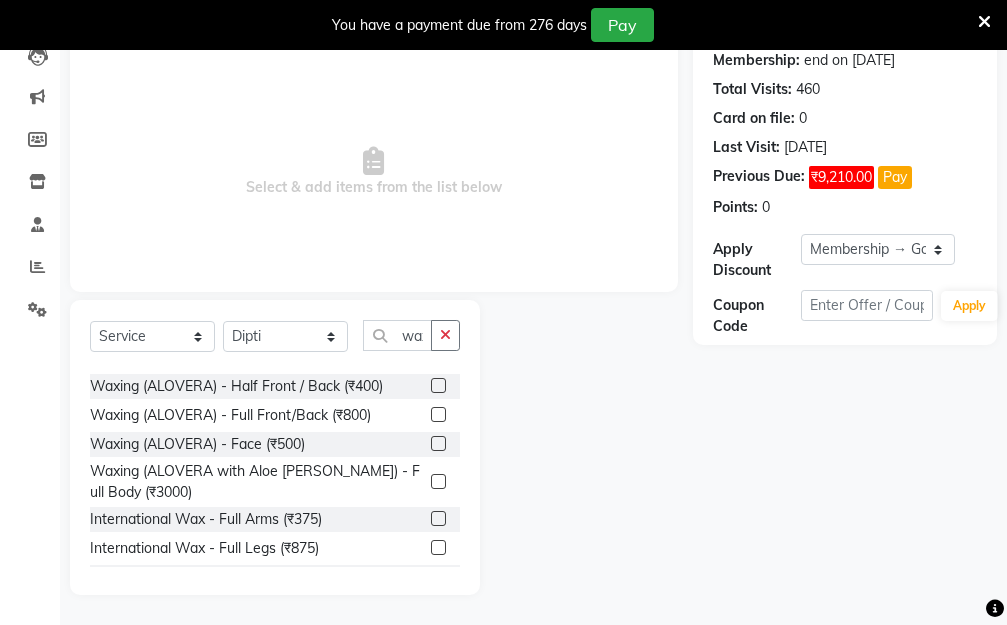 click 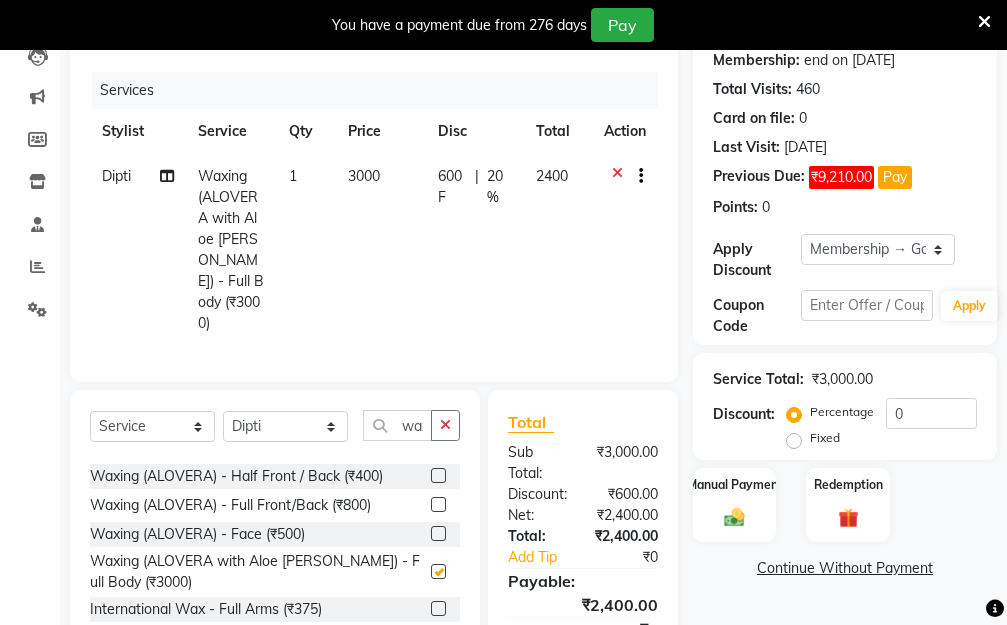 checkbox on "false" 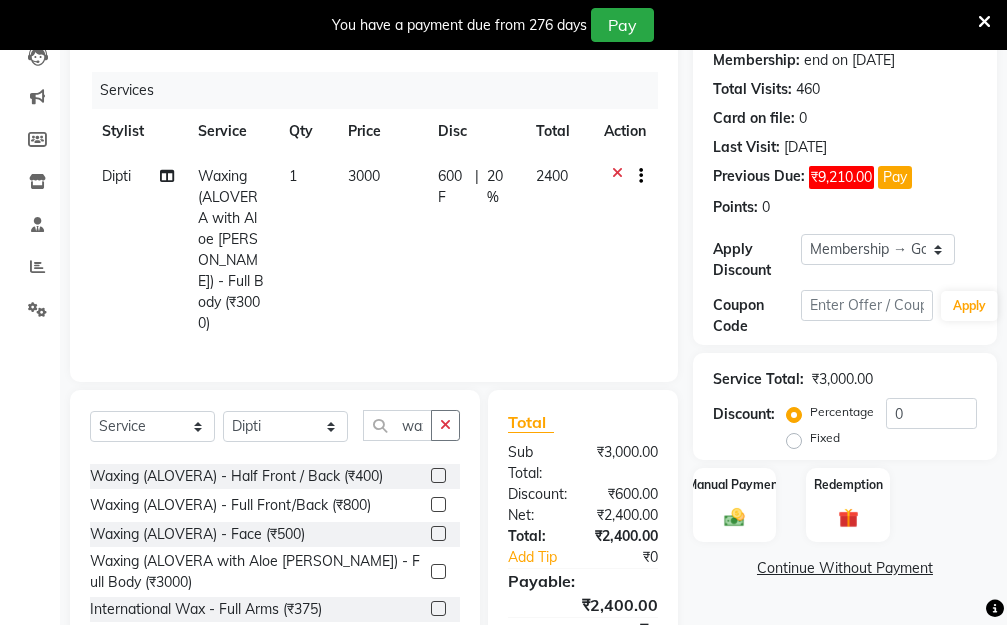 click on "3000" 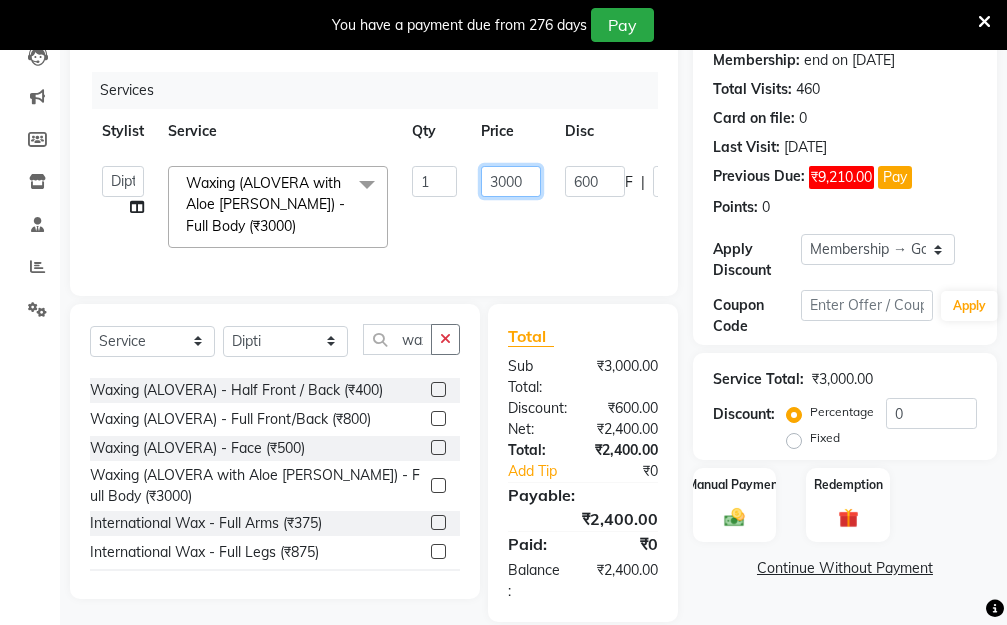 drag, startPoint x: 523, startPoint y: 173, endPoint x: 412, endPoint y: 185, distance: 111.64677 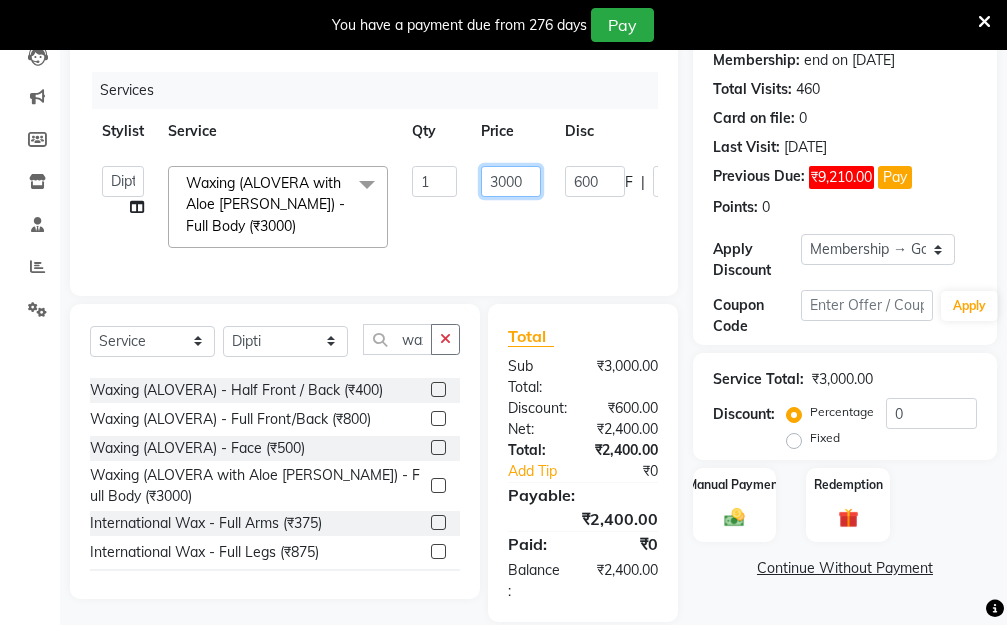 click on "Aarti   [PERSON_NAME]    Manager   Pallavi    pooja   Priya   Waxing (ALOVERA with Aloe [PERSON_NAME]) - Full Body (₹3000)  x Hair Essentials - Hair Cut (Advance) (₹500) Hair Essentials - Kids Haircut (Below 8 Yrs) (₹250) Hair Essentials -Hair Wash Up To Shoulder (₹300) Hair Essentials - Hair Cut  (₹350) HAIR WASH UP TO WASTE (₹700) DANDRUFF TERATMENT (₹1500) Shampoo & Conditioning + Blast Dry - Upto Shoulder (₹350) Shampoo & Conditioning + Blast Dry - Below Shoulder (₹550) Shampoo & Conditioning + Blast Dry - Upto Waist (₹750) Shampoo & Conditioning + Blast Dry - Add: Charge For Morocon/Riviver/ Keratin (₹600) Blow Dry/Outcurl/Straight - Upto Shoulder (₹449) Blow Dry/Outcurl/Straight - Below Shoulder (₹650) Blow Dry/Outcurl/Straight - Upto Waist (₹850) Ironing - Upto Shoulder (₹650) Ironing - Below Shoulder (₹850) Ironing - Upto Waist (₹1000) Ironing - Add Charge For Thick Hair (₹300) Tongs - Upto Shoulder (₹800) Tongs - Below Shoulder (₹960) Tongs - Upto Waist (₹1500) 1 3000 600 F" 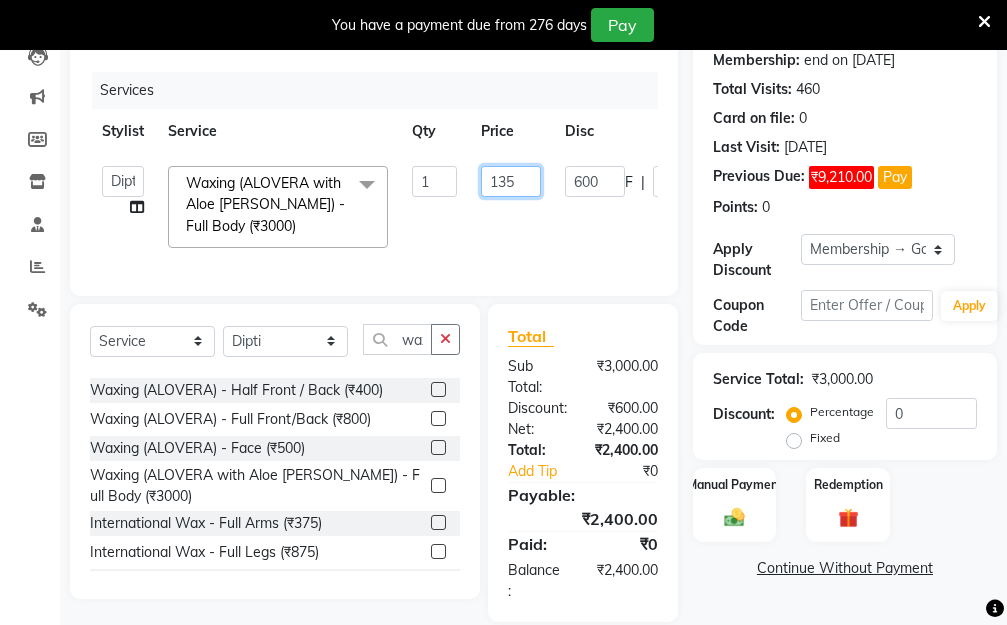type on "1350" 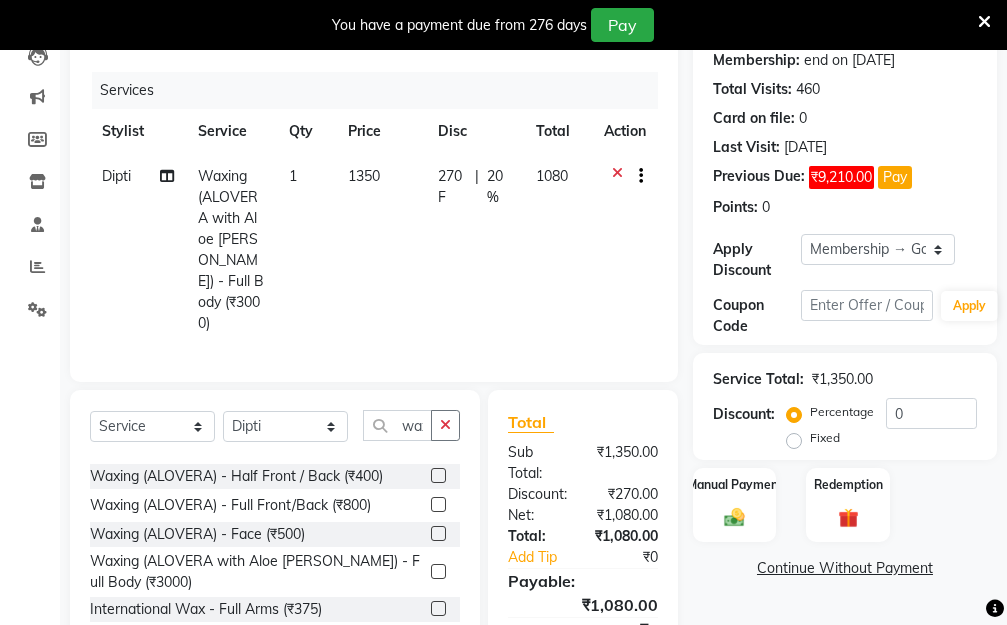 click on "[PERSON_NAME]  Waxing (ALOVERA with Aloe [PERSON_NAME]) - Full Body (₹3000) 1 1350 270 F | 20 % 1080" 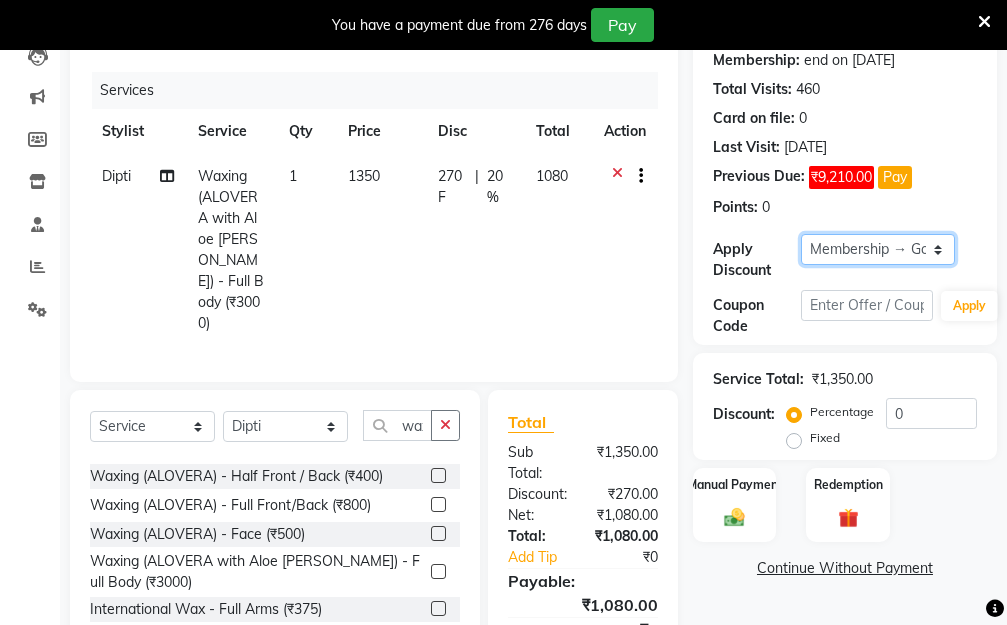 click on "Select Membership → Golden Membership Membership → Golden Membership Membership → Golden Membership Membership → Golden Membership Membership → Golden Membership Membership → Golden Membership Membership → Golden Membership Membership → Golden Membership Membership → Golden Membership Membership → Golden Membership Membership → Golden Membership Membership → Golden Membership Membership → Golden Membership Membership → Golden Membership Membership → Golden Membership Membership → Golden Membership Membership → Golden Membership Membership → Golden Membership Membership → Golden Membership Membership → Golden Membership Membership → Golden Membership Membership → Golden Membership Membership → Golden Membership Membership → Golden Membership Membership → Golden Membership Membership → Golden Membership Membership → Golden Membership Membership → Golden Membership Membership → Golden Membership Membership → Golden Membership" 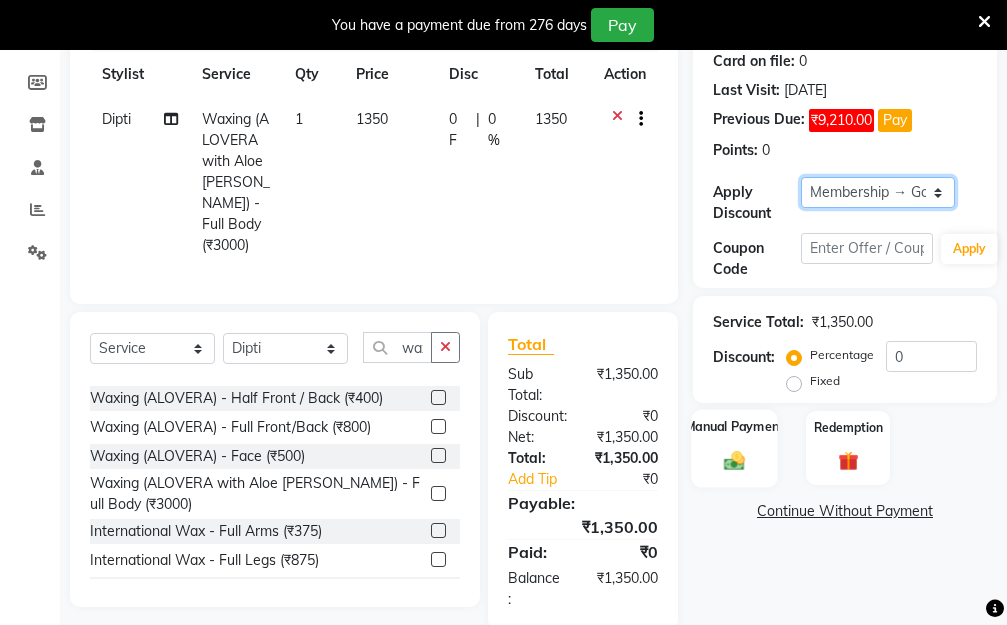 scroll, scrollTop: 341, scrollLeft: 0, axis: vertical 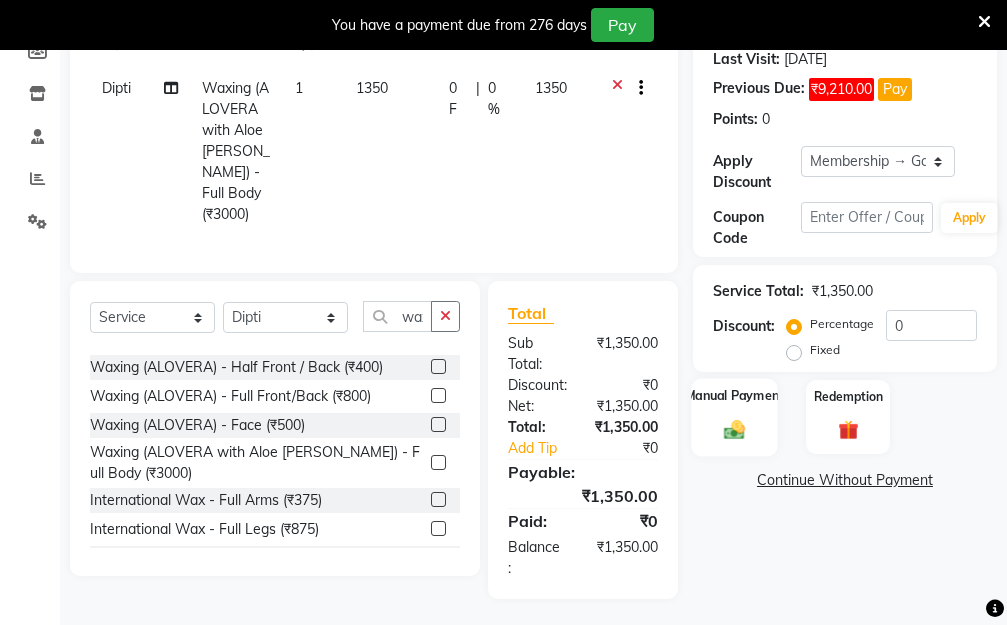 click 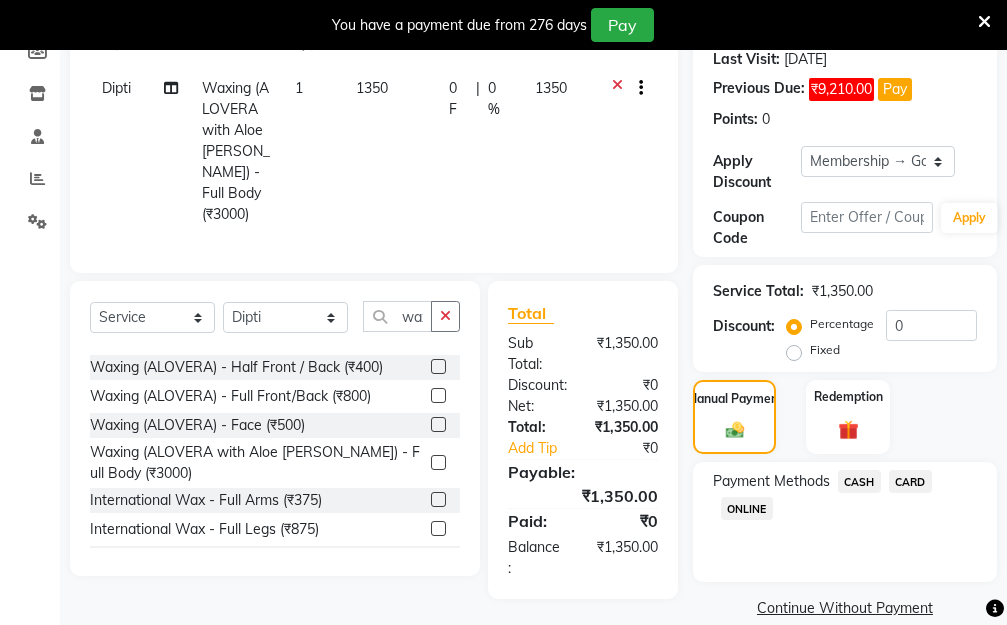 click on "ONLINE" 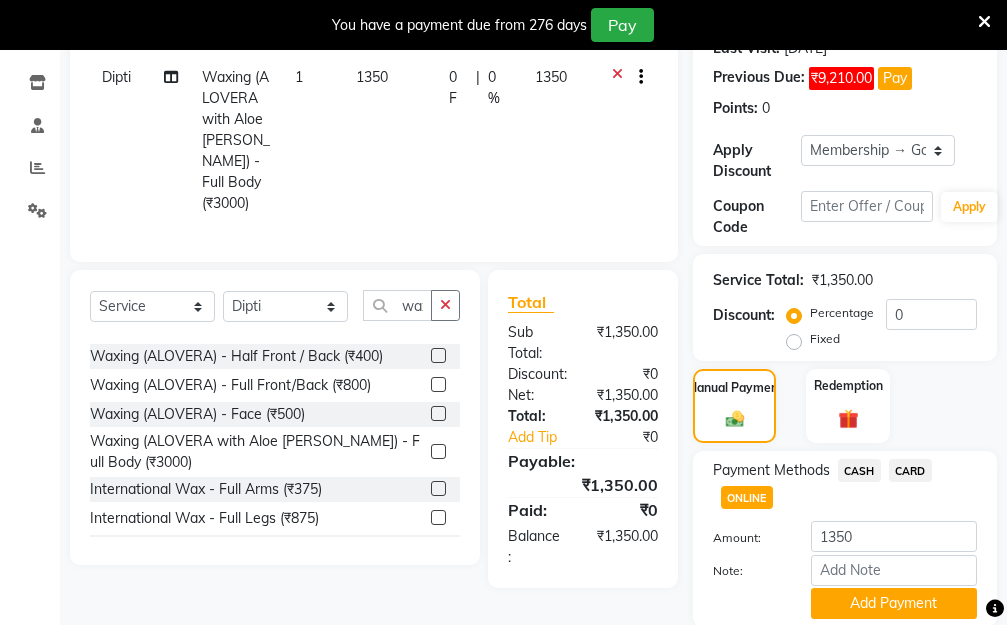 scroll, scrollTop: 425, scrollLeft: 0, axis: vertical 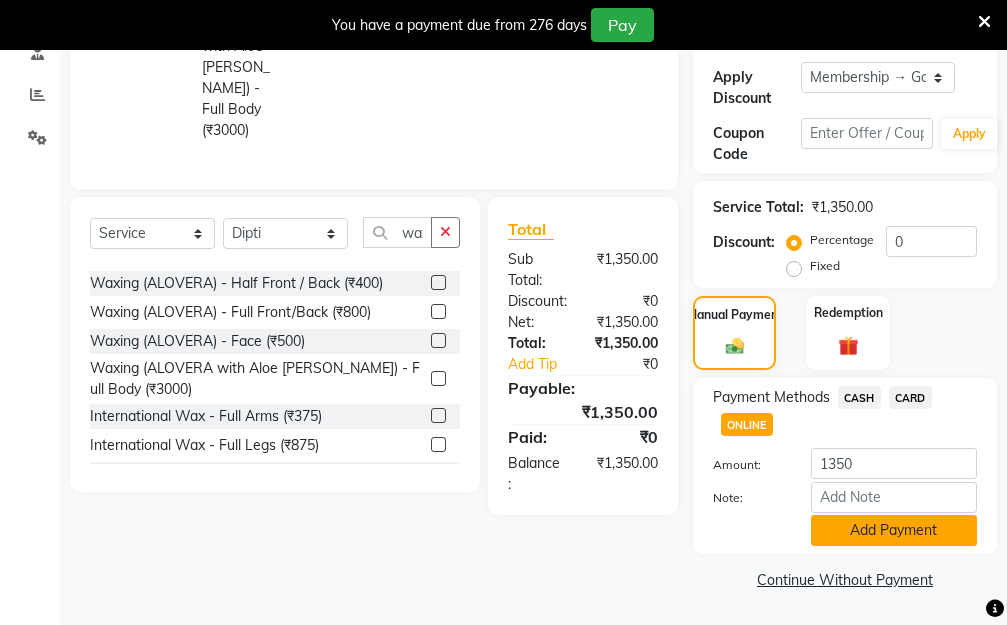 click on "Add Payment" 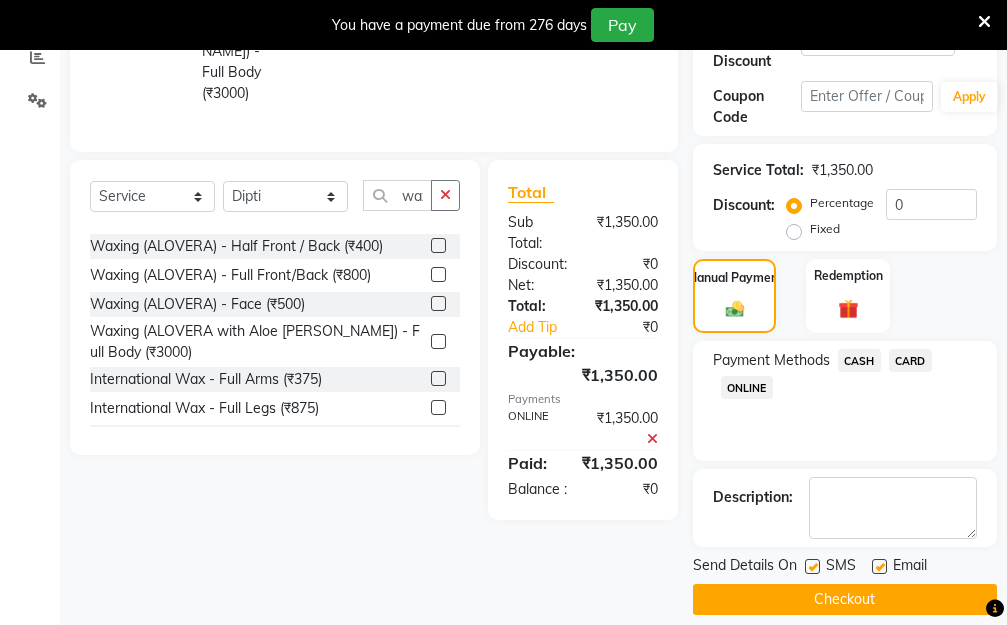 scroll, scrollTop: 482, scrollLeft: 0, axis: vertical 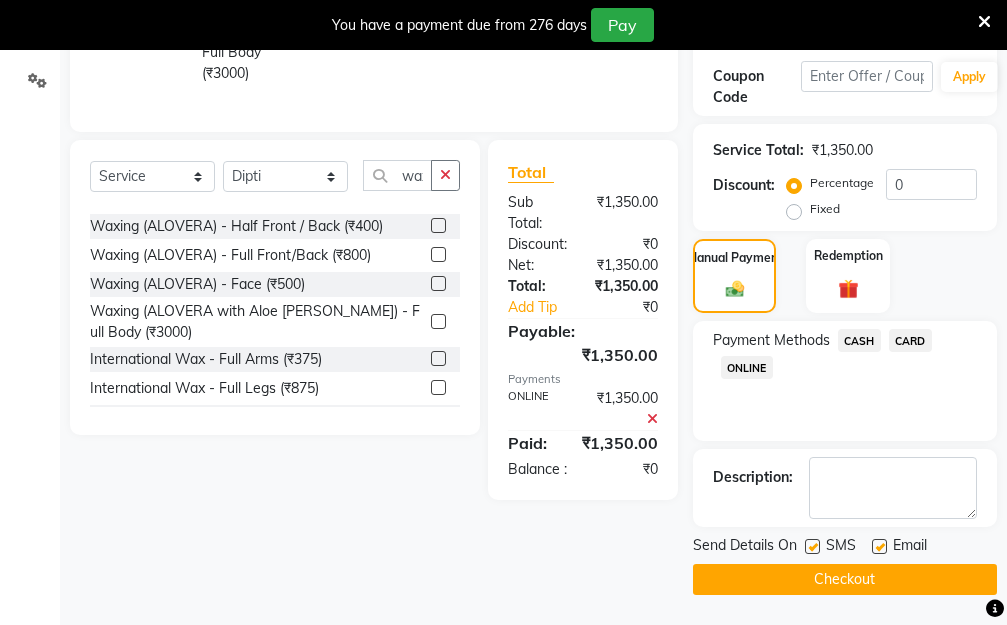 click on "Checkout" 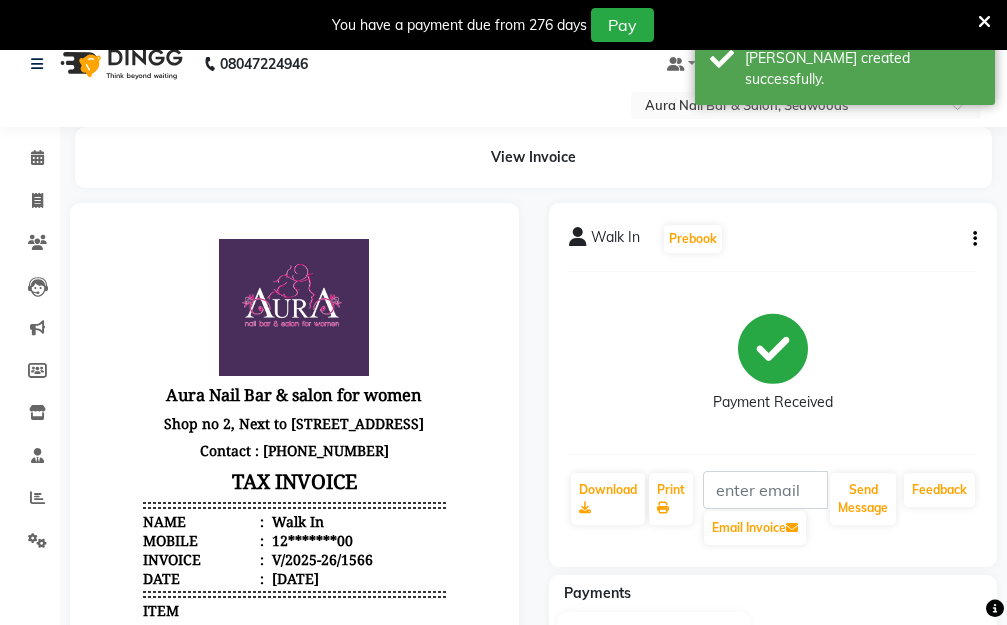 scroll, scrollTop: 19, scrollLeft: 0, axis: vertical 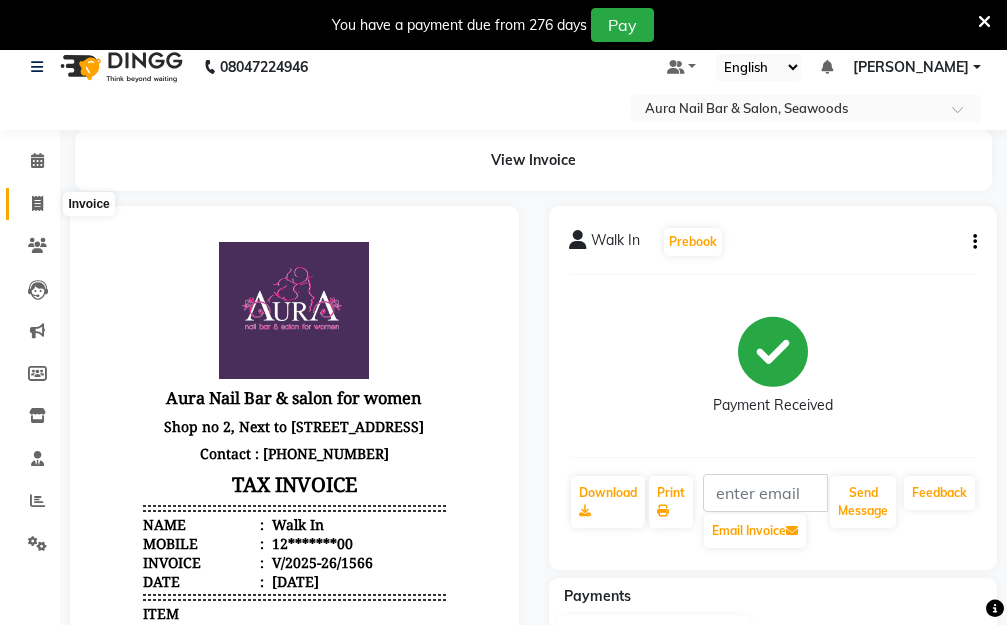 click 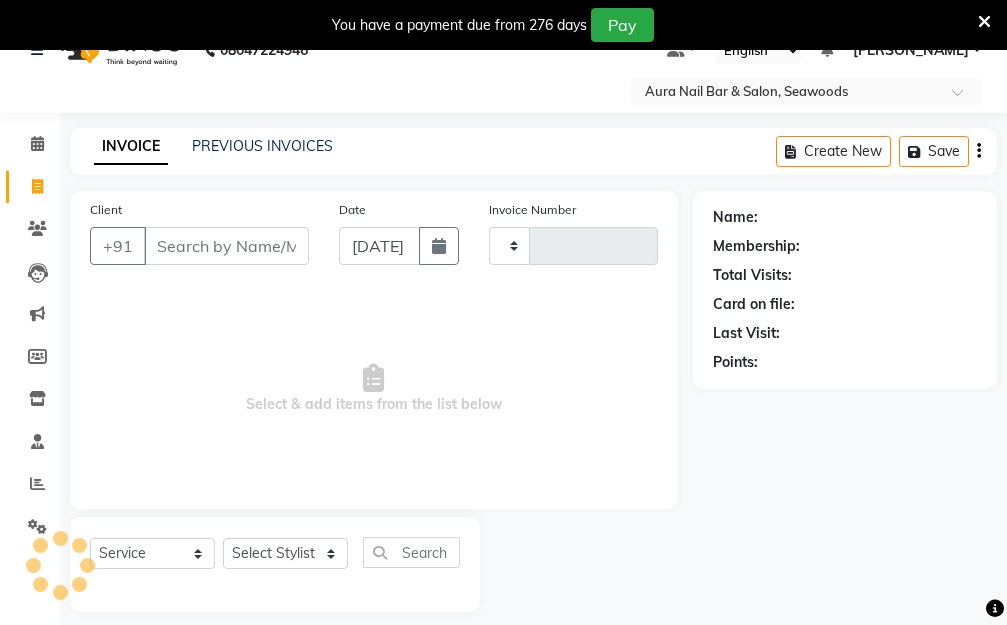 type on "1567" 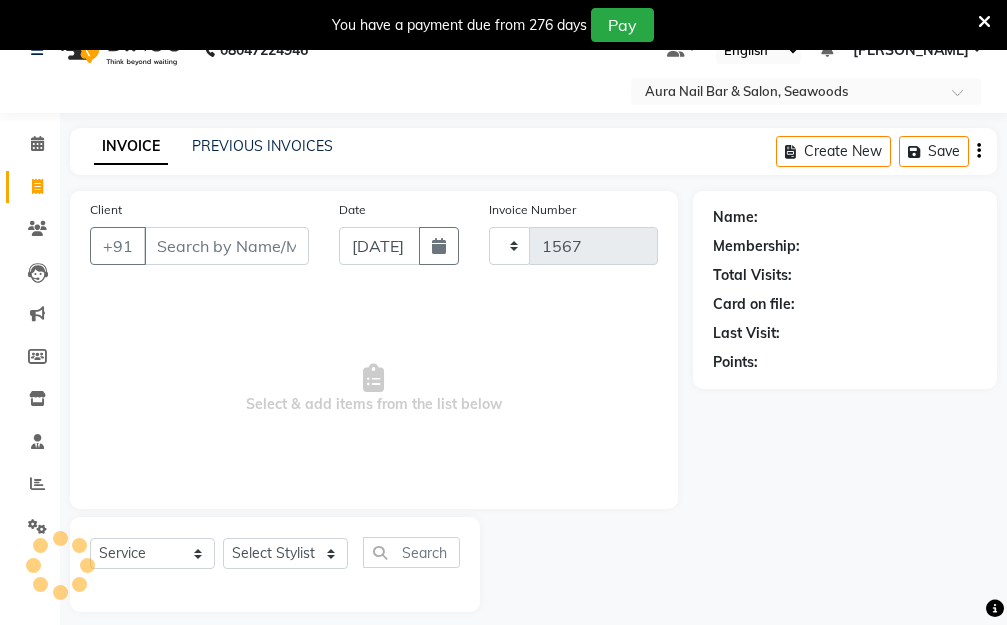 select on "4994" 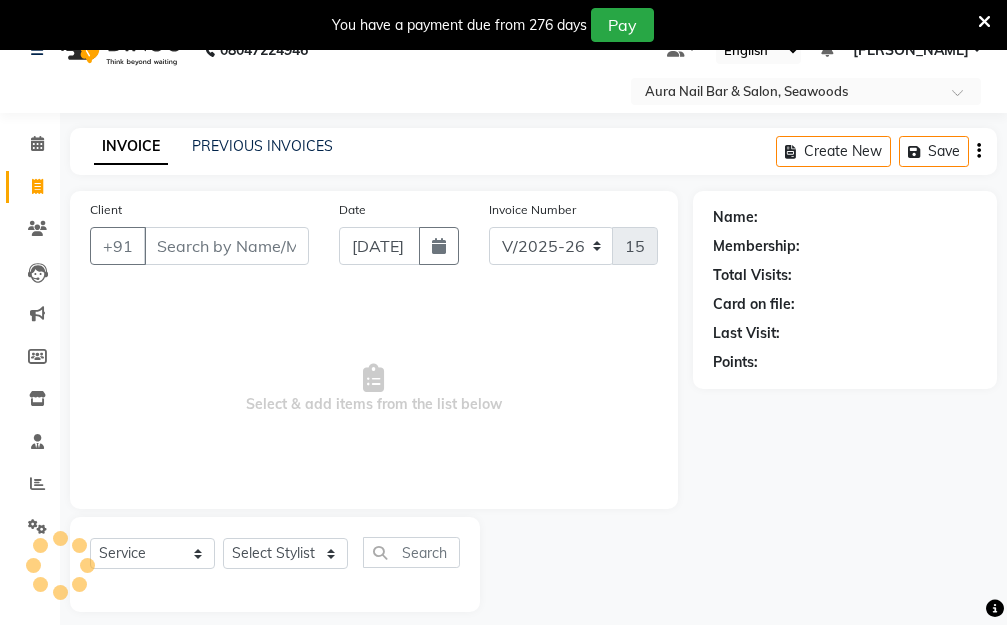 scroll, scrollTop: 53, scrollLeft: 0, axis: vertical 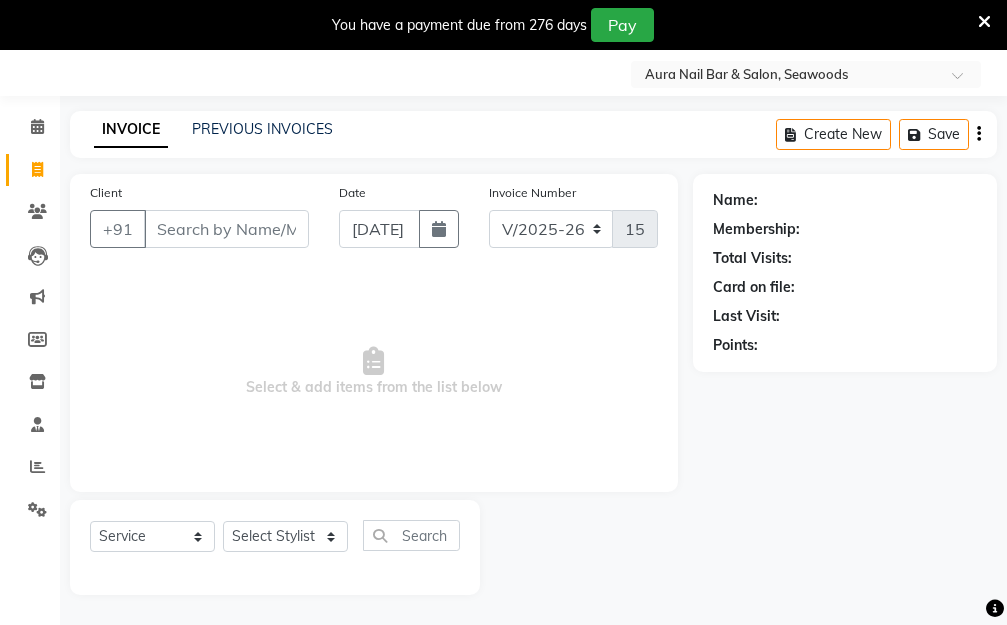 click on "Client" at bounding box center (226, 229) 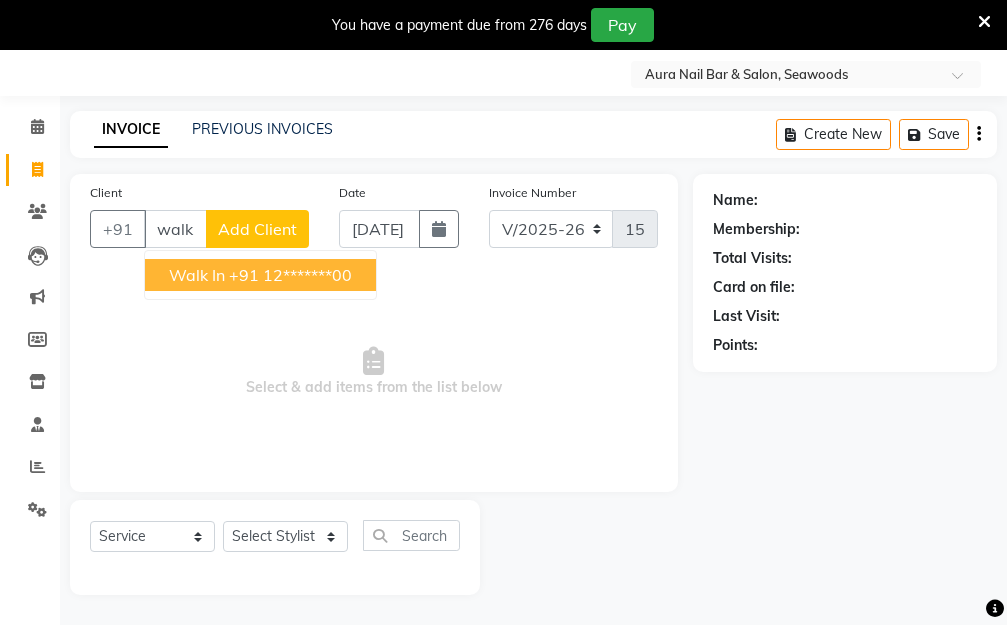 click on "+91  12*******00" at bounding box center (290, 275) 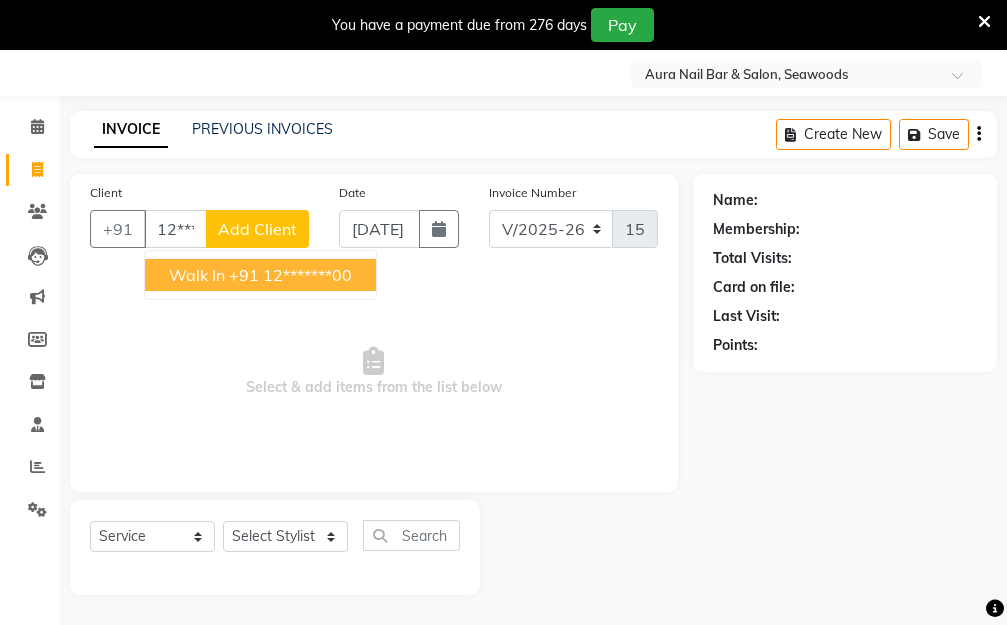 type on "12*******00" 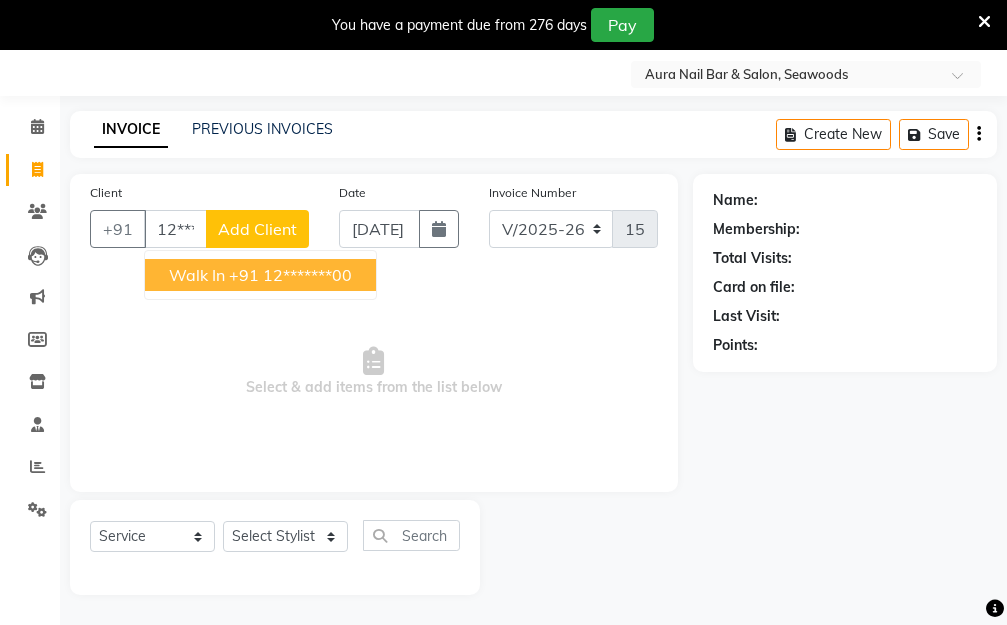 select on "1: Object" 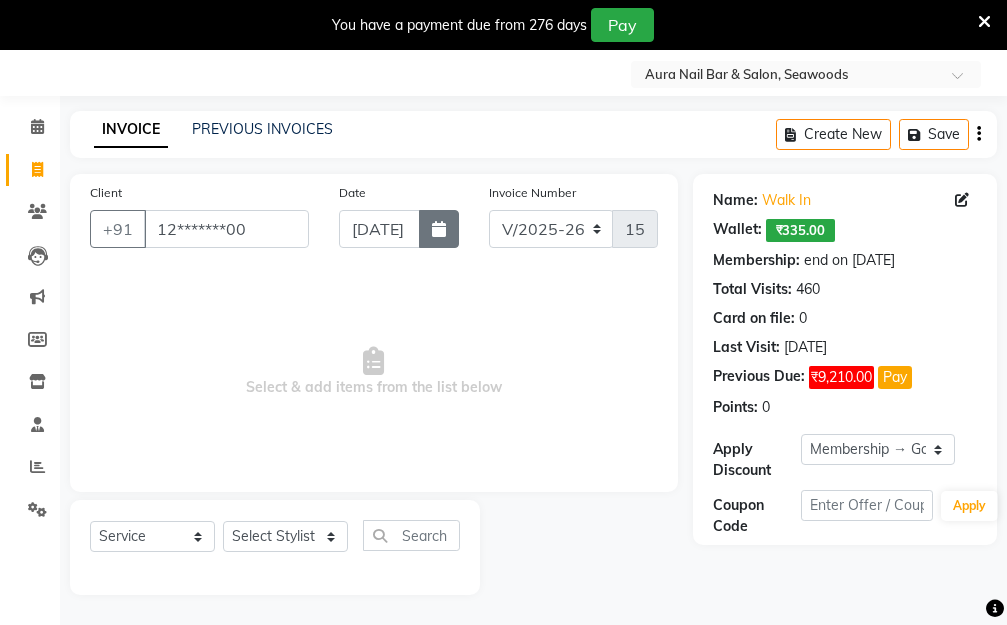 click 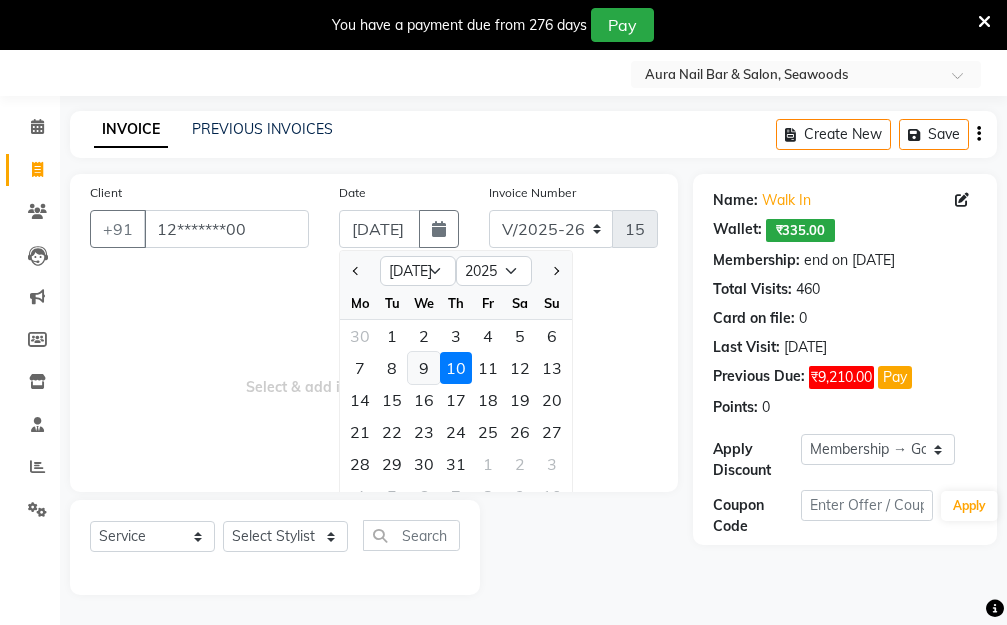 click on "9" 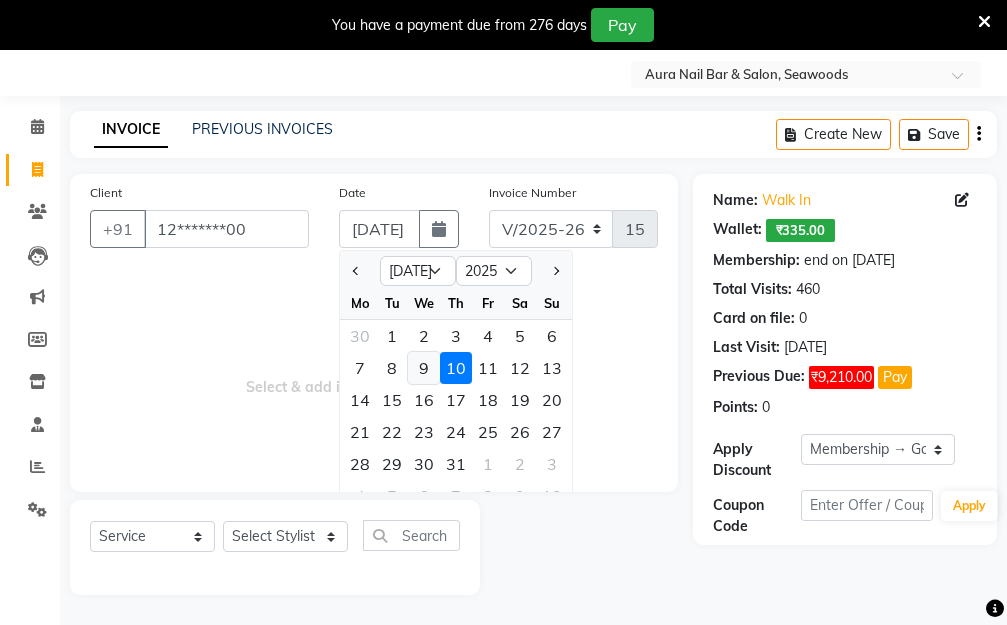 type on "[DATE]" 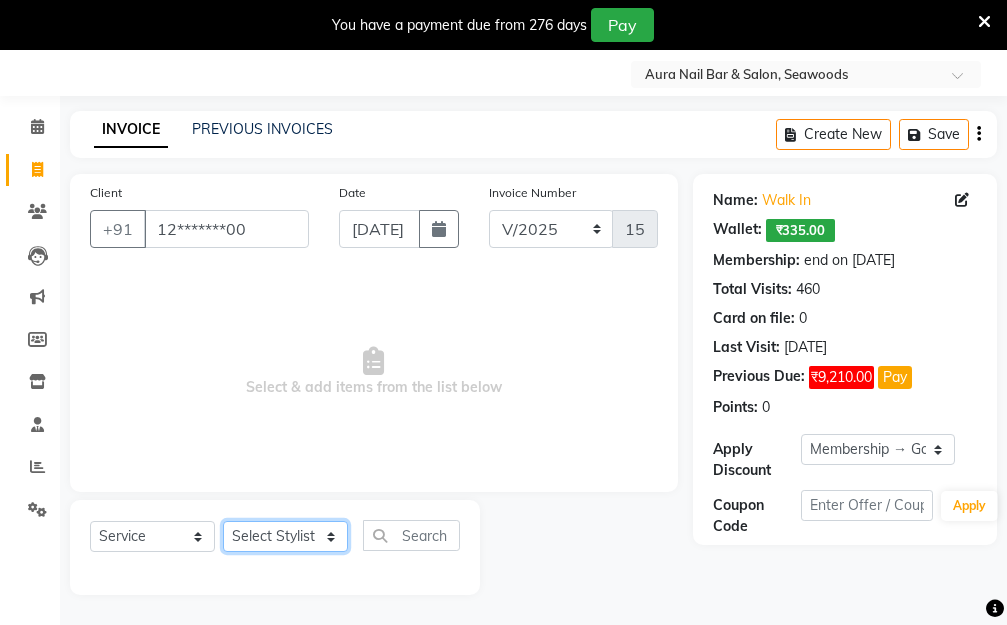 click on "Select Stylist Aarti [PERSON_NAME]  Manager Pallavi  pooja Priya" 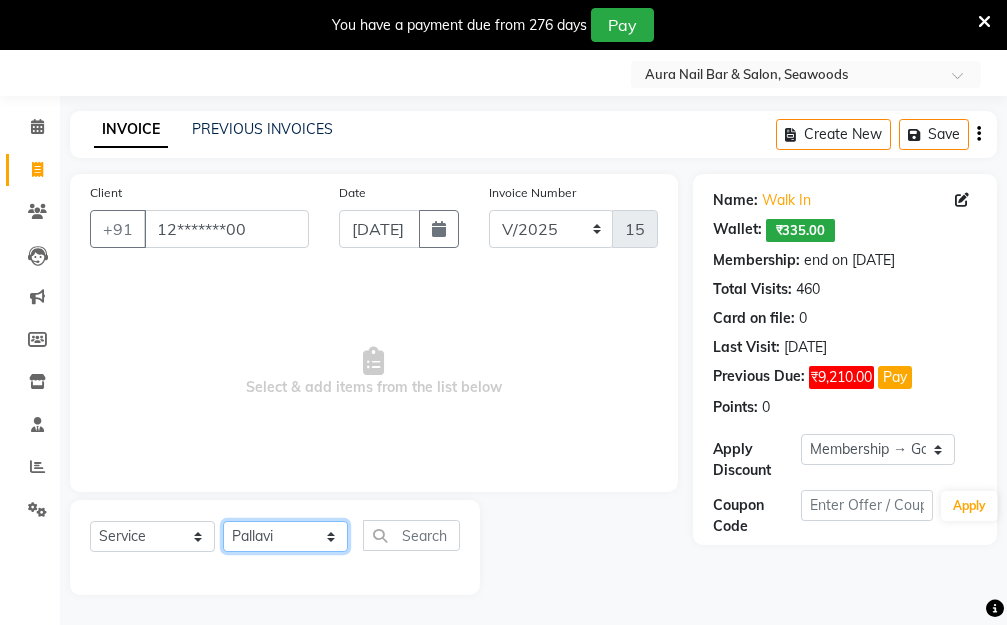 click on "Select Stylist Aarti [PERSON_NAME]  Manager Pallavi  pooja Priya" 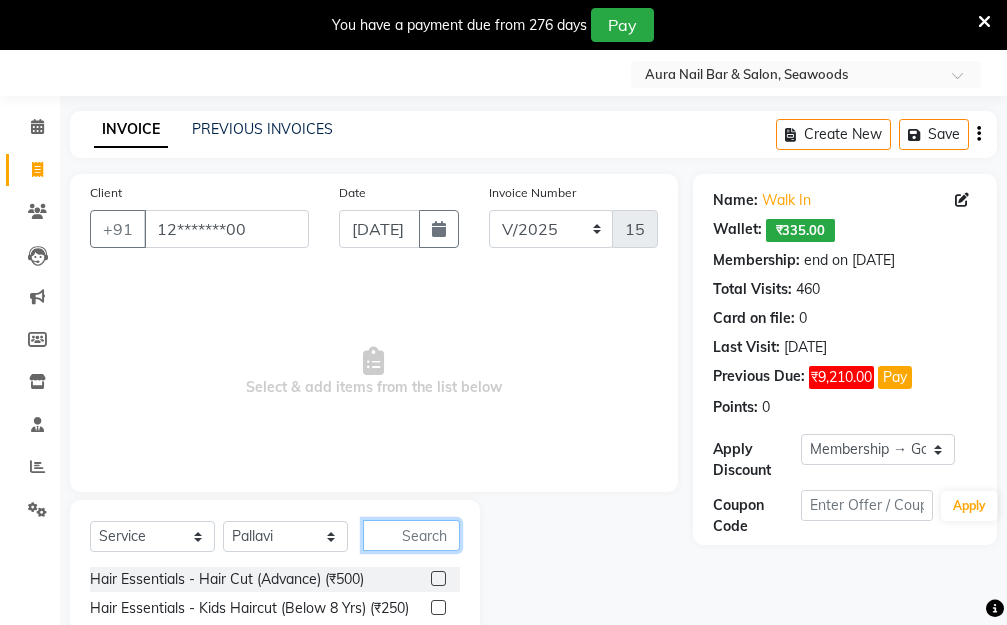 click 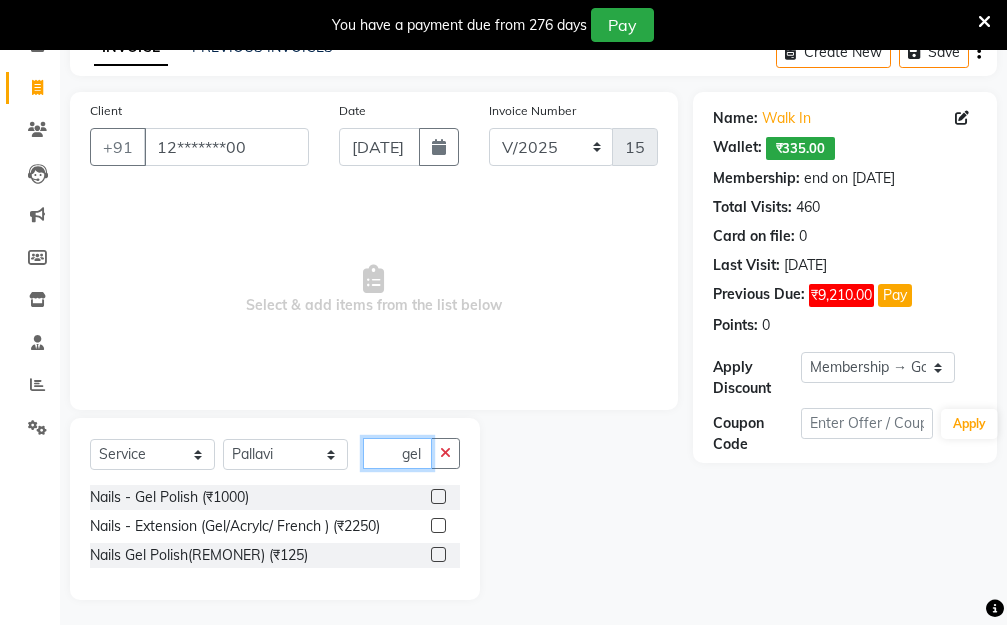 scroll, scrollTop: 140, scrollLeft: 0, axis: vertical 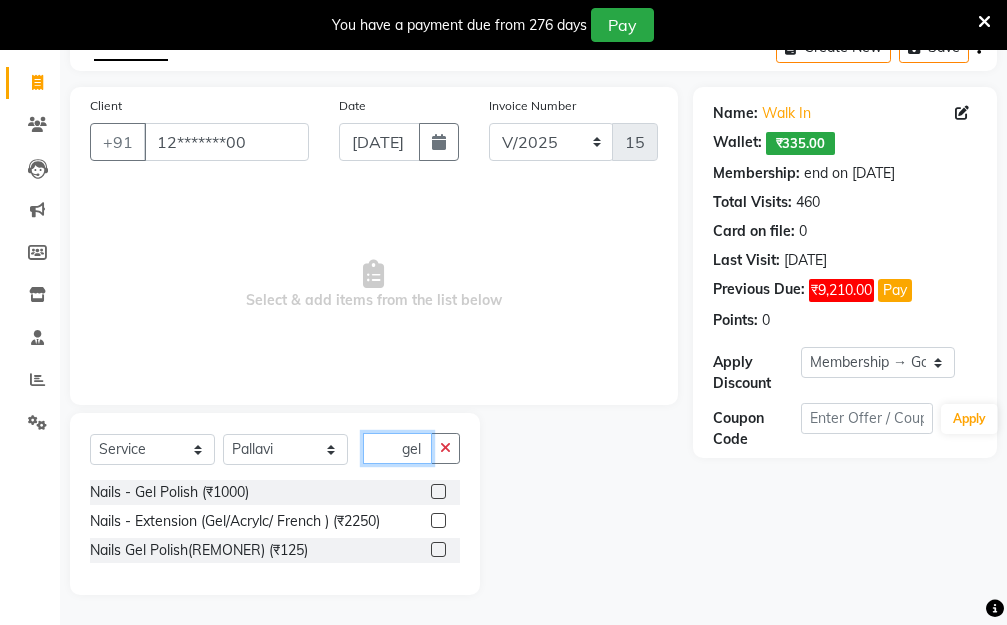 type on "gel" 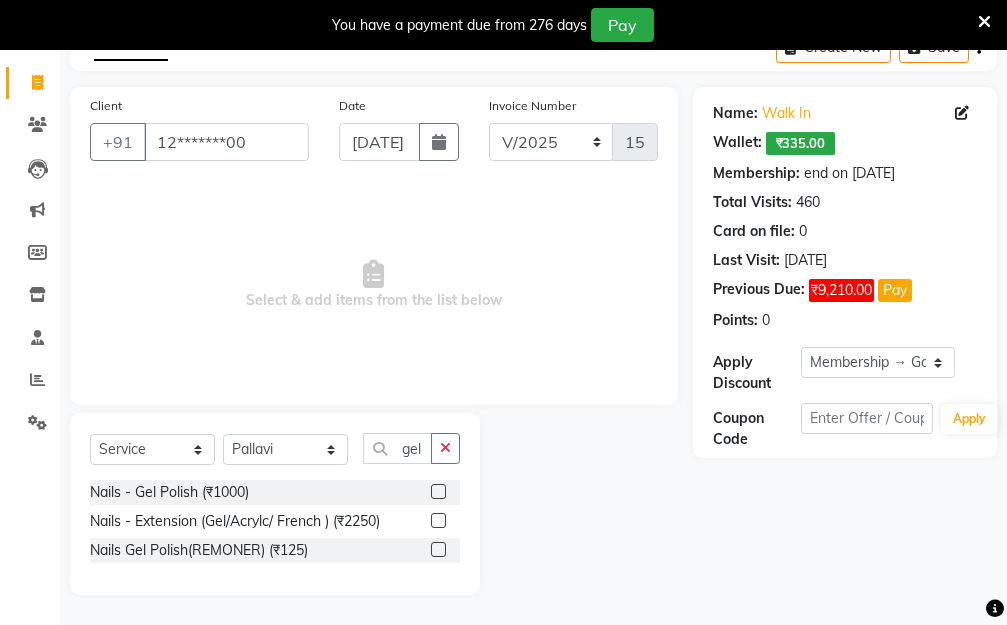 click 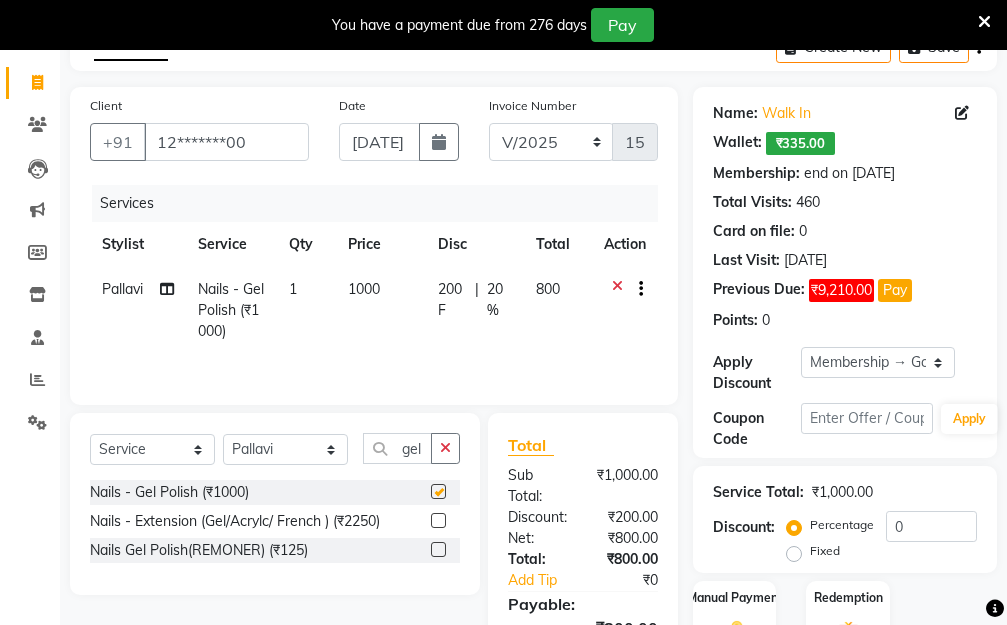 checkbox on "false" 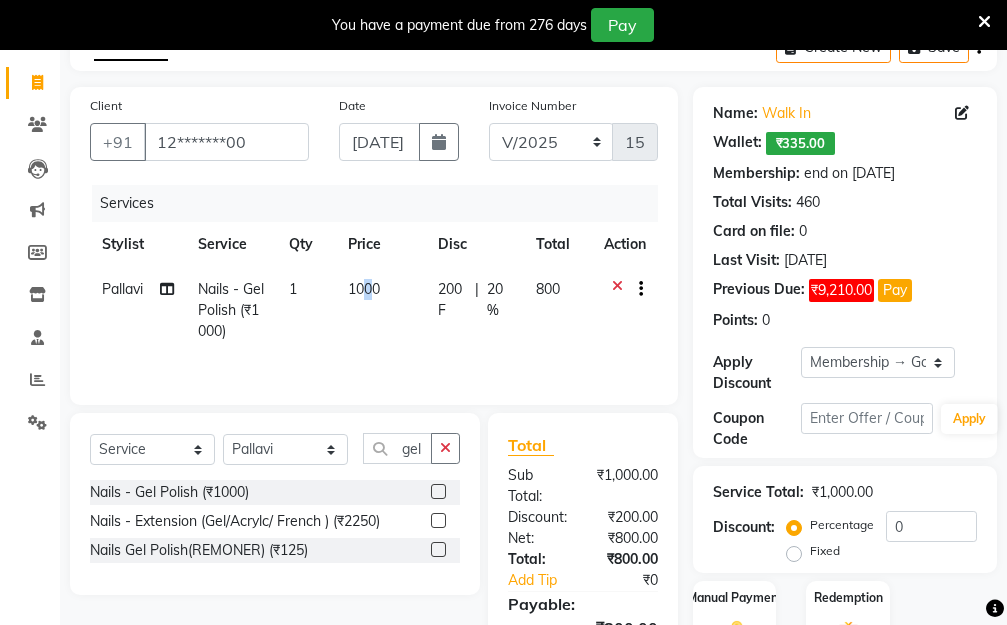 click on "1000" 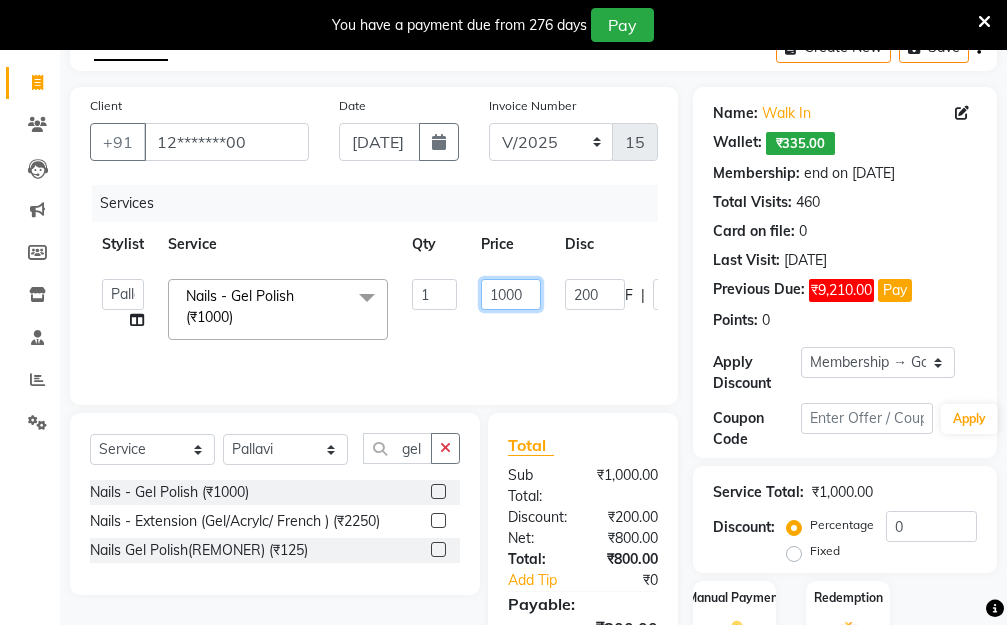 drag, startPoint x: 519, startPoint y: 292, endPoint x: 414, endPoint y: 292, distance: 105 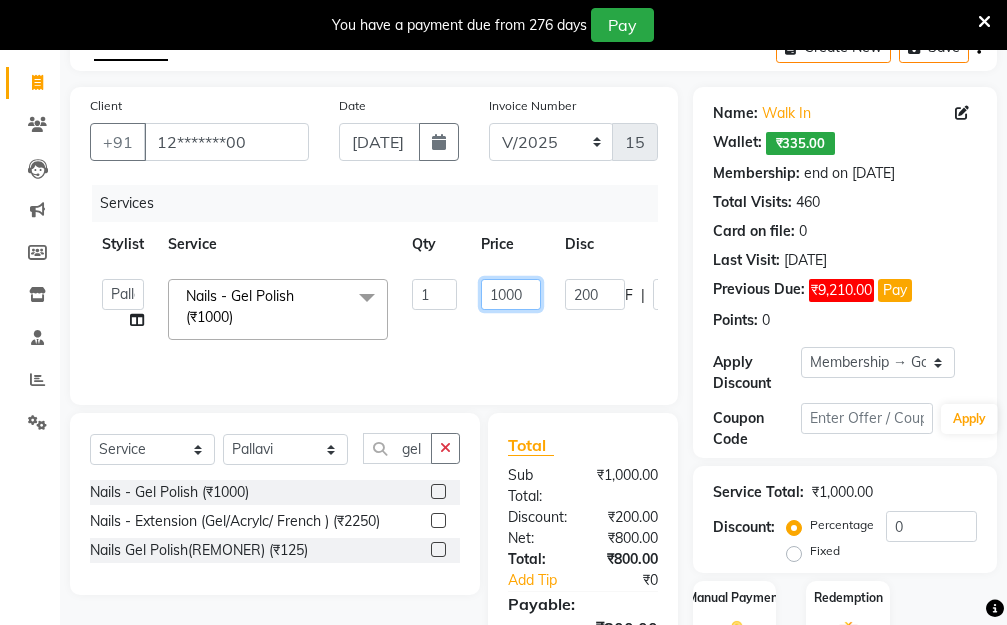 click on "Aarti   [PERSON_NAME]    Manager   Pallavi    pooja   Priya   Nails - Gel Polish (₹1000)  x Hair Essentials - Hair Cut (Advance) (₹500) Hair Essentials - Kids Haircut (Below 8 Yrs) (₹250) Hair Essentials -Hair Wash Up To Shoulder (₹300) Hair Essentials - Hair Cut  (₹350) HAIR WASH UP TO WASTE (₹700) DANDRUFF TERATMENT (₹1500) Shampoo & Conditioning + Blast Dry - Upto Shoulder (₹350) Shampoo & Conditioning + Blast Dry - Below Shoulder (₹550) Shampoo & Conditioning + Blast Dry - Upto Waist (₹750) Shampoo & Conditioning + Blast Dry - Add: Charge For Morocon/Riviver/ Keratin (₹600) Blow Dry/Outcurl/Straight - Upto Shoulder (₹449) Blow Dry/Outcurl/Straight - Below Shoulder (₹650) Blow Dry/Outcurl/Straight - Upto Waist (₹850) Ironing - Upto Shoulder (₹650) Ironing - Below Shoulder (₹850) Ironing - Upto Waist (₹1000) Ironing - Add Charge For Thick Hair (₹300) Tongs - Upto Shoulder (₹800) Tongs - Below Shoulder (₹960) Tongs - Upto Waist (₹1500) Hair Spa - Upto Shoulder (₹1800) 1" 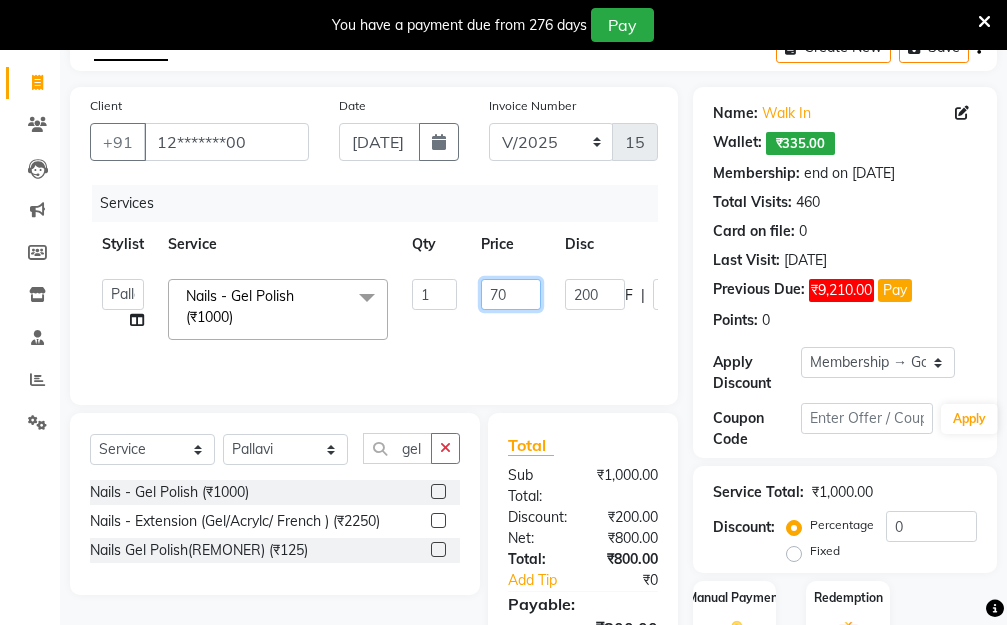type on "700" 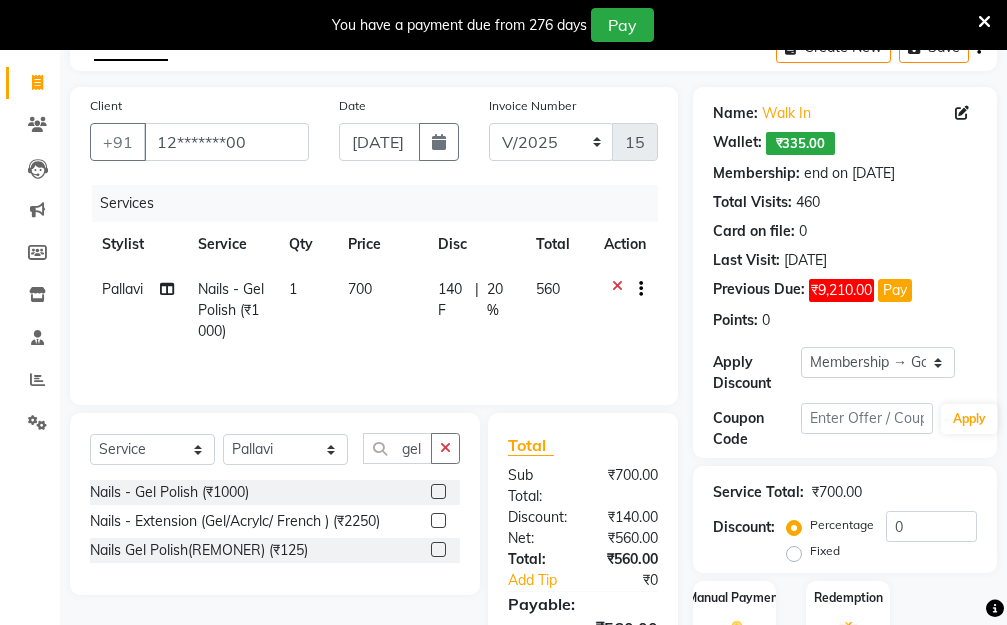 click on "Pallavi  Nails - Gel Polish (₹1000) 1 700 140 F | 20 % 560" 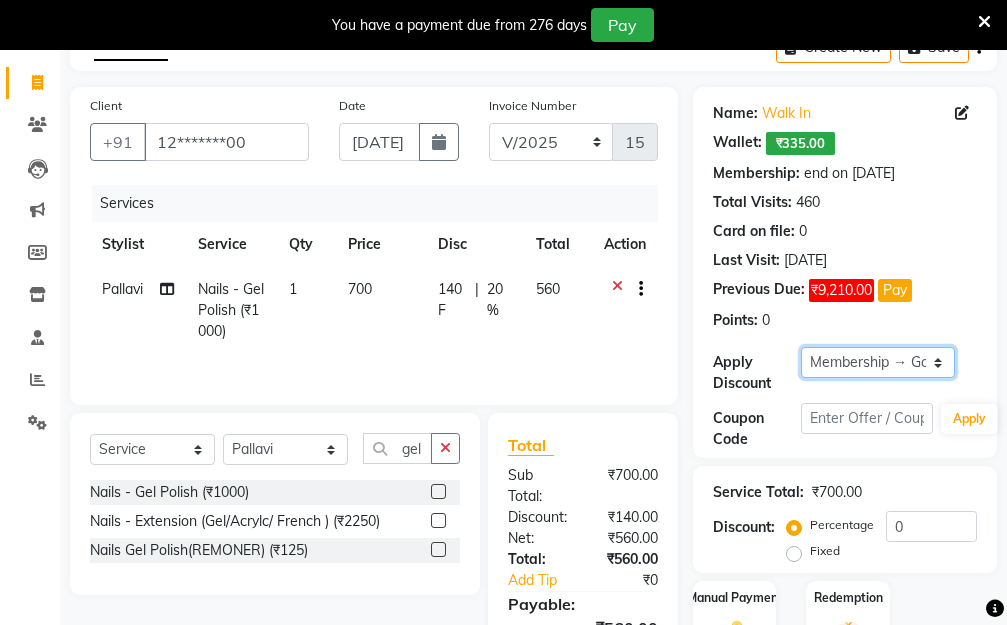 click on "Select Membership → Golden Membership Membership → Golden Membership Membership → Golden Membership Membership → Golden Membership Membership → Golden Membership Membership → Golden Membership Membership → Golden Membership Membership → Golden Membership Membership → Golden Membership Membership → Golden Membership Membership → Golden Membership Membership → Golden Membership Membership → Golden Membership Membership → Golden Membership Membership → Golden Membership Membership → Golden Membership Membership → Golden Membership Membership → Golden Membership Membership → Golden Membership Membership → Golden Membership Membership → Golden Membership Membership → Golden Membership Membership → Golden Membership Membership → Golden Membership Membership → Golden Membership Membership → Golden Membership Membership → Golden Membership Membership → Golden Membership Membership → Golden Membership Membership → Golden Membership" 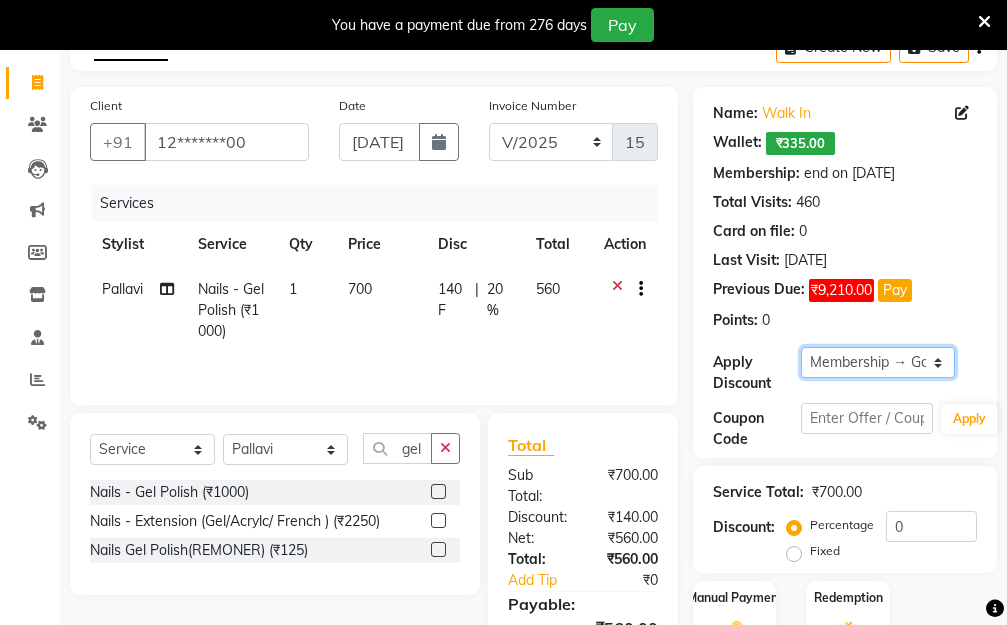 select on "0:" 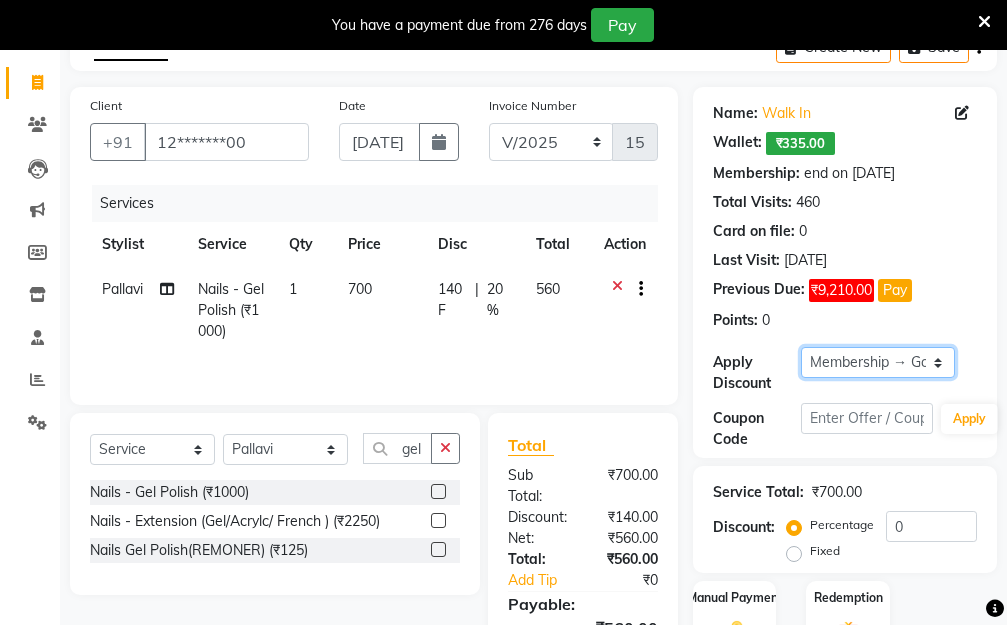 click on "Select Membership → Golden Membership Membership → Golden Membership Membership → Golden Membership Membership → Golden Membership Membership → Golden Membership Membership → Golden Membership Membership → Golden Membership Membership → Golden Membership Membership → Golden Membership Membership → Golden Membership Membership → Golden Membership Membership → Golden Membership Membership → Golden Membership Membership → Golden Membership Membership → Golden Membership Membership → Golden Membership Membership → Golden Membership Membership → Golden Membership Membership → Golden Membership Membership → Golden Membership Membership → Golden Membership Membership → Golden Membership Membership → Golden Membership Membership → Golden Membership Membership → Golden Membership Membership → Golden Membership Membership → Golden Membership Membership → Golden Membership Membership → Golden Membership Membership → Golden Membership" 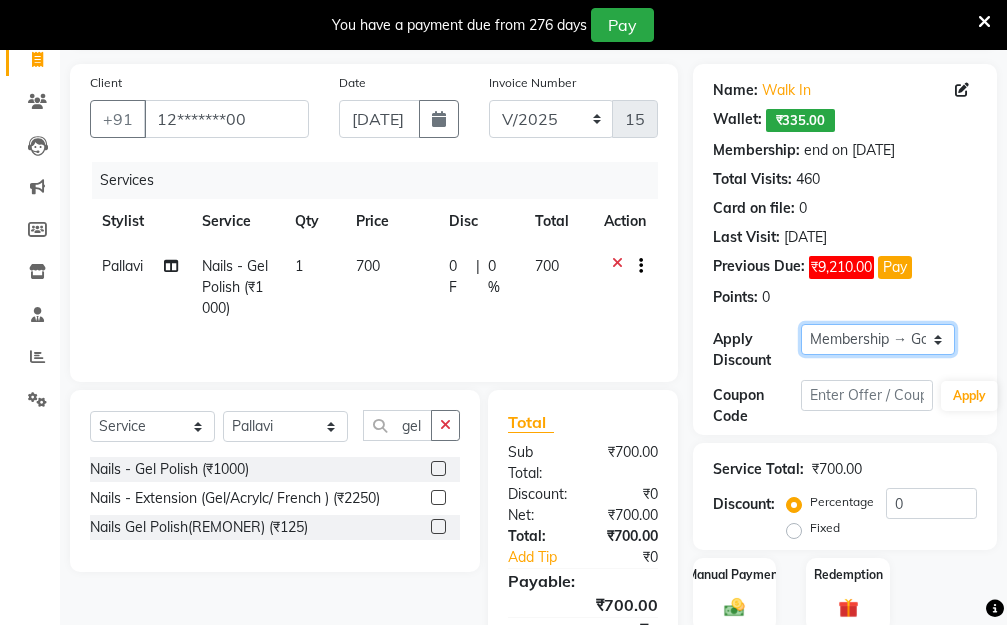 scroll, scrollTop: 278, scrollLeft: 0, axis: vertical 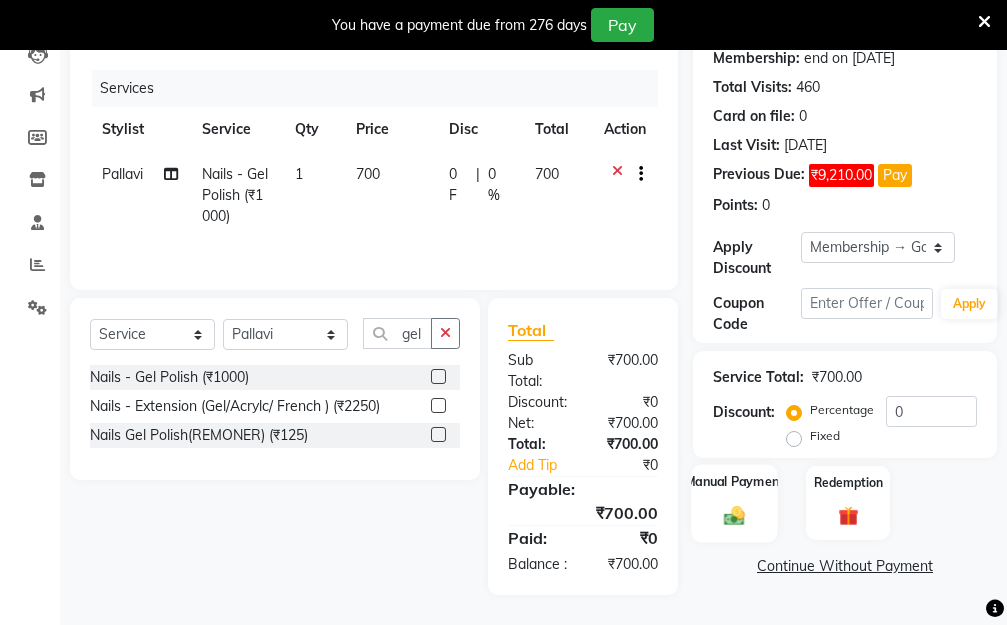 click 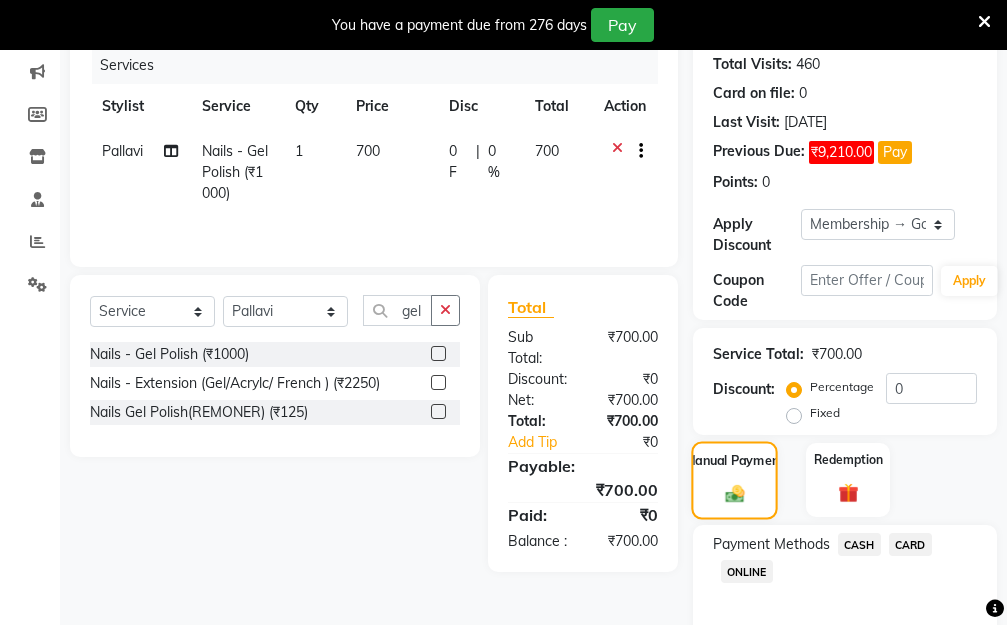 scroll, scrollTop: 369, scrollLeft: 0, axis: vertical 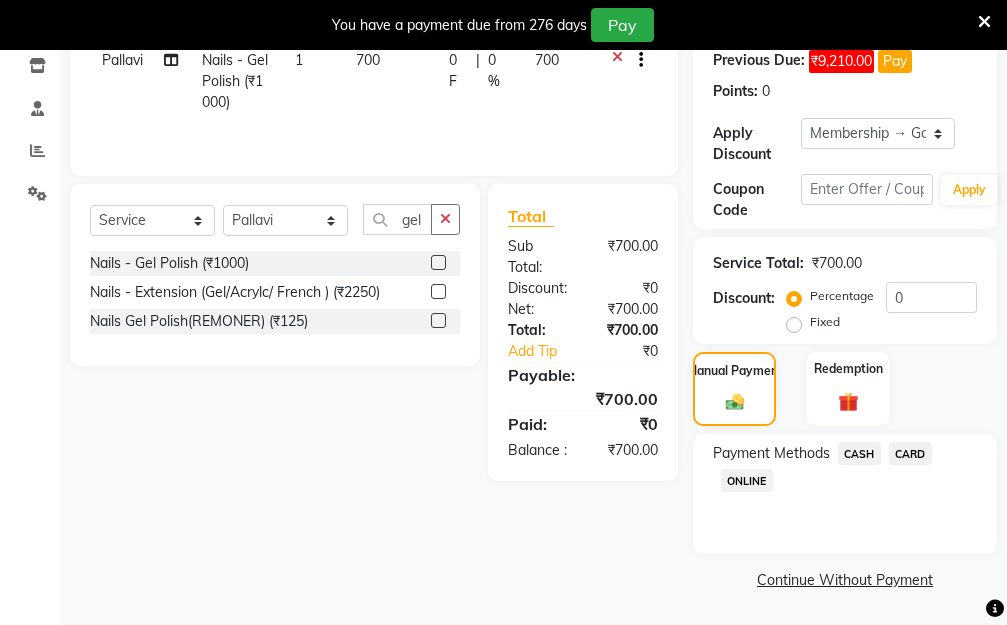 click on "ONLINE" 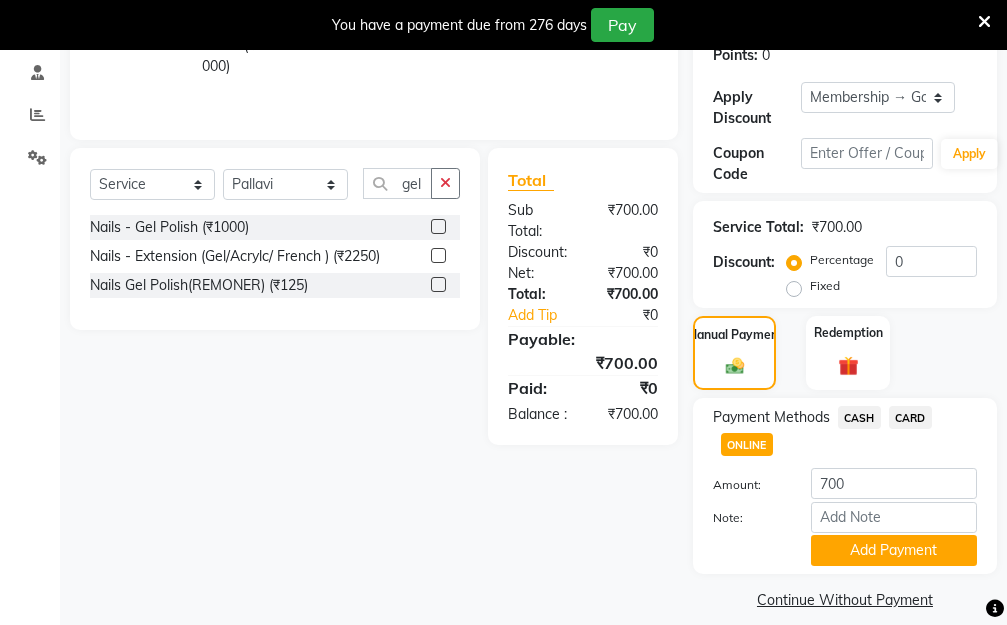 scroll, scrollTop: 425, scrollLeft: 0, axis: vertical 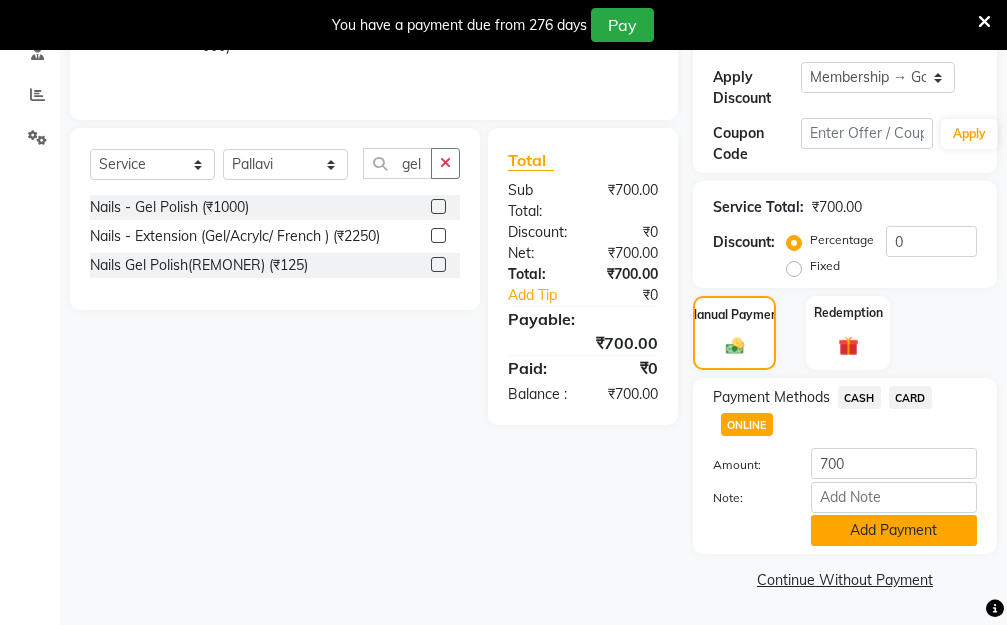 click on "Add Payment" 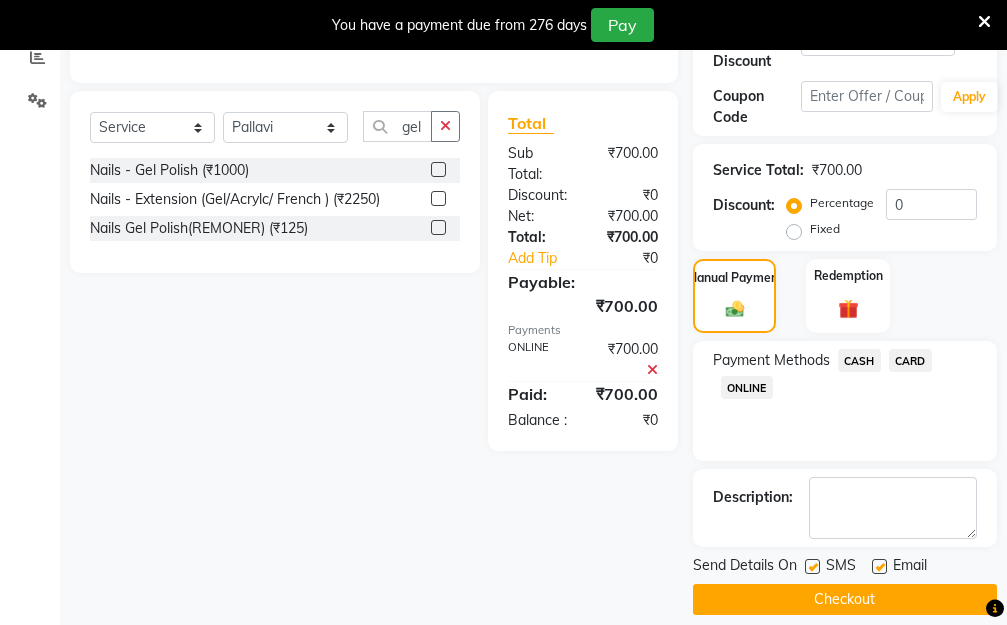 scroll, scrollTop: 482, scrollLeft: 0, axis: vertical 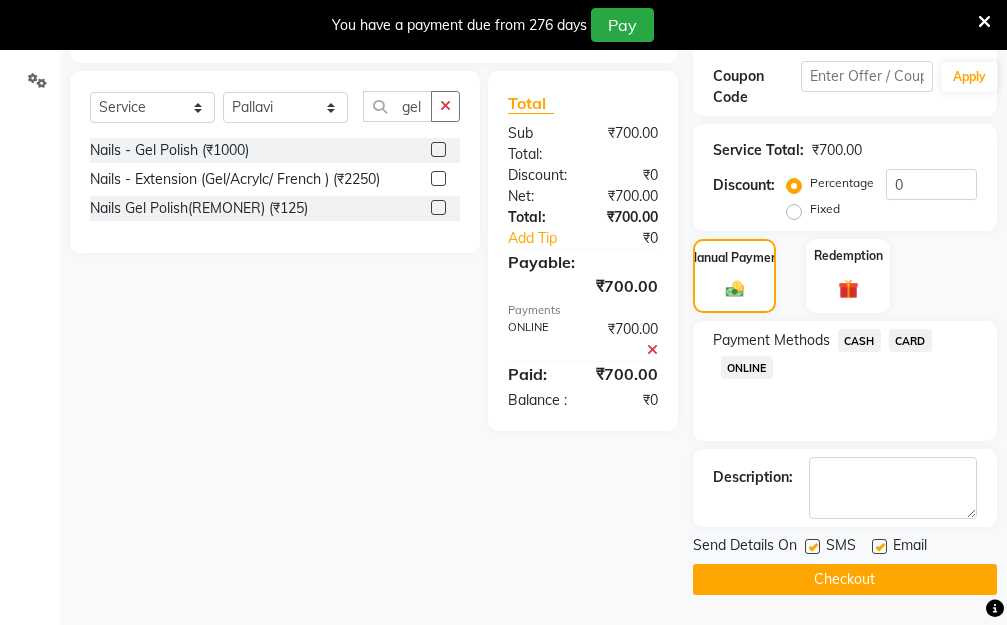 click on "Checkout" 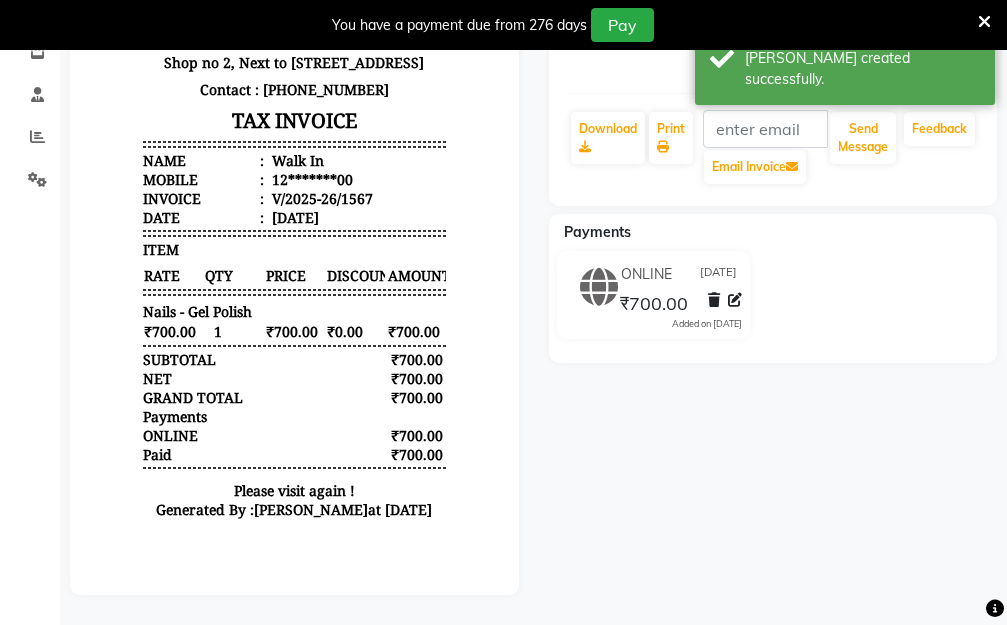 scroll, scrollTop: 0, scrollLeft: 0, axis: both 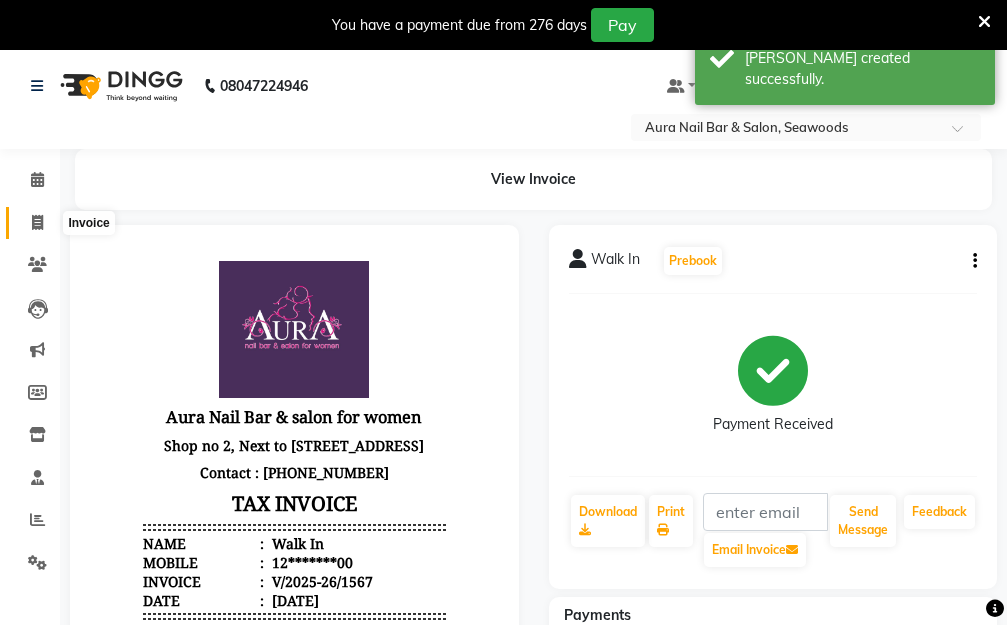 click 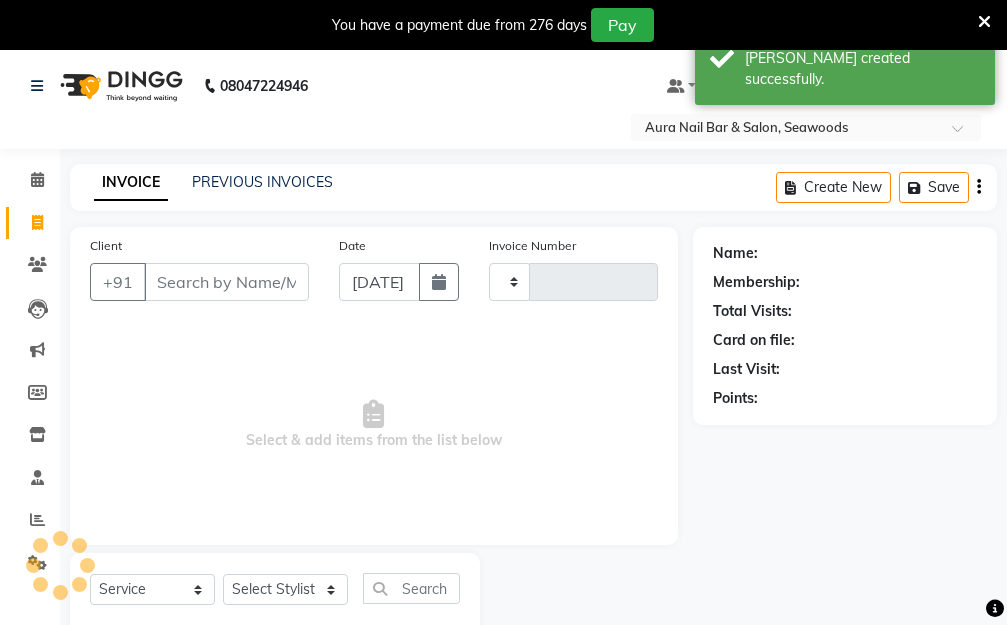 type on "1568" 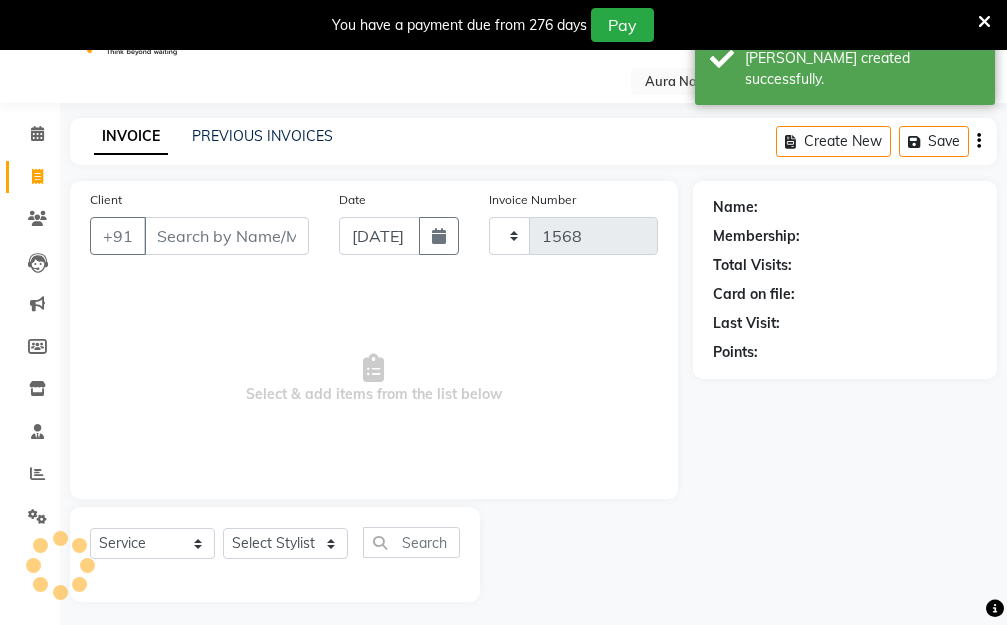 select on "4994" 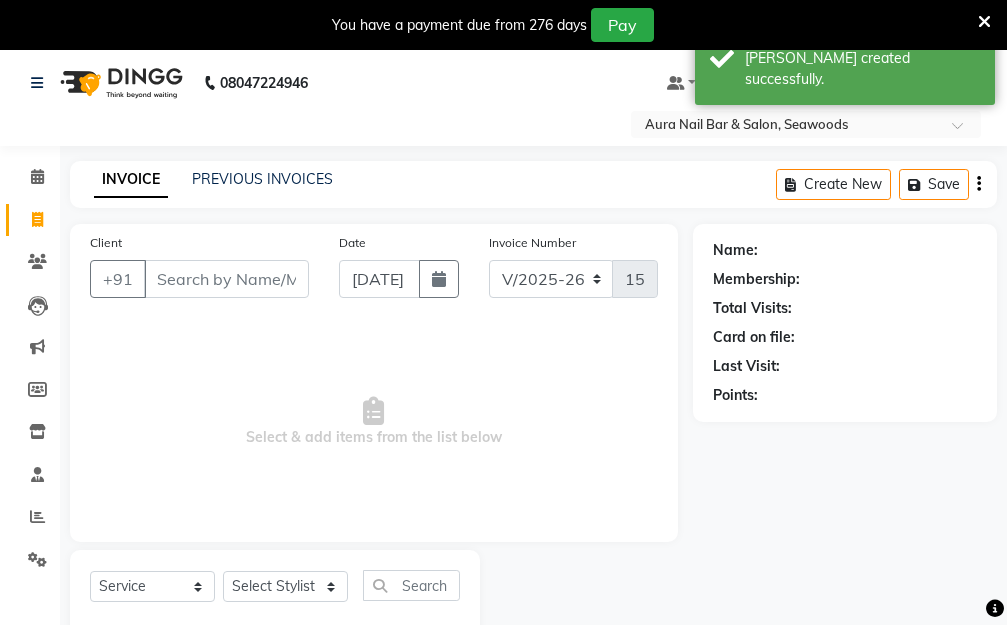 scroll, scrollTop: 0, scrollLeft: 0, axis: both 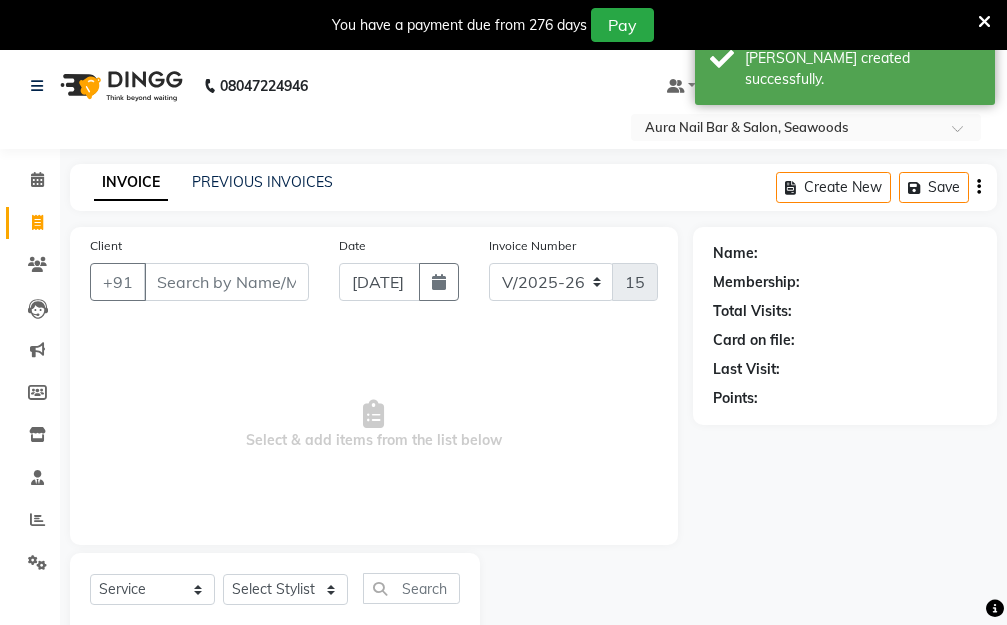 click on "Client" at bounding box center (226, 282) 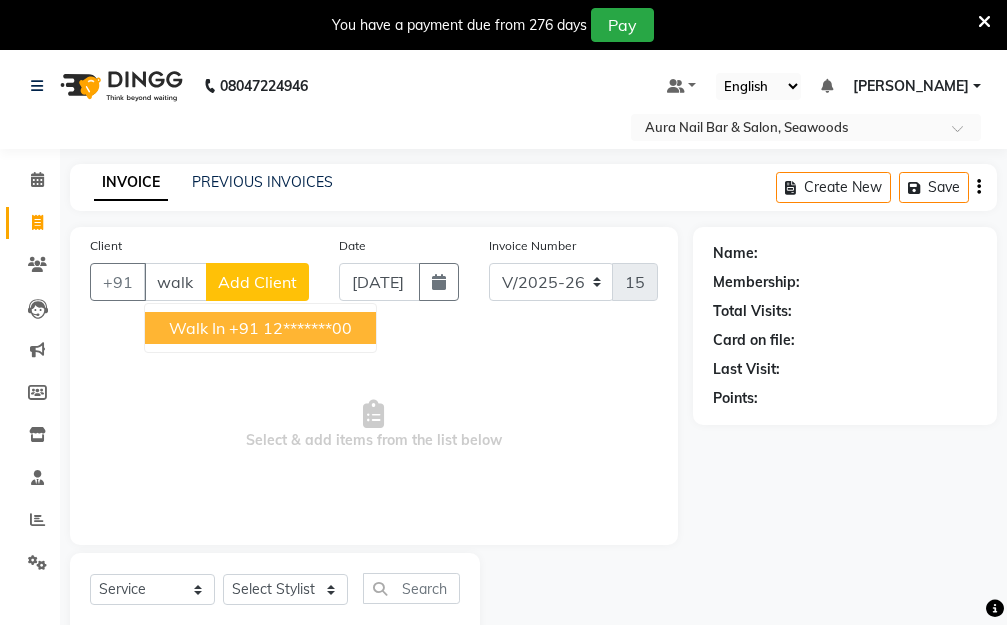 click on "Walk In +91  12*******00" at bounding box center (260, 328) 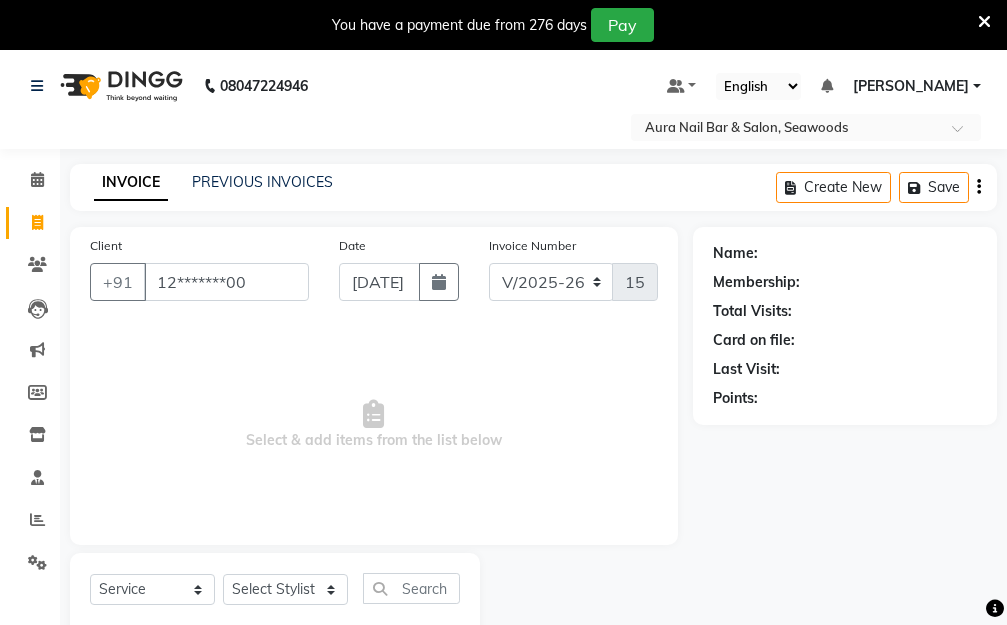 type on "12*******00" 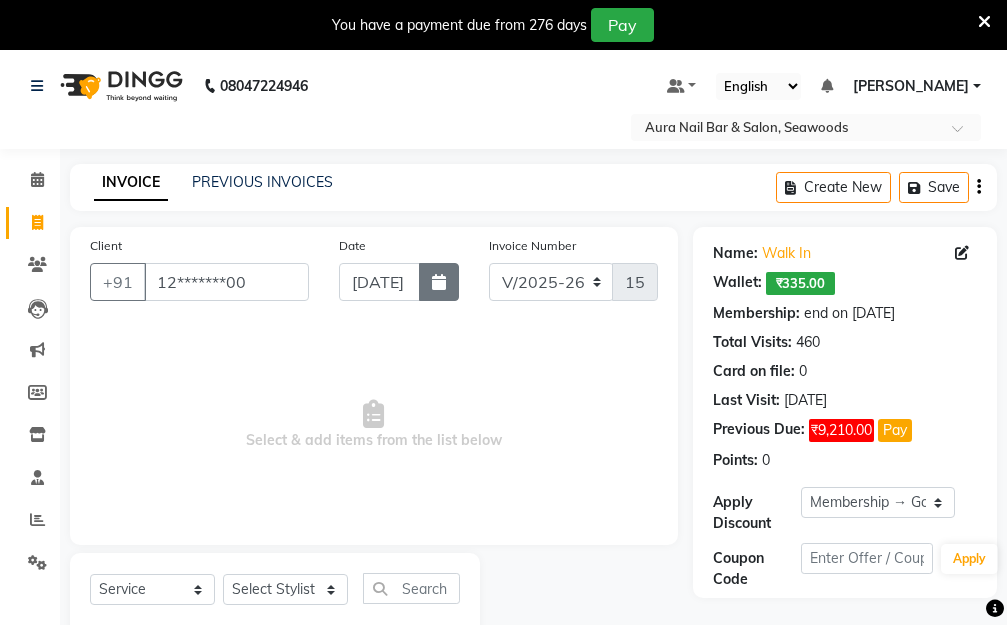 click 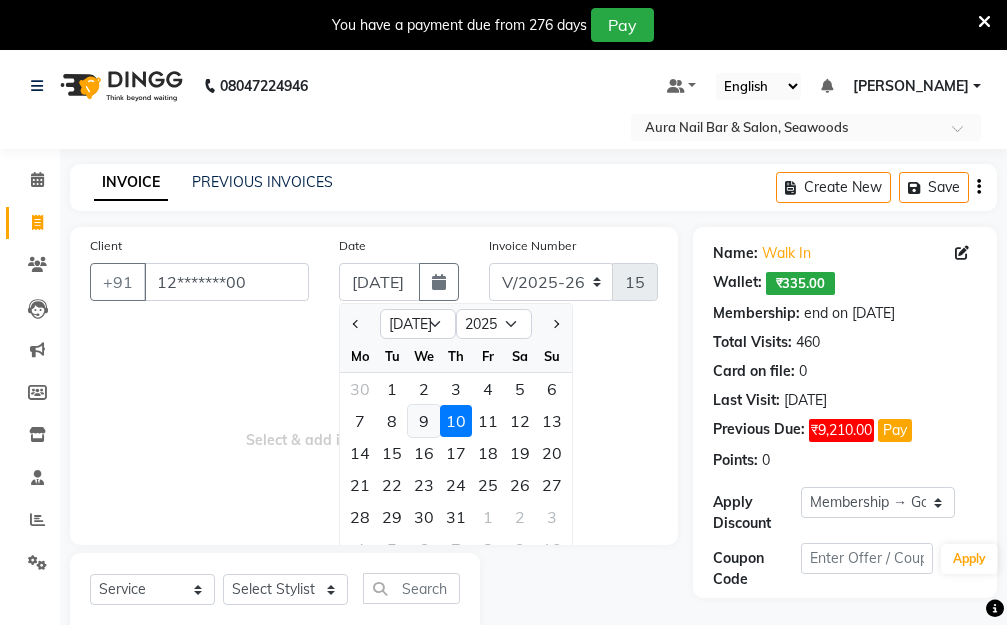 click on "9" 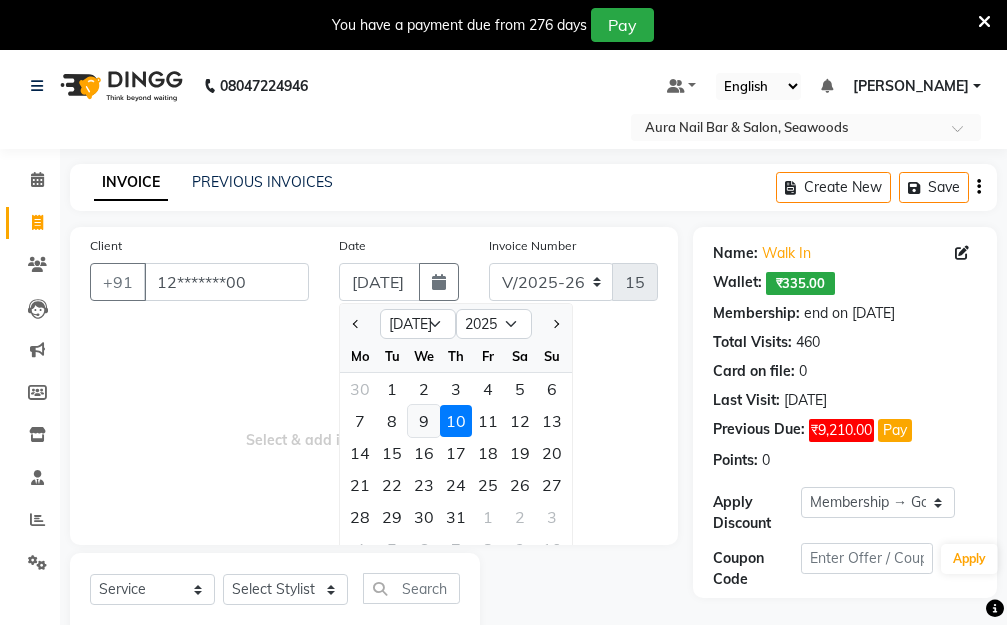 type on "[DATE]" 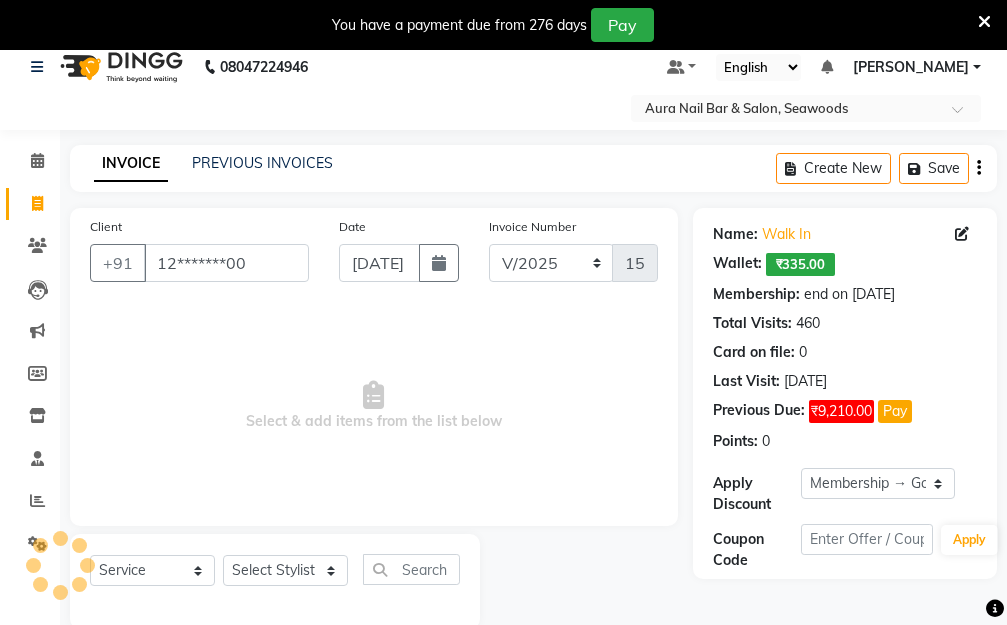 scroll, scrollTop: 53, scrollLeft: 0, axis: vertical 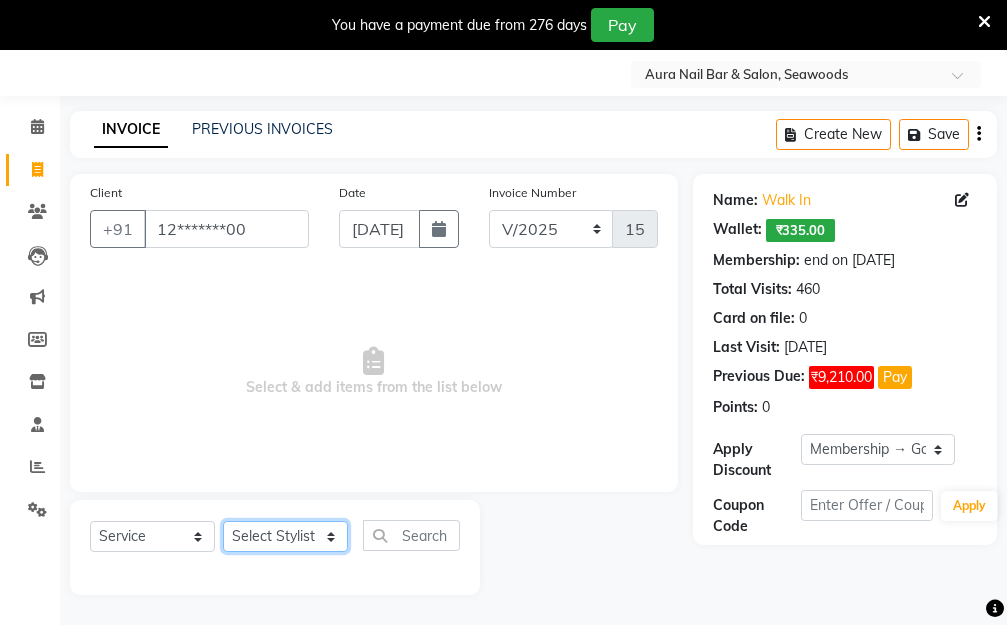 click on "Select Stylist Aarti [PERSON_NAME]  Manager Pallavi  pooja Priya" 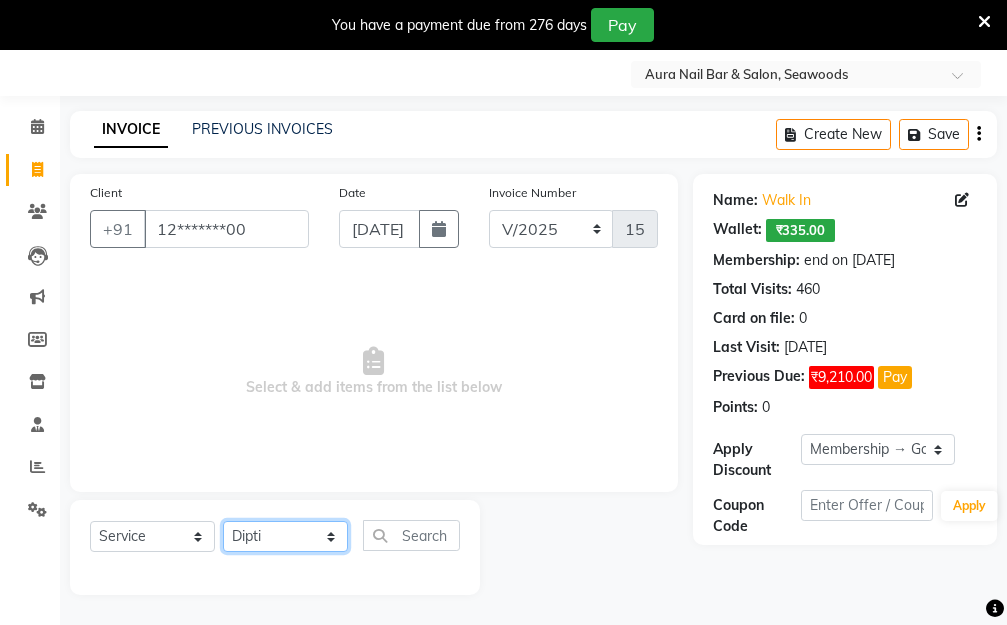 click on "Select Stylist Aarti [PERSON_NAME]  Manager Pallavi  pooja Priya" 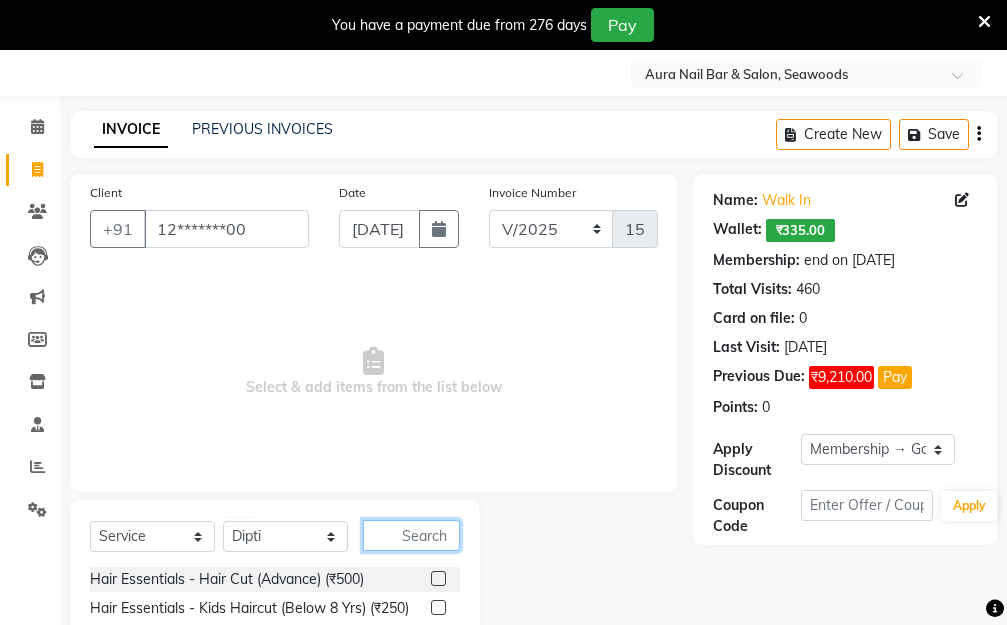 click 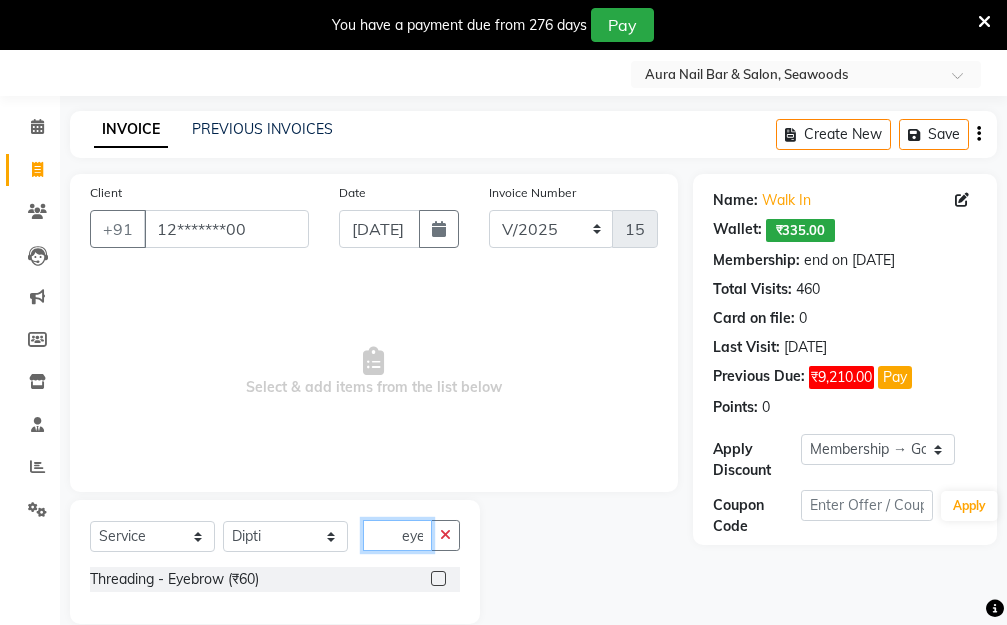 type on "eye" 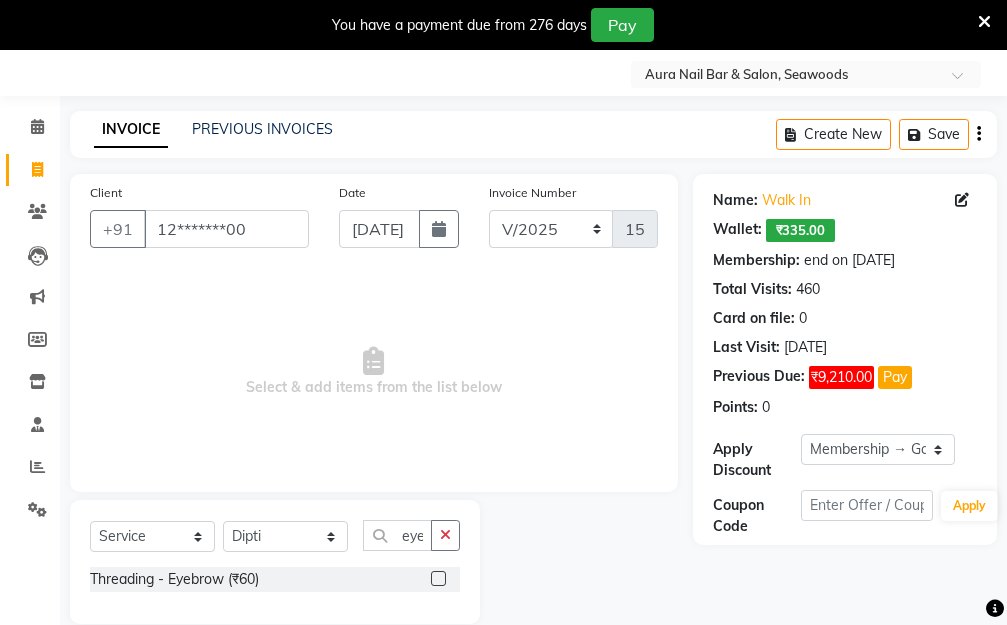 click 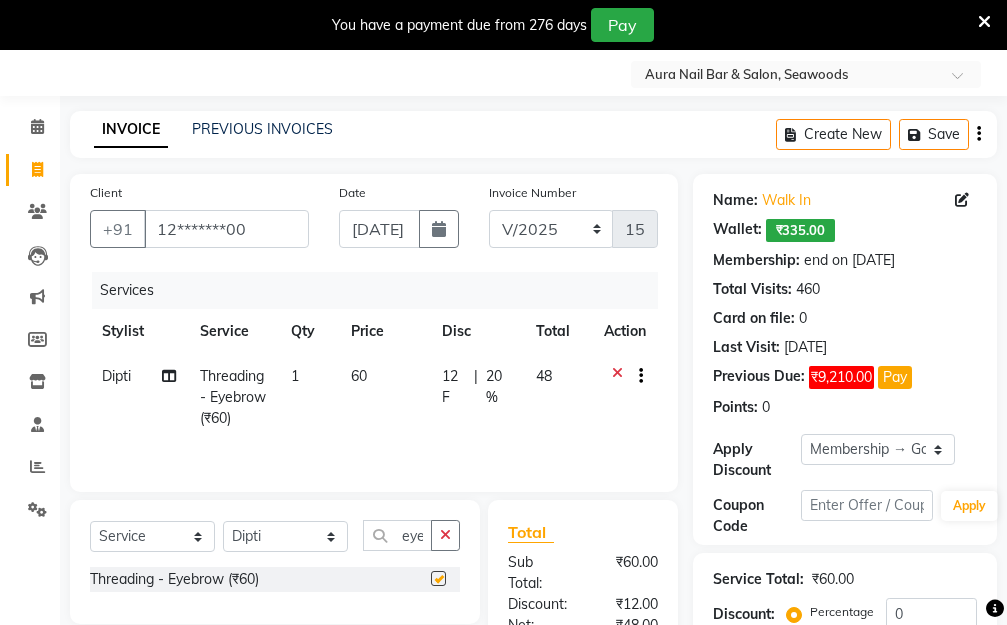 checkbox on "false" 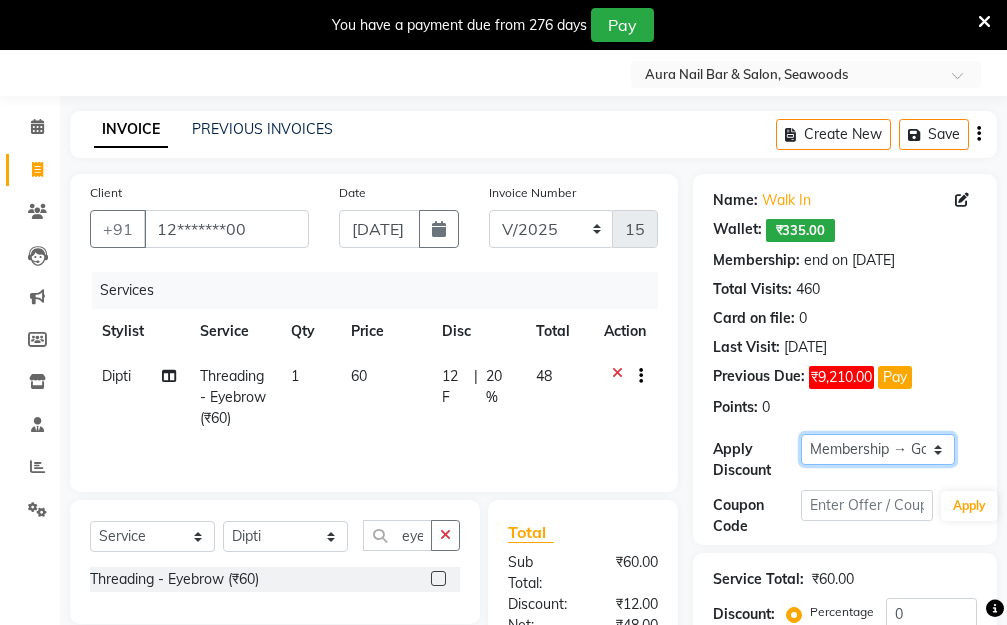drag, startPoint x: 941, startPoint y: 442, endPoint x: 925, endPoint y: 434, distance: 17.888544 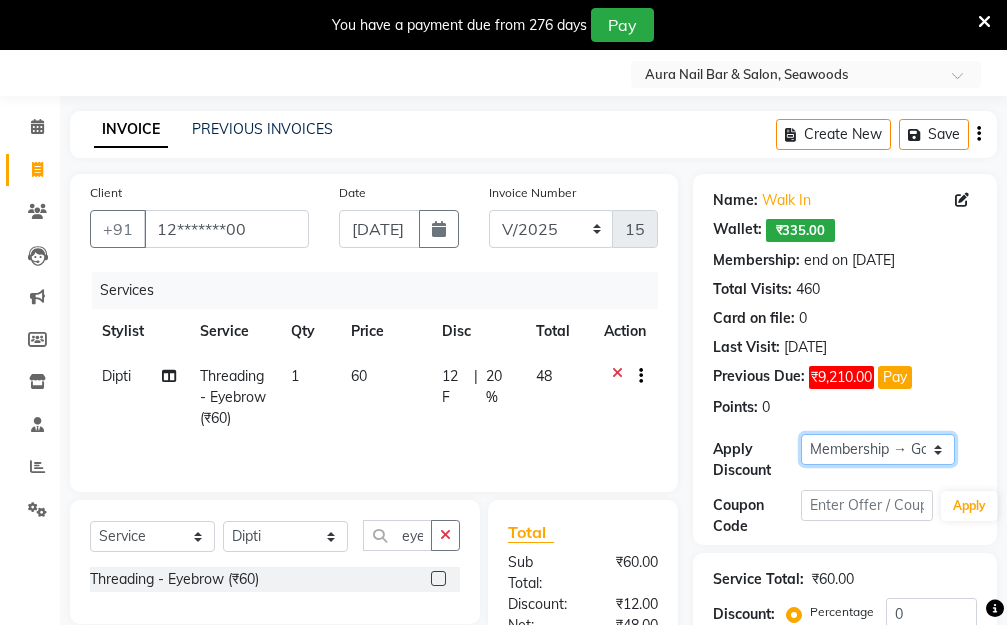 select on "0:" 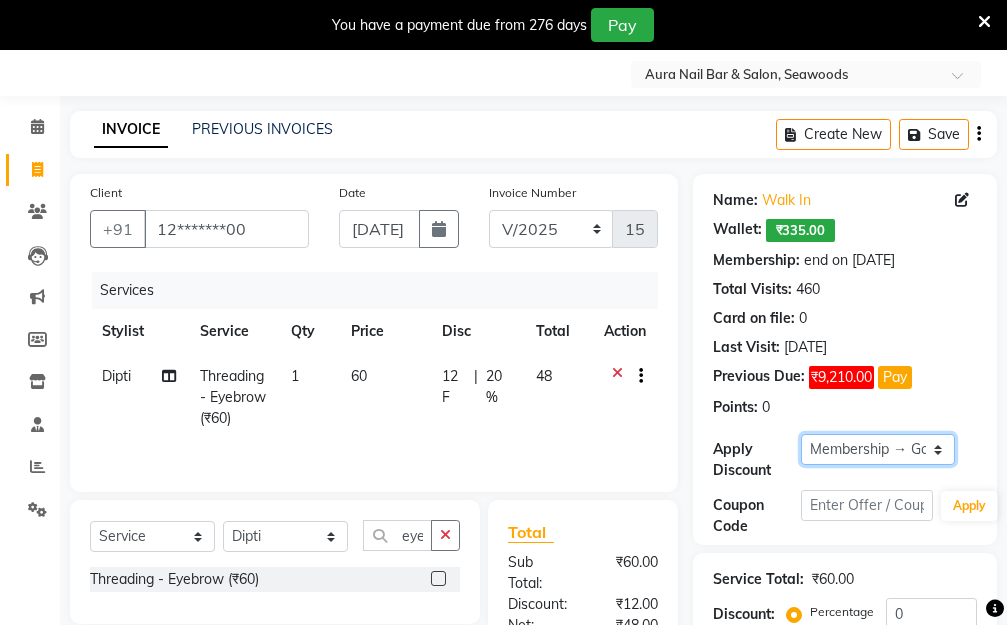 click on "Select Membership → Golden Membership Membership → Golden Membership Membership → Golden Membership Membership → Golden Membership Membership → Golden Membership Membership → Golden Membership Membership → Golden Membership Membership → Golden Membership Membership → Golden Membership Membership → Golden Membership Membership → Golden Membership Membership → Golden Membership Membership → Golden Membership Membership → Golden Membership Membership → Golden Membership Membership → Golden Membership Membership → Golden Membership Membership → Golden Membership Membership → Golden Membership Membership → Golden Membership Membership → Golden Membership Membership → Golden Membership Membership → Golden Membership Membership → Golden Membership Membership → Golden Membership Membership → Golden Membership Membership → Golden Membership Membership → Golden Membership Membership → Golden Membership Membership → Golden Membership" 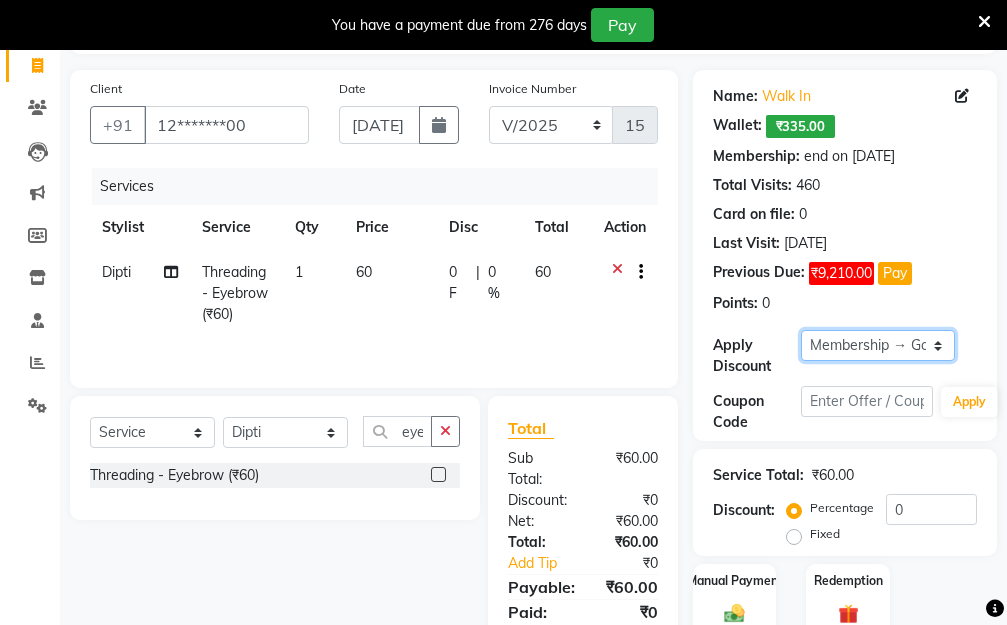 scroll, scrollTop: 278, scrollLeft: 0, axis: vertical 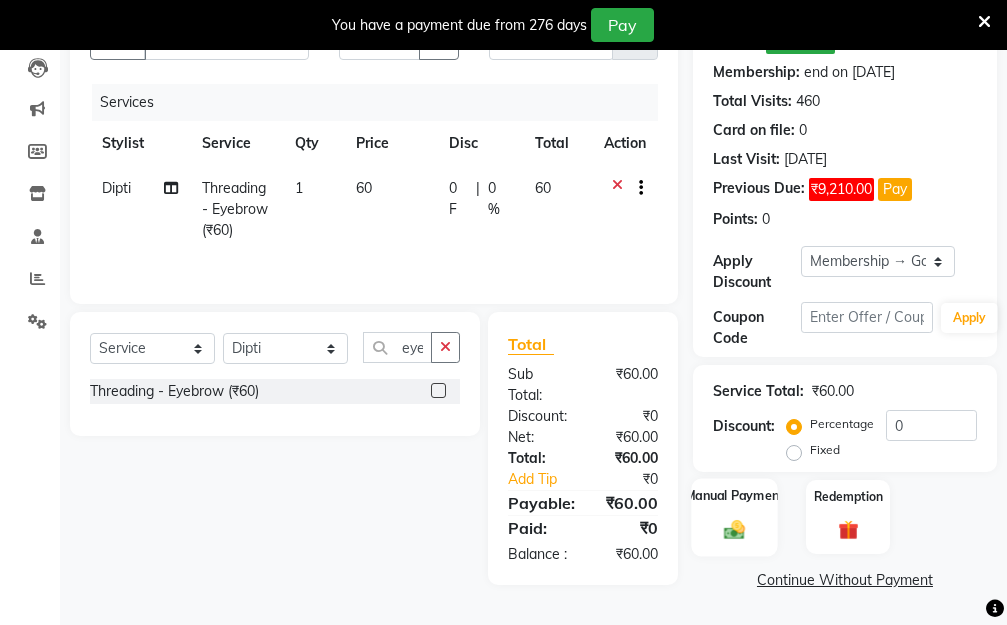 click 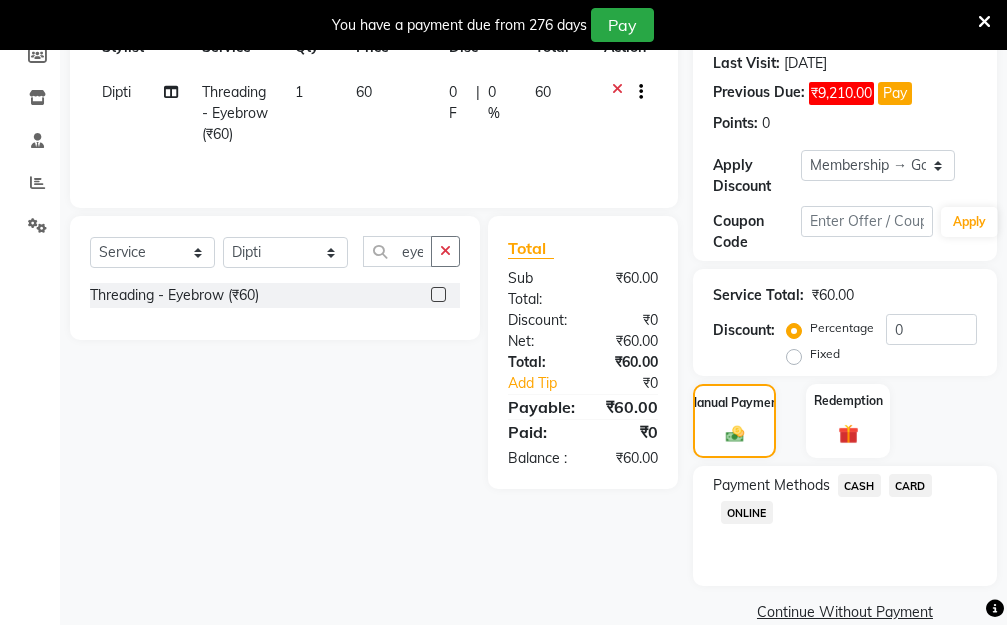 scroll, scrollTop: 369, scrollLeft: 0, axis: vertical 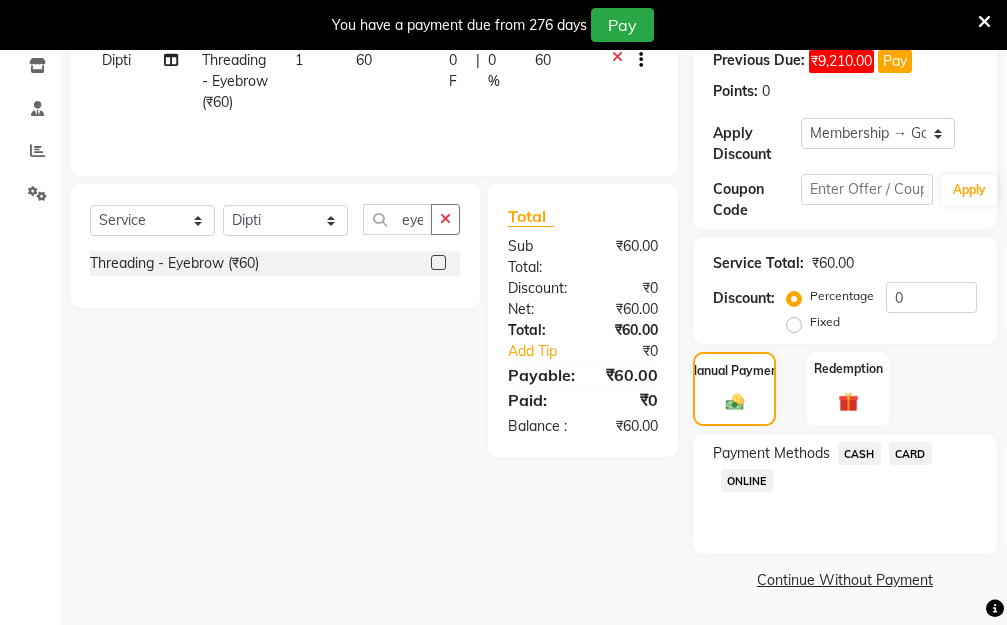 click on "ONLINE" 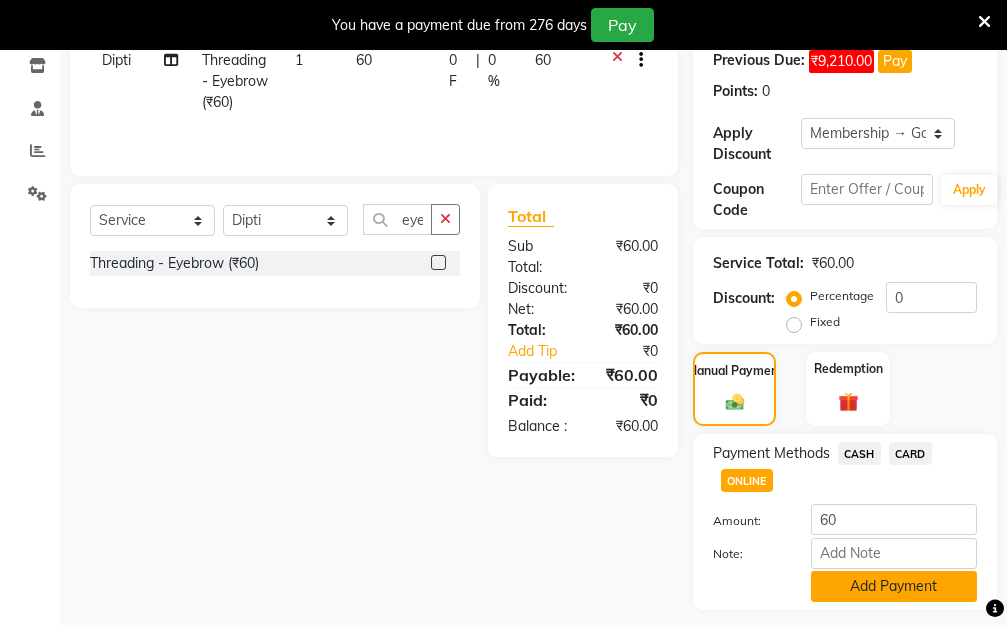 click on "Add Payment" 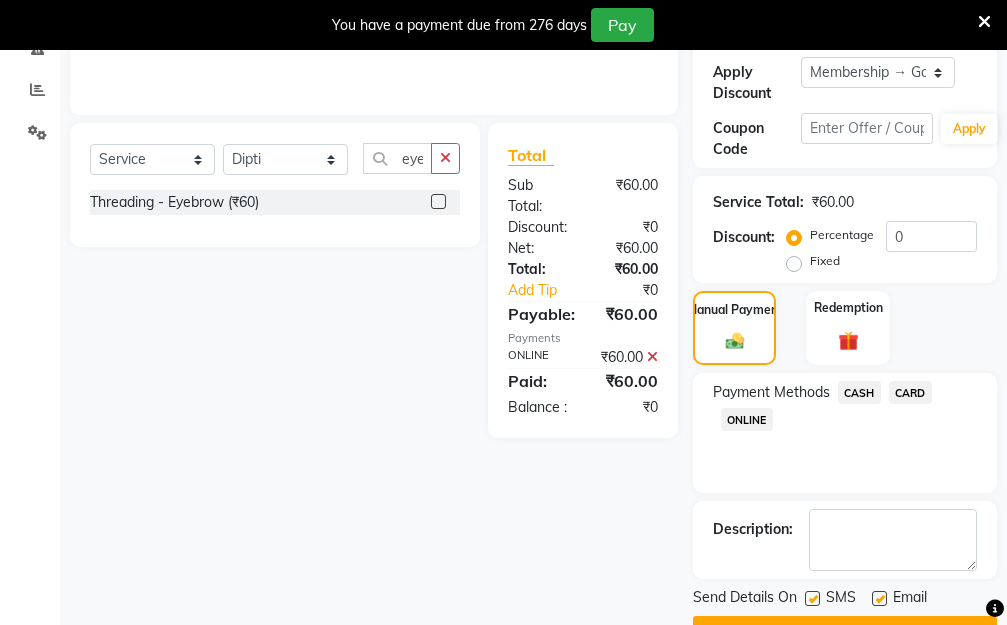 scroll, scrollTop: 482, scrollLeft: 0, axis: vertical 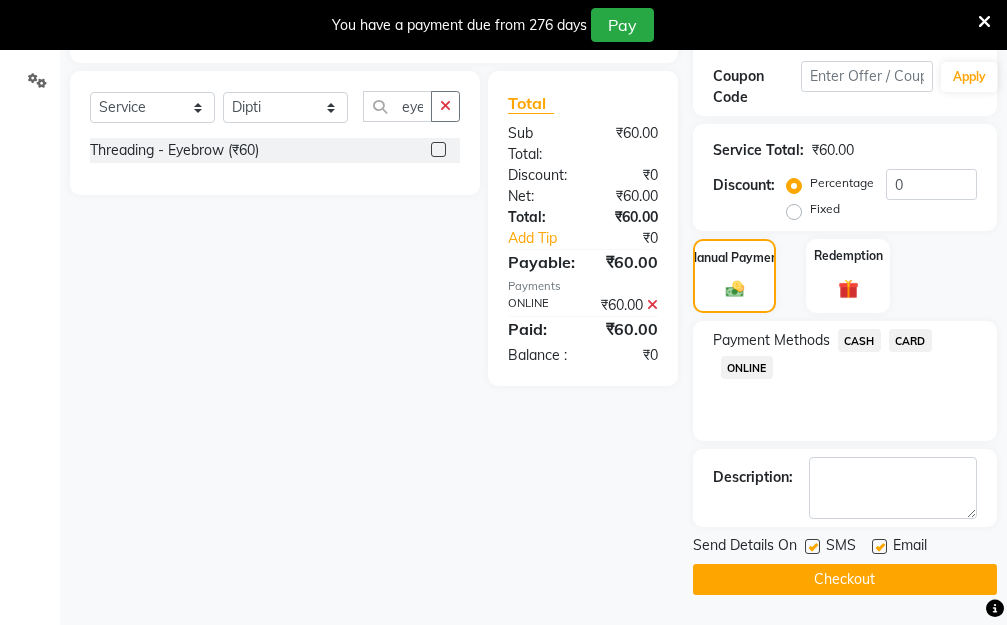 click on "Checkout" 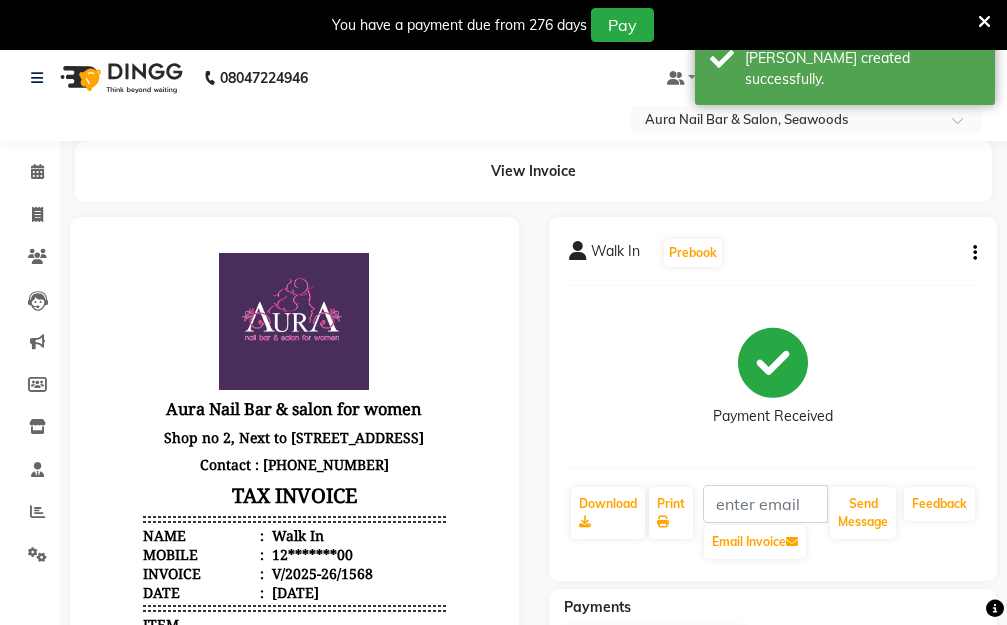 scroll, scrollTop: 0, scrollLeft: 0, axis: both 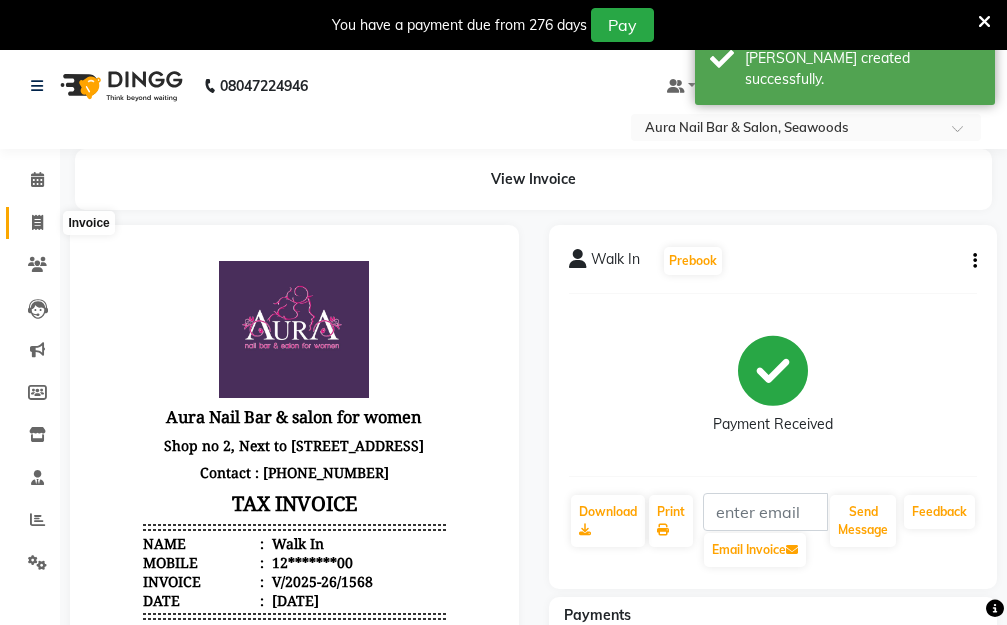 click 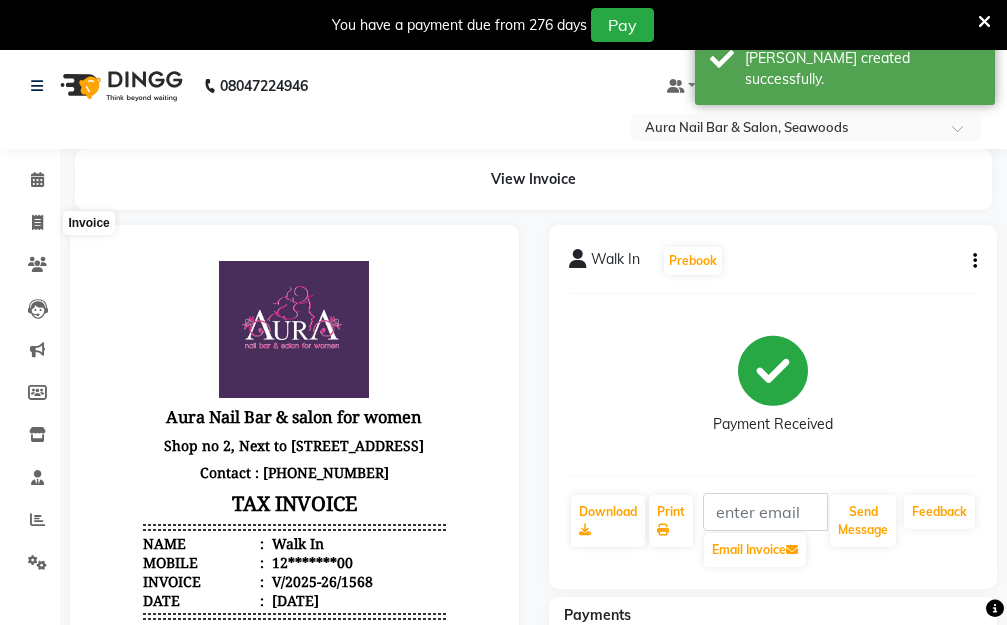 select on "4994" 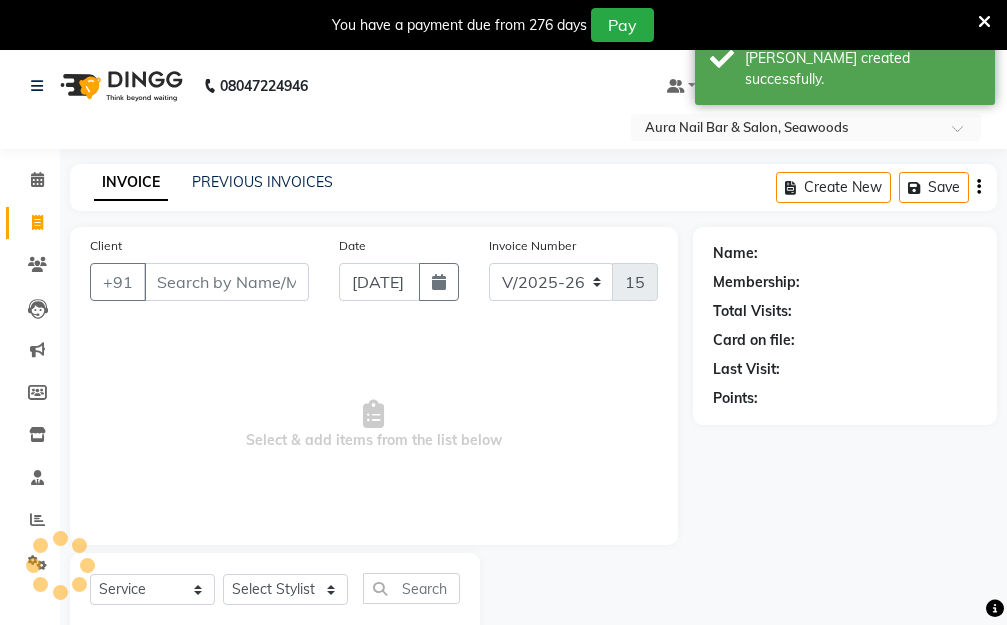scroll, scrollTop: 53, scrollLeft: 0, axis: vertical 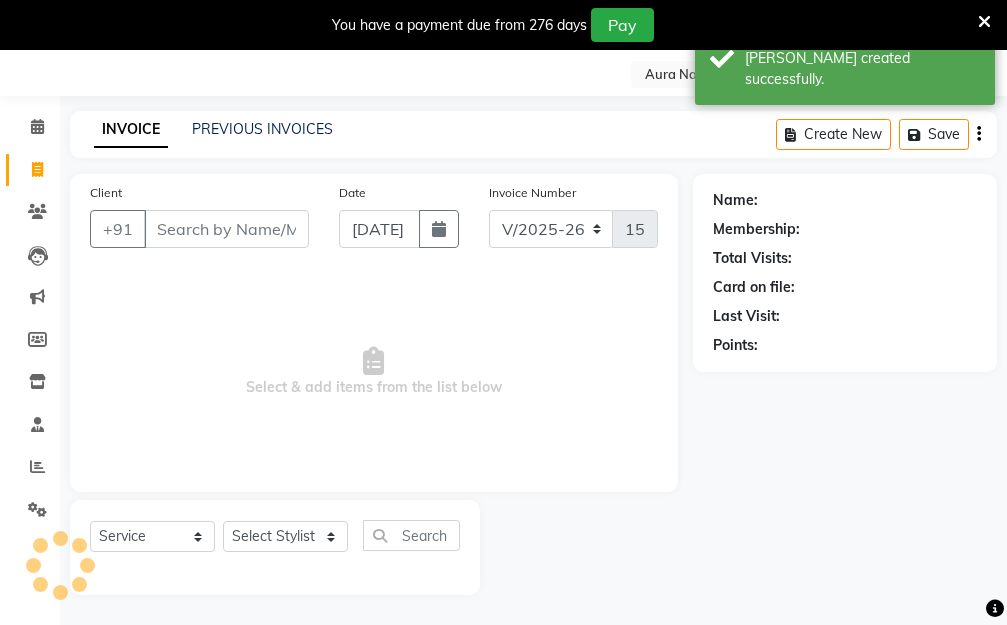 click on "Client" at bounding box center [226, 229] 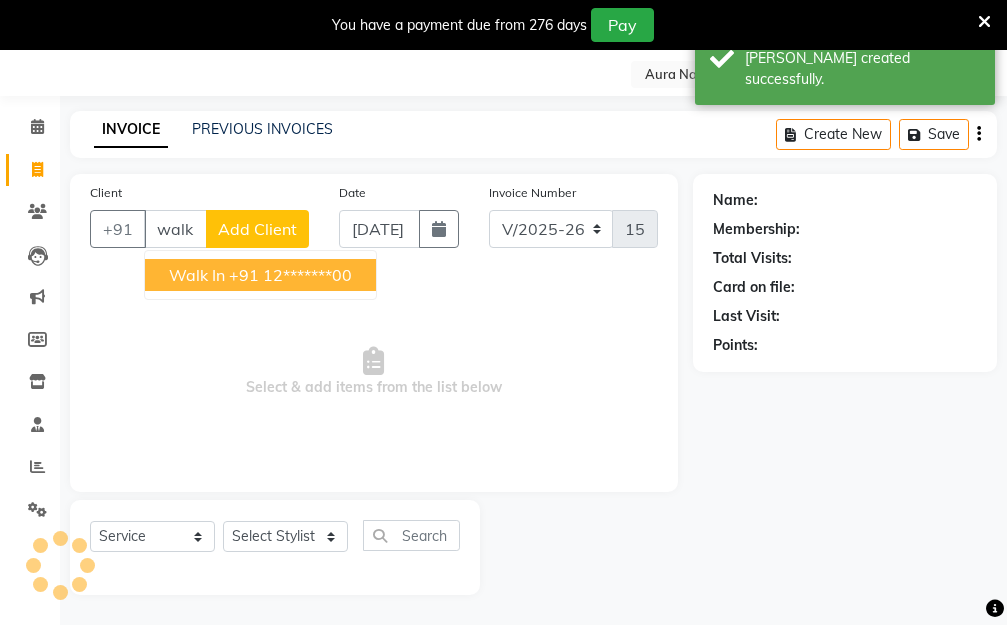 click on "+91  12*******00" at bounding box center (290, 275) 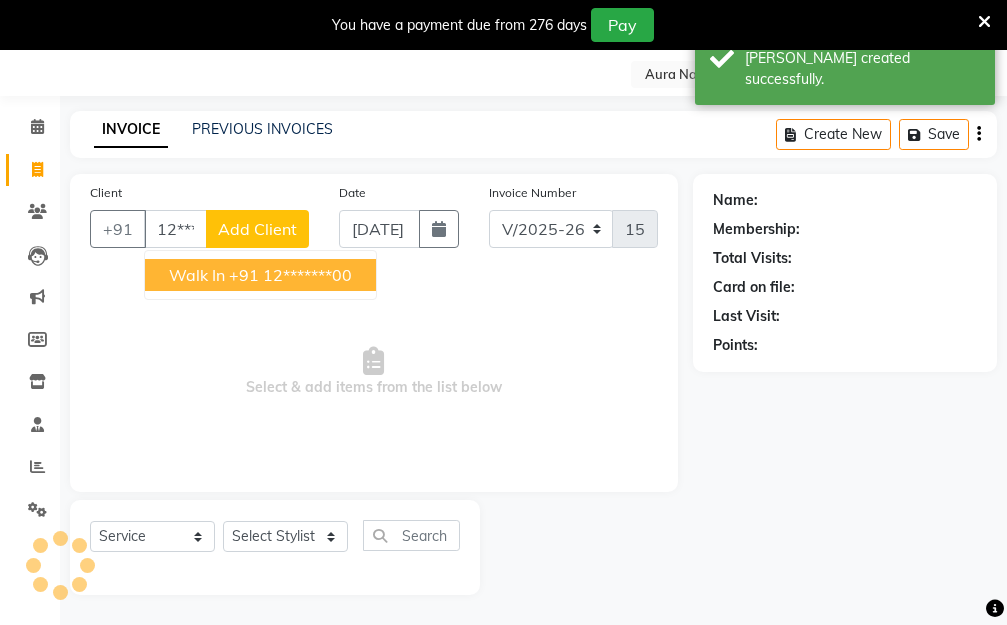 type on "12*******00" 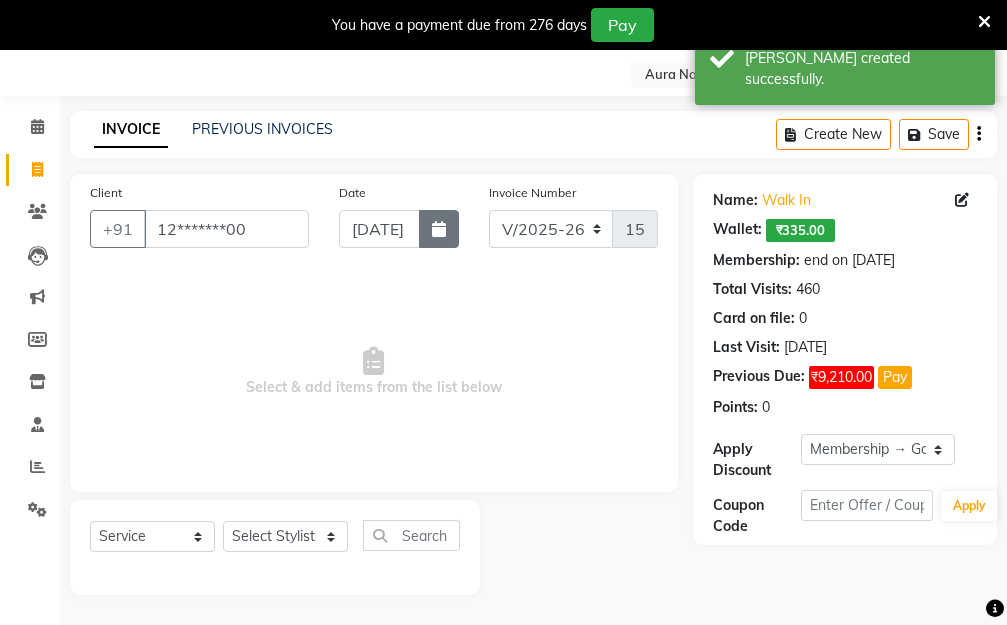 click 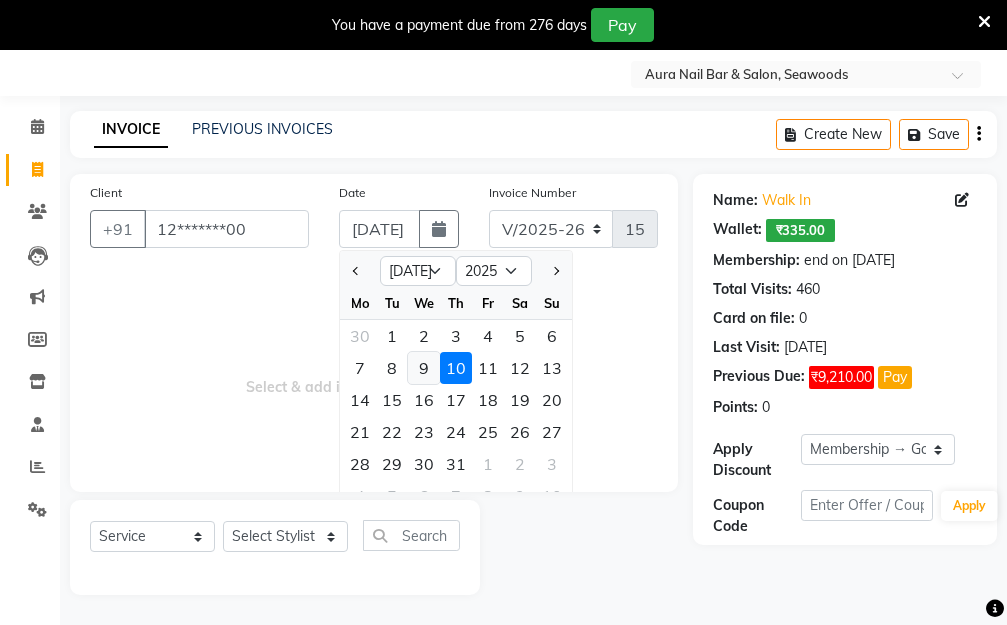 click on "9" 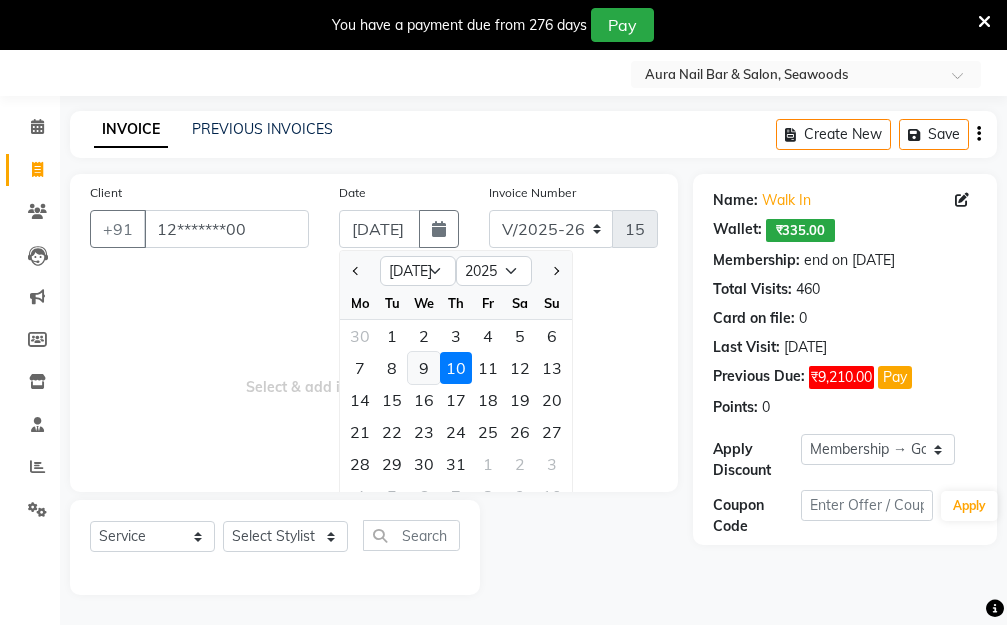 type on "[DATE]" 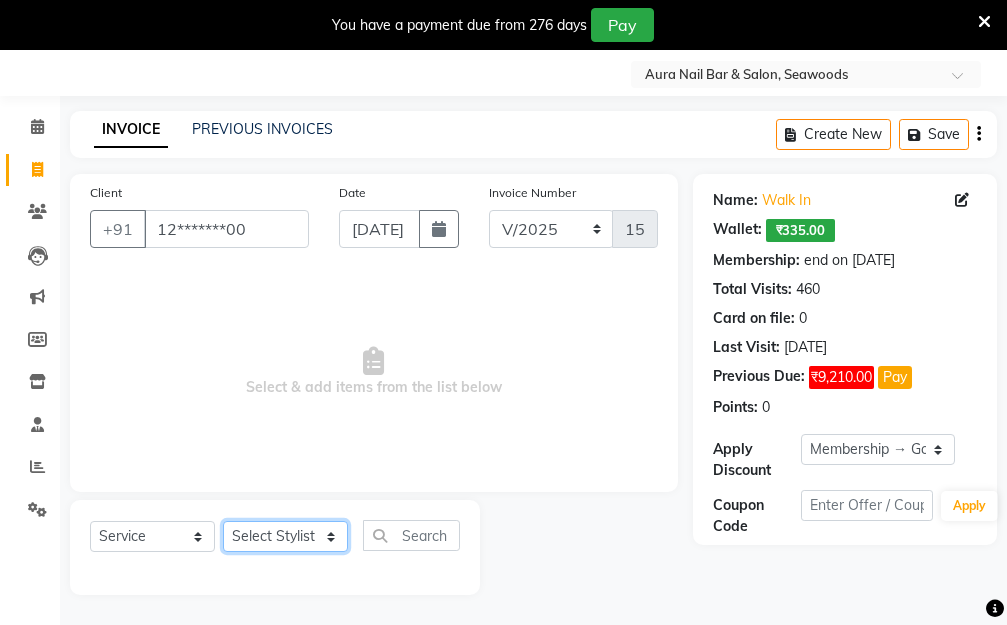 click on "Select Stylist Aarti [PERSON_NAME]  Manager Pallavi  pooja Priya" 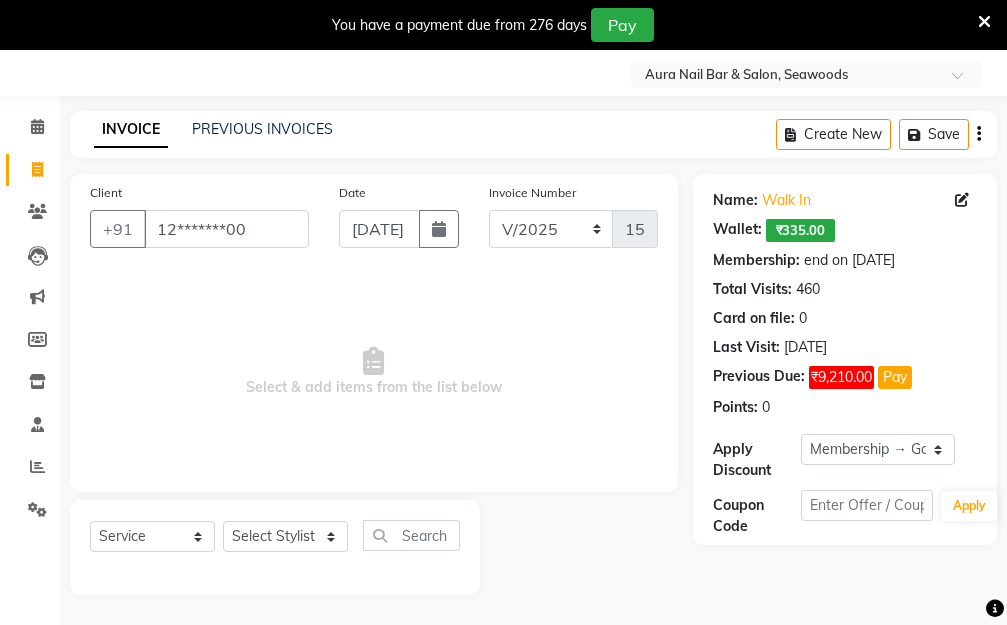 click on "Select & add items from the list below" at bounding box center (374, 372) 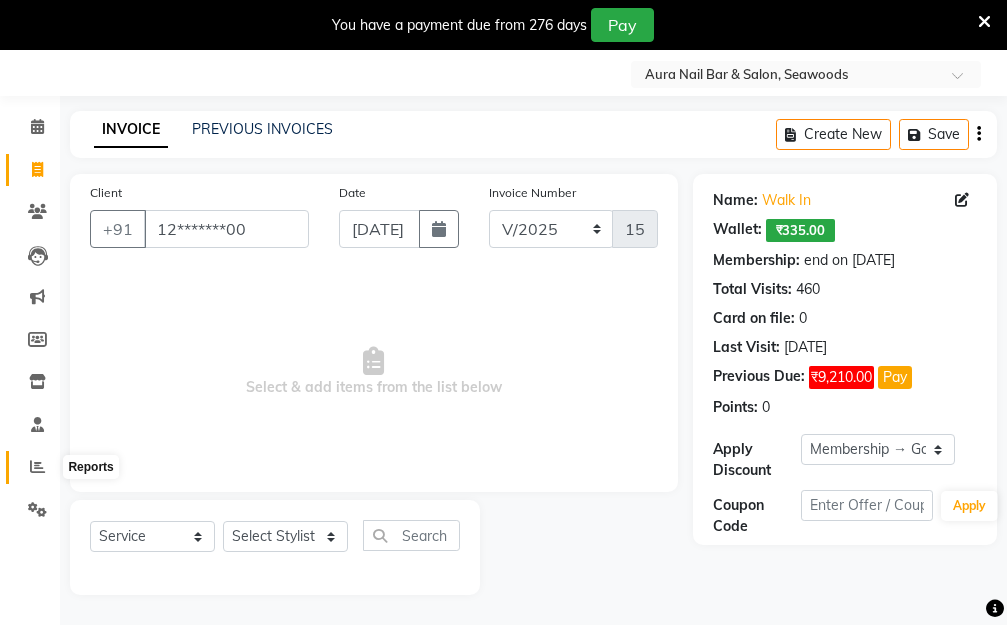 click 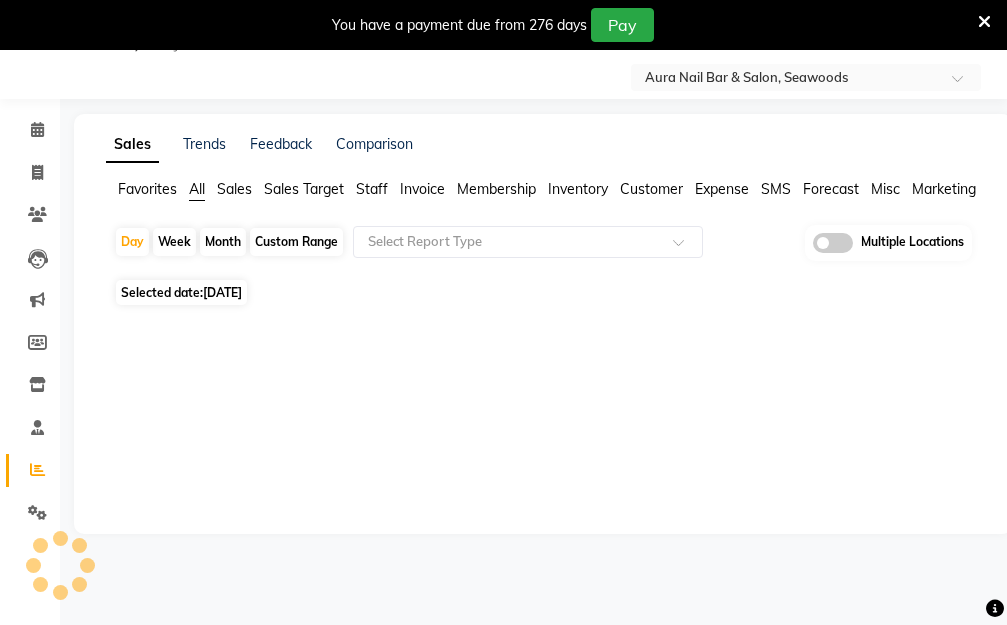 scroll, scrollTop: 53, scrollLeft: 0, axis: vertical 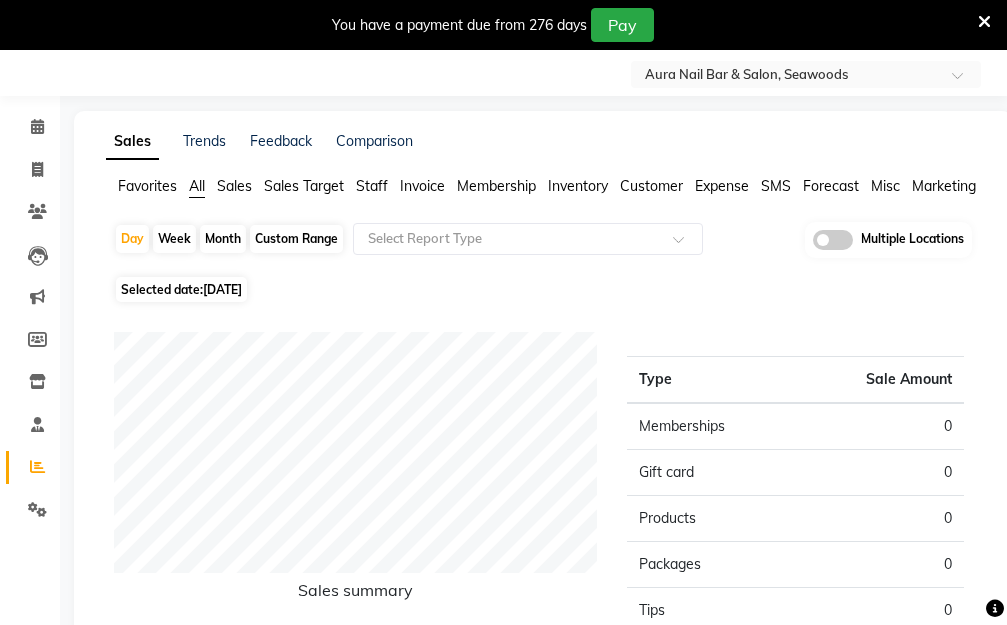 click on "[DATE]" 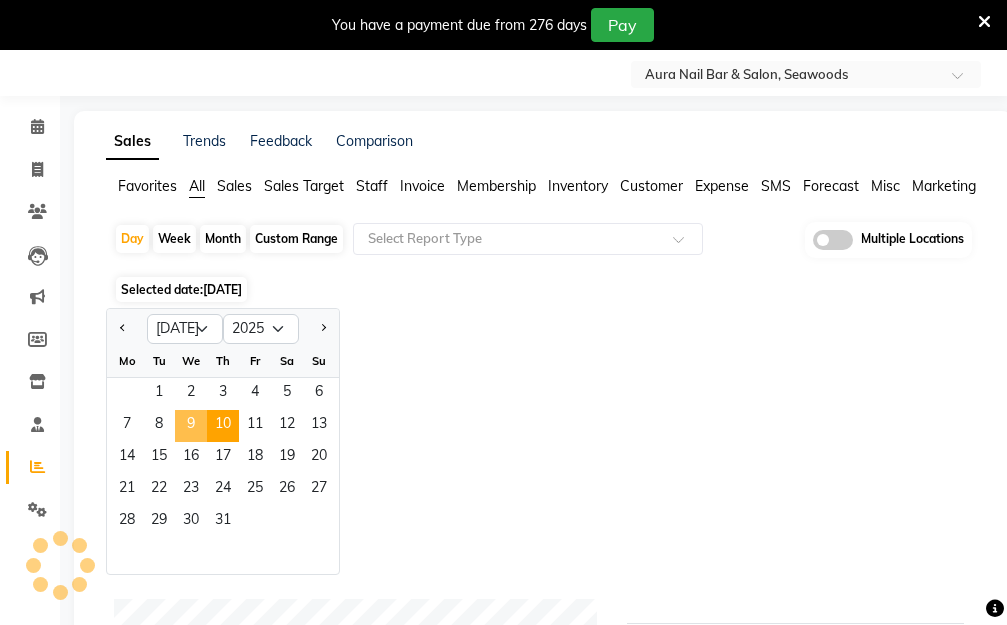 click on "9" 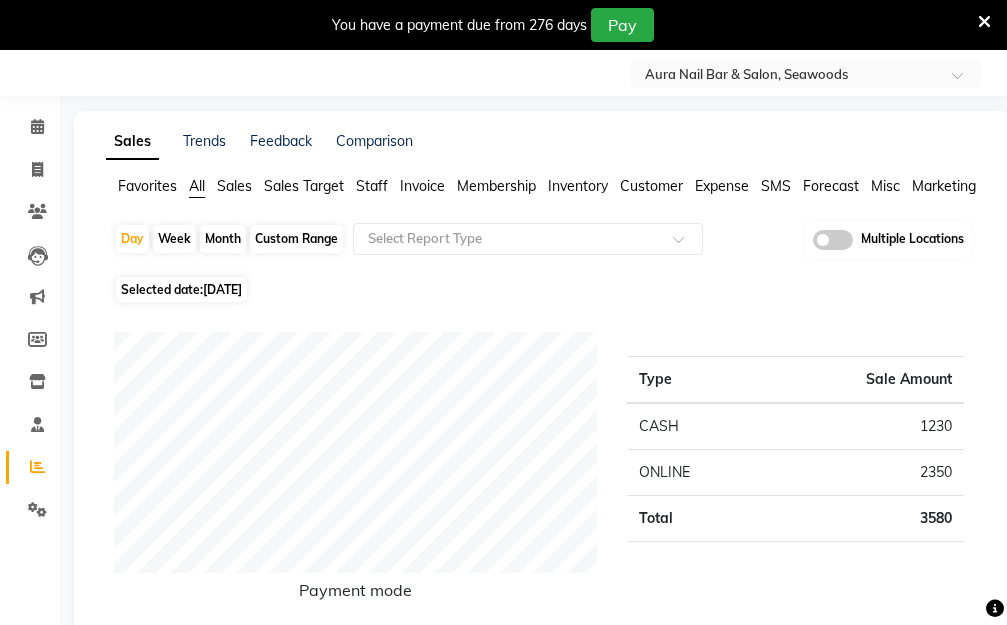 click on "Staff" 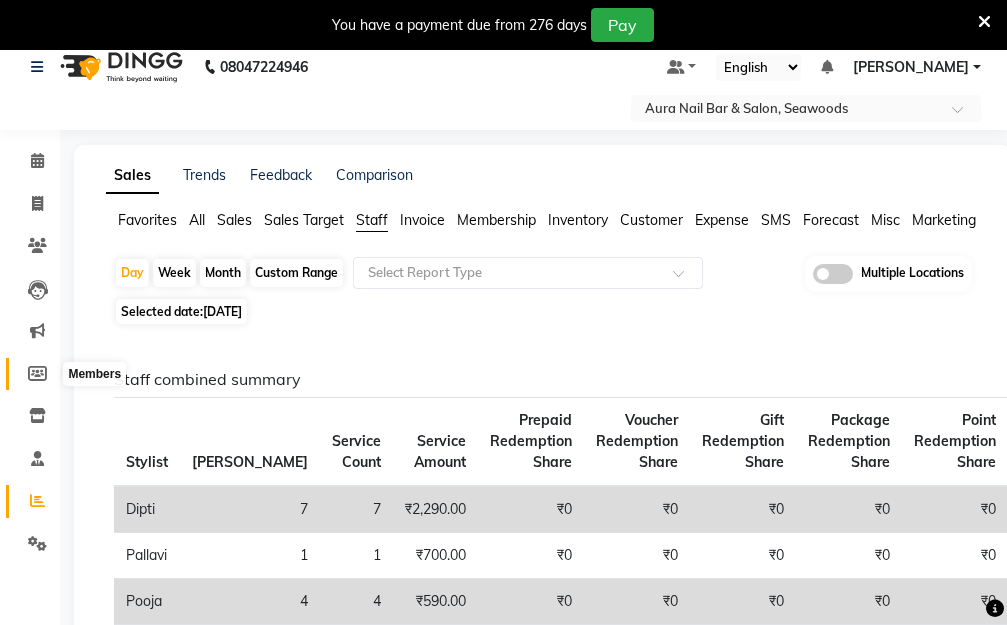scroll, scrollTop: 0, scrollLeft: 0, axis: both 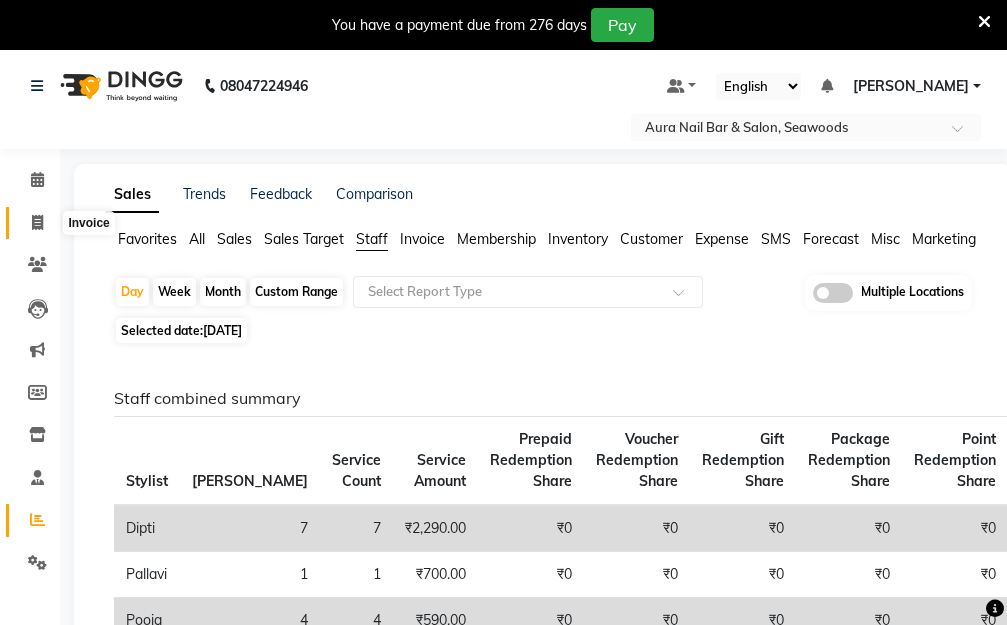 click 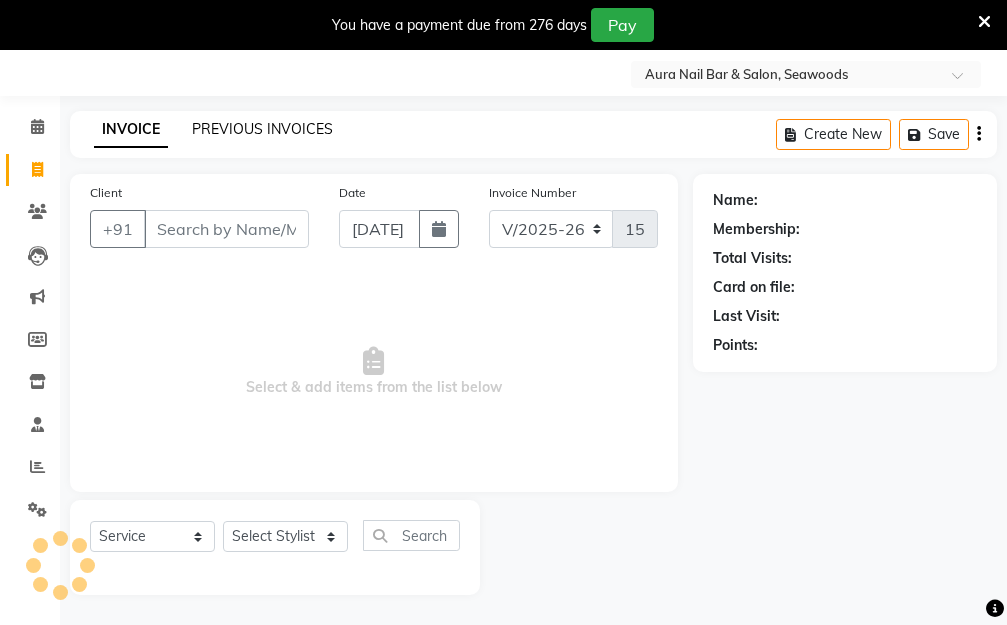 click on "PREVIOUS INVOICES" 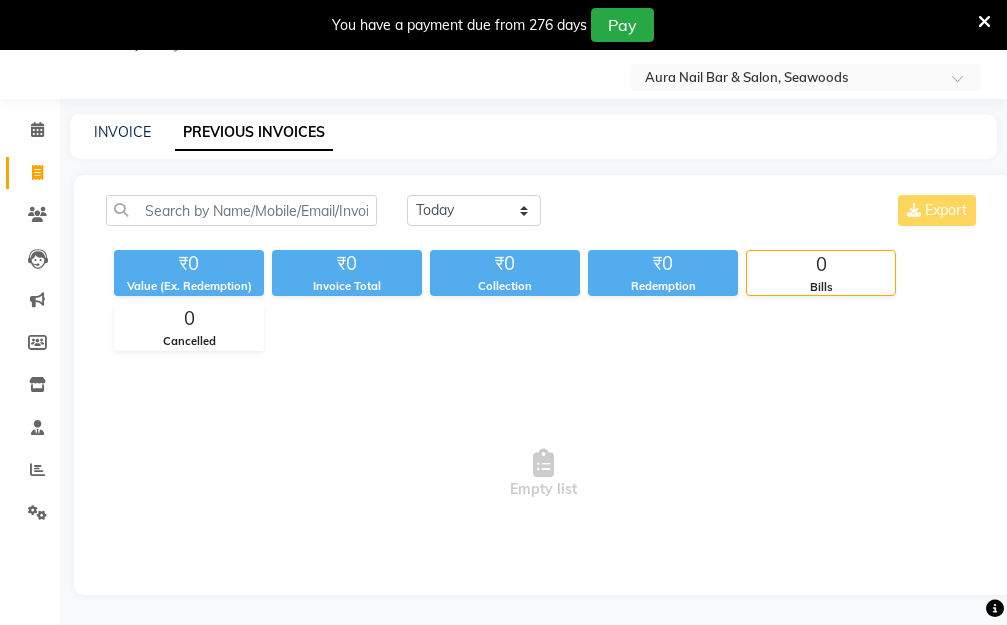 scroll, scrollTop: 50, scrollLeft: 0, axis: vertical 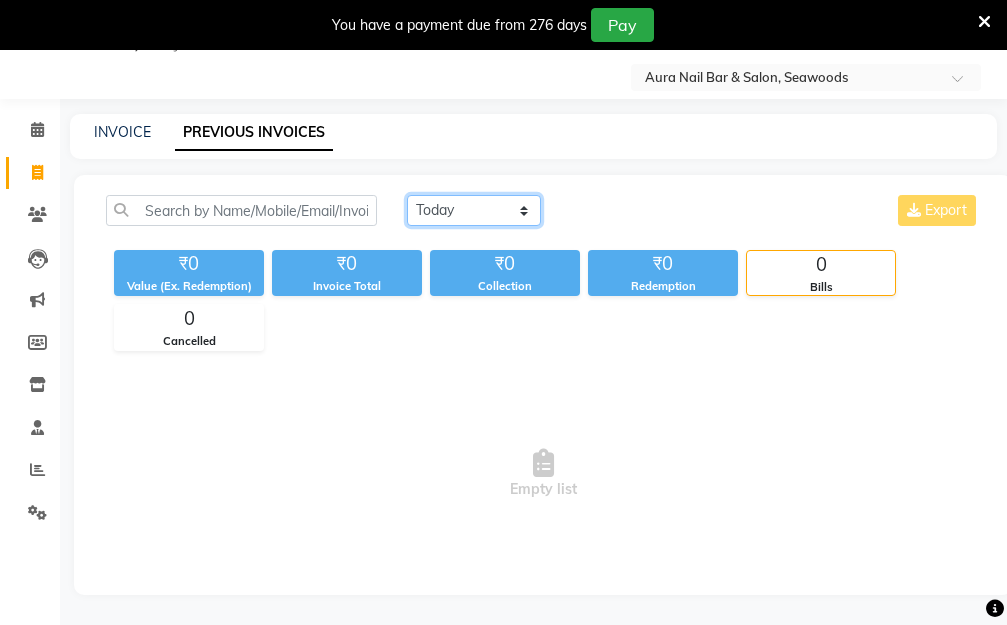 click on "[DATE] [DATE] Custom Range" 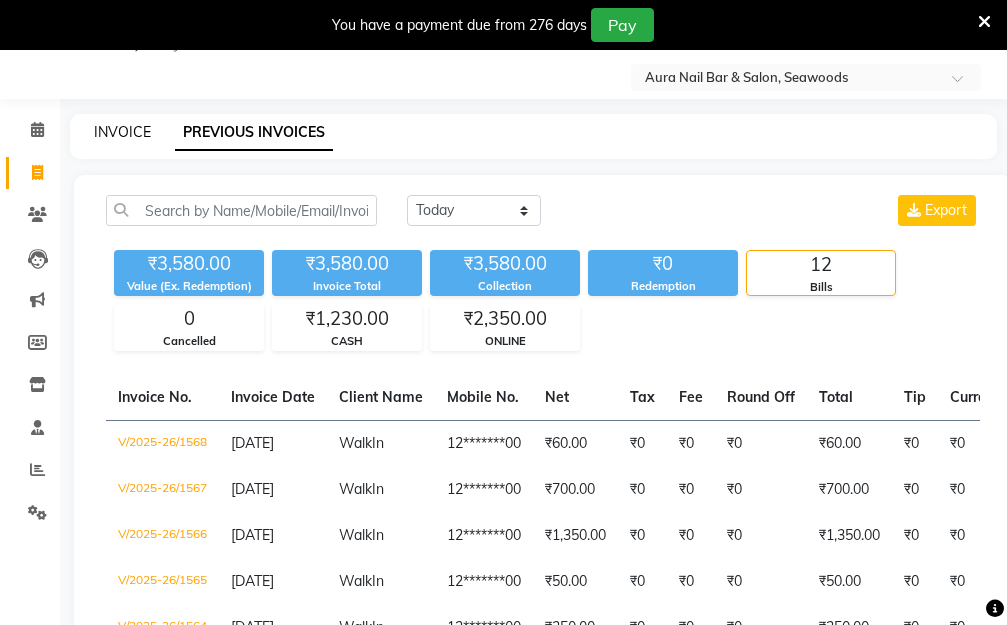 click on "INVOICE" 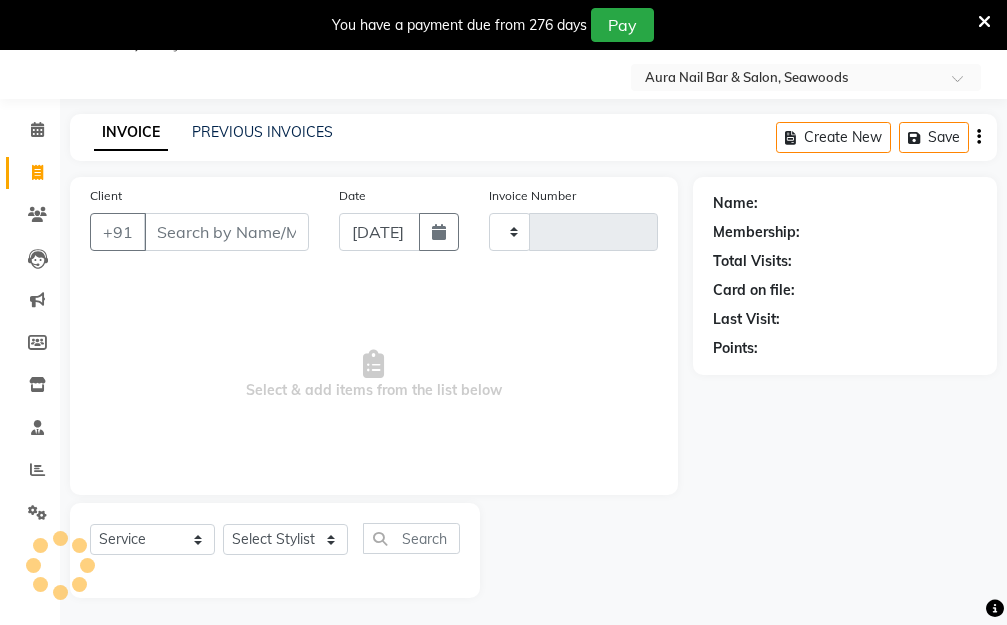 scroll, scrollTop: 53, scrollLeft: 0, axis: vertical 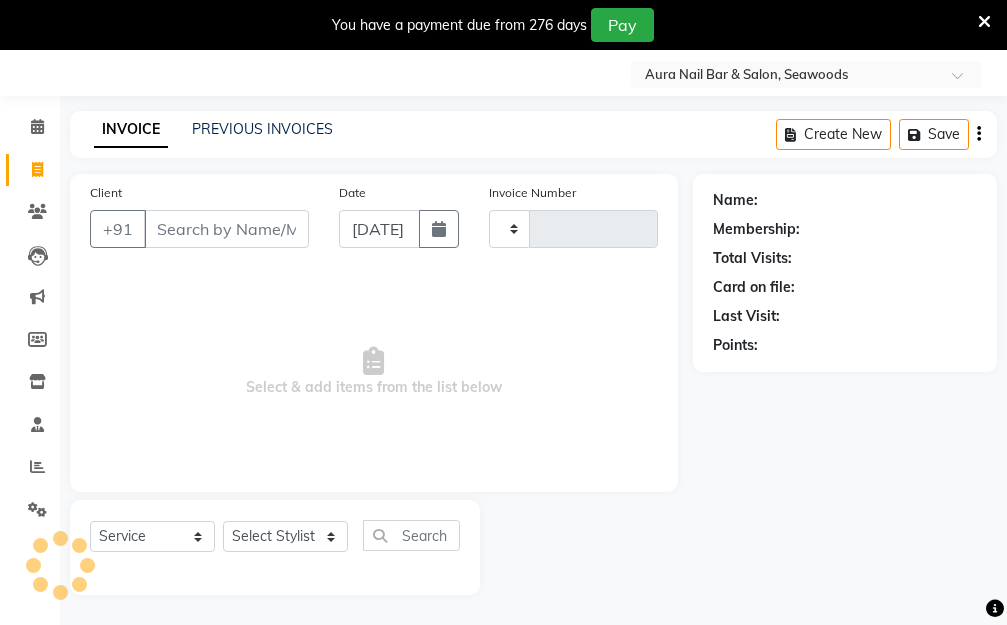 type on "1569" 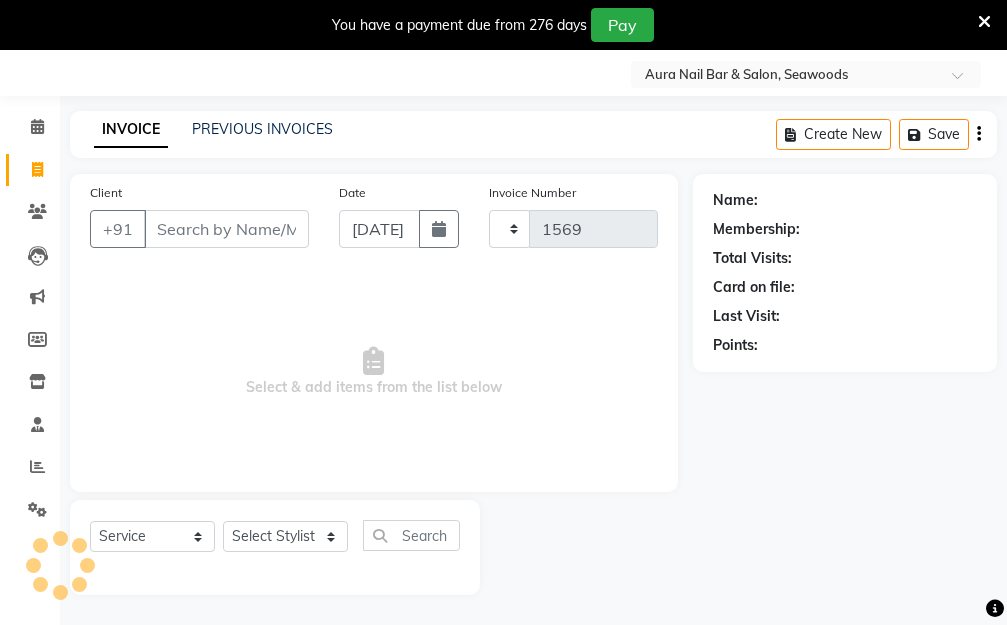 select on "4994" 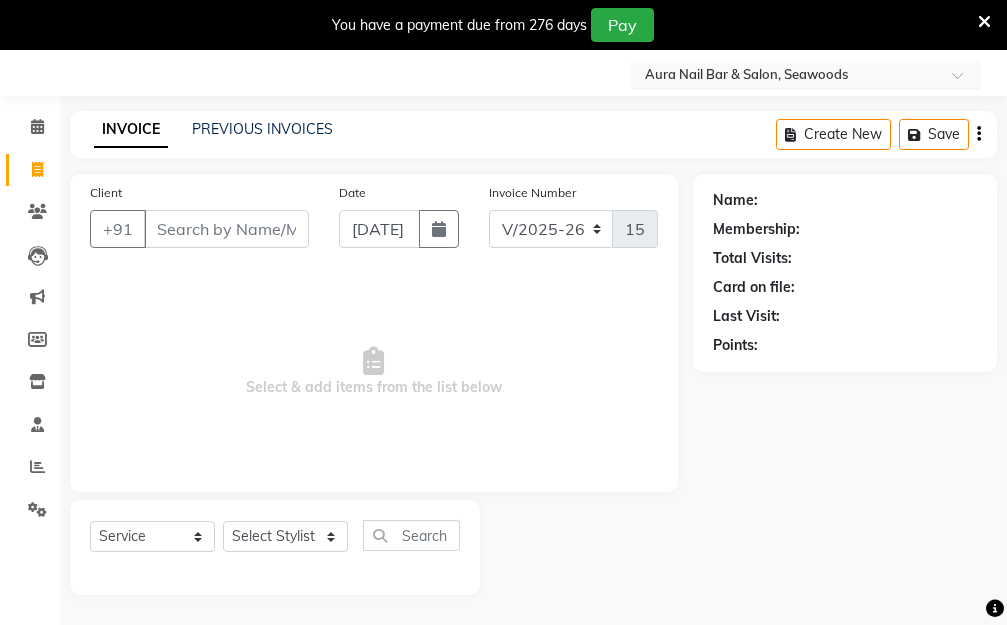 click at bounding box center [964, 81] 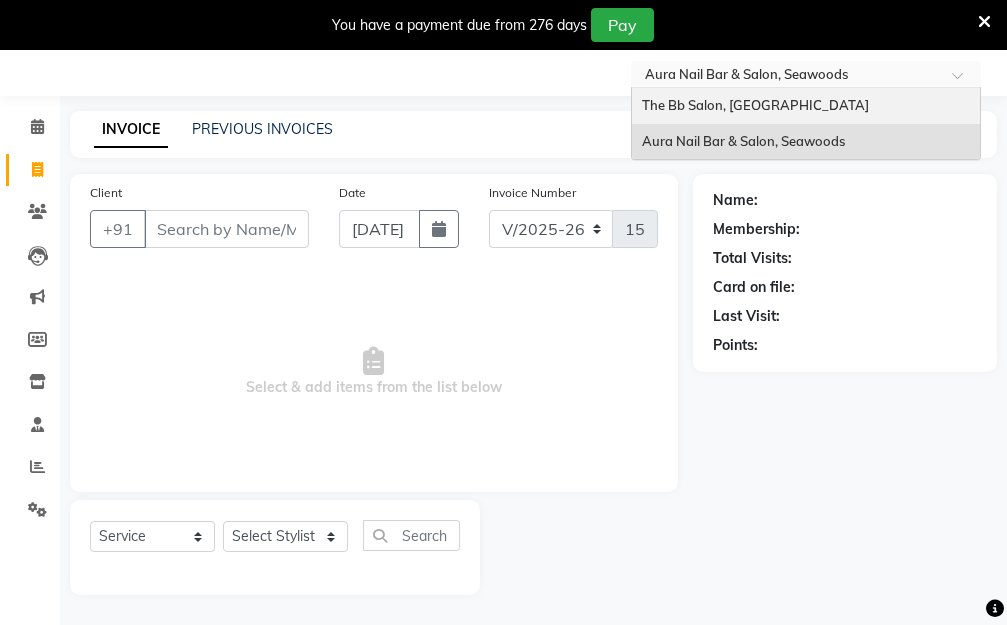 click on "The Bb Salon, [GEOGRAPHIC_DATA]" at bounding box center [806, 106] 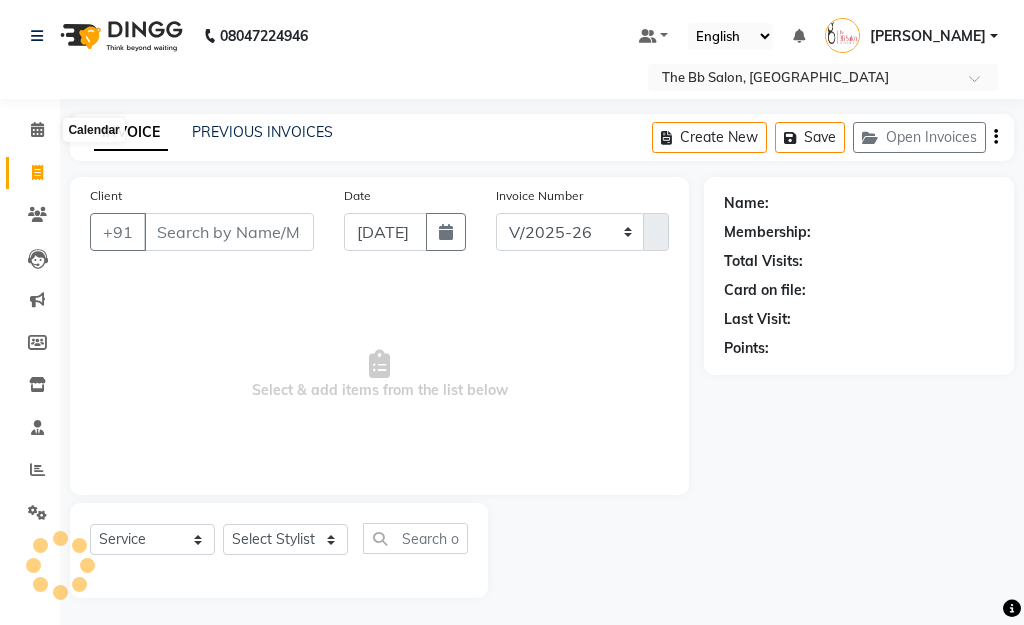 select on "6231" 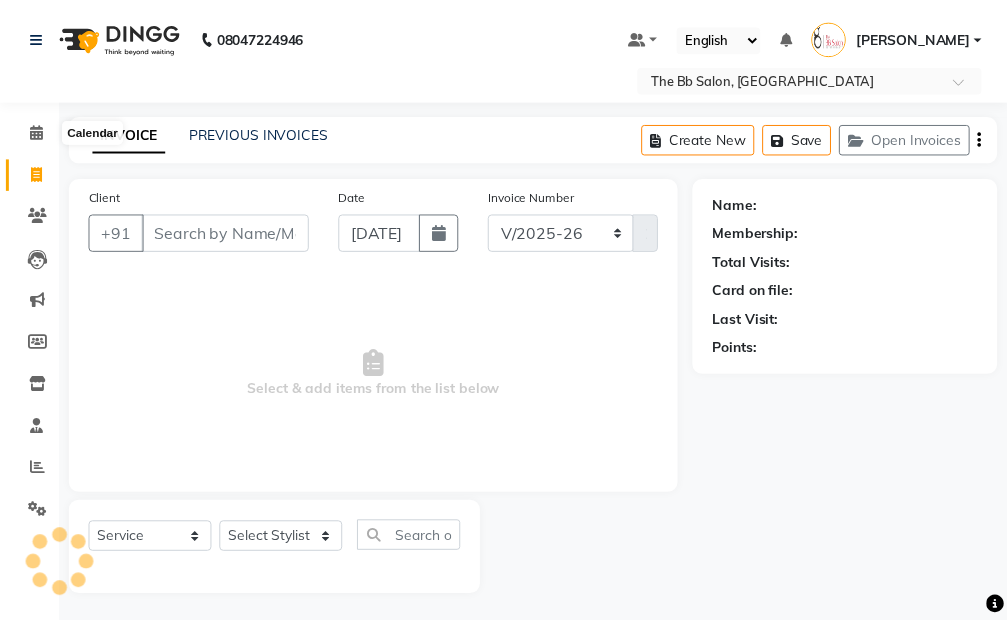 scroll, scrollTop: 0, scrollLeft: 0, axis: both 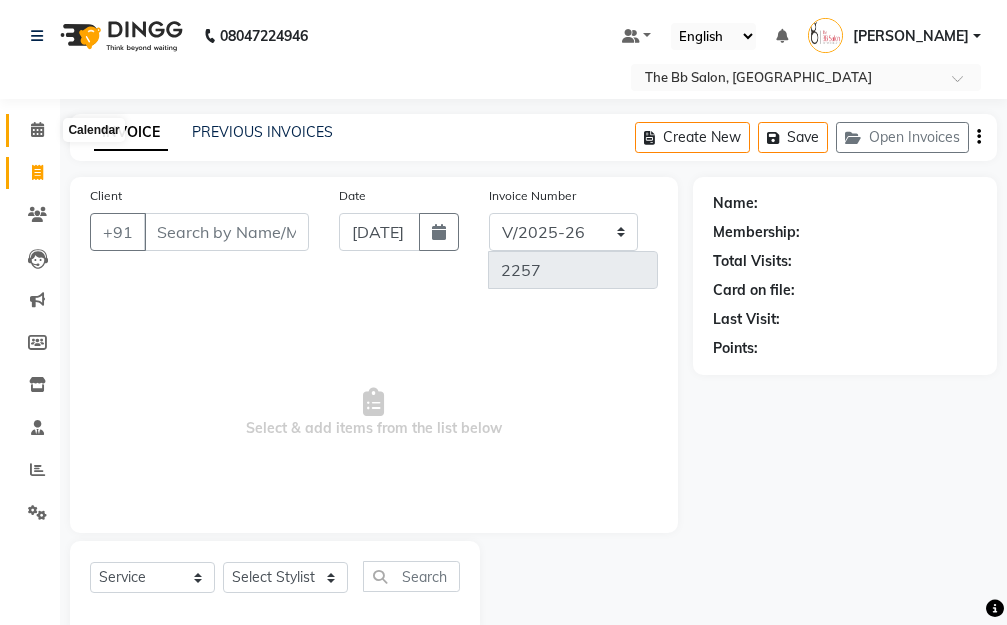 click 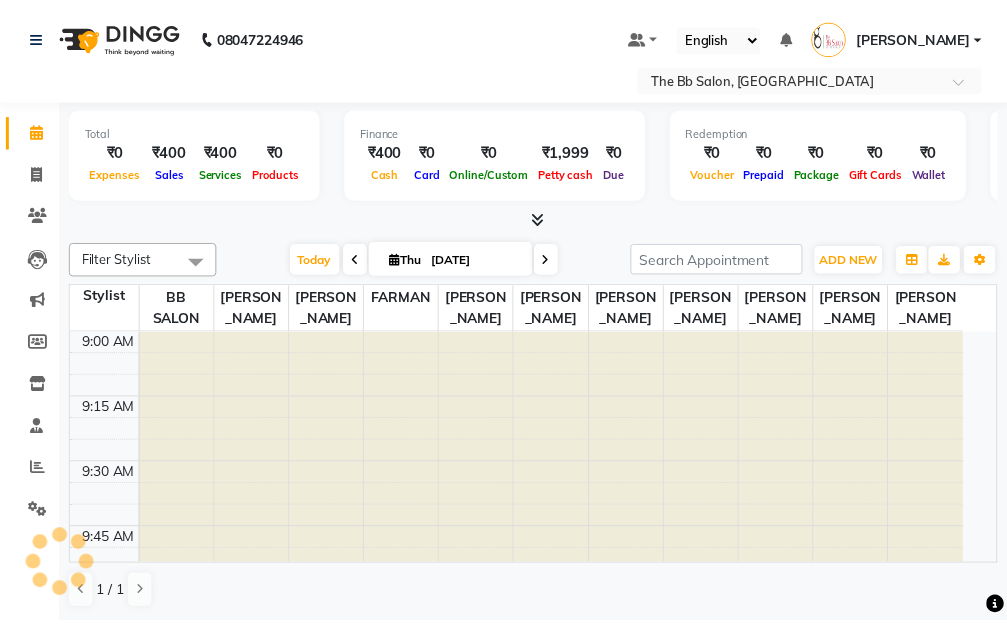 scroll, scrollTop: 0, scrollLeft: 0, axis: both 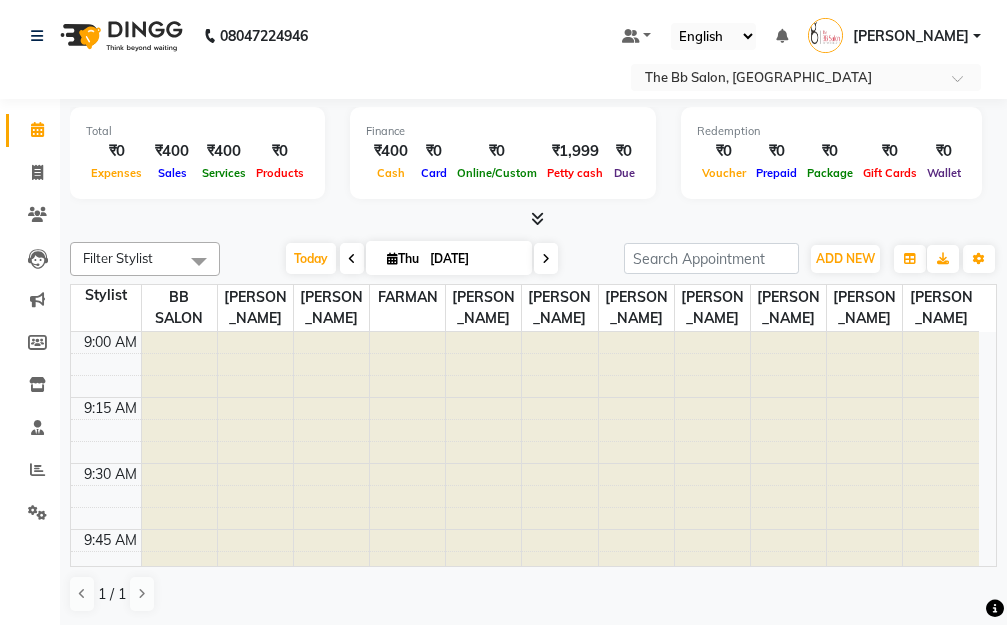 click on "08047224946 Select Location × The Bb Salon, Kharghar Default Panel My Panel English ENGLISH Español العربية मराठी हिंदी ગુજરાતી தமிழ் 中文 Notifications nothing to show DIPALI Manage Profile Change Password Sign out  Version:3.15.4" 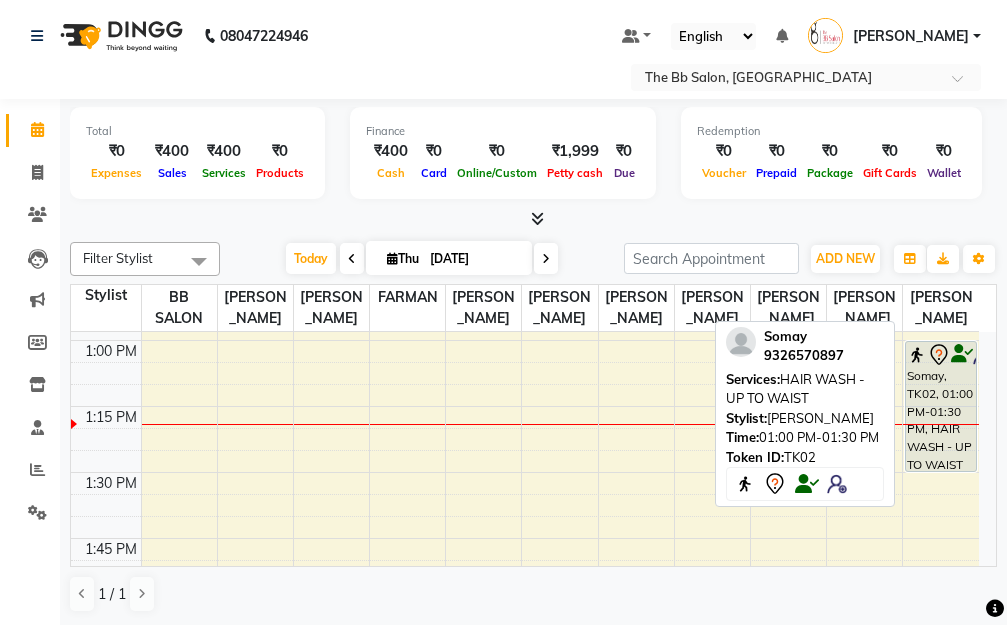scroll, scrollTop: 1082, scrollLeft: 0, axis: vertical 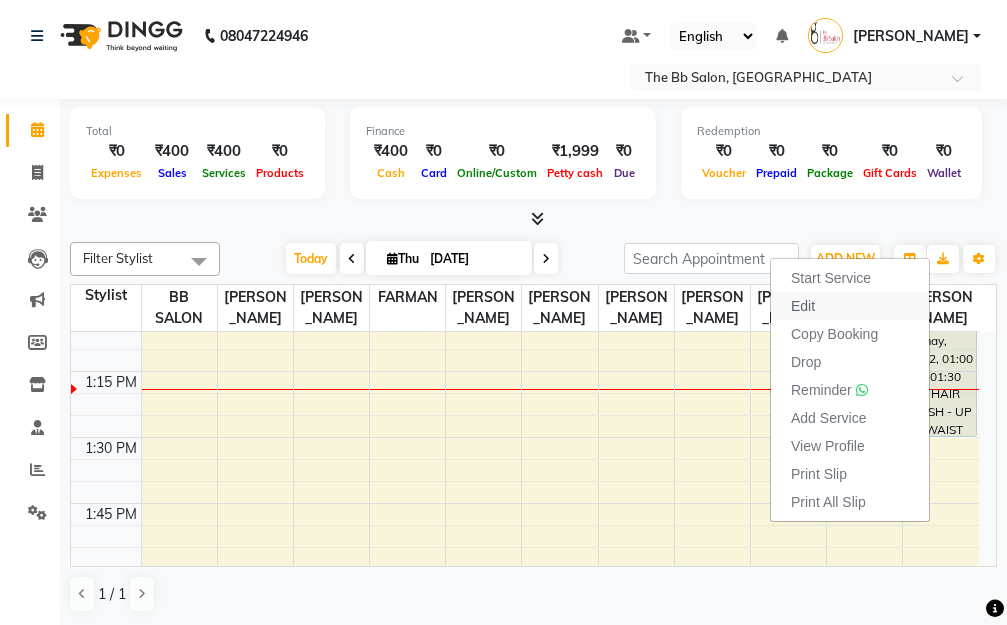 click on "Edit" at bounding box center (803, 306) 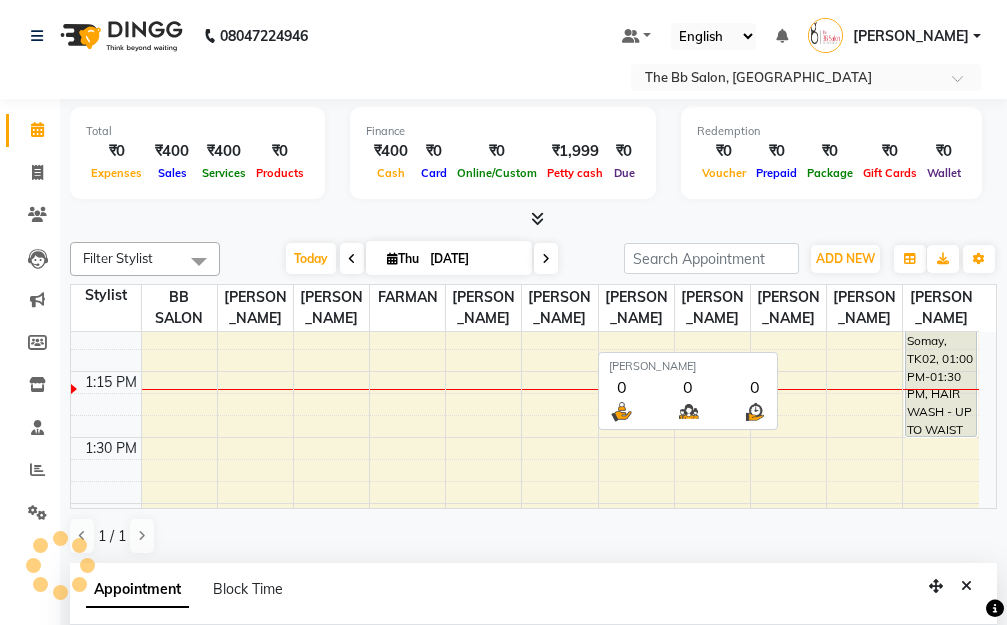 scroll, scrollTop: 2, scrollLeft: 0, axis: vertical 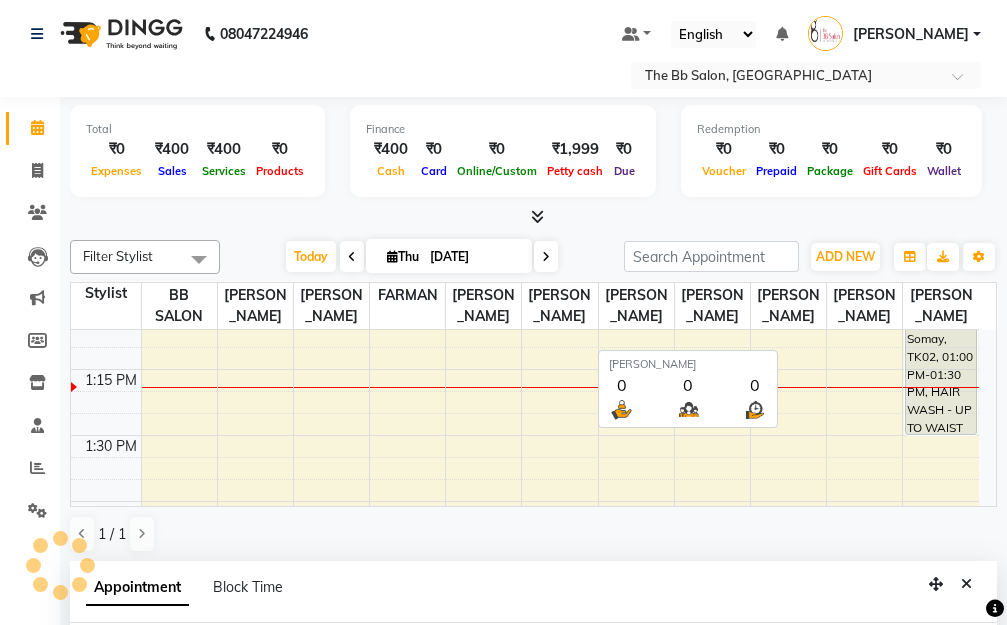 select on "tentative" 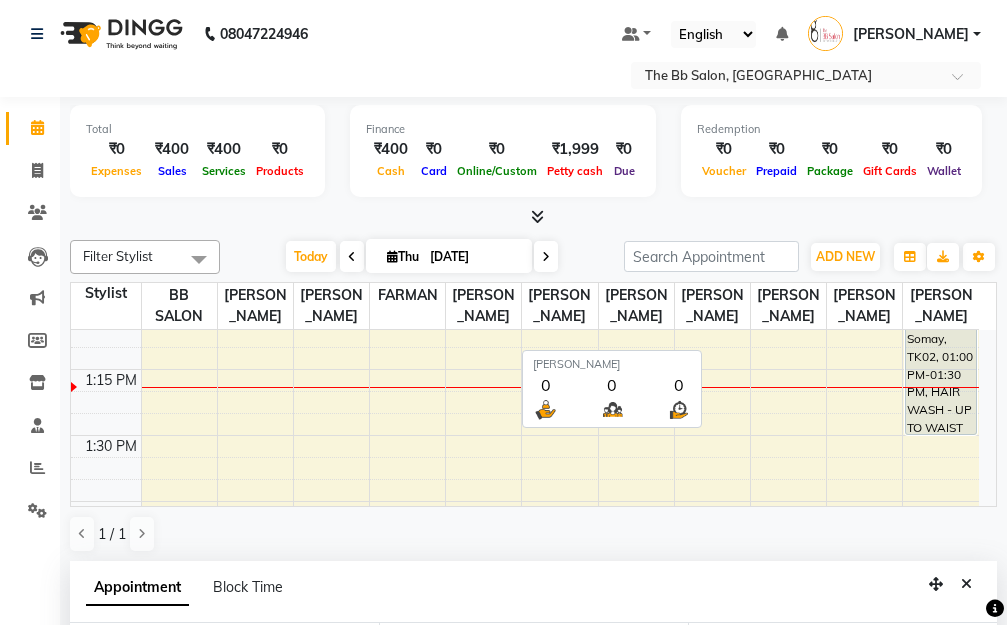 select on "780" 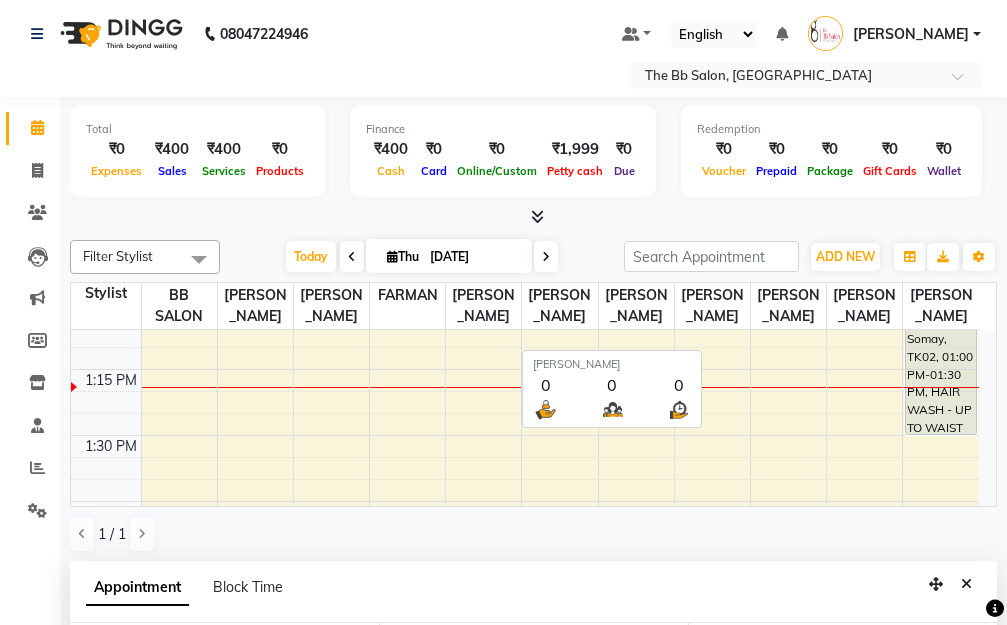 scroll, scrollTop: 1057, scrollLeft: 0, axis: vertical 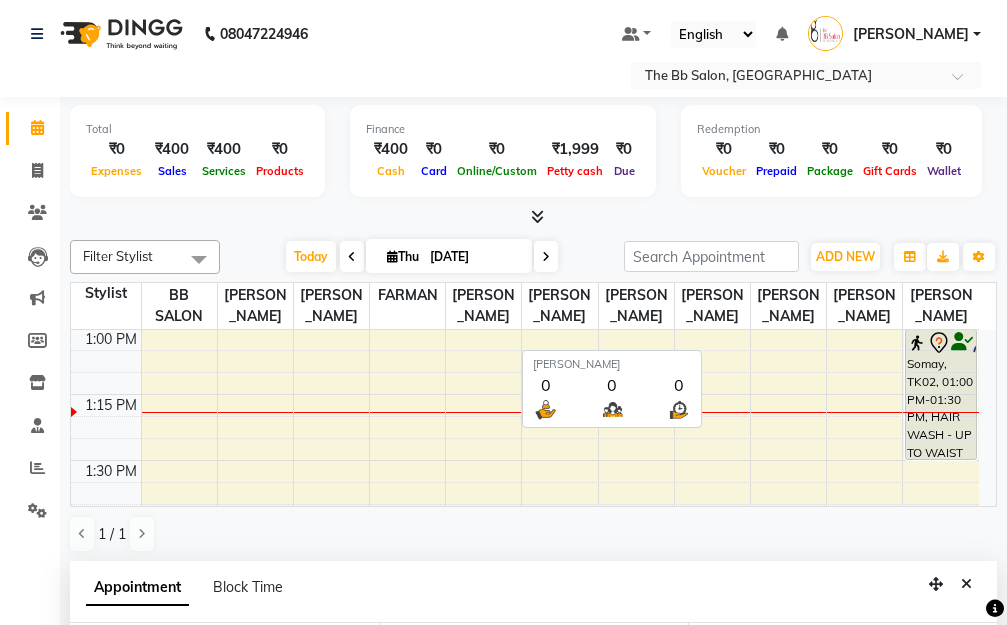 select on "84071" 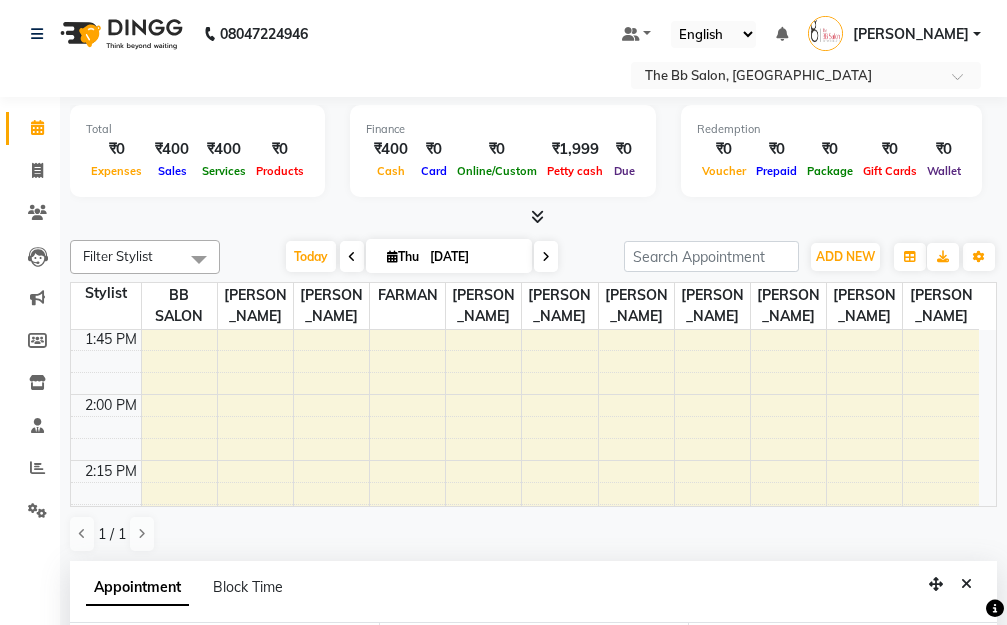 scroll, scrollTop: 1257, scrollLeft: 0, axis: vertical 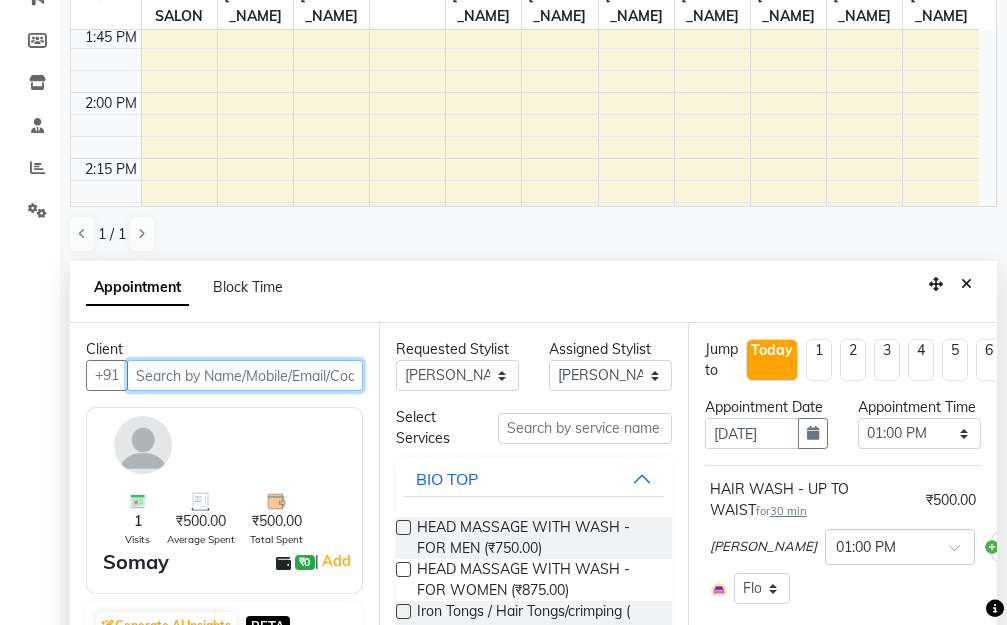 click at bounding box center (245, 375) 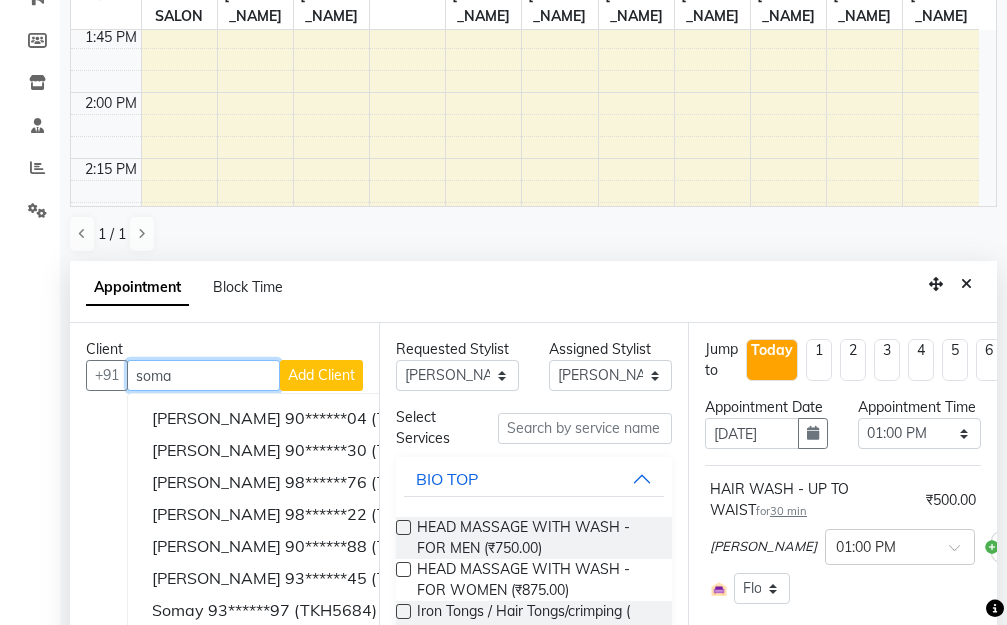 scroll, scrollTop: 393, scrollLeft: 0, axis: vertical 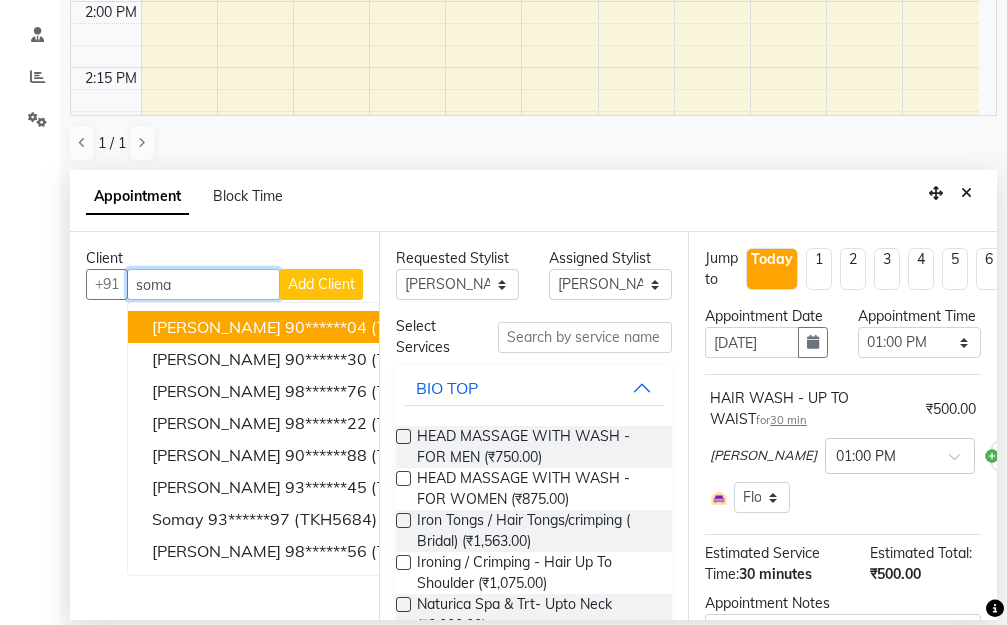 click on "SOMA DUTTA" at bounding box center (216, 327) 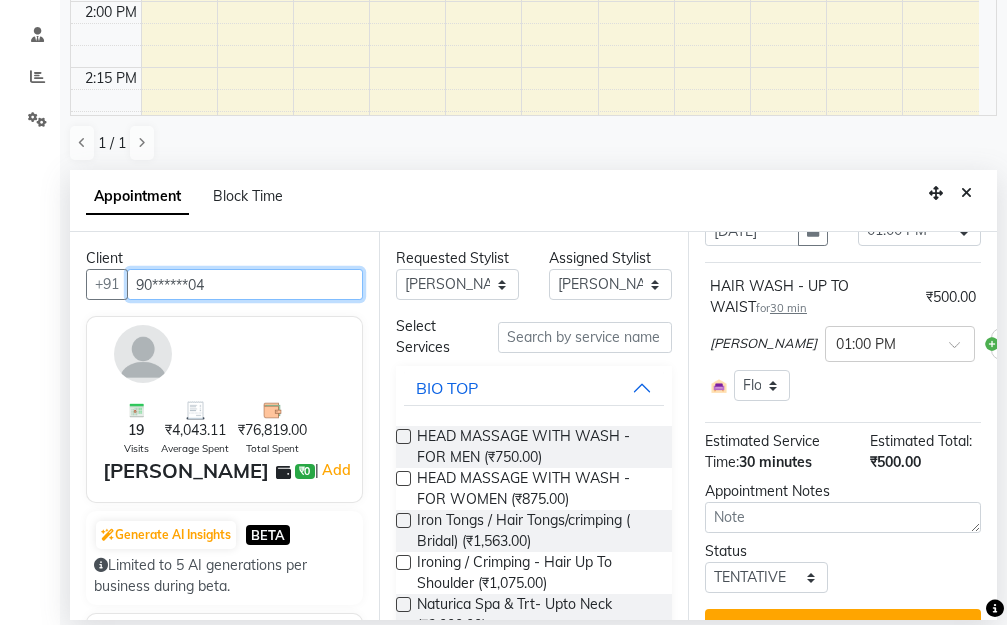 scroll, scrollTop: 194, scrollLeft: 0, axis: vertical 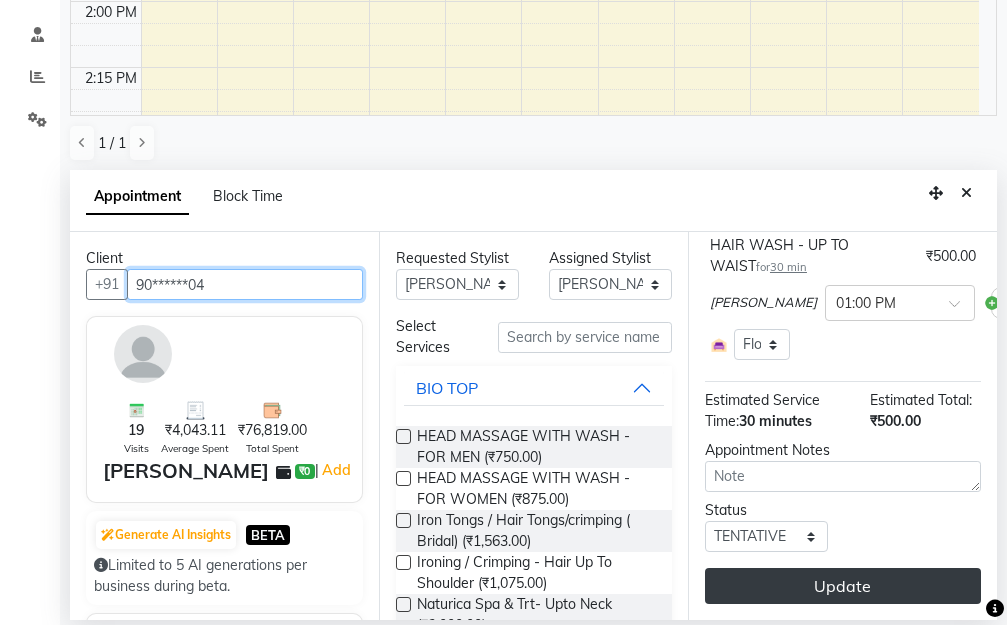 type on "90******04" 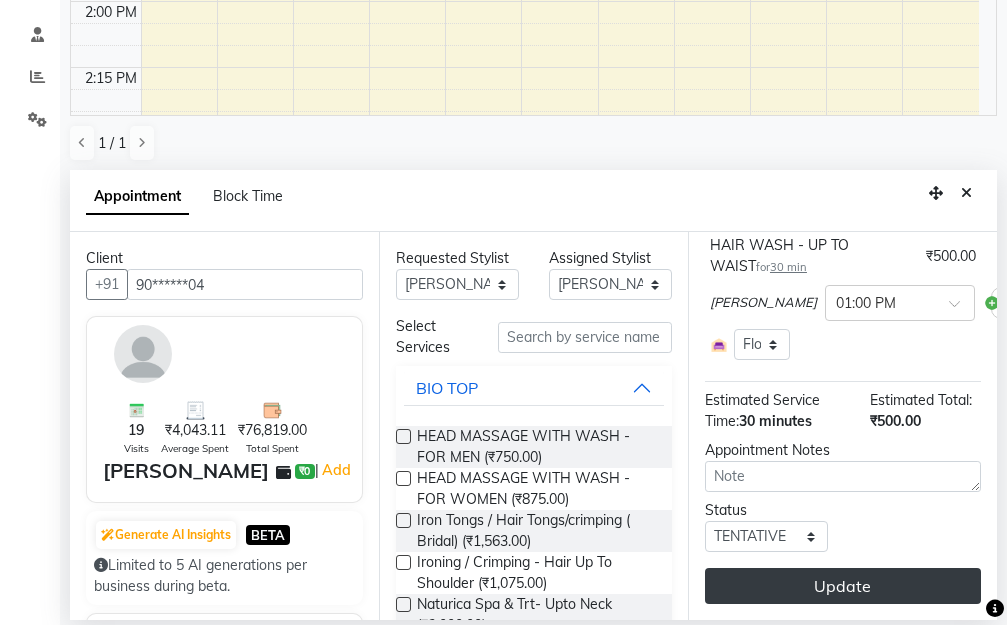 click on "Update" at bounding box center (843, 586) 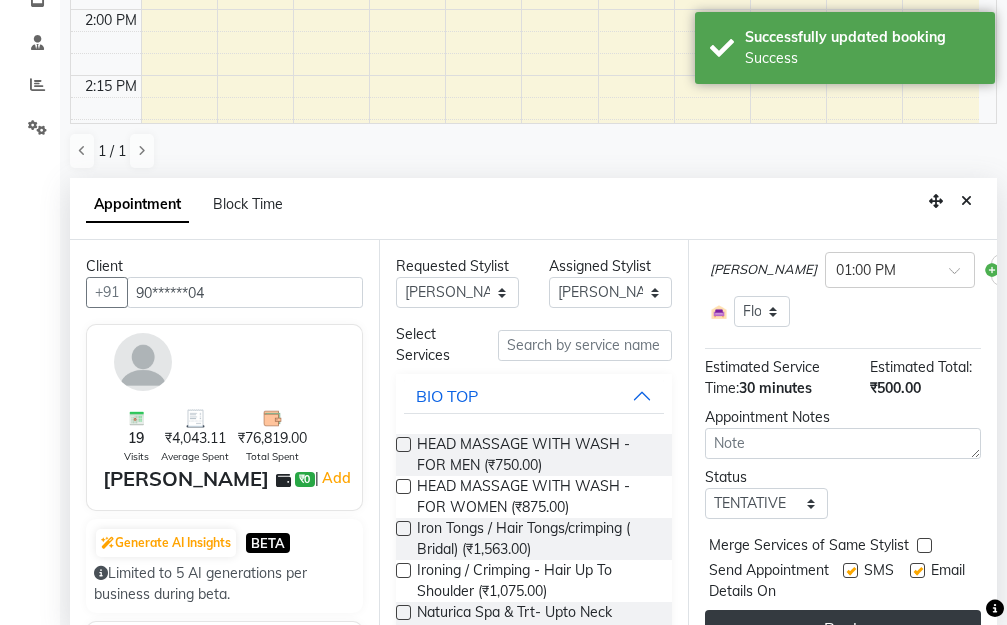 scroll, scrollTop: 0, scrollLeft: 0, axis: both 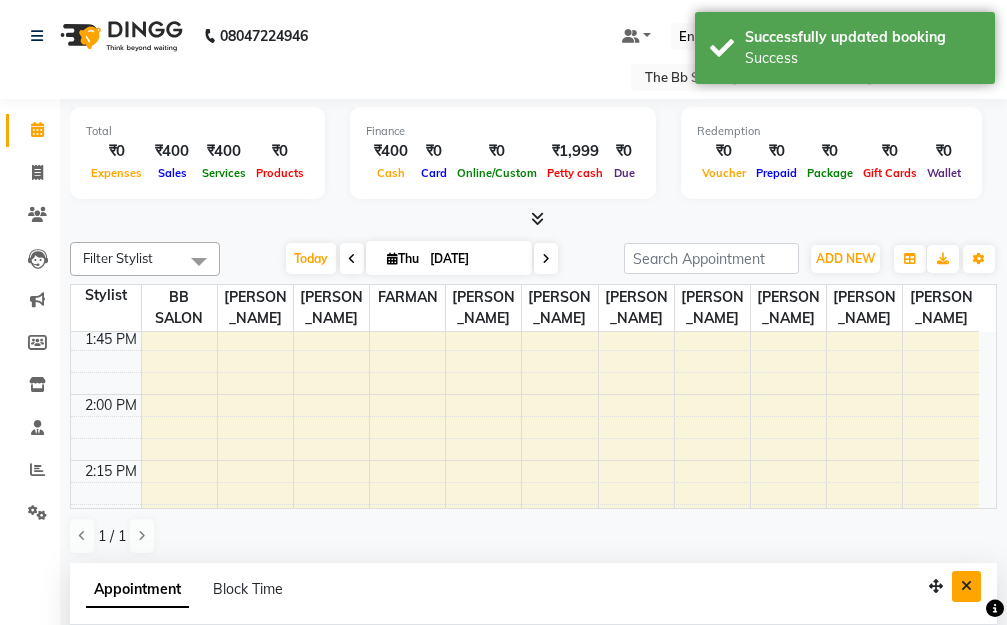 click at bounding box center [966, 586] 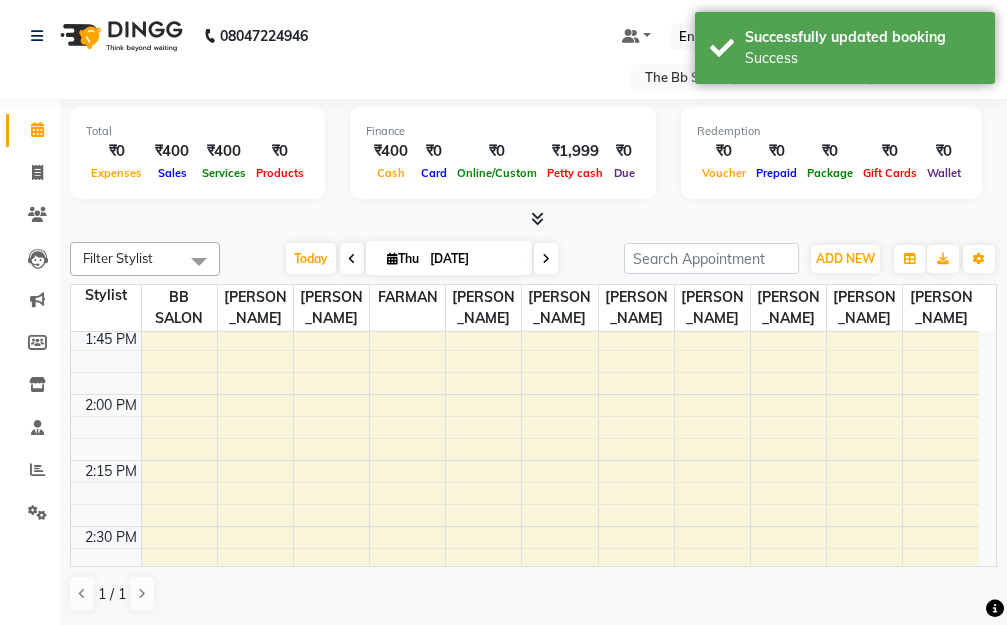 click on "08047224946 Select Location × The Bb Salon, Kharghar Default Panel My Panel English ENGLISH Español العربية मराठी हिंदी ગુજરાતી தமிழ் 中文 Notifications nothing to show DIPALI Manage Profile Change Password Sign out  Version:3.15.4" 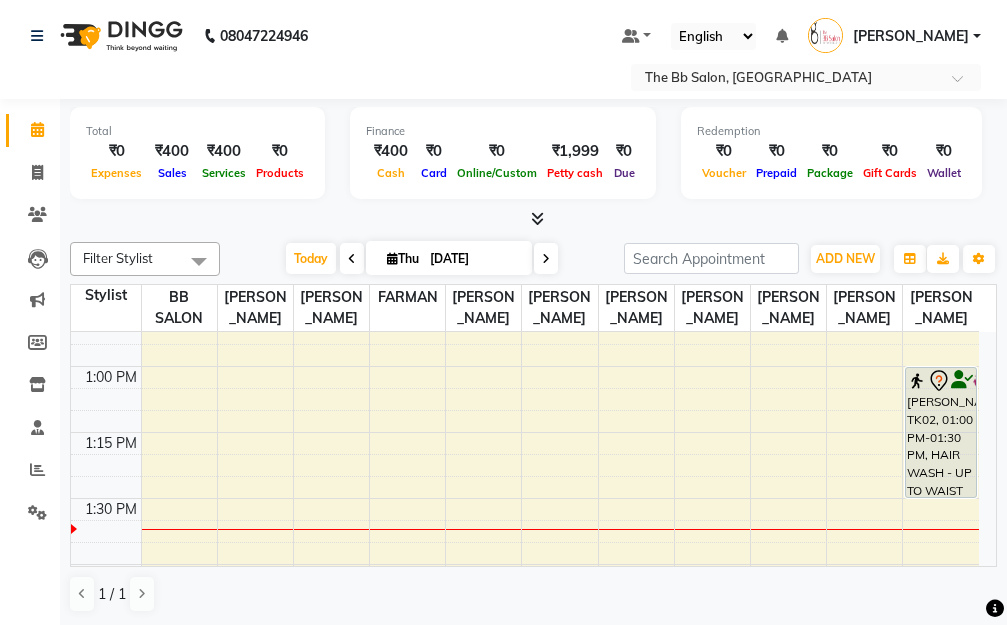 scroll, scrollTop: 1057, scrollLeft: 0, axis: vertical 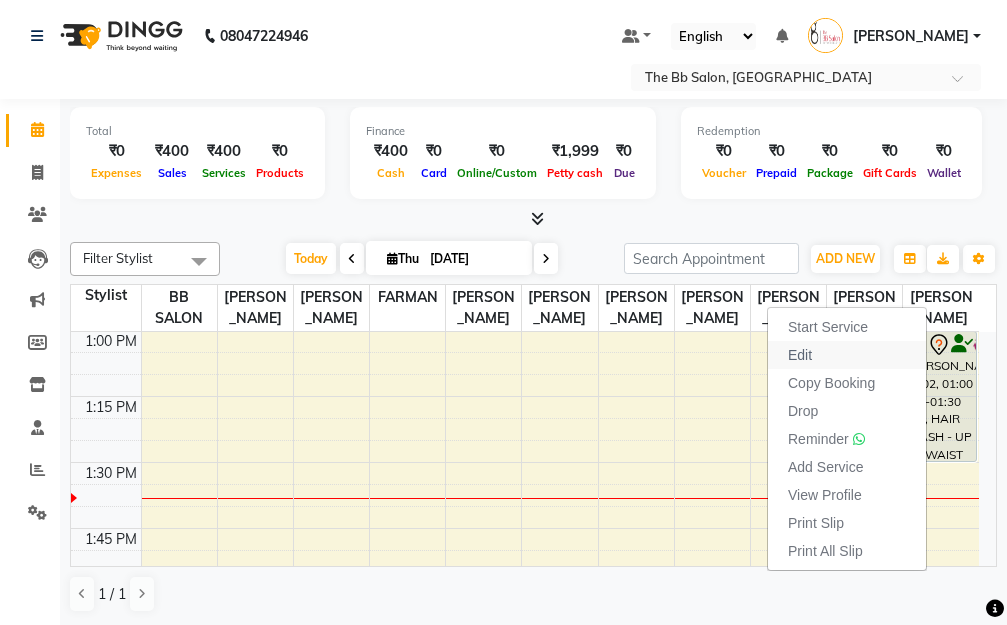 click on "Edit" at bounding box center (800, 355) 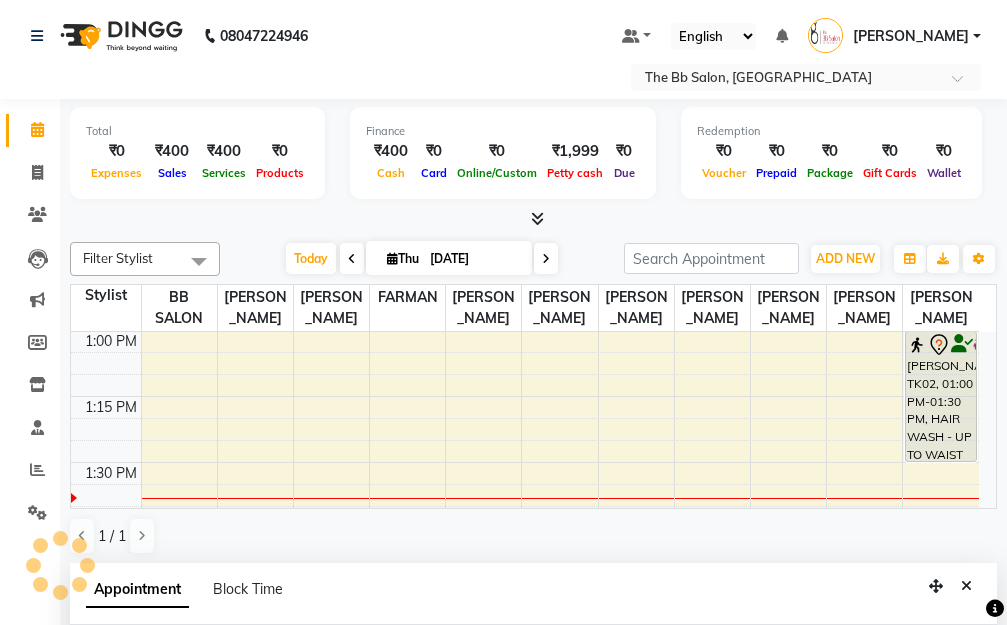 select on "tentative" 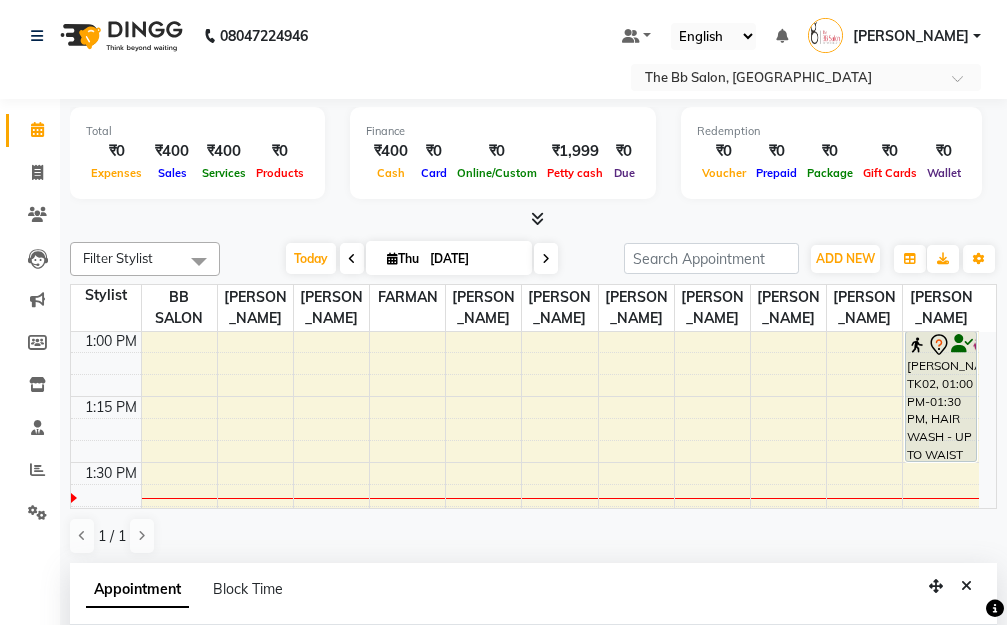 scroll, scrollTop: 393, scrollLeft: 0, axis: vertical 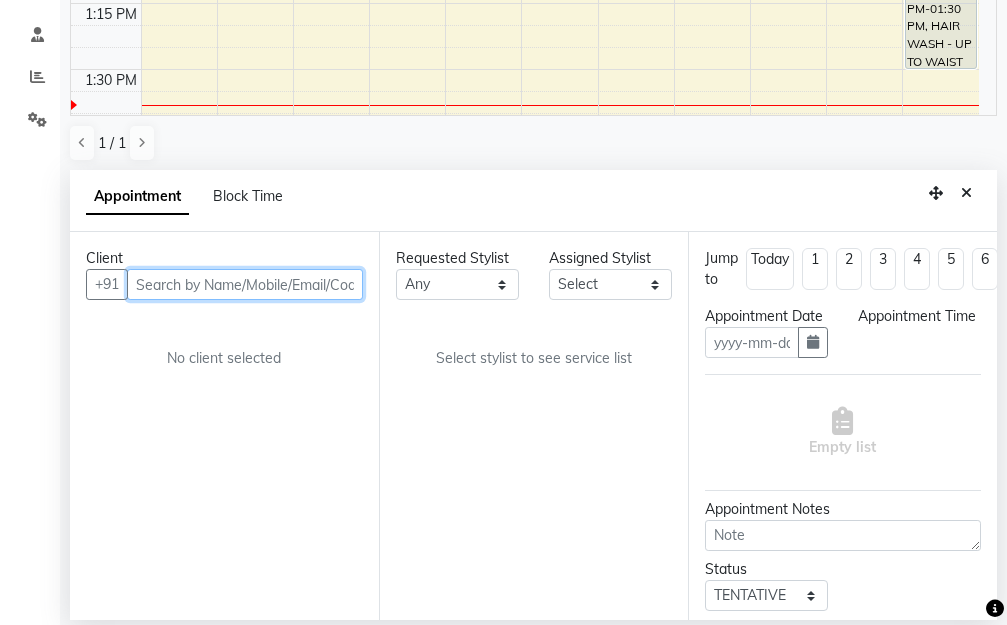 type on "[DATE]" 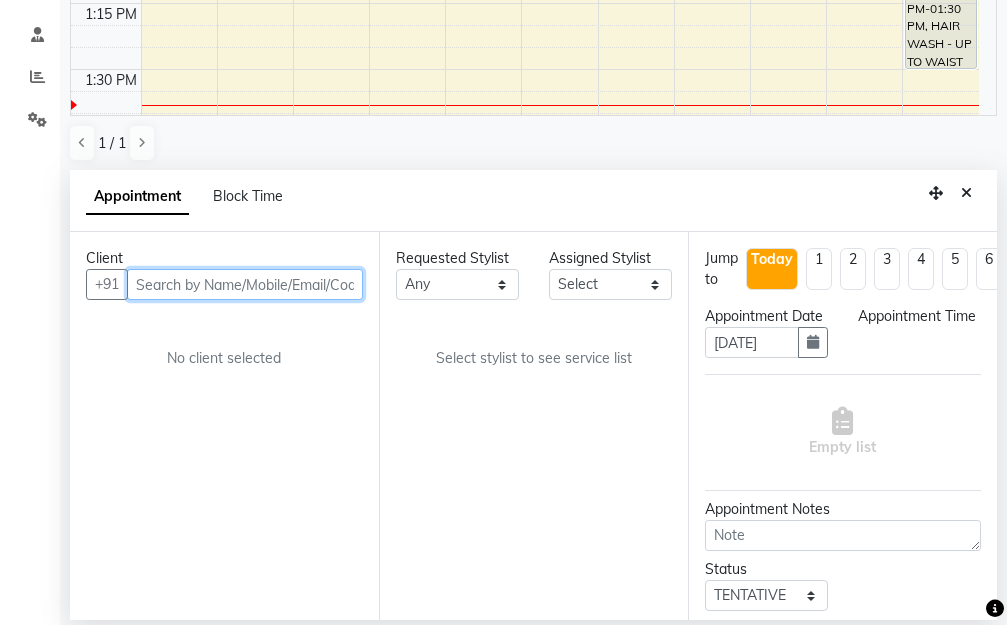 select on "780" 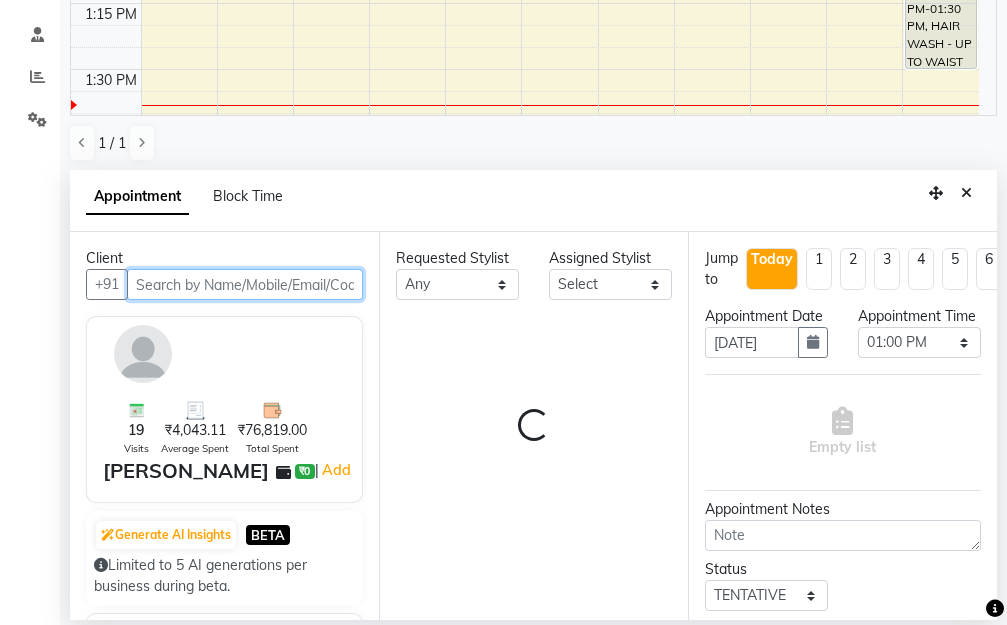 select on "84071" 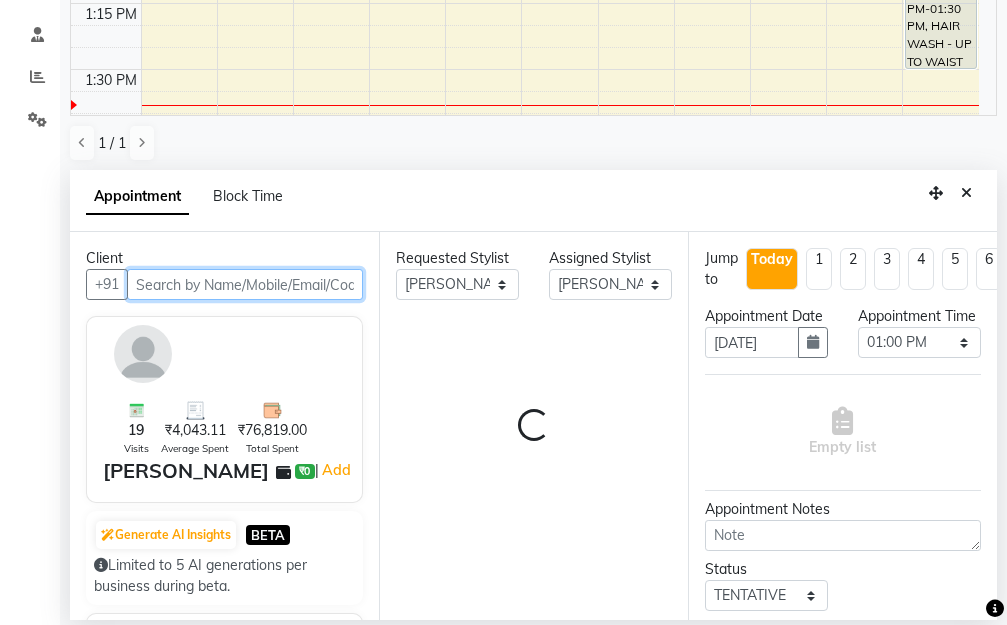 scroll, scrollTop: 1057, scrollLeft: 0, axis: vertical 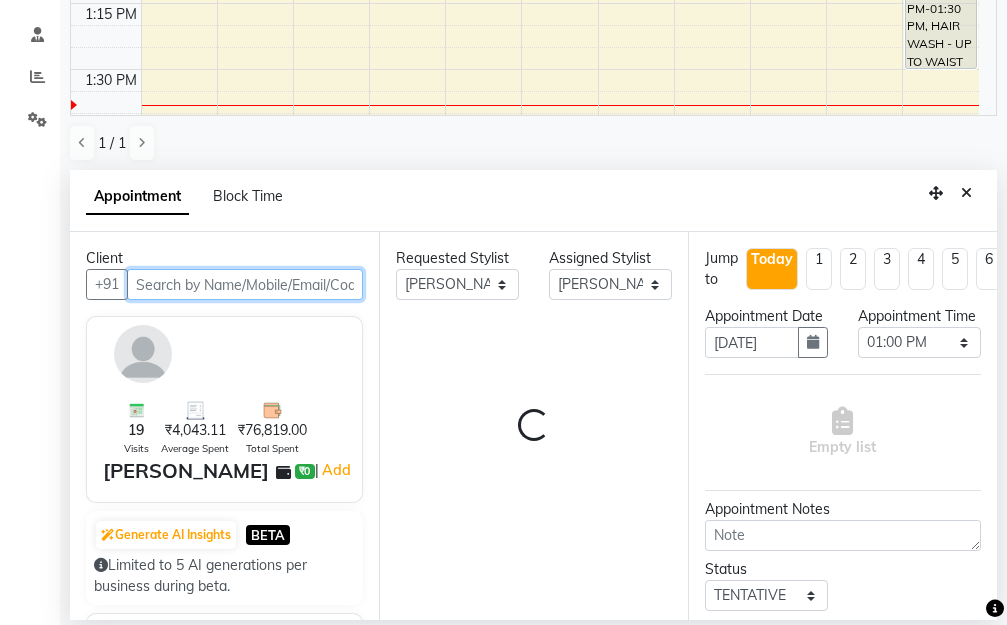 select on "3065" 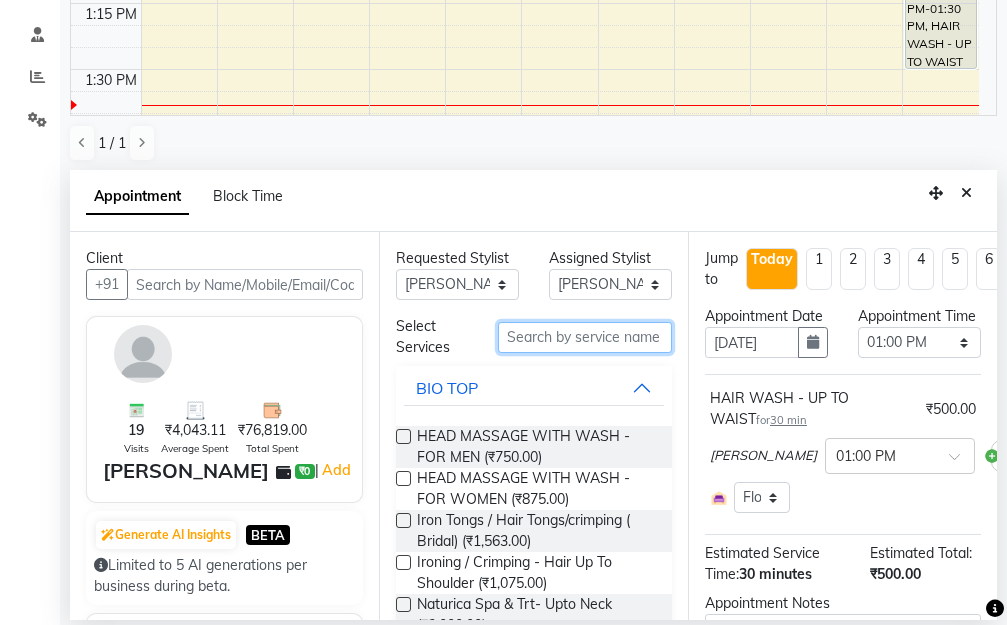 click at bounding box center [585, 337] 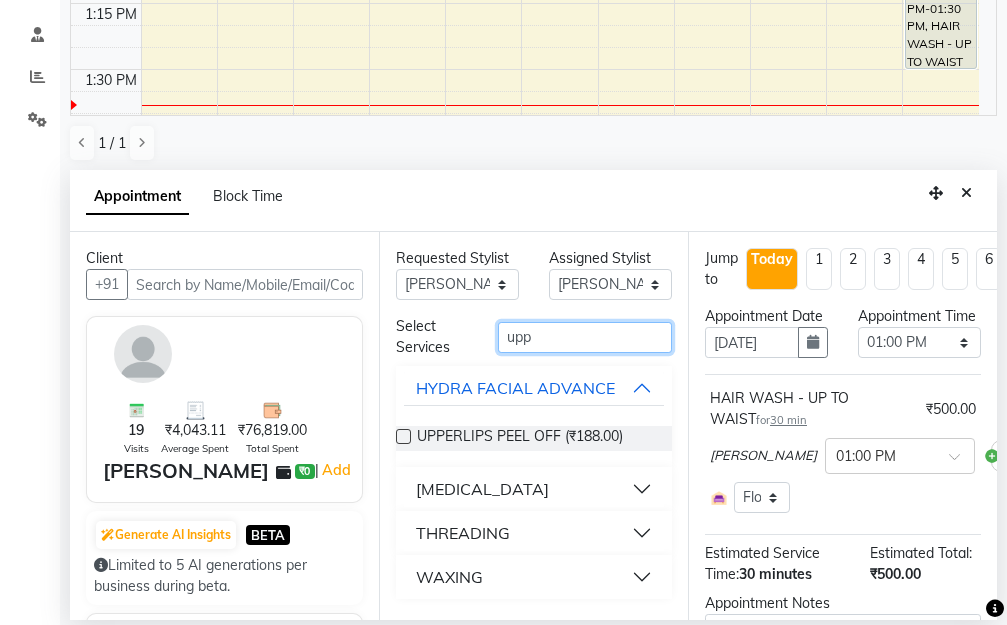 type on "upp" 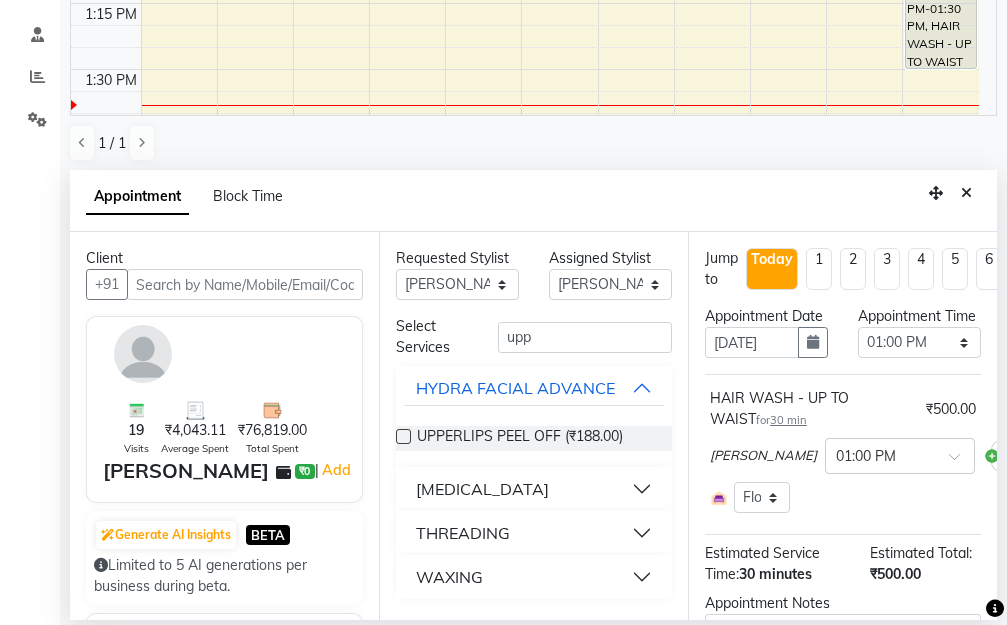 click at bounding box center (403, 436) 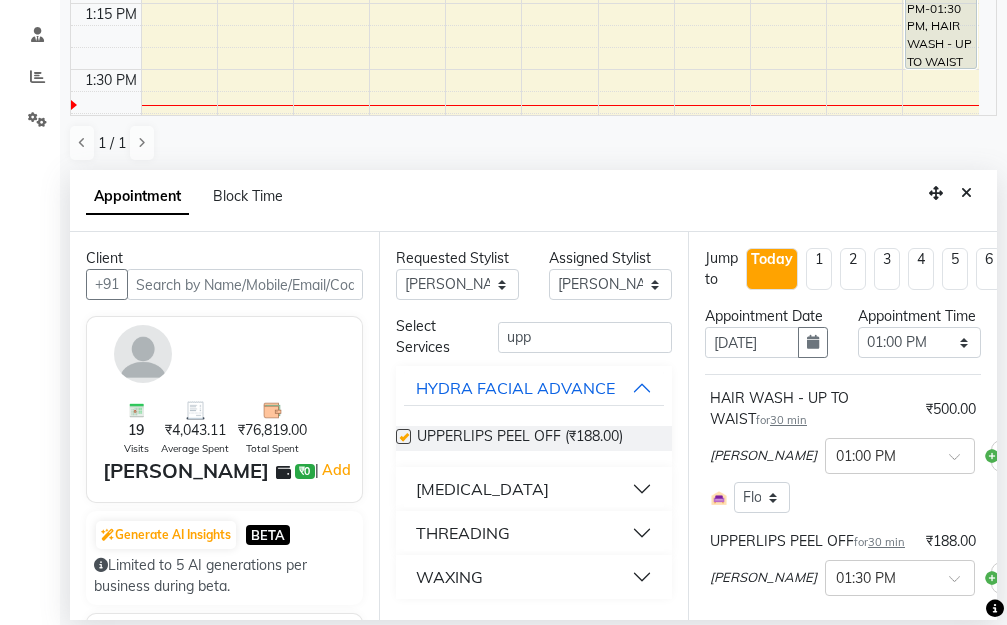 checkbox on "false" 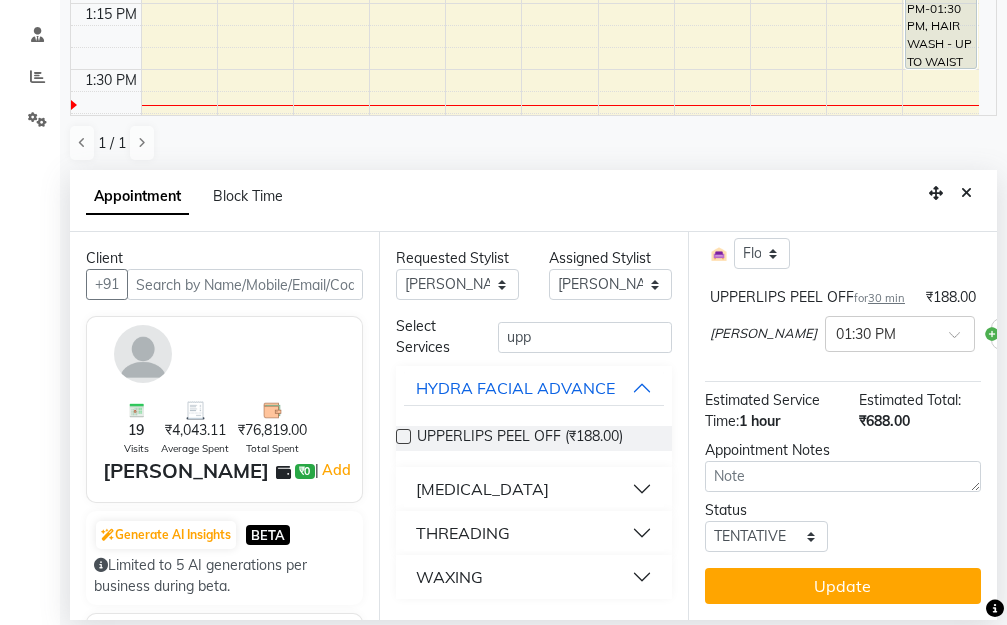 scroll, scrollTop: 309, scrollLeft: 0, axis: vertical 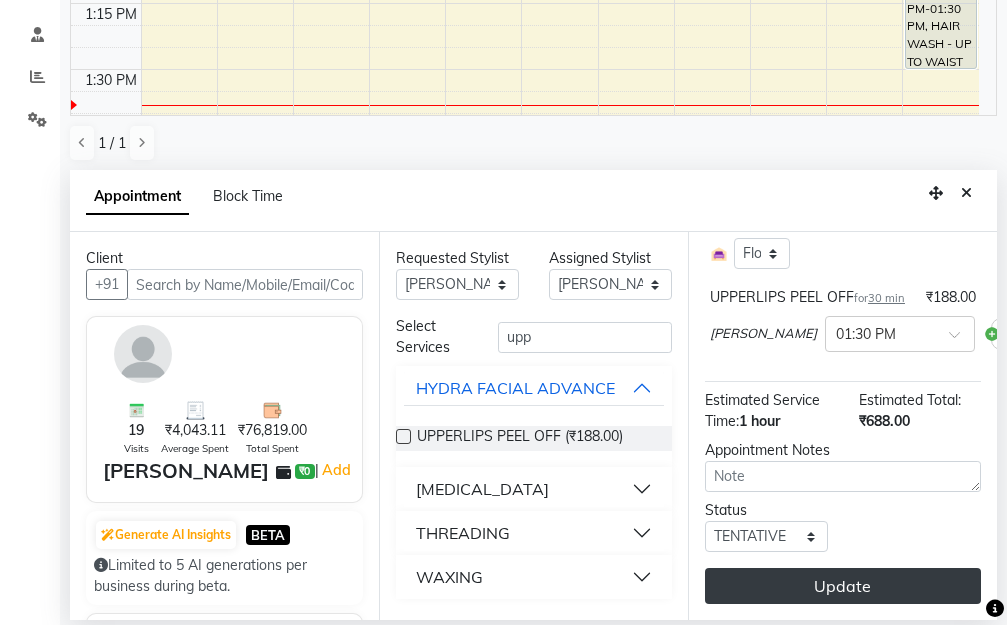 click on "Update" at bounding box center [843, 586] 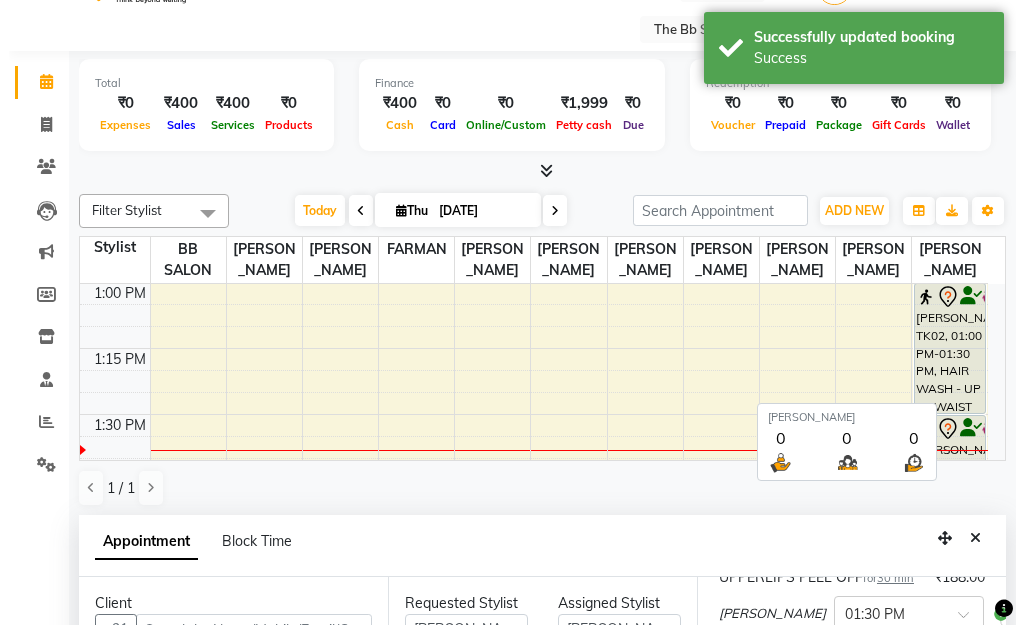 scroll, scrollTop: 0, scrollLeft: 0, axis: both 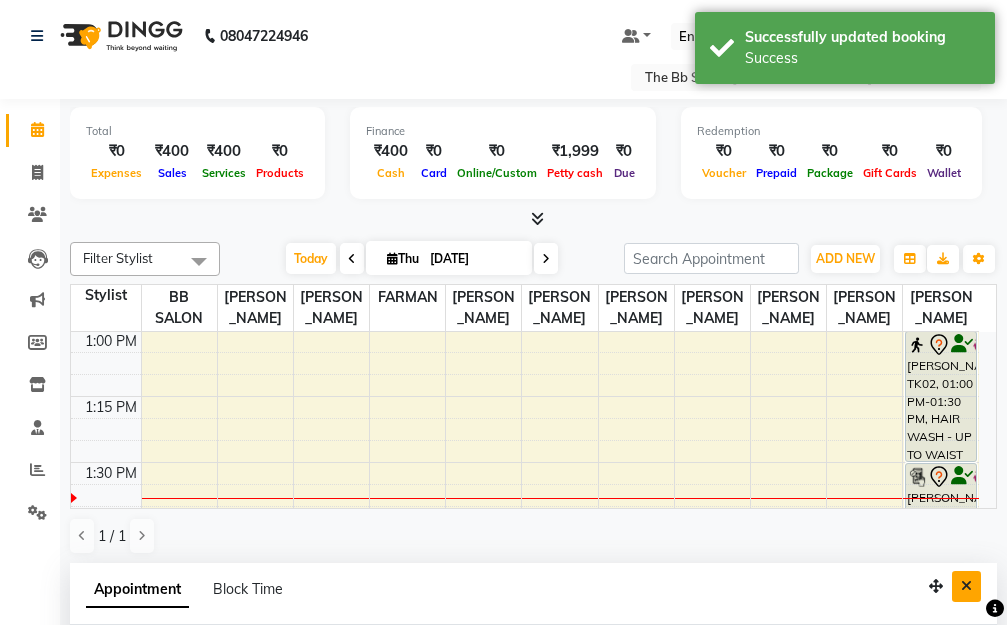 click at bounding box center [966, 586] 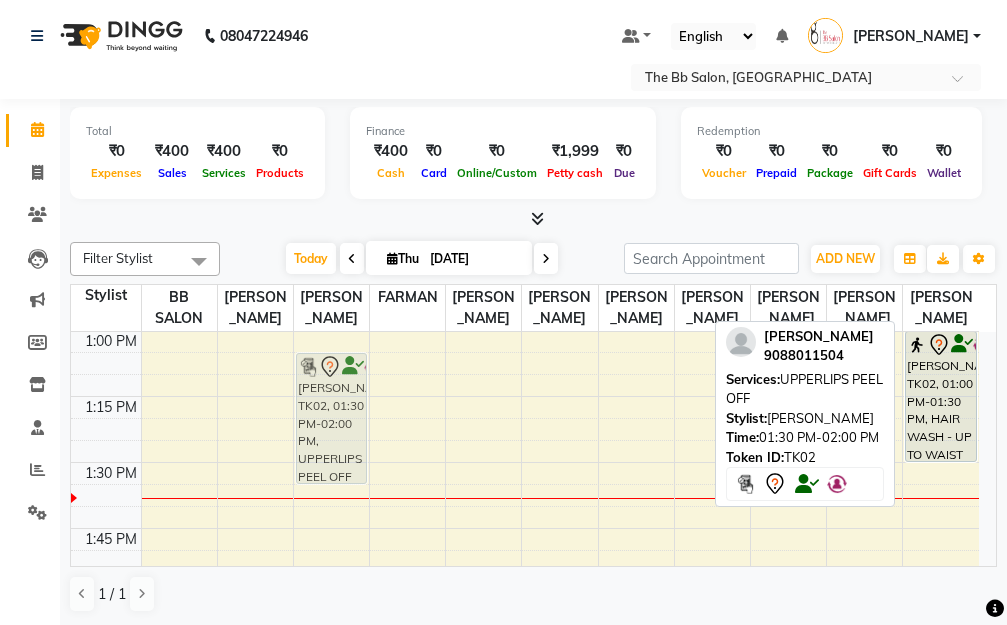 drag, startPoint x: 924, startPoint y: 522, endPoint x: 303, endPoint y: 416, distance: 629.98175 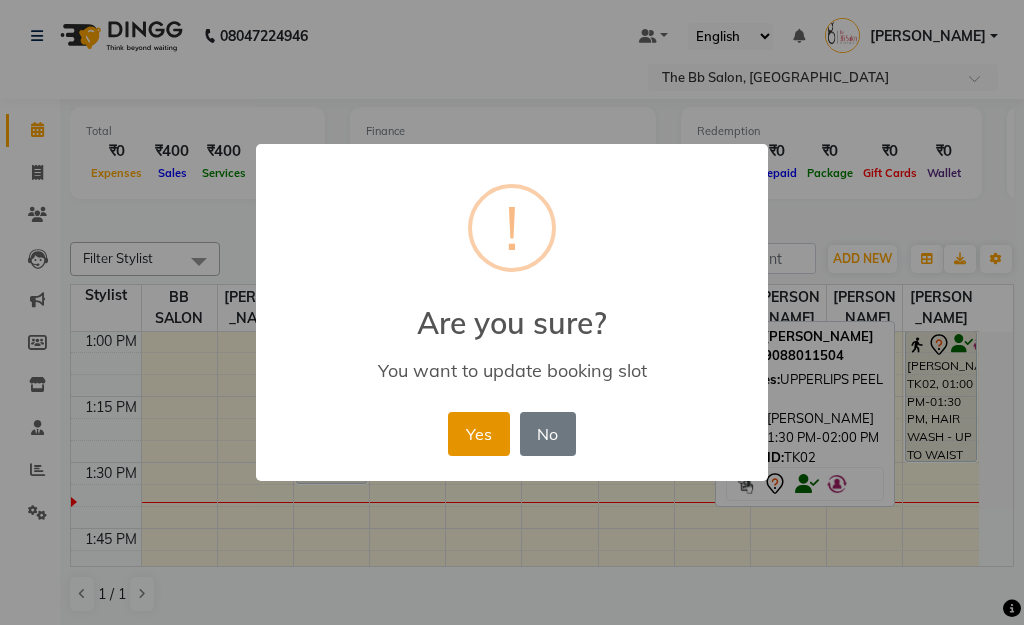 click on "Yes" at bounding box center [478, 434] 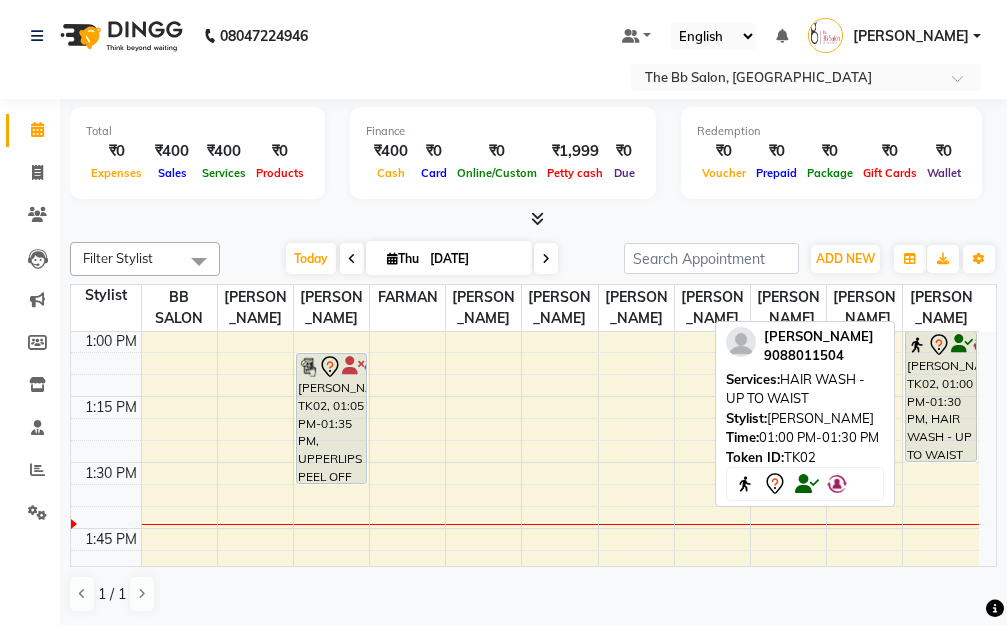 click on "SOMA DUTTA, TK02, 01:00 PM-01:30 PM, HAIR WASH - UP TO WAIST" at bounding box center [941, 396] 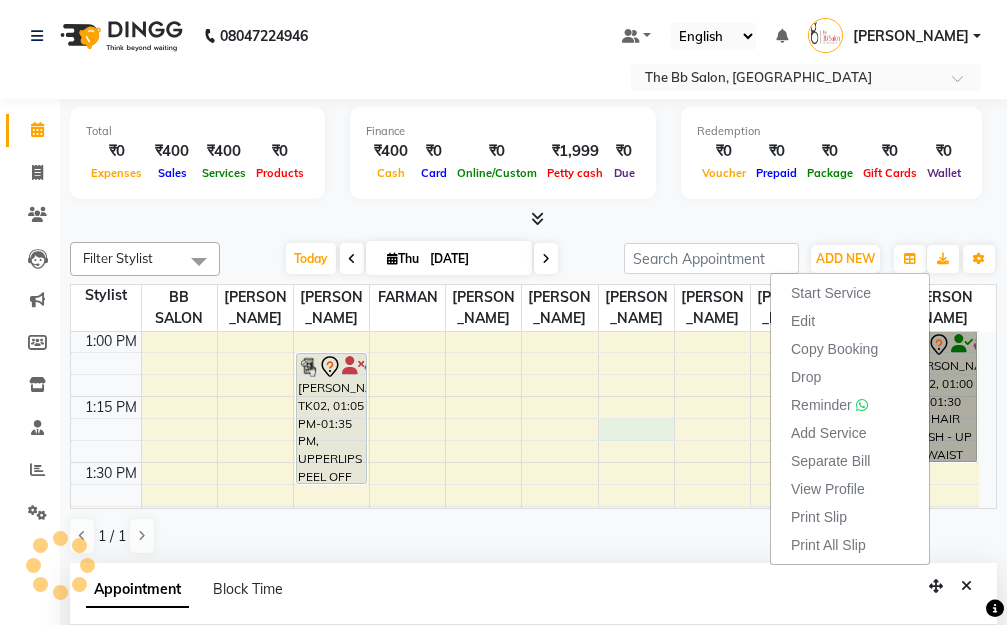 select on "83531" 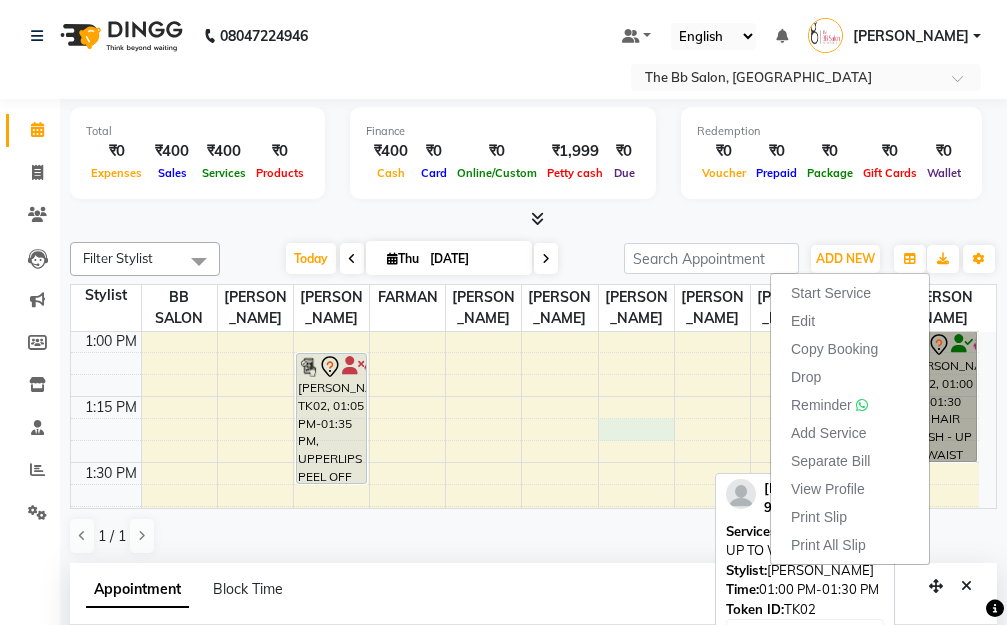 click on "SOMA DUTTA, TK02, 01:00 PM-01:30 PM, HAIR WASH - UP TO WAIST" at bounding box center (941, 396) 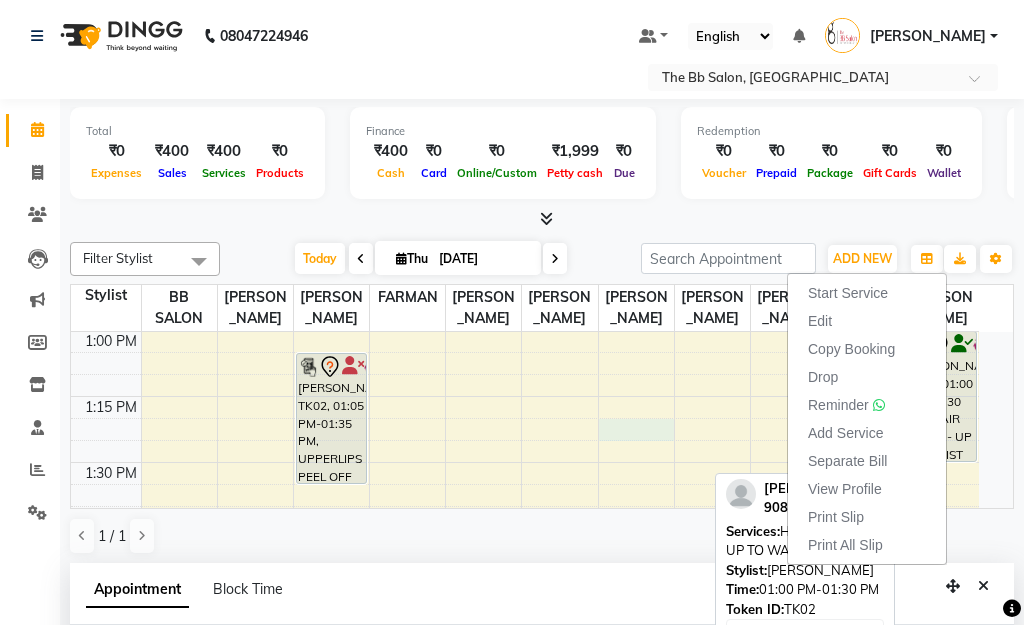 select on "7" 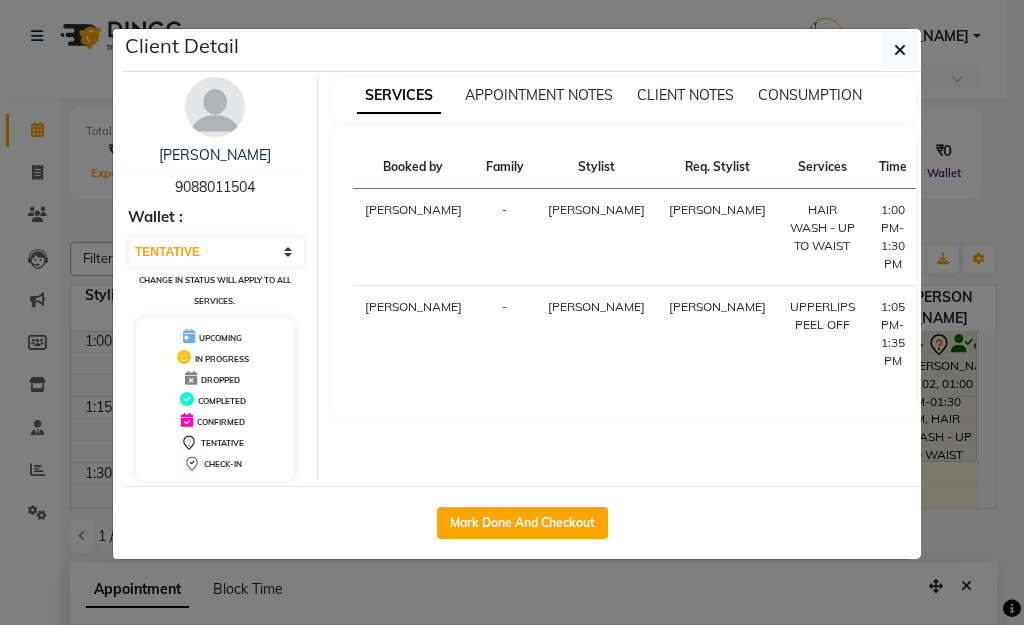 scroll, scrollTop: 365, scrollLeft: 0, axis: vertical 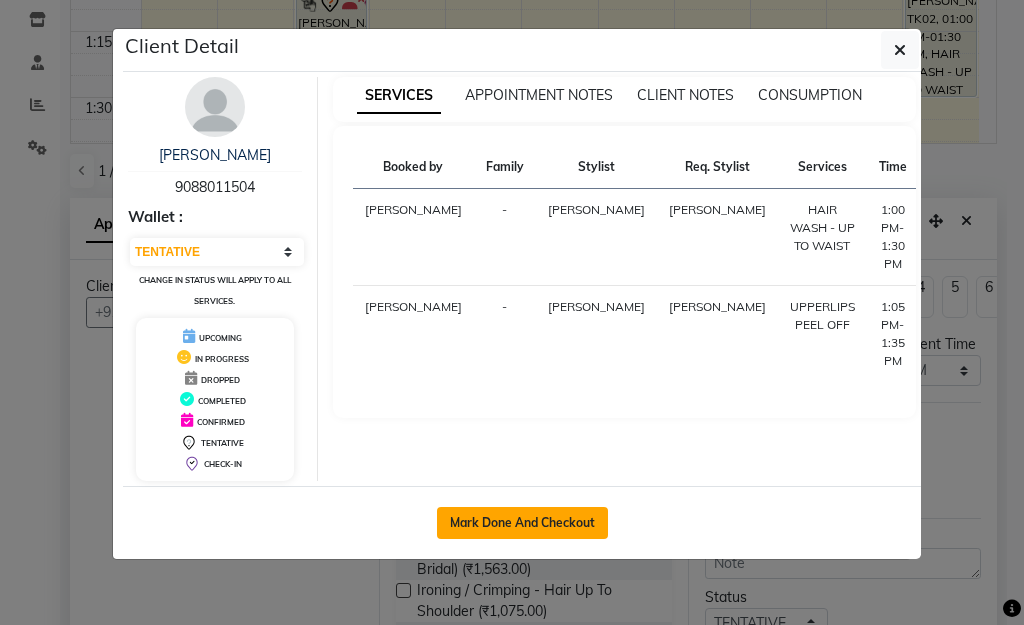 click on "Mark Done And Checkout" 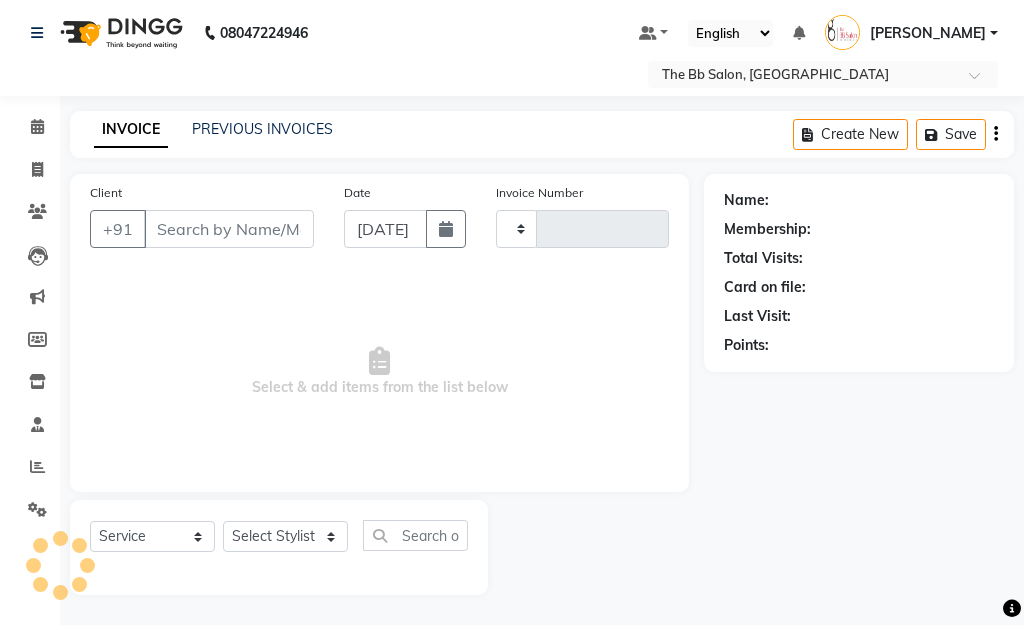 type on "2257" 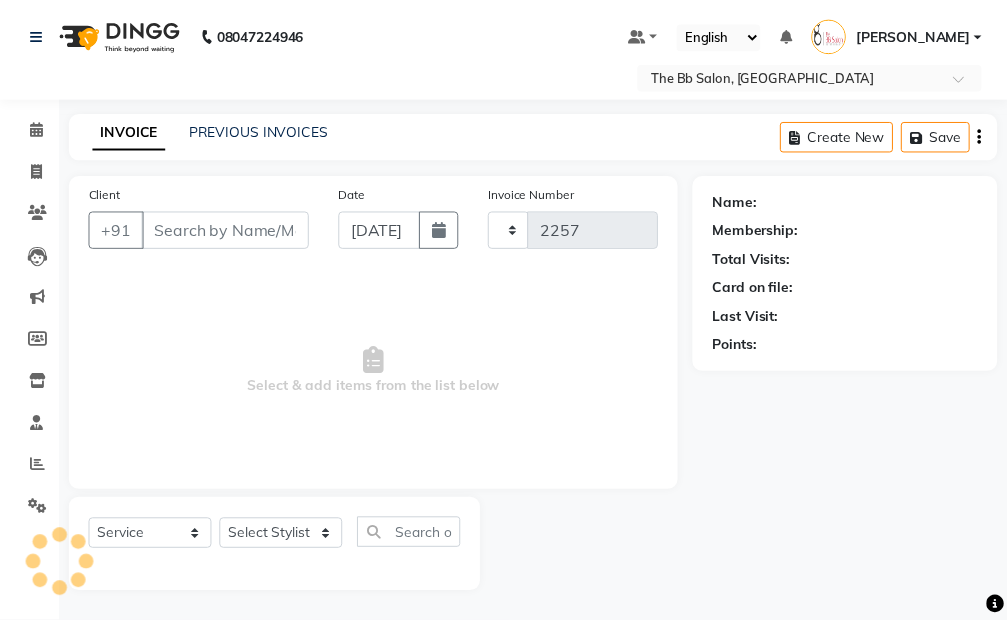 scroll, scrollTop: 0, scrollLeft: 0, axis: both 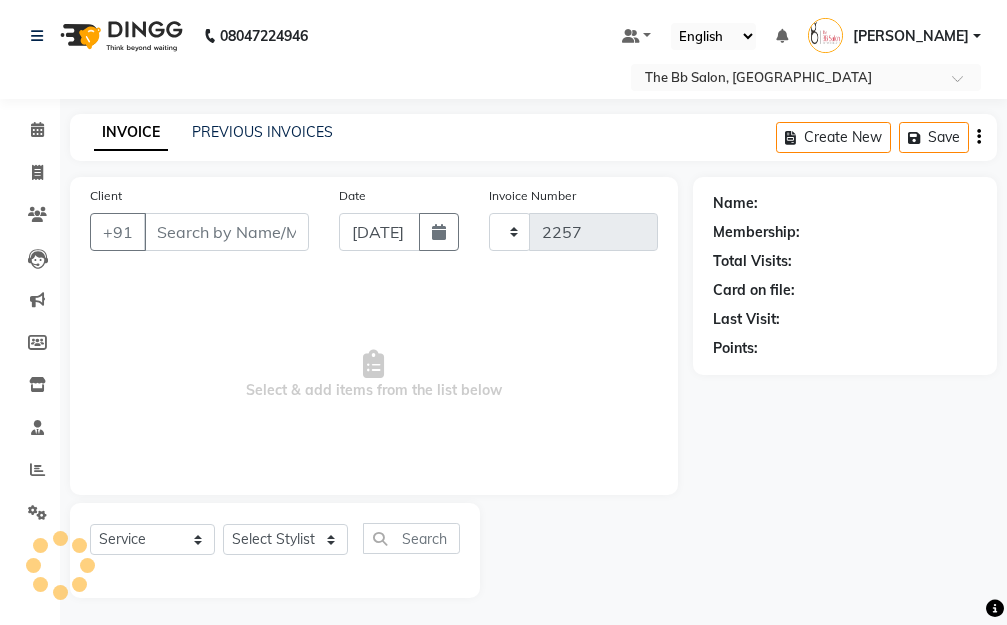 select on "6231" 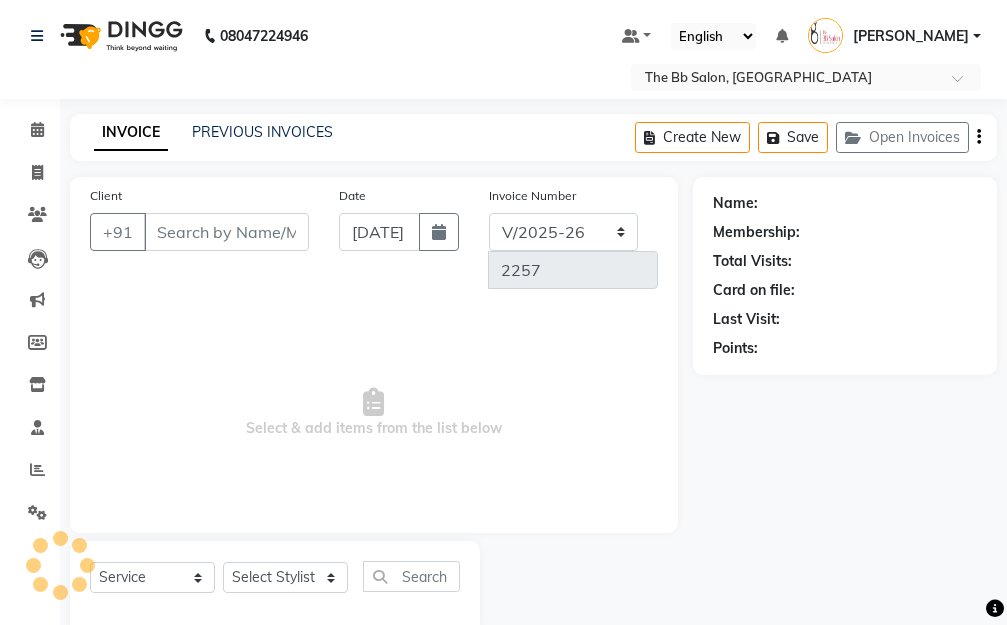 type on "90******04" 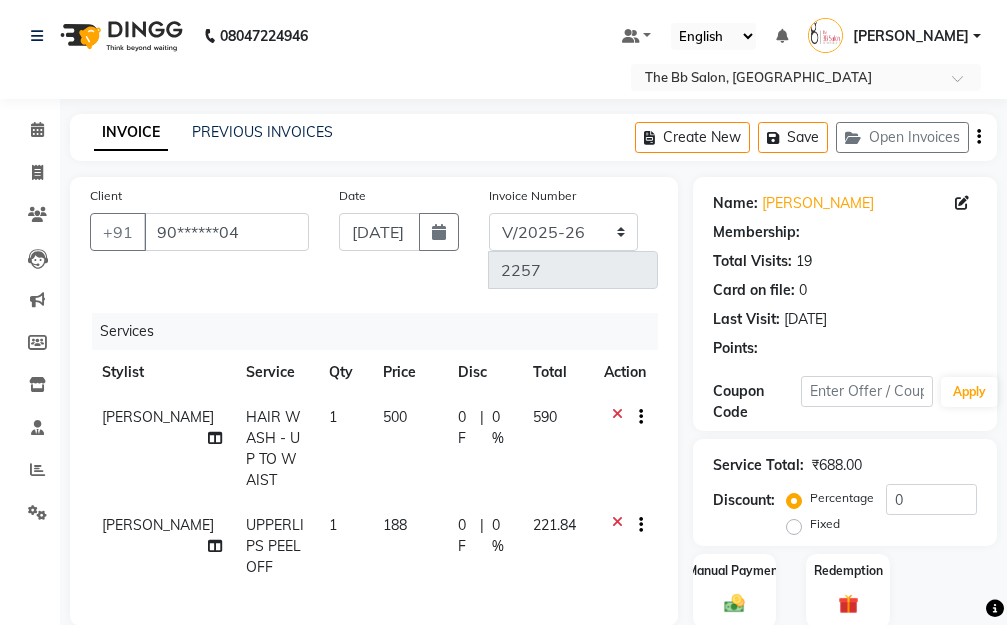 select on "1: Object" 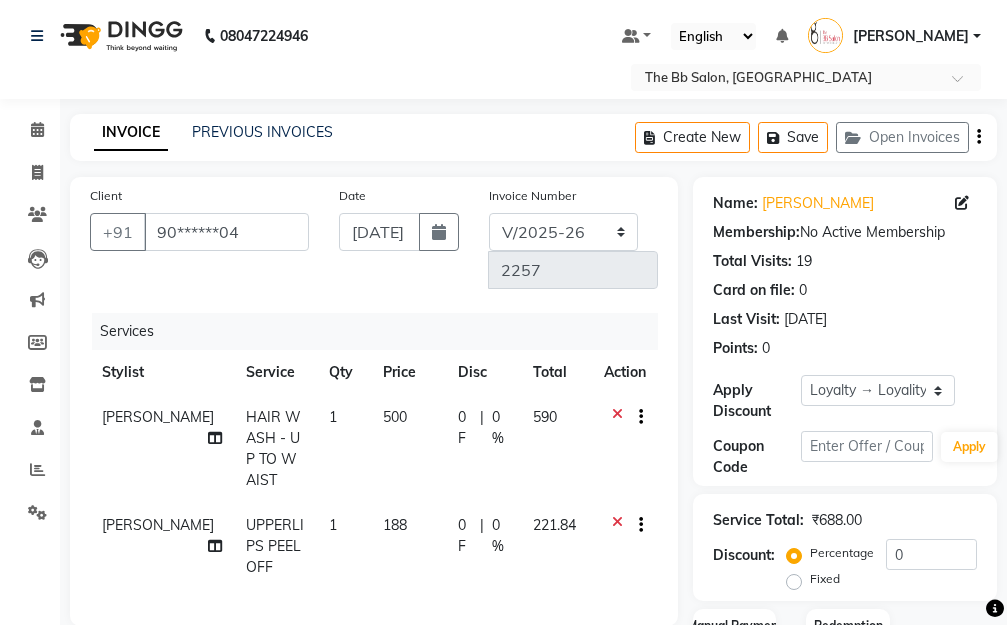 scroll, scrollTop: 300, scrollLeft: 0, axis: vertical 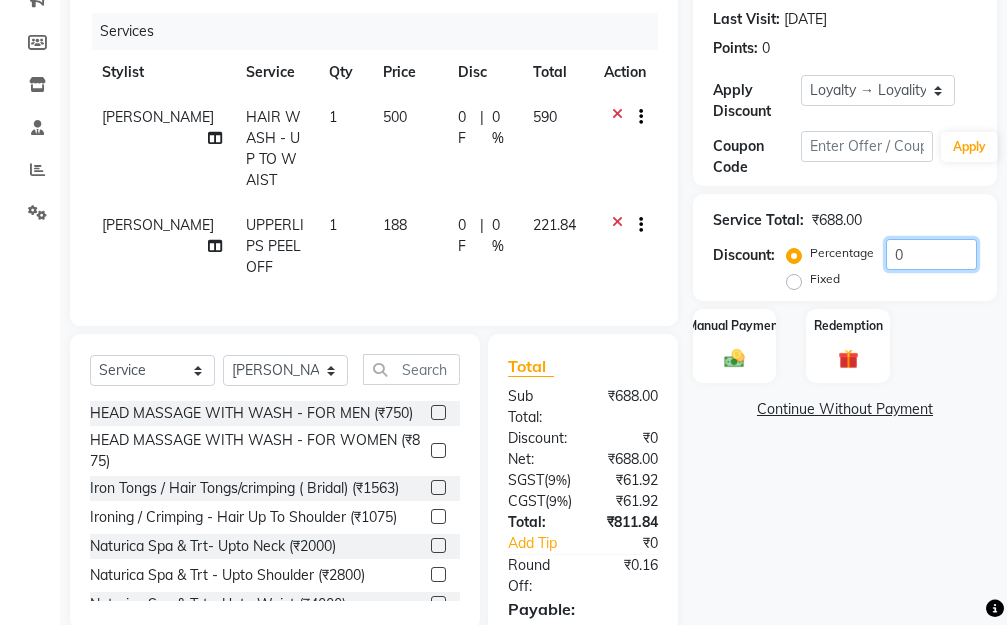 click on "0" 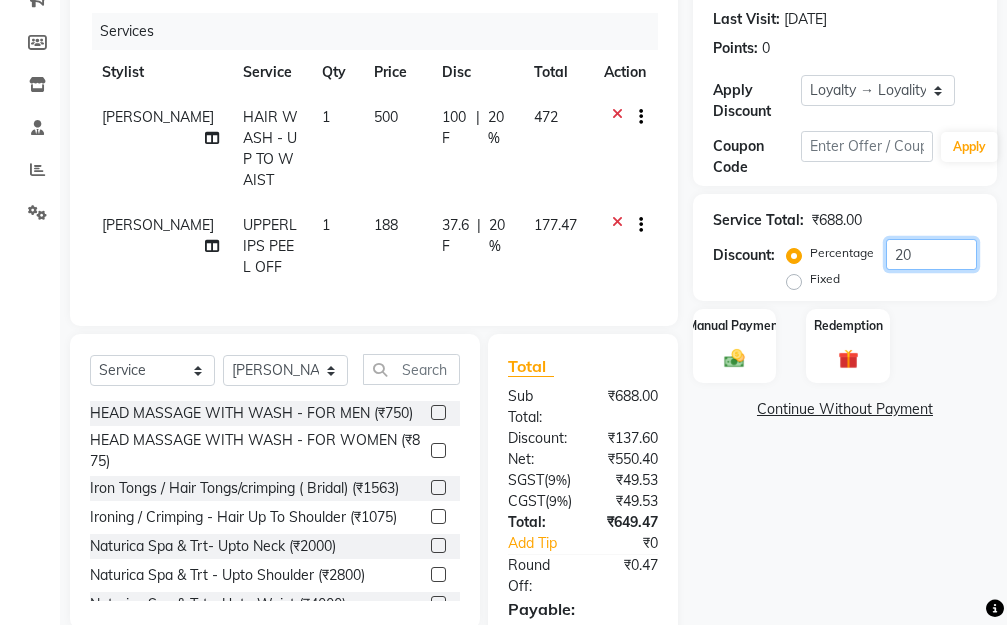 type on "20" 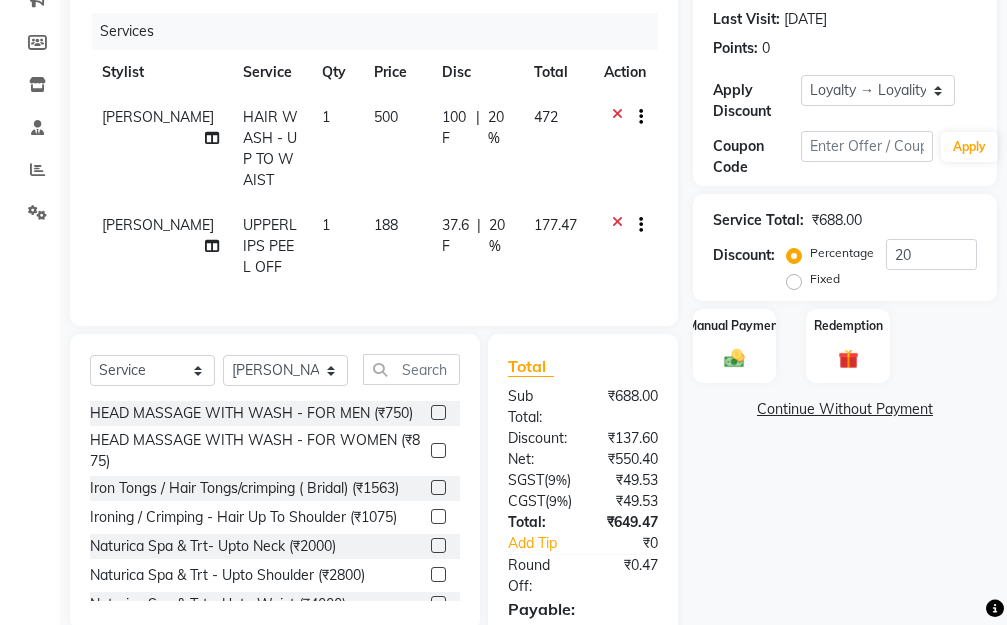 click on "1" 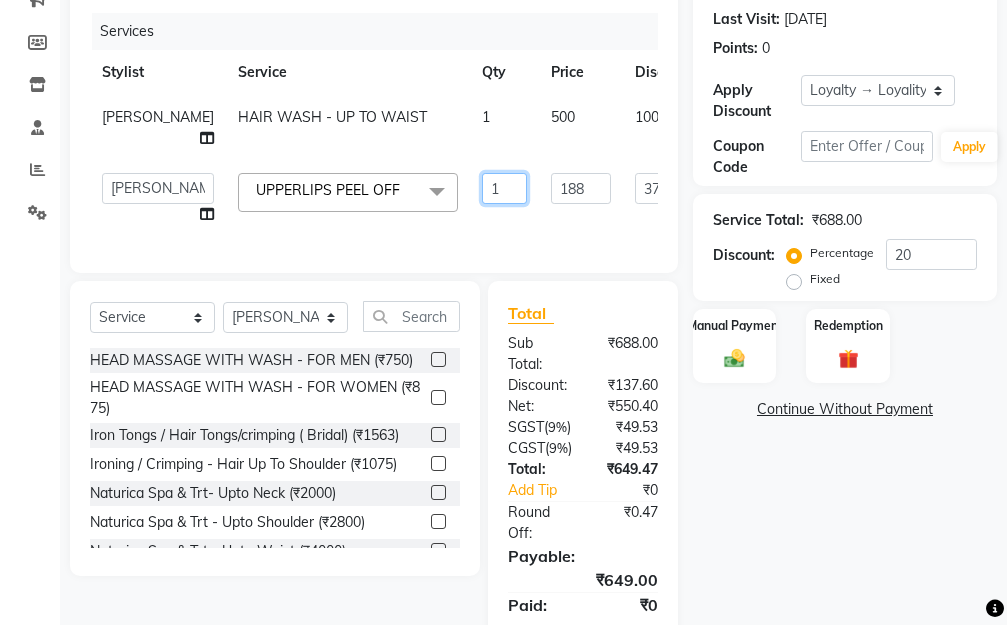 drag, startPoint x: 457, startPoint y: 191, endPoint x: 416, endPoint y: 187, distance: 41.19466 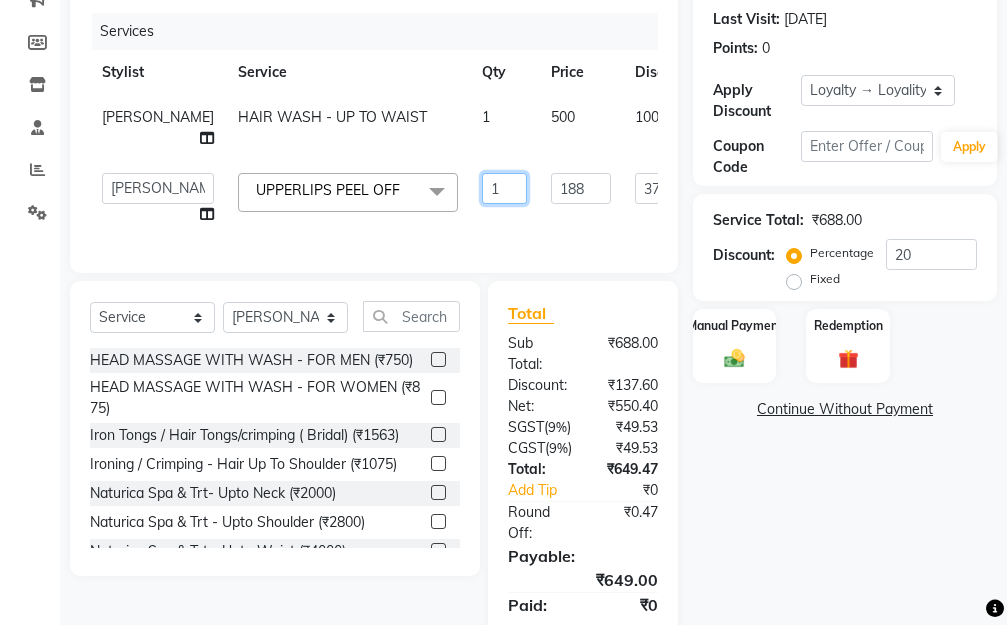 click on "BB SALON   DIPALI   EKTA   FARMAN   GOPAL   GOUSIYA SHAIKH   MANGESH TAVARE   Mrugesh Kamble   Nazim Shaikh   ROHAN    Rupesh Chavan   Sanjay Pawar   SANTOSH   SHILPA YADAV   Ujjwal Bisht   WILSON   ZAHIDA  UPPERLIPS PEEL OFF  x HEAD MASSAGE WITH WASH - FOR MEN (₹750) HEAD MASSAGE WITH WASH - FOR WOMEN (₹875) Iron Tongs / Hair Tongs/crimping ( Bridal) (₹1563) Ironing / Crimping  - Hair Up To Shoulder (₹1075) Naturica Spa & Trt-  Upto Neck (₹2000) Naturica Spa & Trt - Upto Shoulder (₹2800) Naturica Spa & Trt - Upto Waist (₹4000) Naturica Spa & Trt- Below Shoulder (₹3500) Naturica Spa & Trt- Men (₹2000) OLAPLEX  TRT BELOW SHOULDER (₹2000) OLAPLEX  TRT MEN (₹1000) OLAPLEX TRT  UPTO NECK (₹1500) OLAPLEX TRT  UPTO SHOULDER (₹1500) OLAPLEX TRT  UPTO WAIST (₹2500) REVIVER/MOROCCAN/BIOTOP WASH - BELOW SHOULDER (₹530) REVIVER/MOROCCAN/BIOTOP WASH - UPTO NECK (₹353) REVIVER/MOROCCAN/BIOTOP WASH - UPTO SHOULDER (₹470) REVIVER/MOROCCAN/BIOTOP WASH - UPTO WAIST (₹589) SHAVE (₹158) 1" 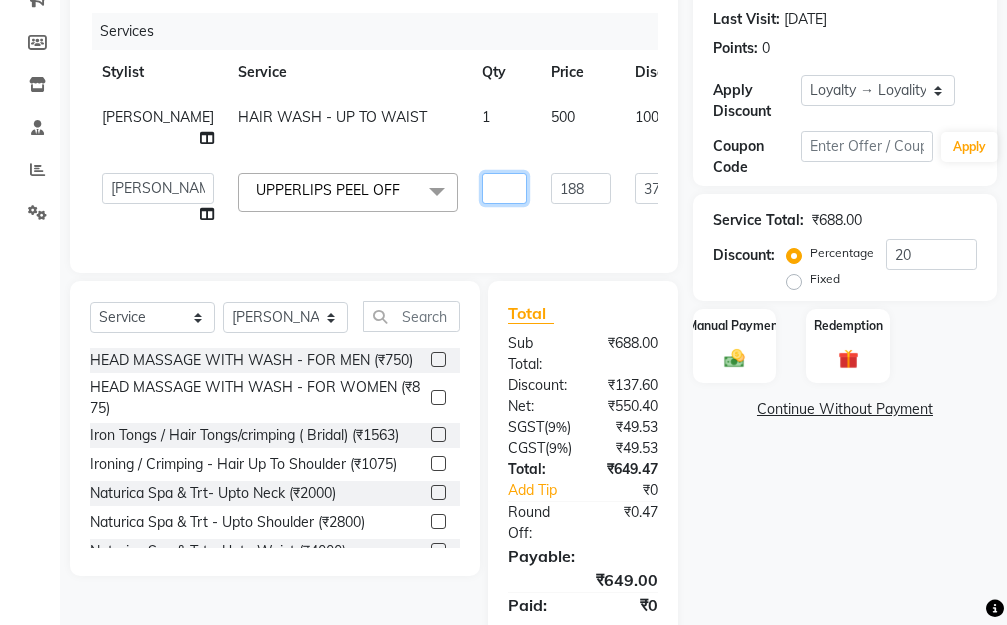 type on "2" 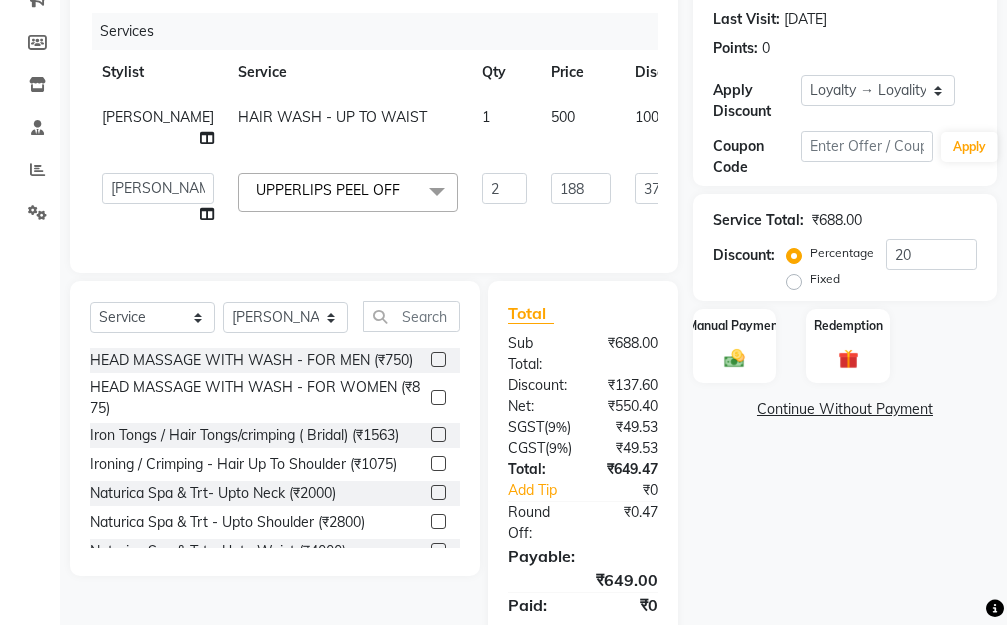 click on "Name: Soma Dutta Membership:  No Active Membership  Total Visits:  19 Card on file:  0 Last Visit:   14-06-2025 Points:   0  Apply Discount Select  Loyalty → Loyality level 1  Coupon Code Apply Service Total:  ₹688.00  Discount:  Percentage   Fixed  20 Manual Payment Redemption  Continue Without Payment" 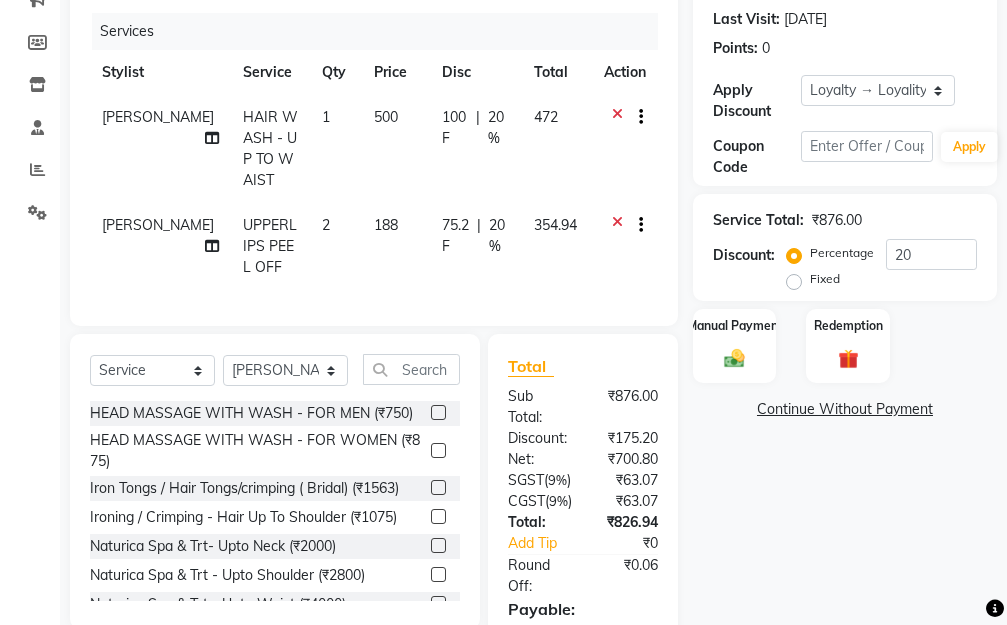 scroll, scrollTop: 500, scrollLeft: 0, axis: vertical 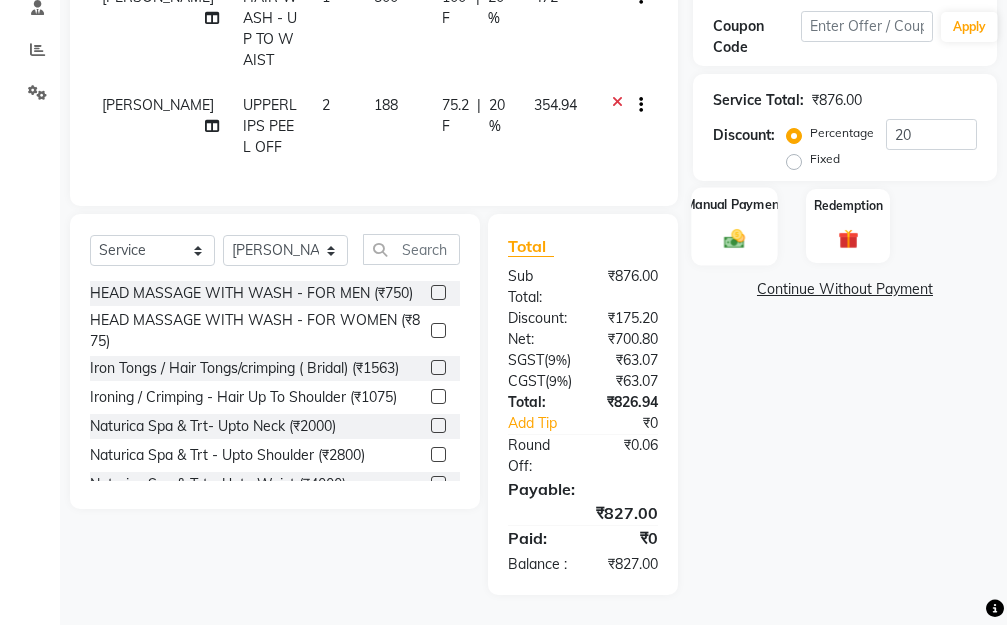 click 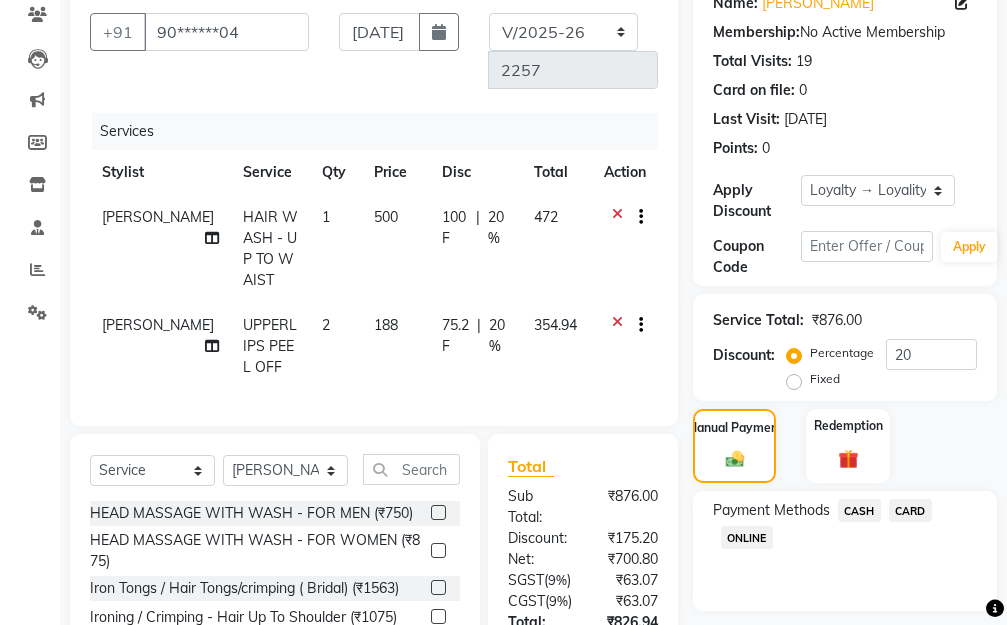 scroll, scrollTop: 500, scrollLeft: 0, axis: vertical 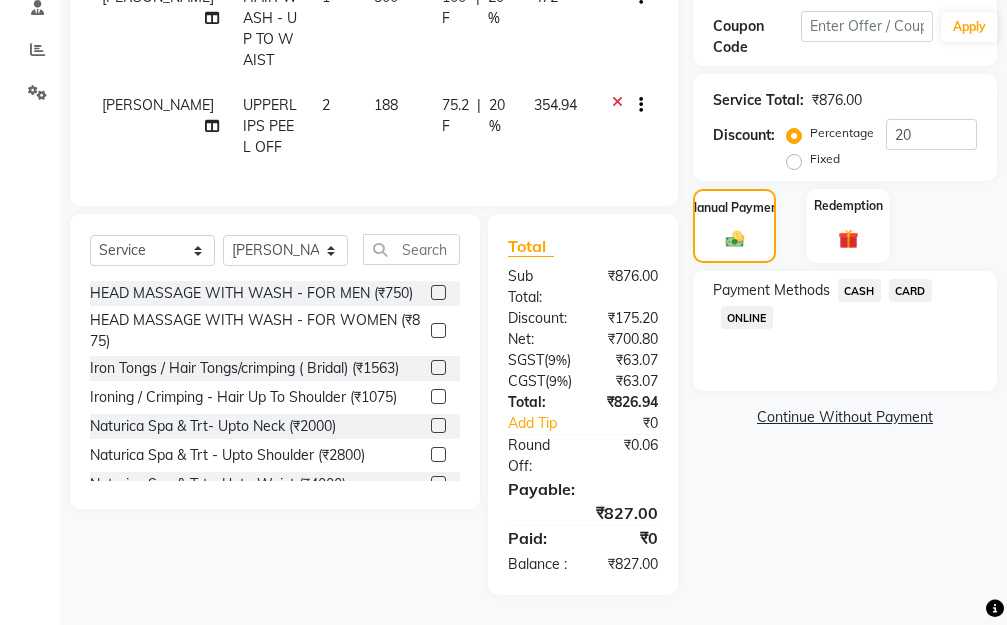 click on "ONLINE" 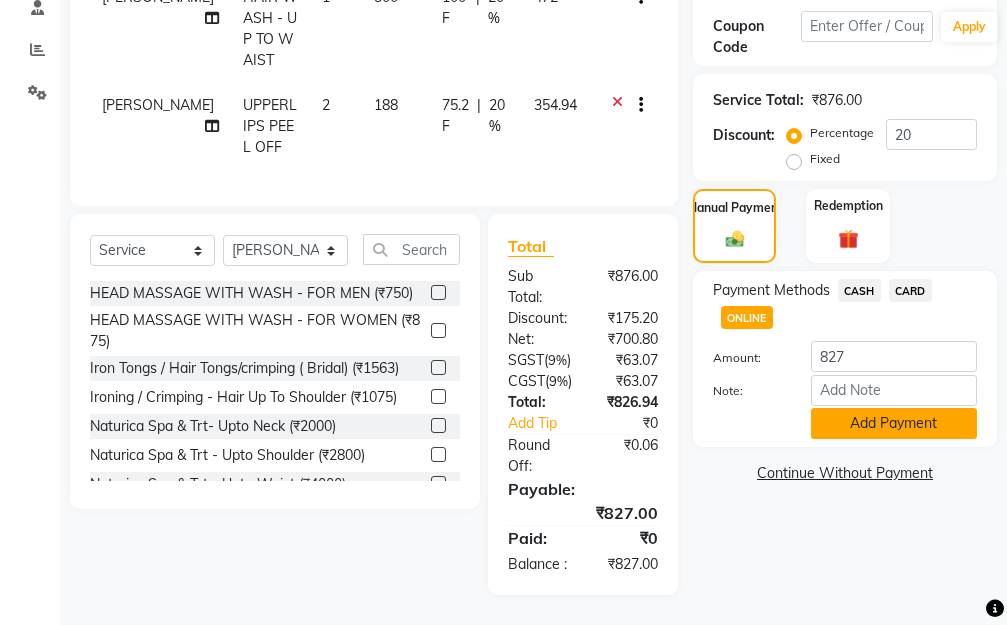 click on "Add Payment" 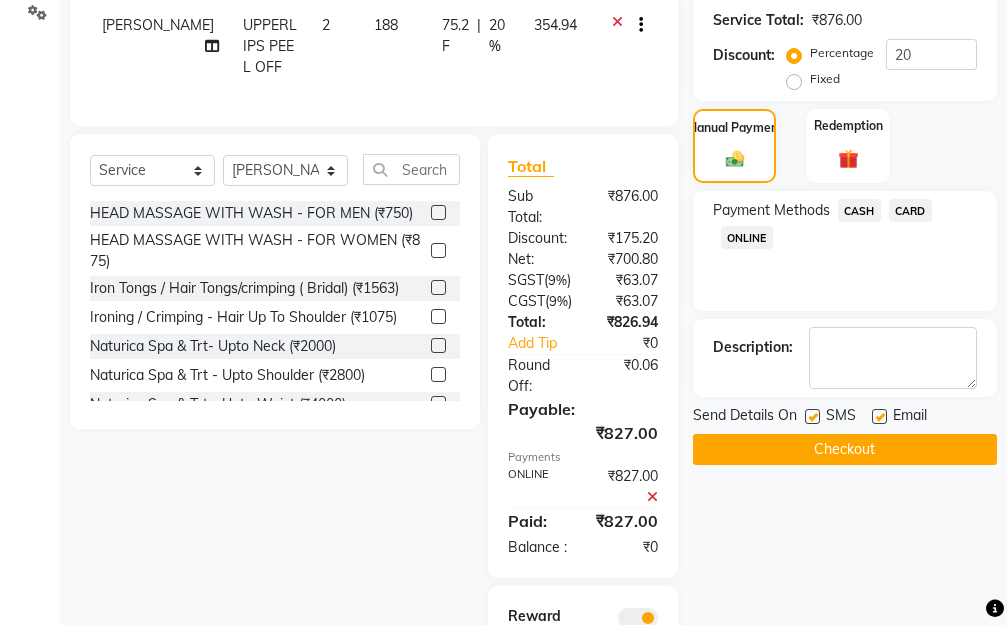 scroll, scrollTop: 724, scrollLeft: 0, axis: vertical 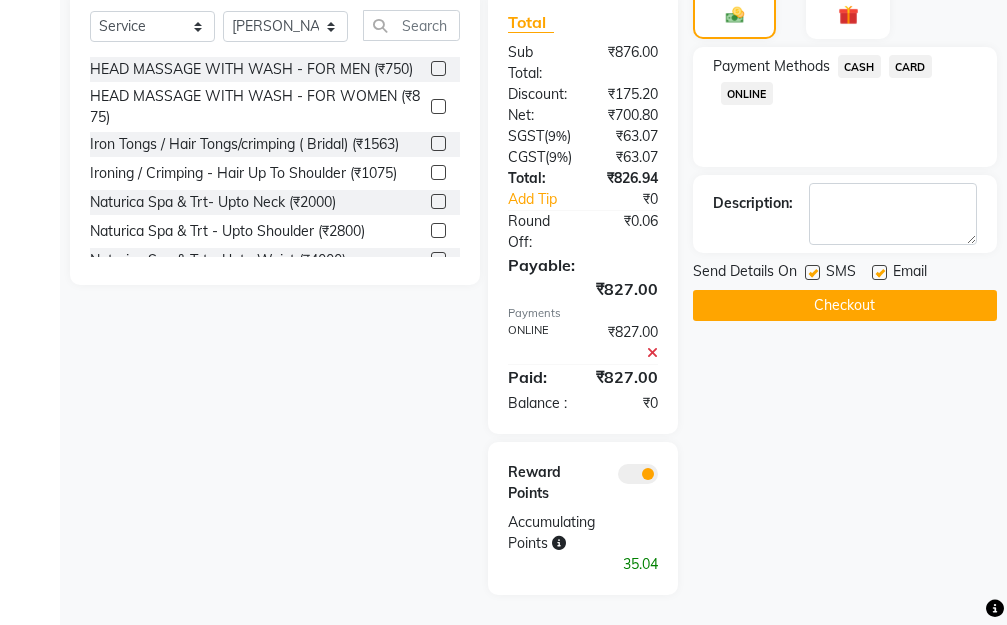 click on "Checkout" 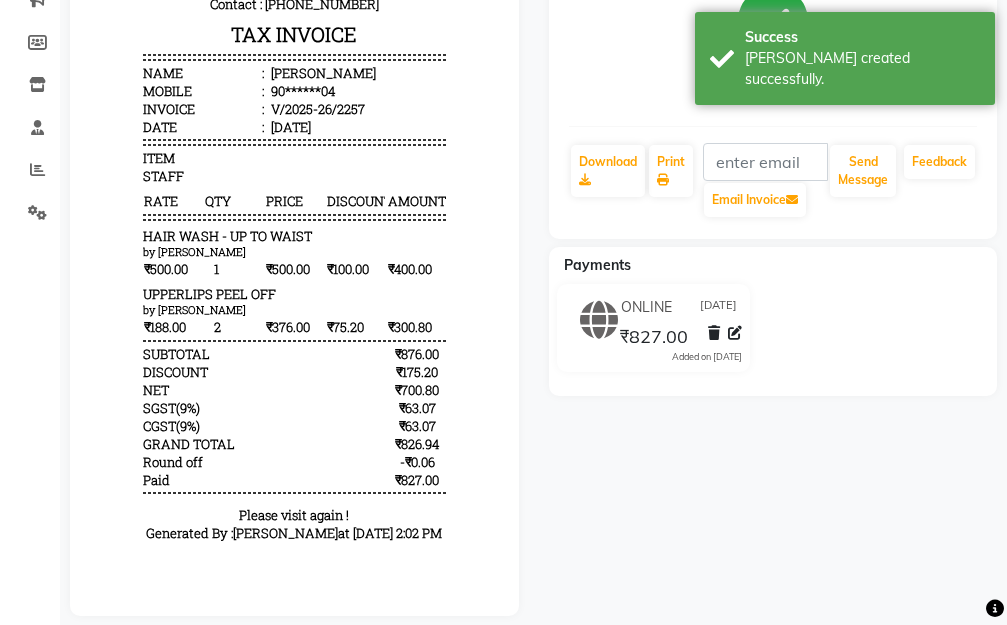 scroll, scrollTop: 0, scrollLeft: 0, axis: both 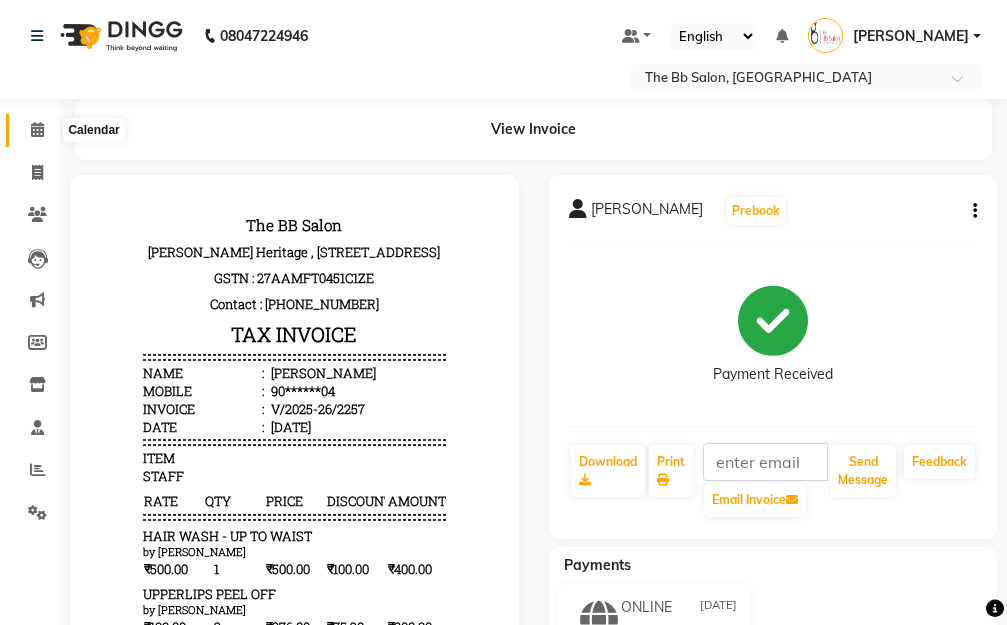 click 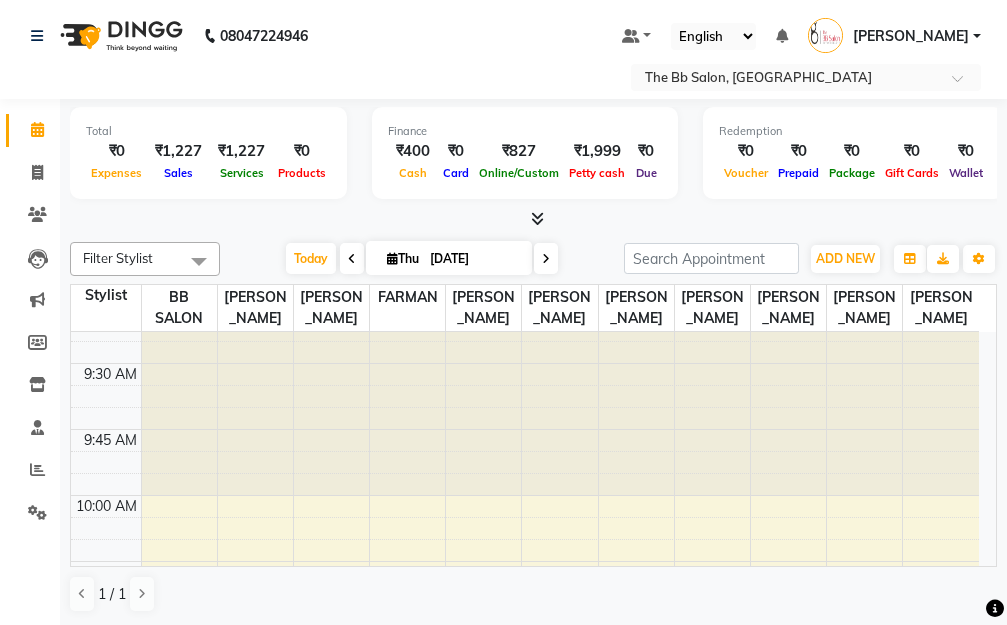 scroll, scrollTop: 0, scrollLeft: 0, axis: both 